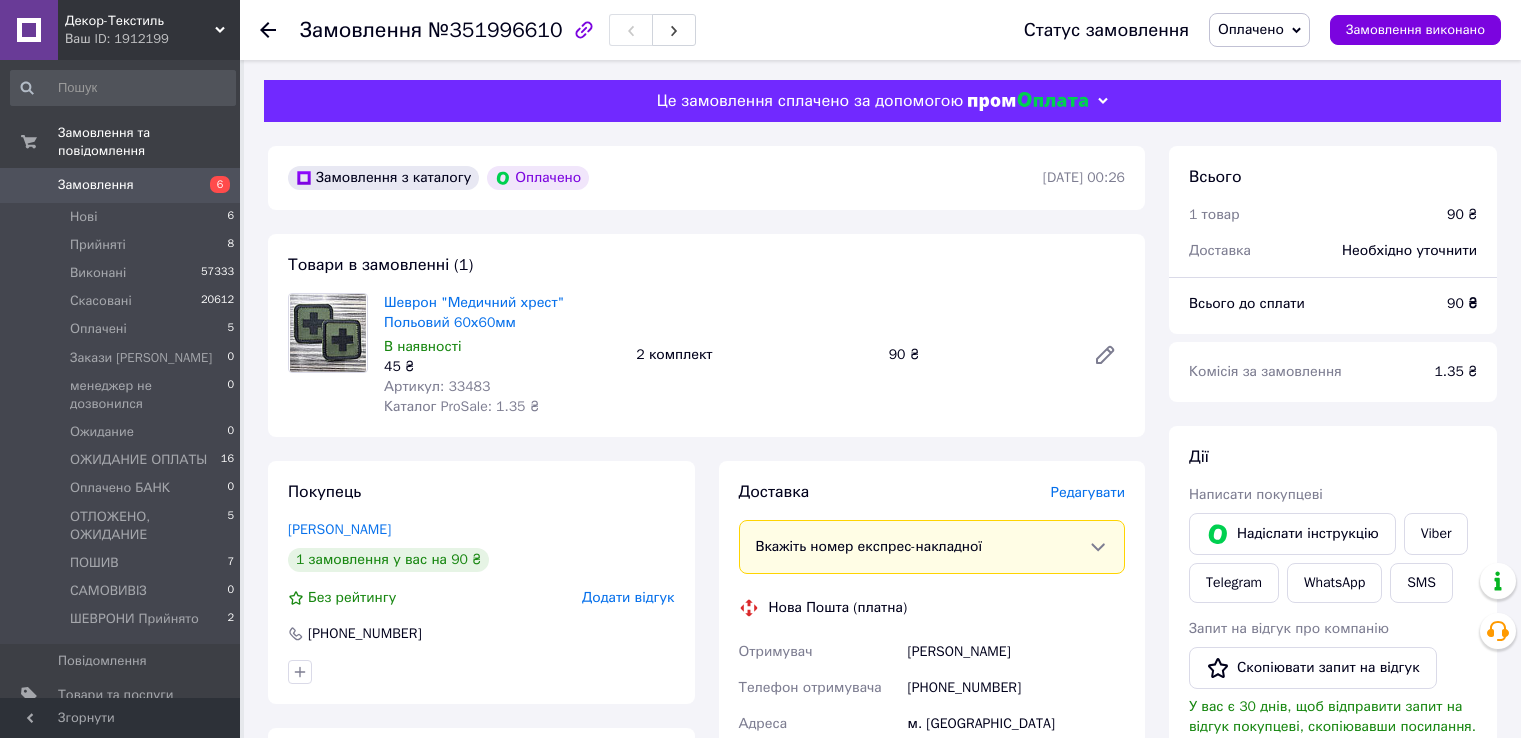 scroll, scrollTop: 0, scrollLeft: 0, axis: both 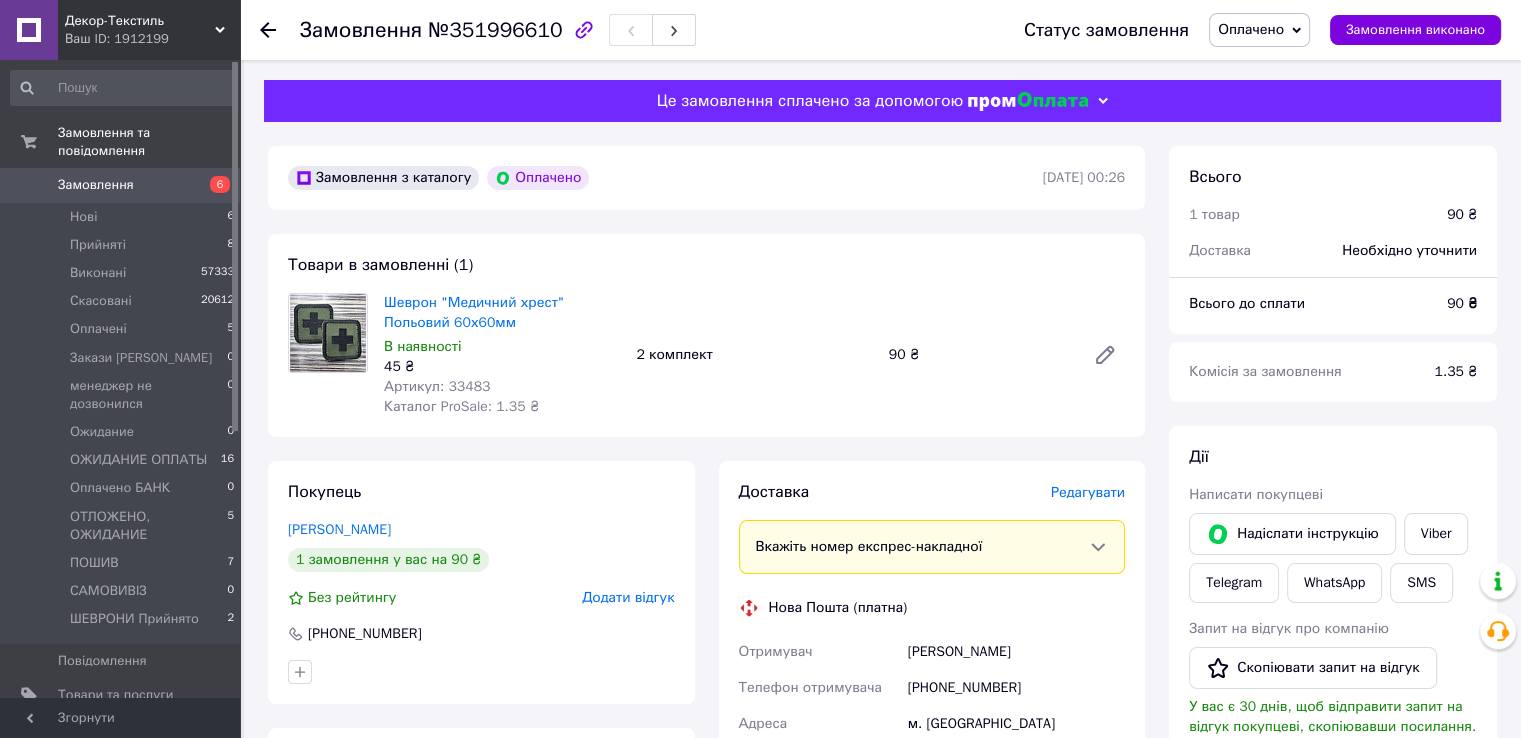 click on "Оплачено" at bounding box center (1251, 29) 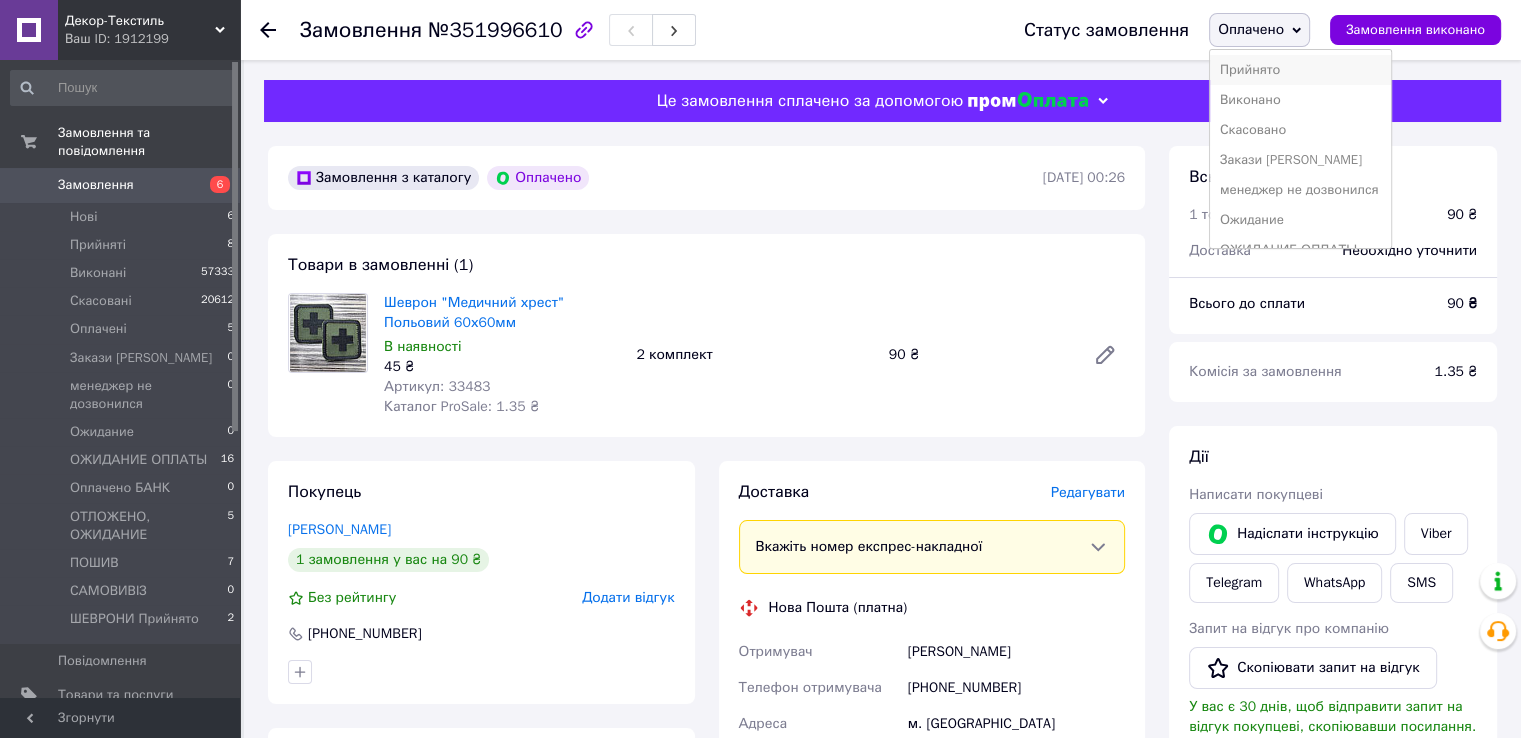 click on "Прийнято" at bounding box center [1300, 70] 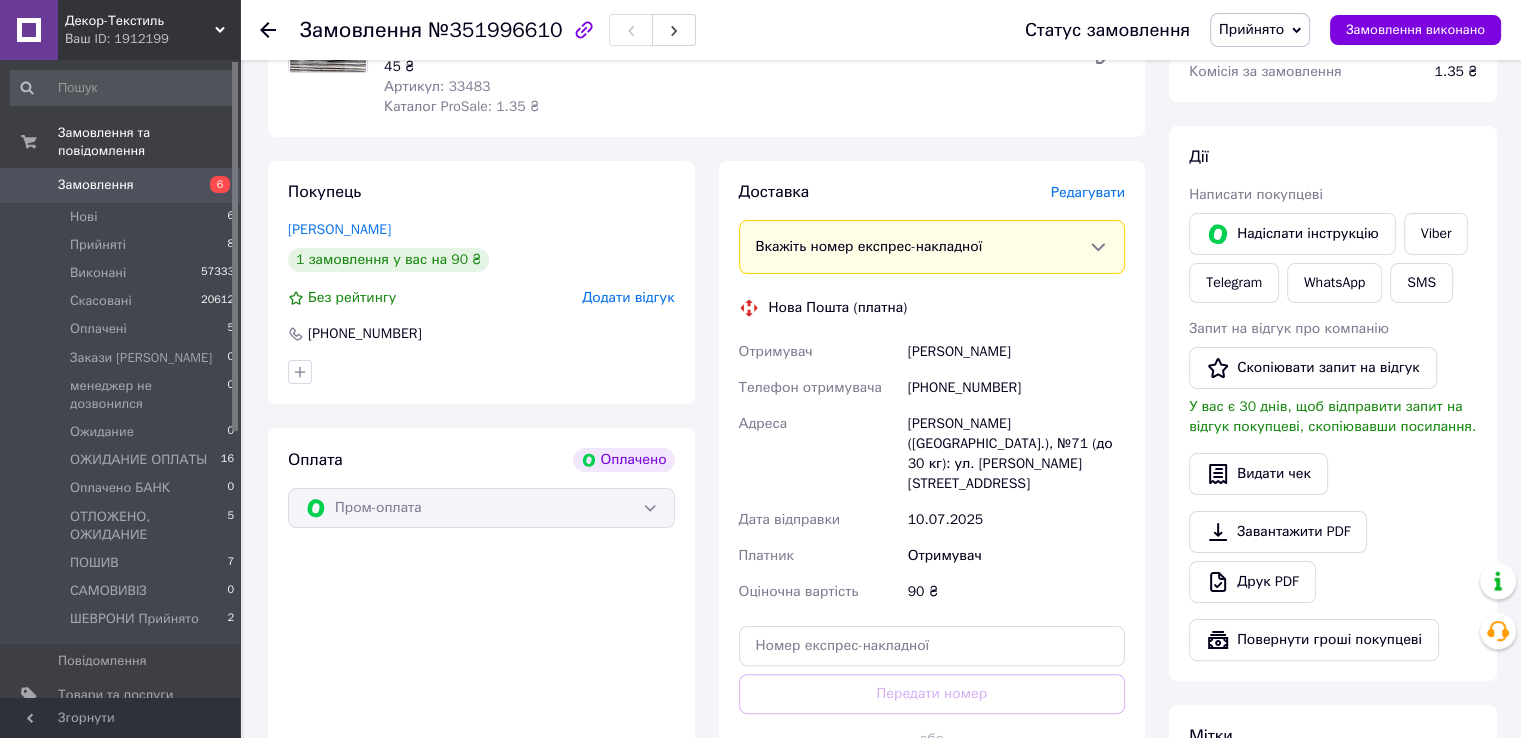 scroll, scrollTop: 300, scrollLeft: 0, axis: vertical 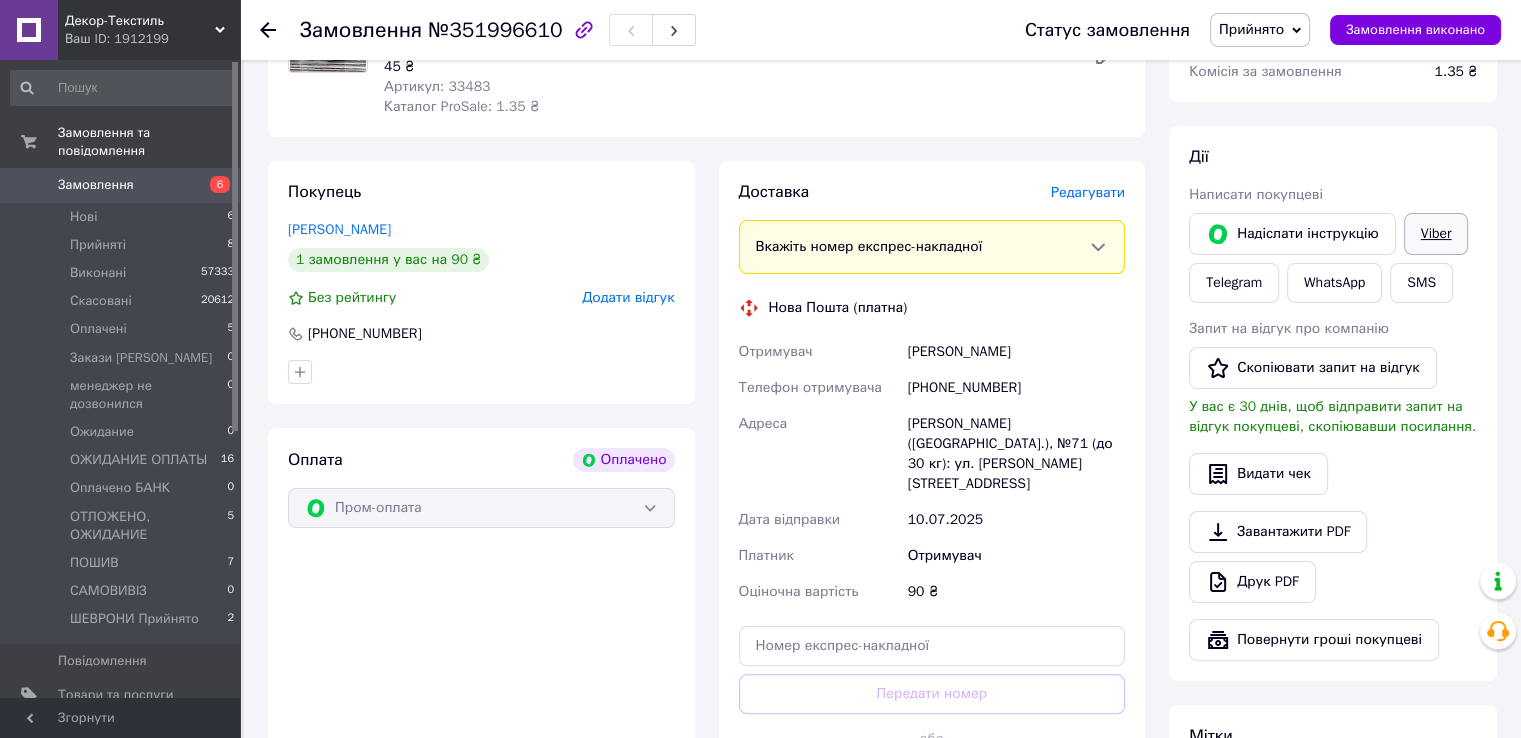 click on "Viber" at bounding box center [1436, 234] 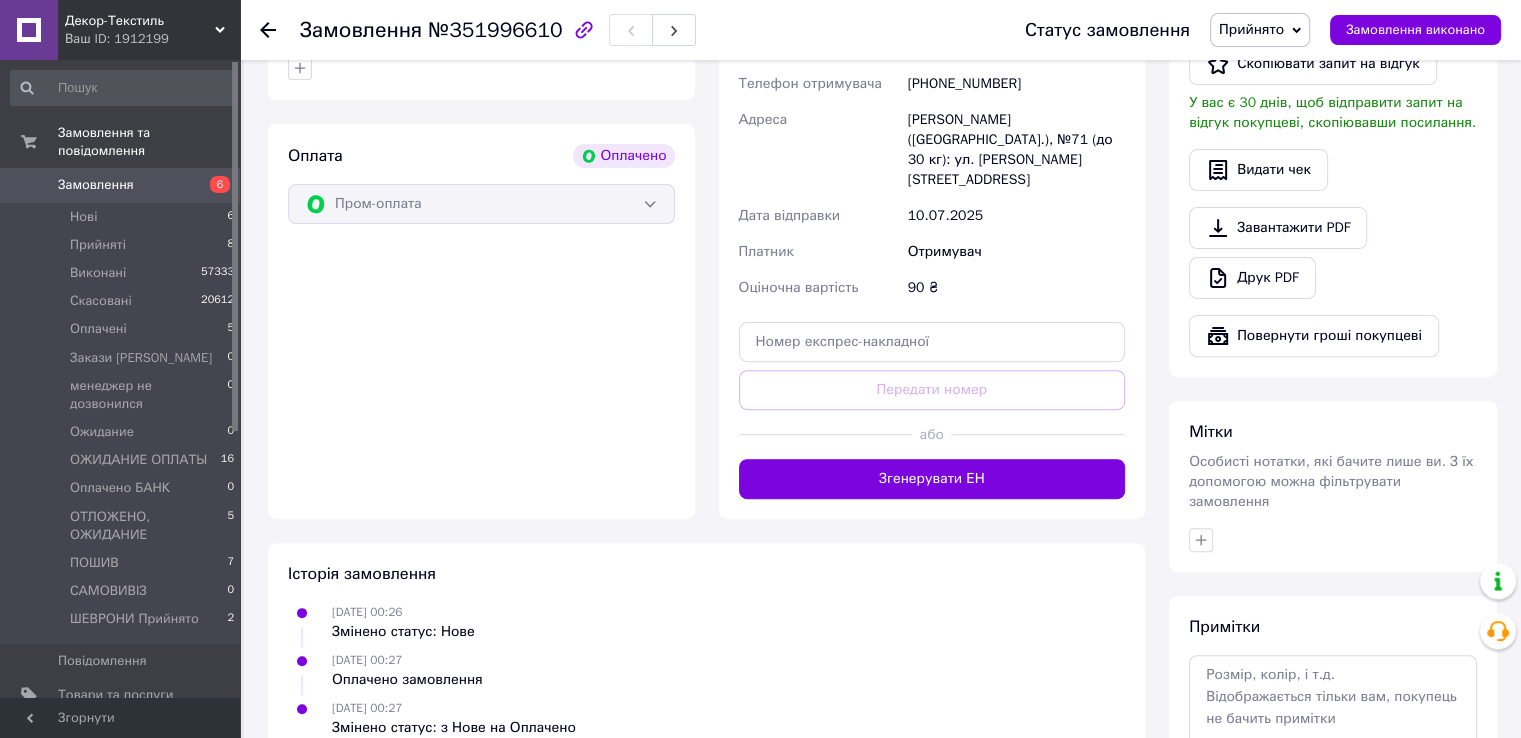 scroll, scrollTop: 530, scrollLeft: 0, axis: vertical 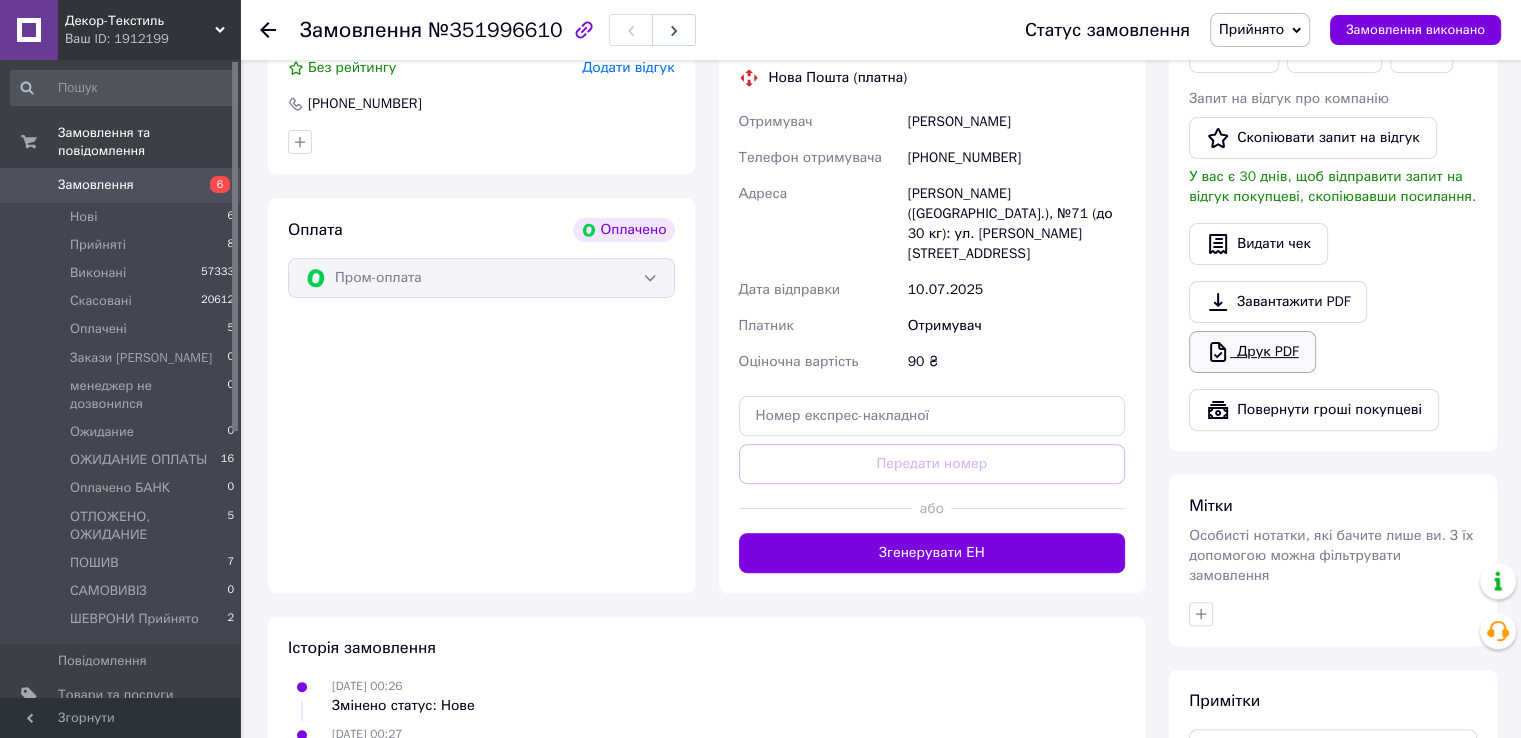 click on "Друк PDF" at bounding box center (1252, 352) 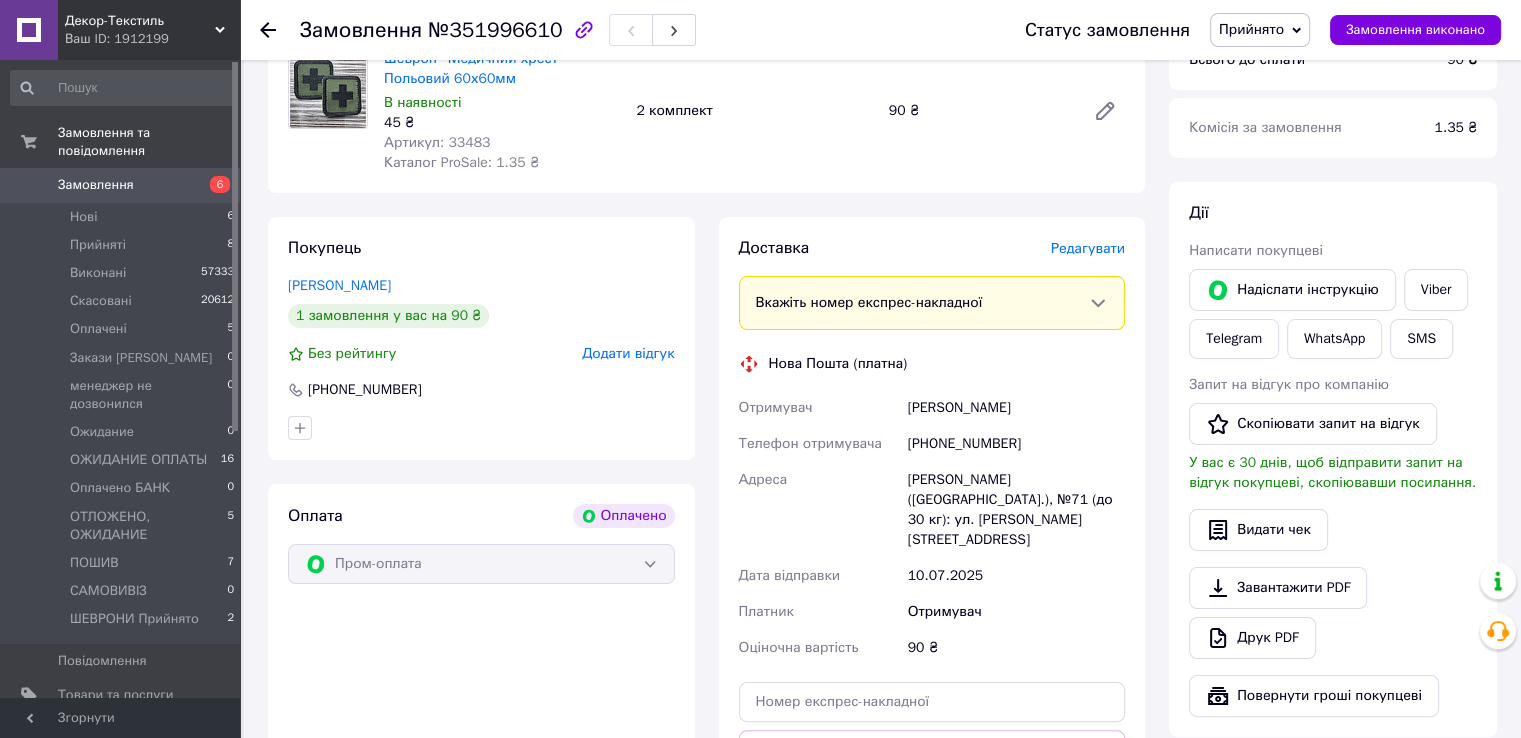 scroll, scrollTop: 230, scrollLeft: 0, axis: vertical 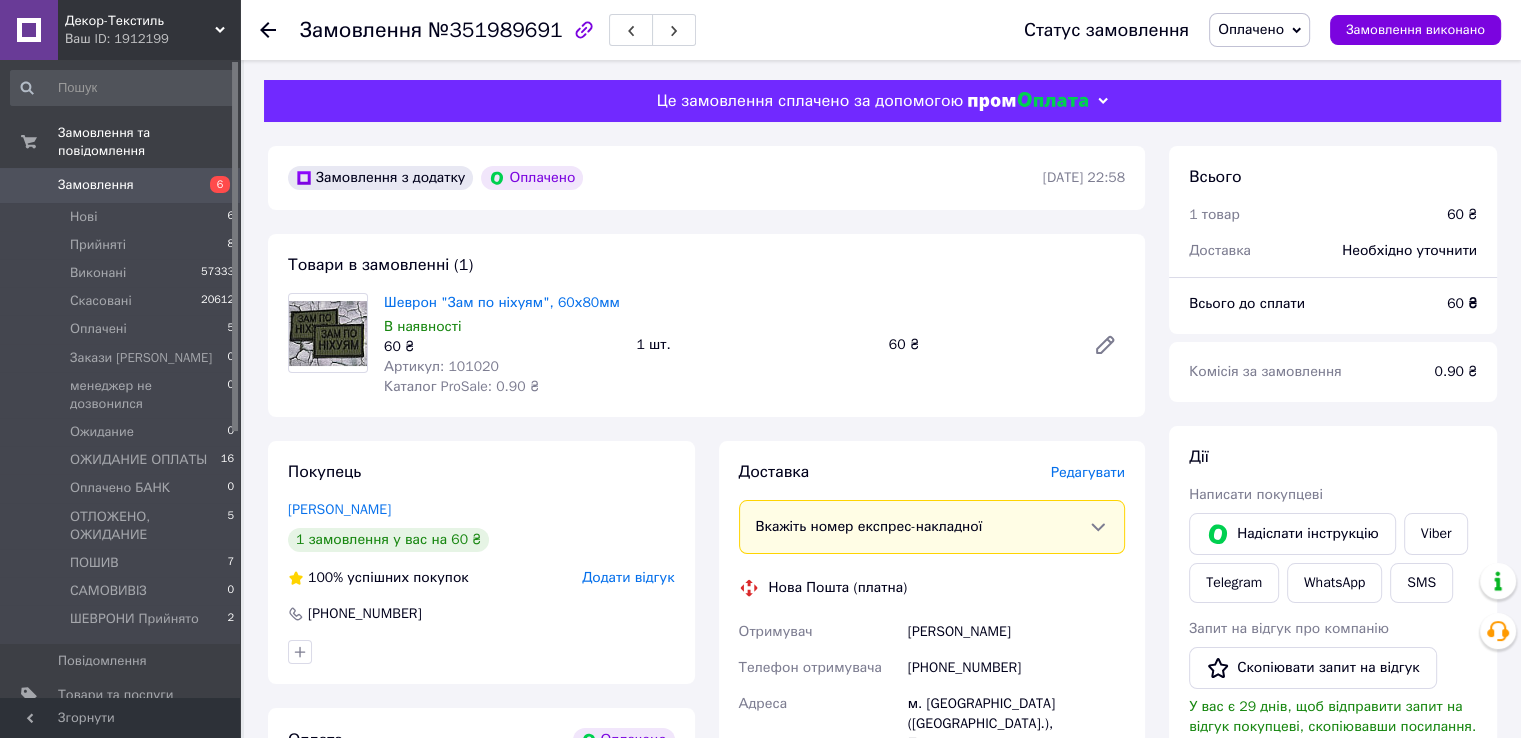 click on "Оплачено" at bounding box center [1251, 29] 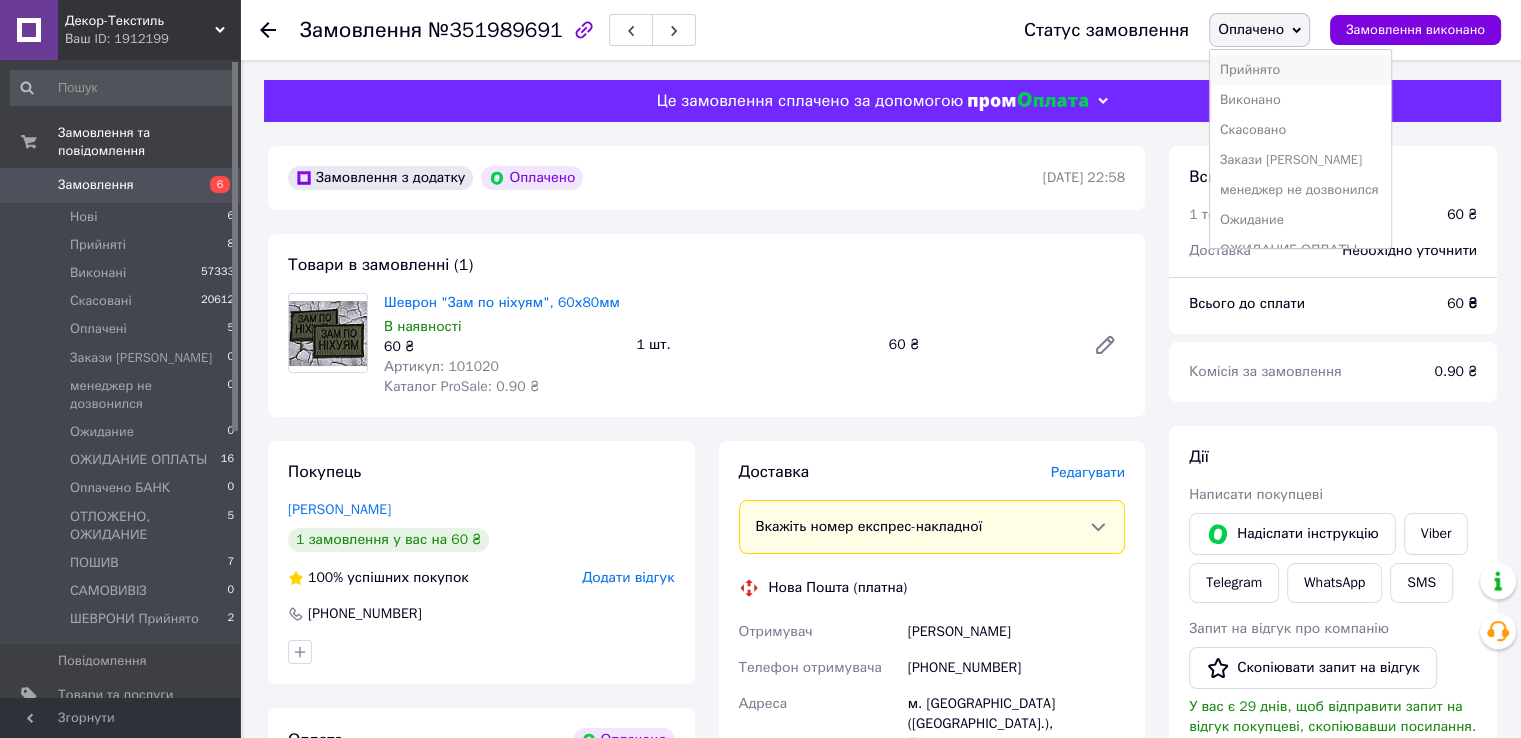 click on "Прийнято" at bounding box center (1300, 70) 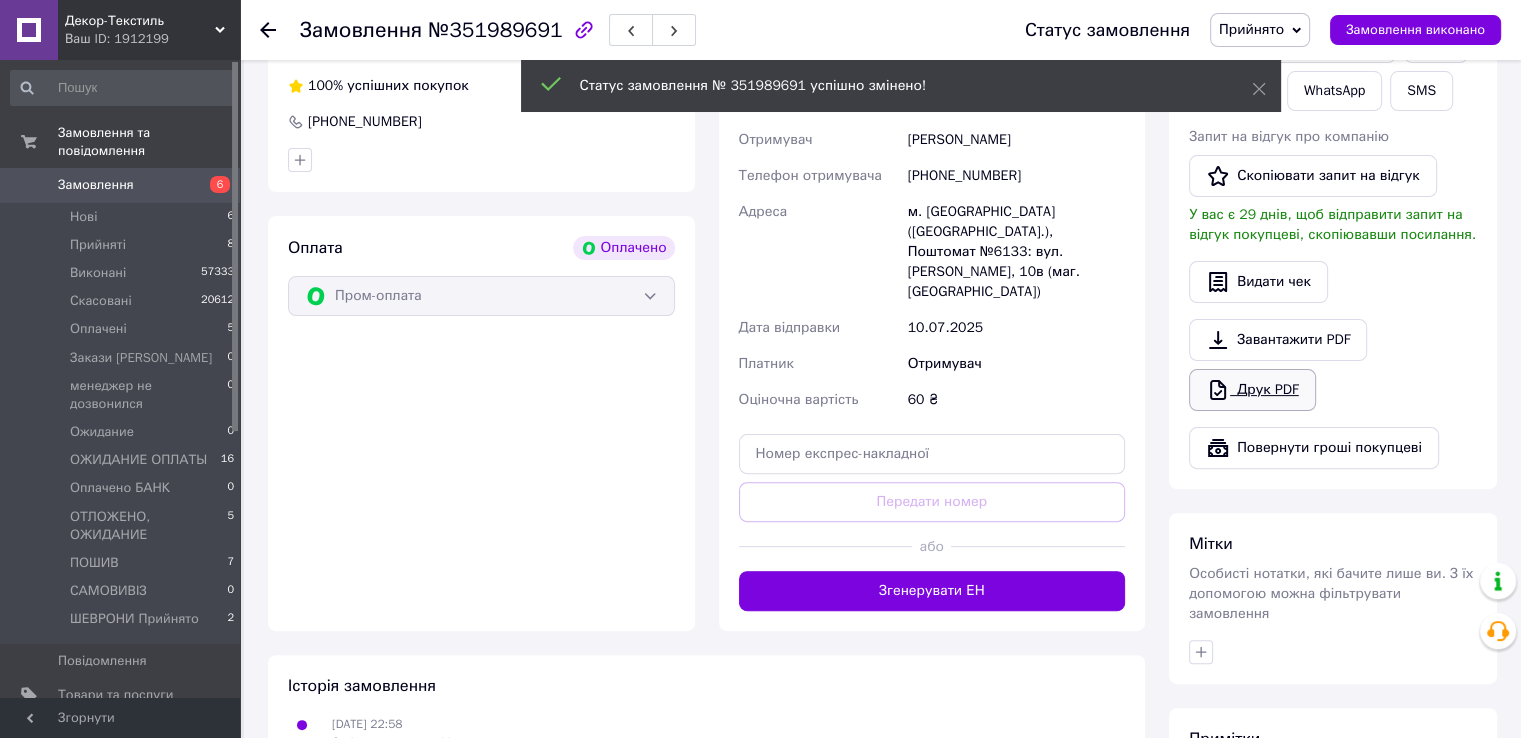 scroll, scrollTop: 500, scrollLeft: 0, axis: vertical 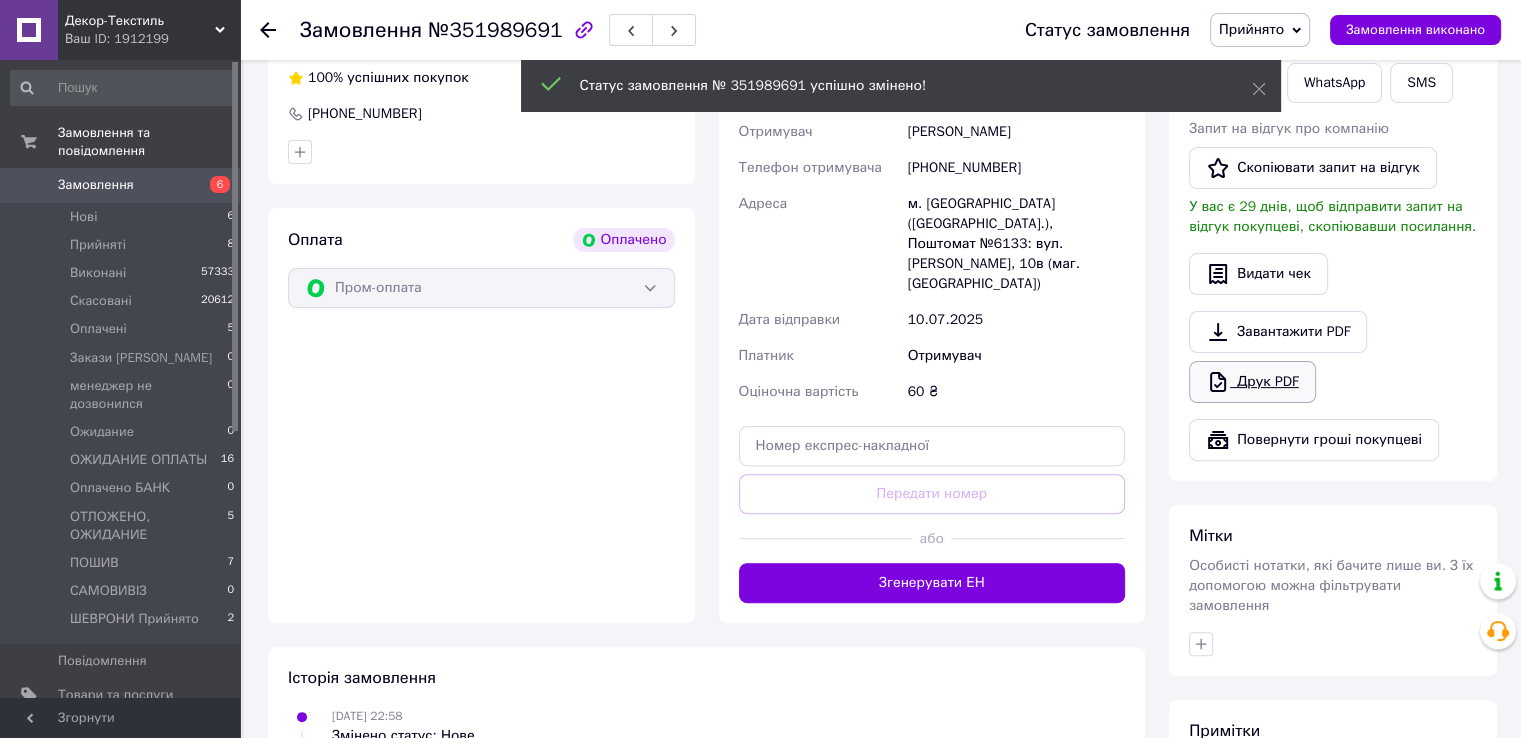 click on "Друк PDF" at bounding box center (1252, 382) 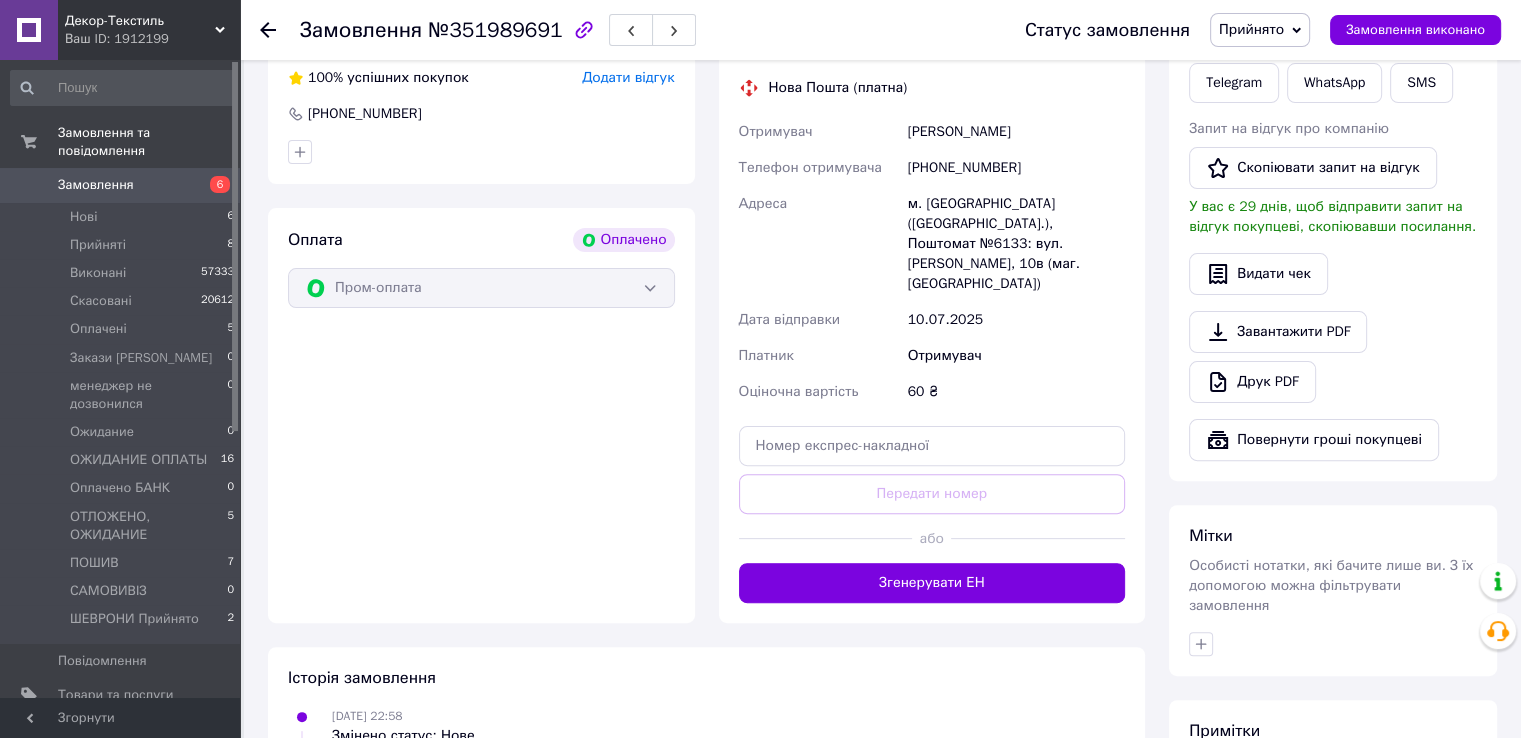 scroll, scrollTop: 100, scrollLeft: 0, axis: vertical 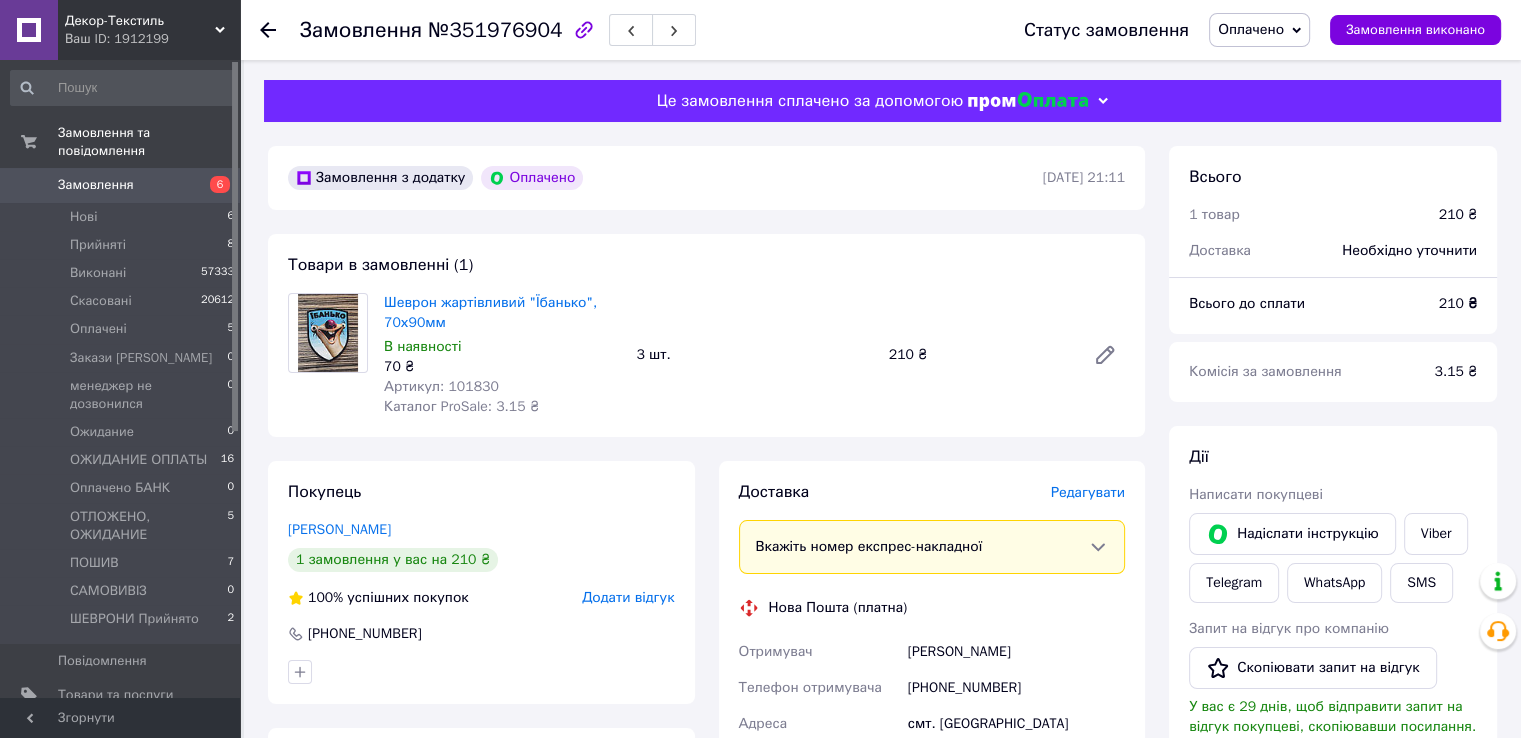 click on "Оплачено" at bounding box center [1251, 29] 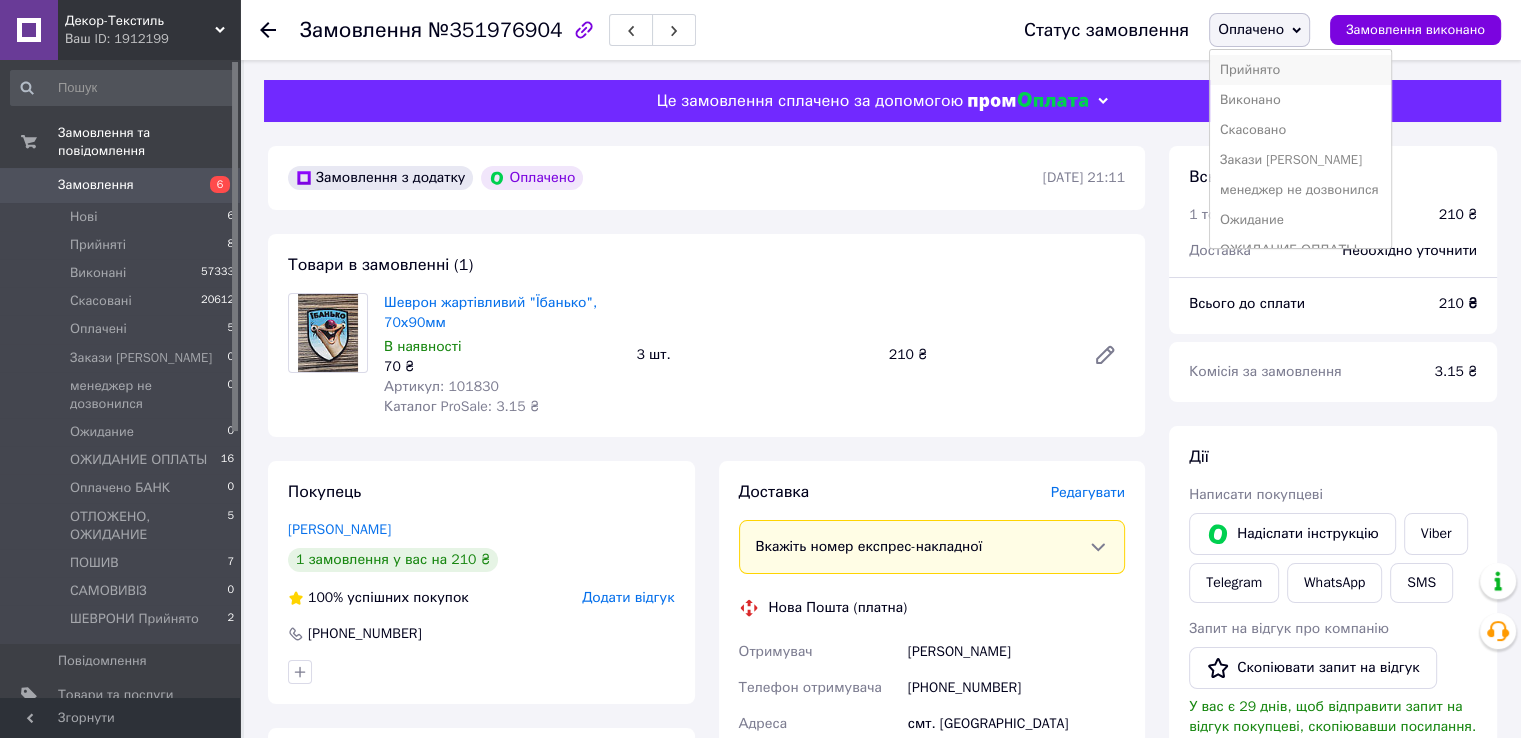 click on "Прийнято" at bounding box center [1300, 70] 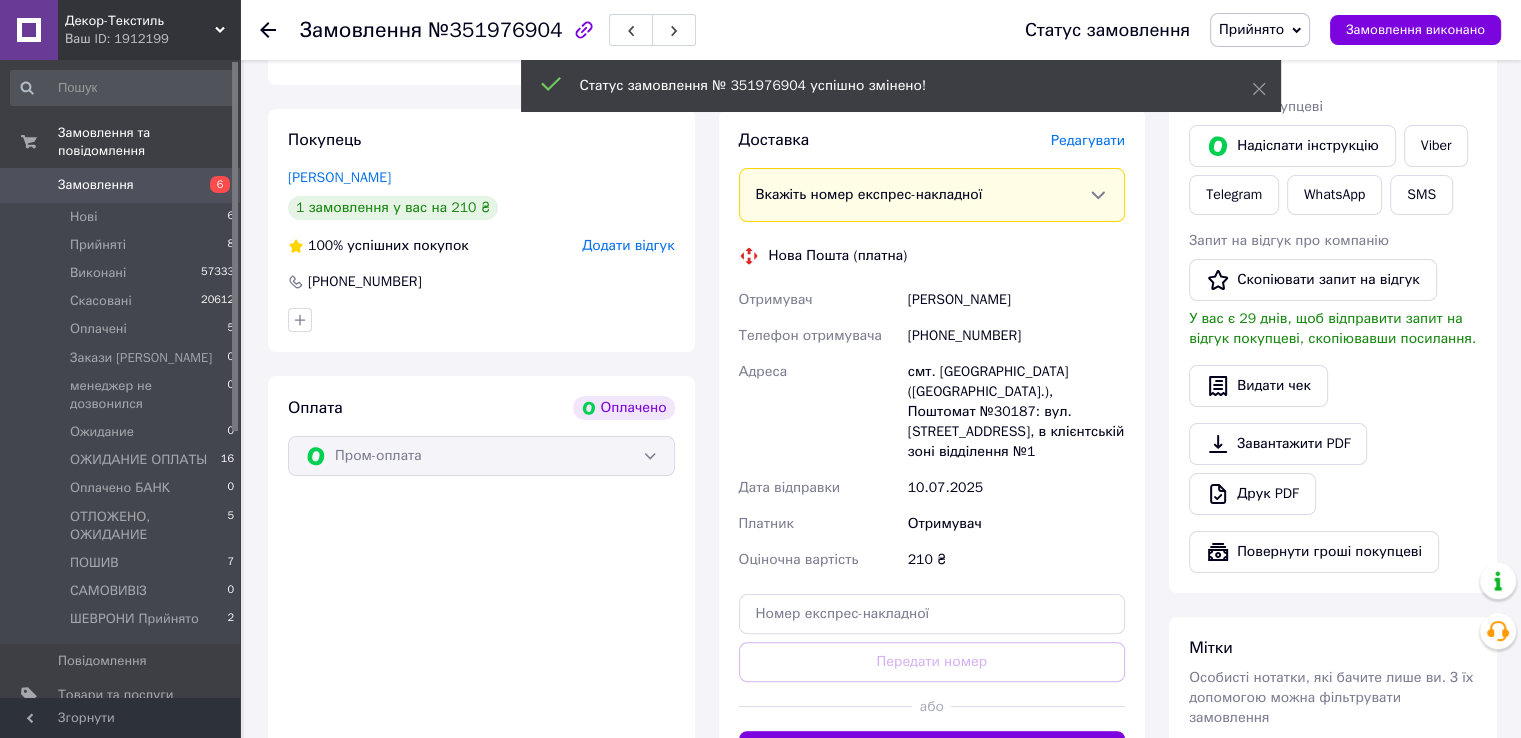 scroll, scrollTop: 400, scrollLeft: 0, axis: vertical 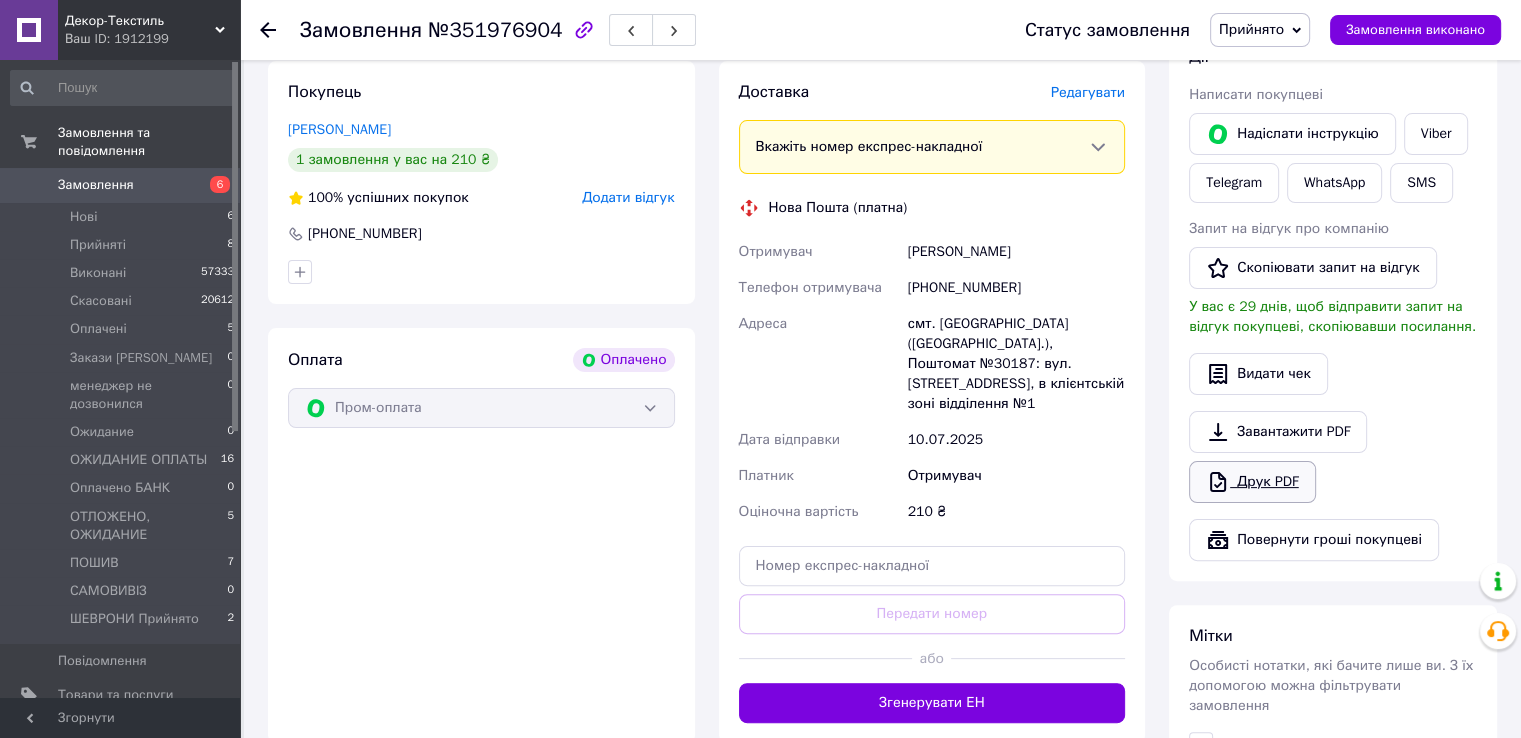 click on "Друк PDF" at bounding box center [1252, 482] 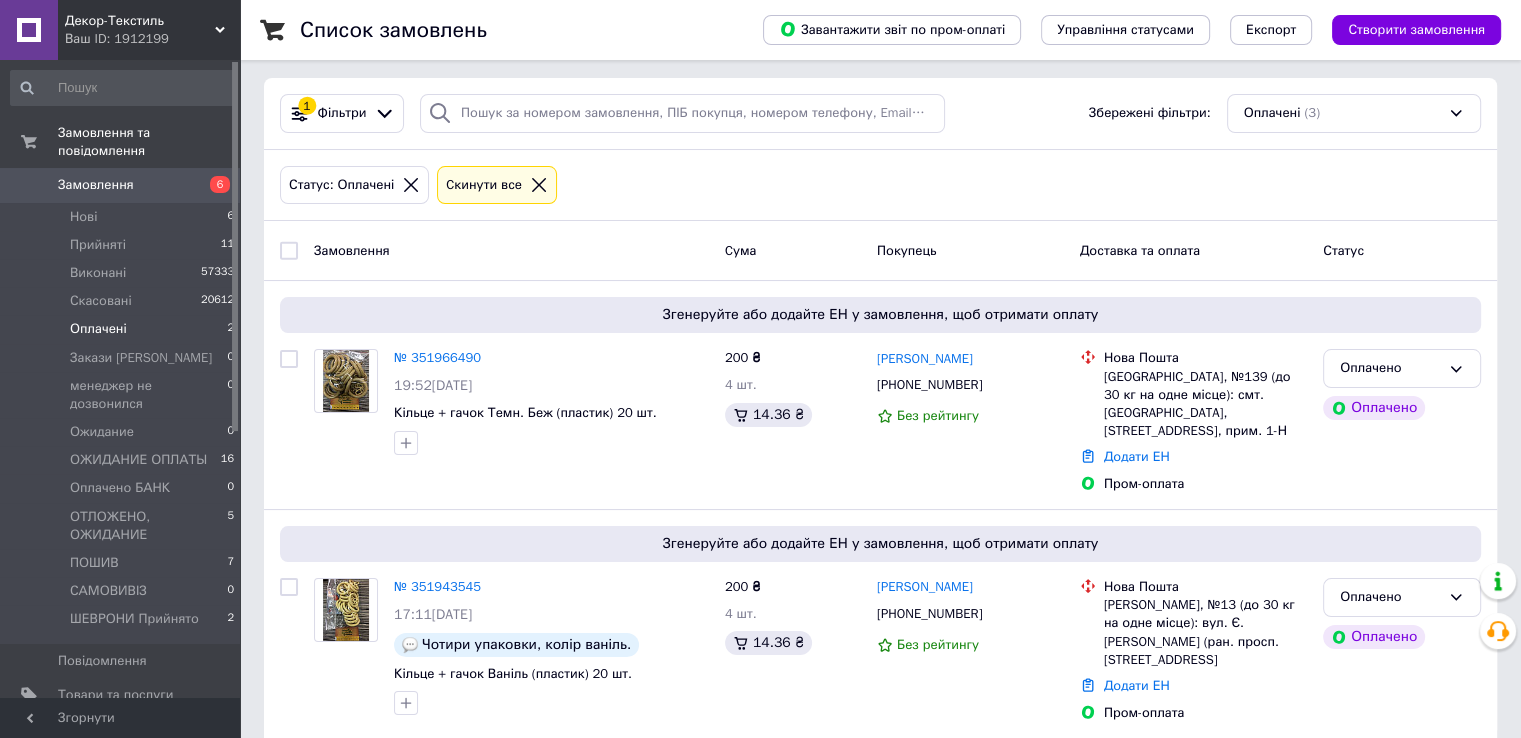 scroll, scrollTop: 112, scrollLeft: 0, axis: vertical 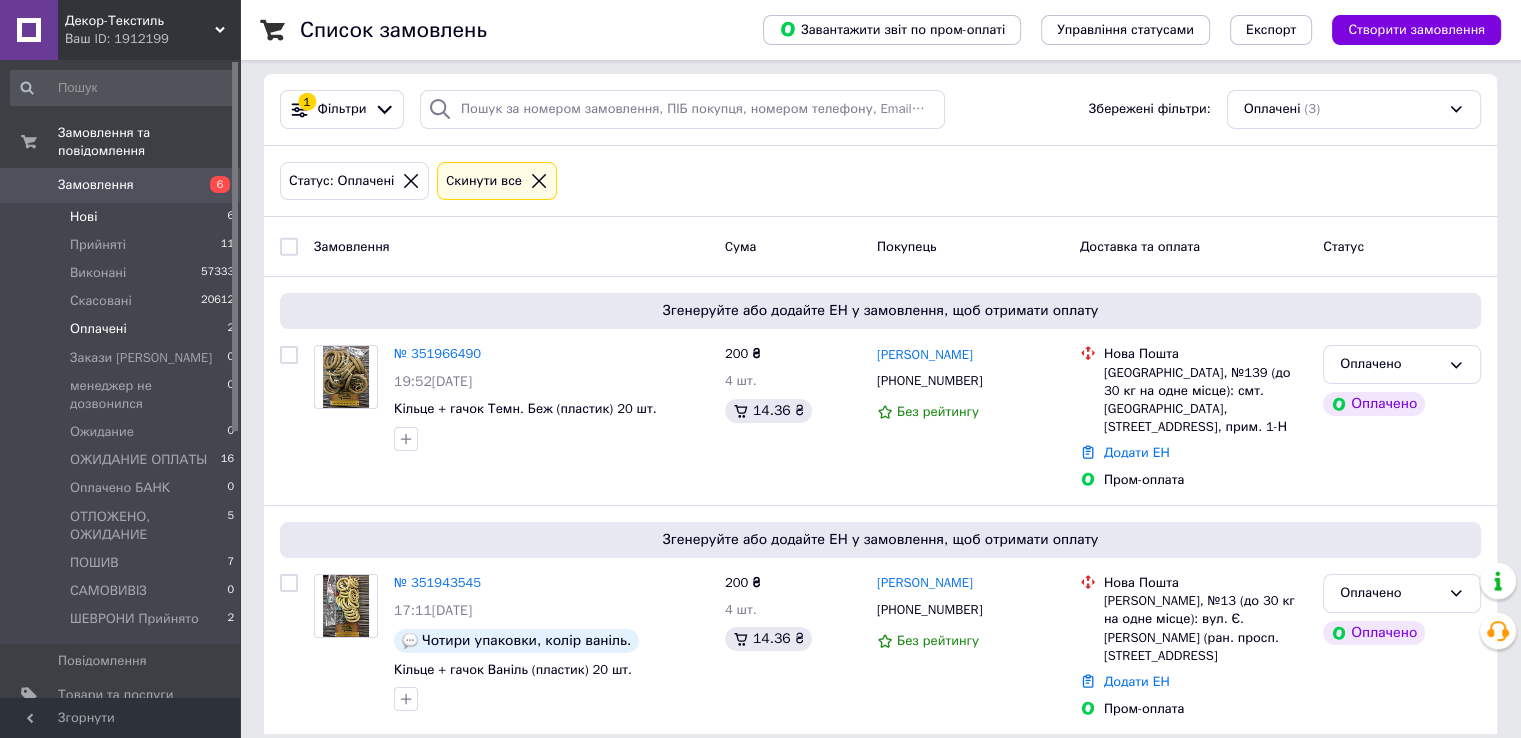 click on "Нові" at bounding box center (83, 217) 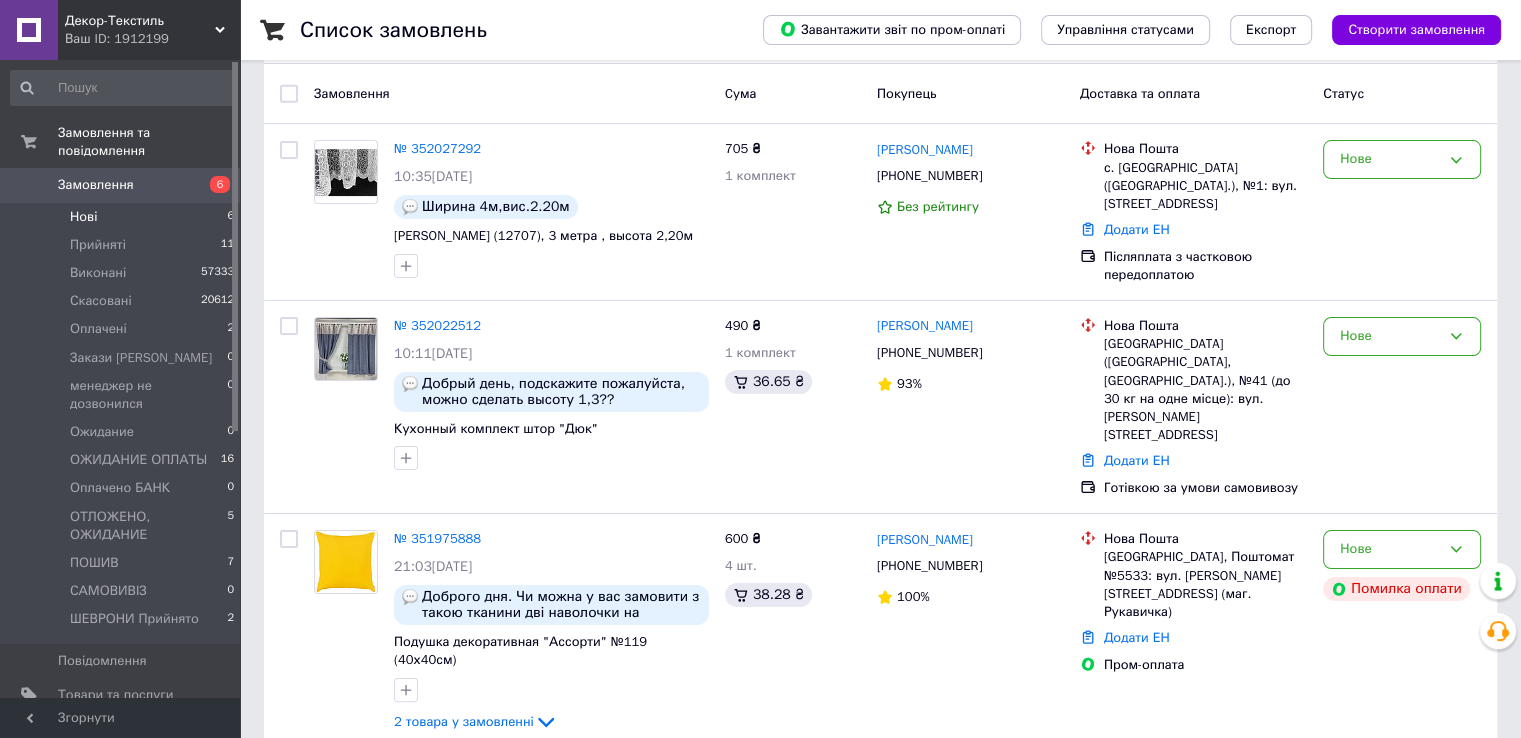 scroll, scrollTop: 300, scrollLeft: 0, axis: vertical 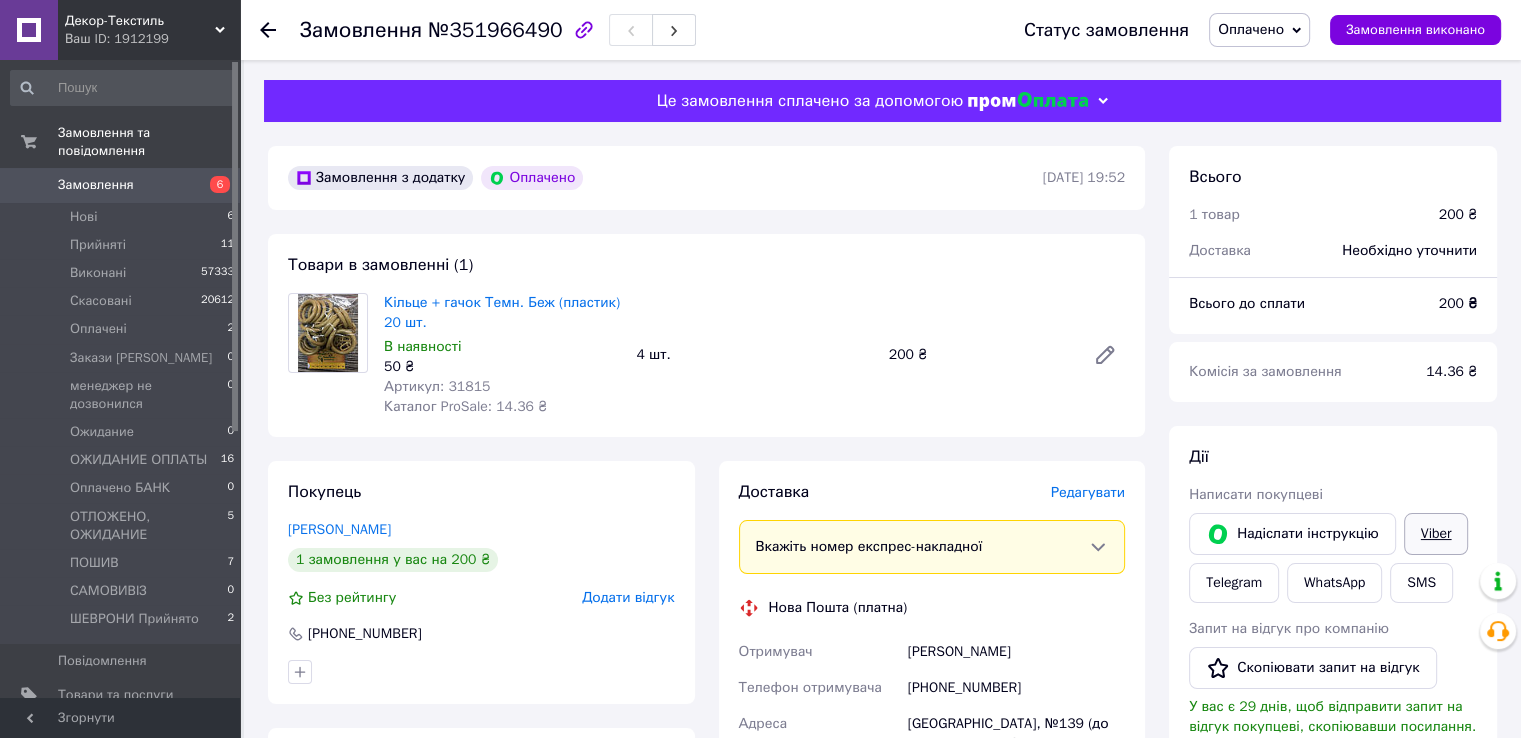 click on "Viber" at bounding box center [1436, 534] 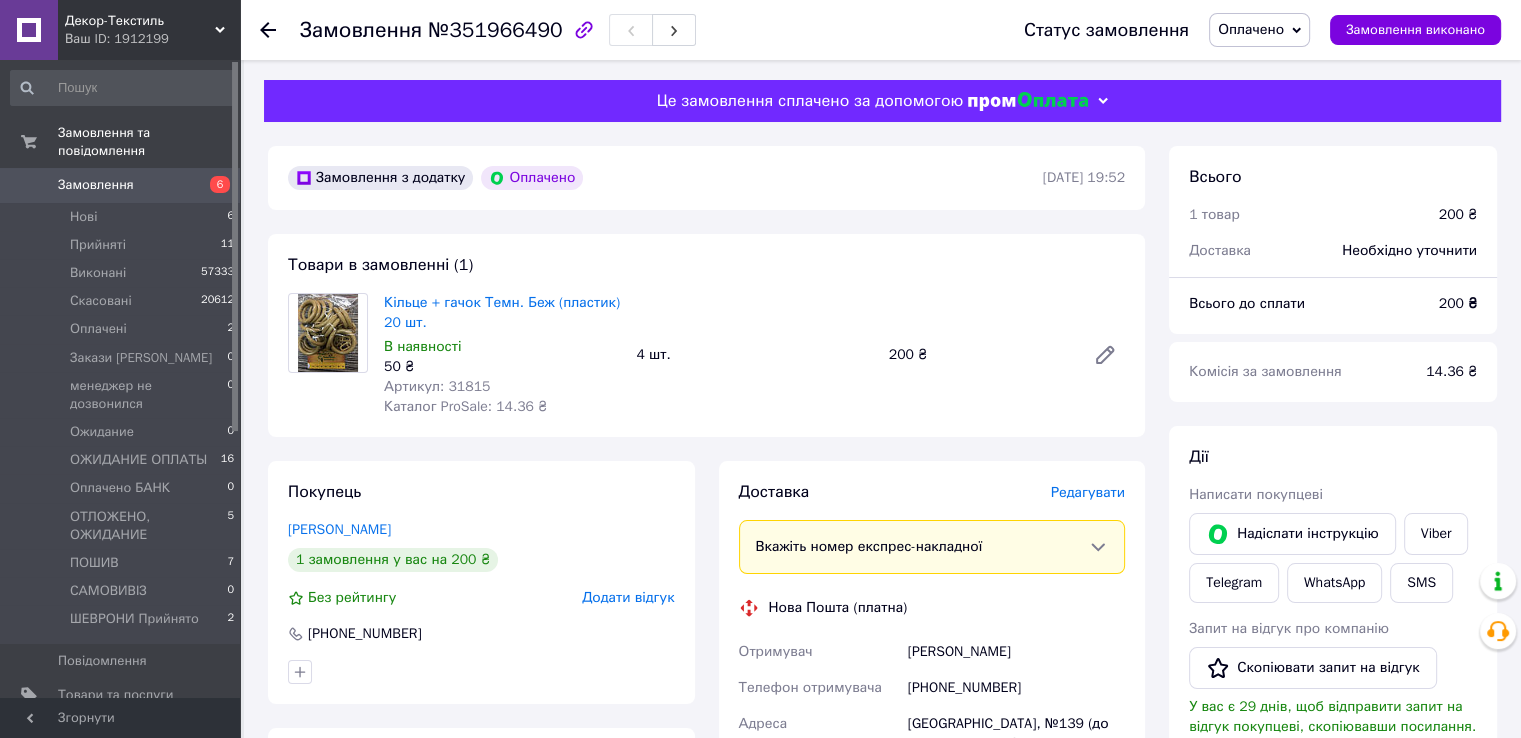 click on "Замовлення №351966490" at bounding box center [642, 30] 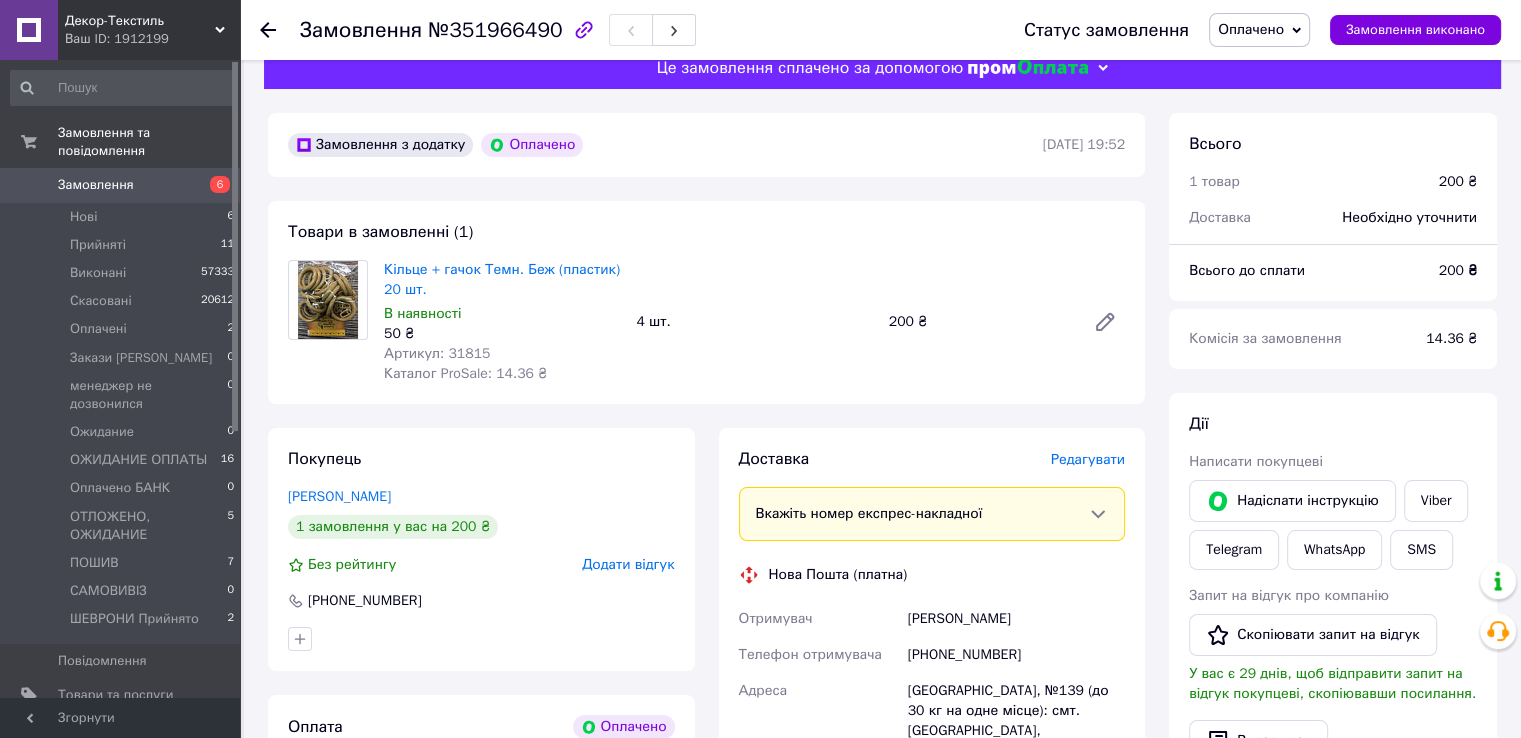 scroll, scrollTop: 0, scrollLeft: 0, axis: both 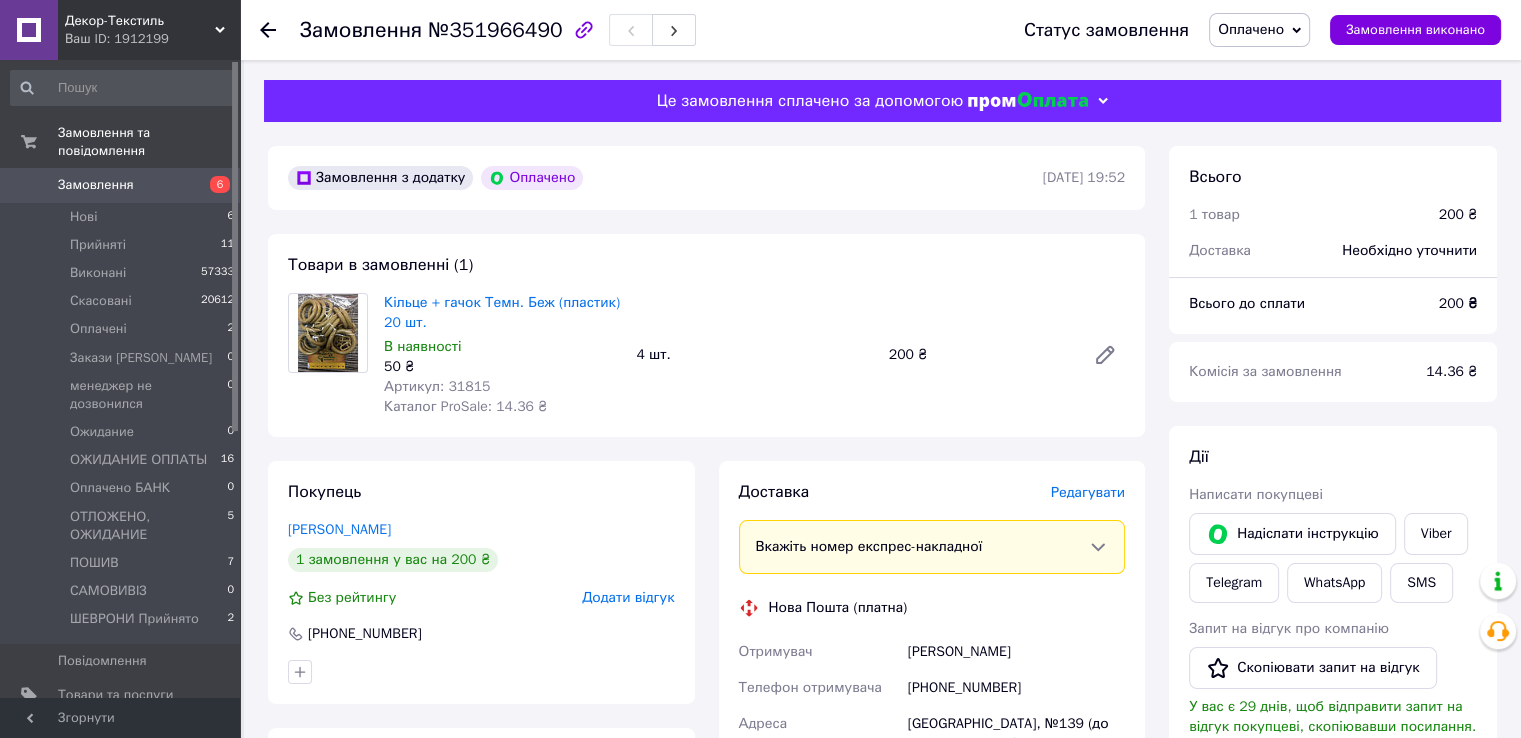 click on "Замовлення №351966490" at bounding box center (642, 30) 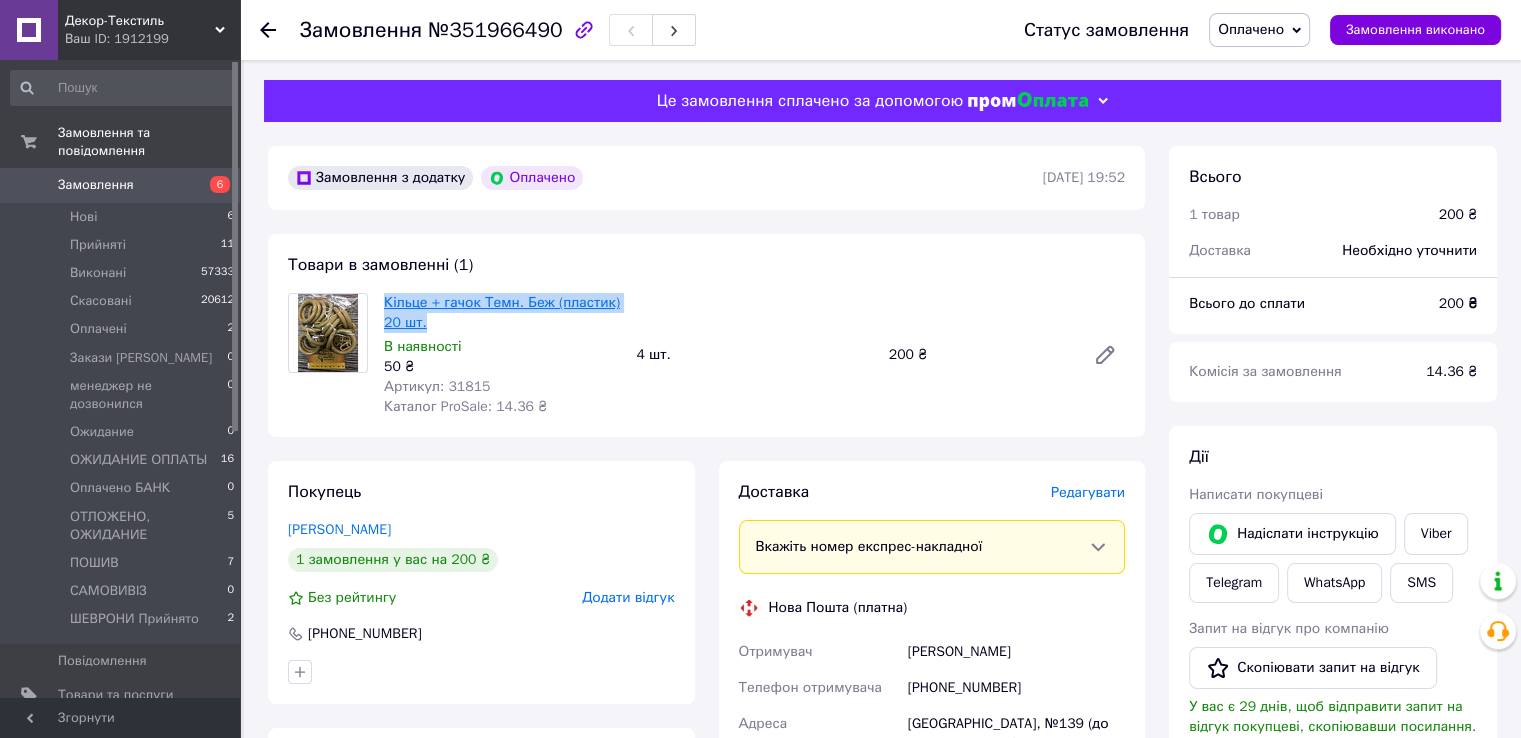 drag, startPoint x: 427, startPoint y: 329, endPoint x: 385, endPoint y: 305, distance: 48.373547 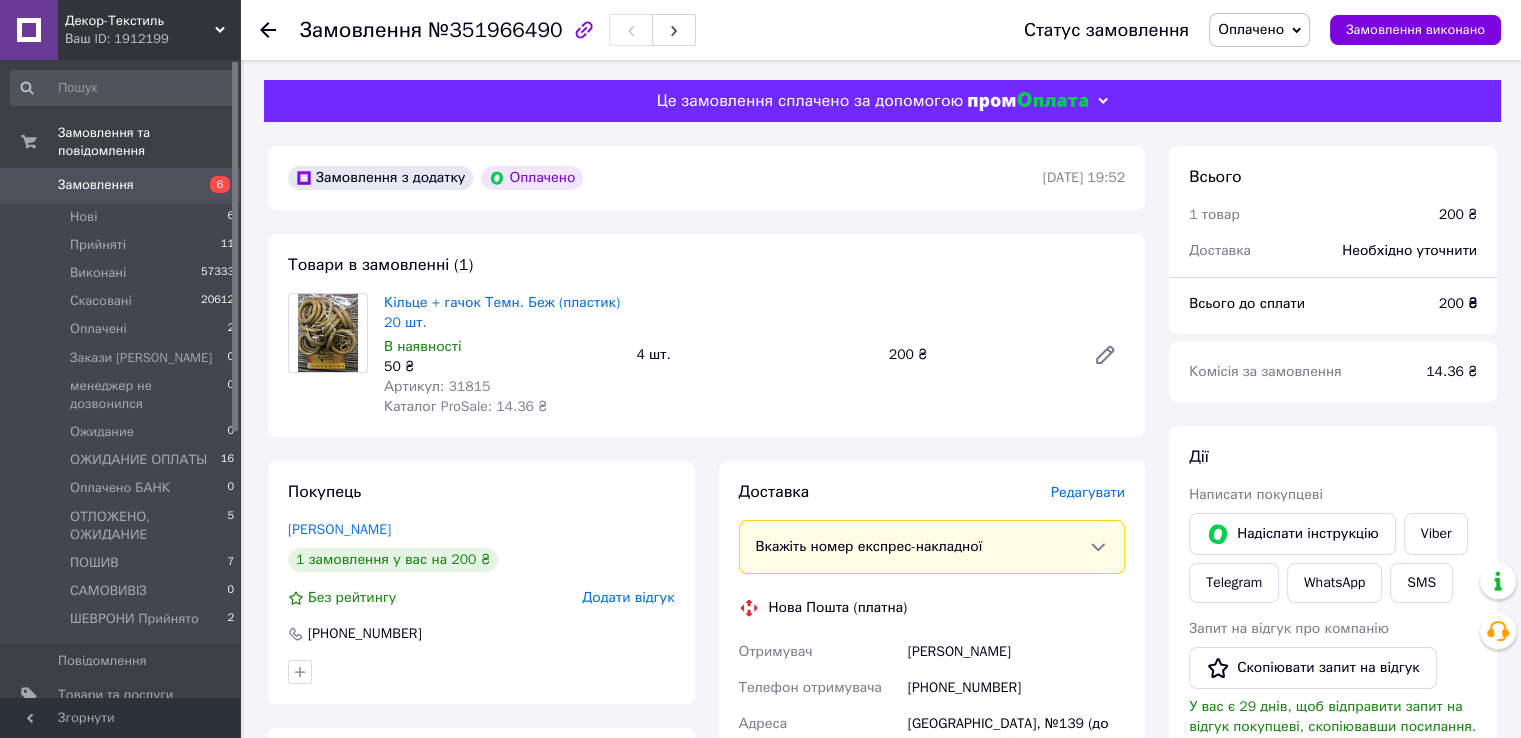 click on "Замовлення №351966490" at bounding box center (642, 30) 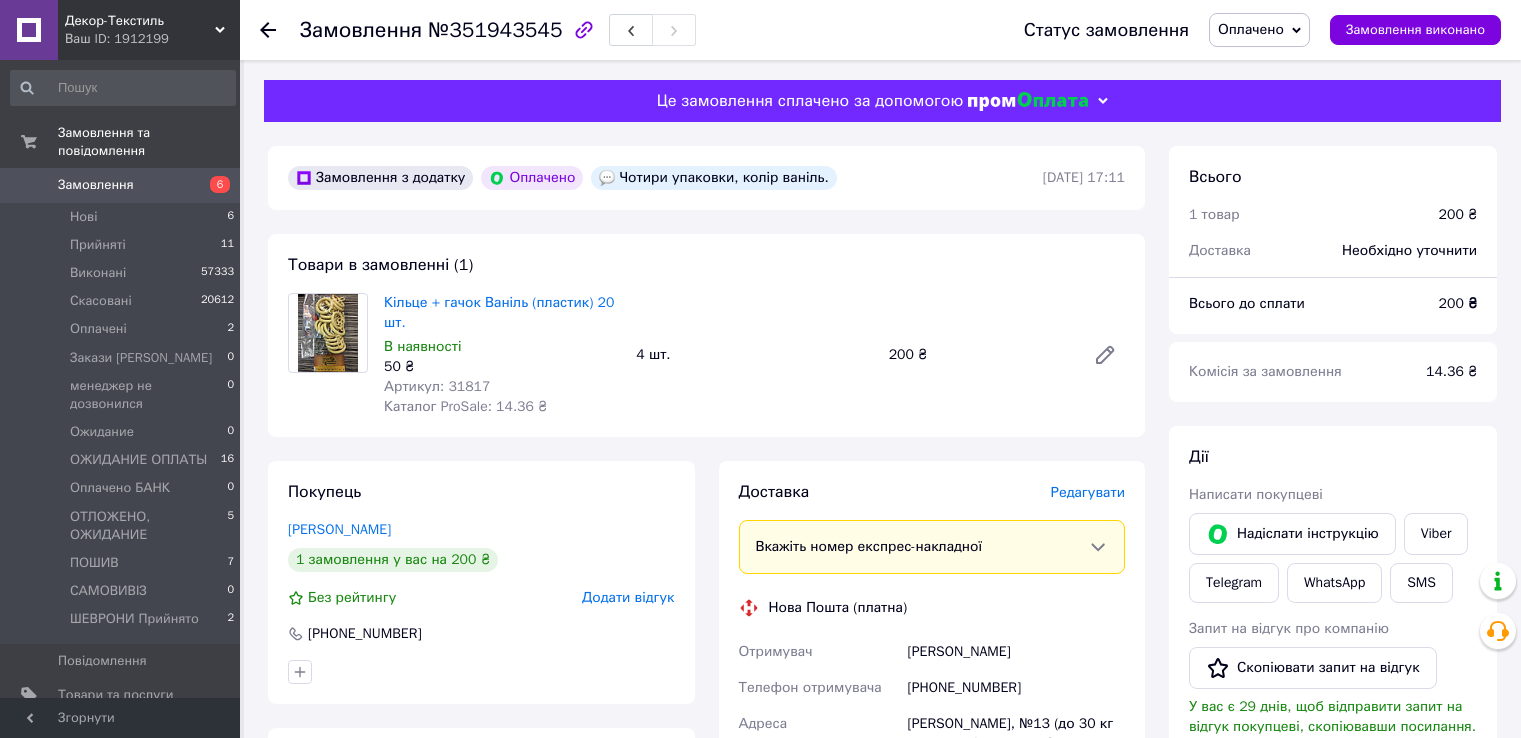 scroll, scrollTop: 0, scrollLeft: 0, axis: both 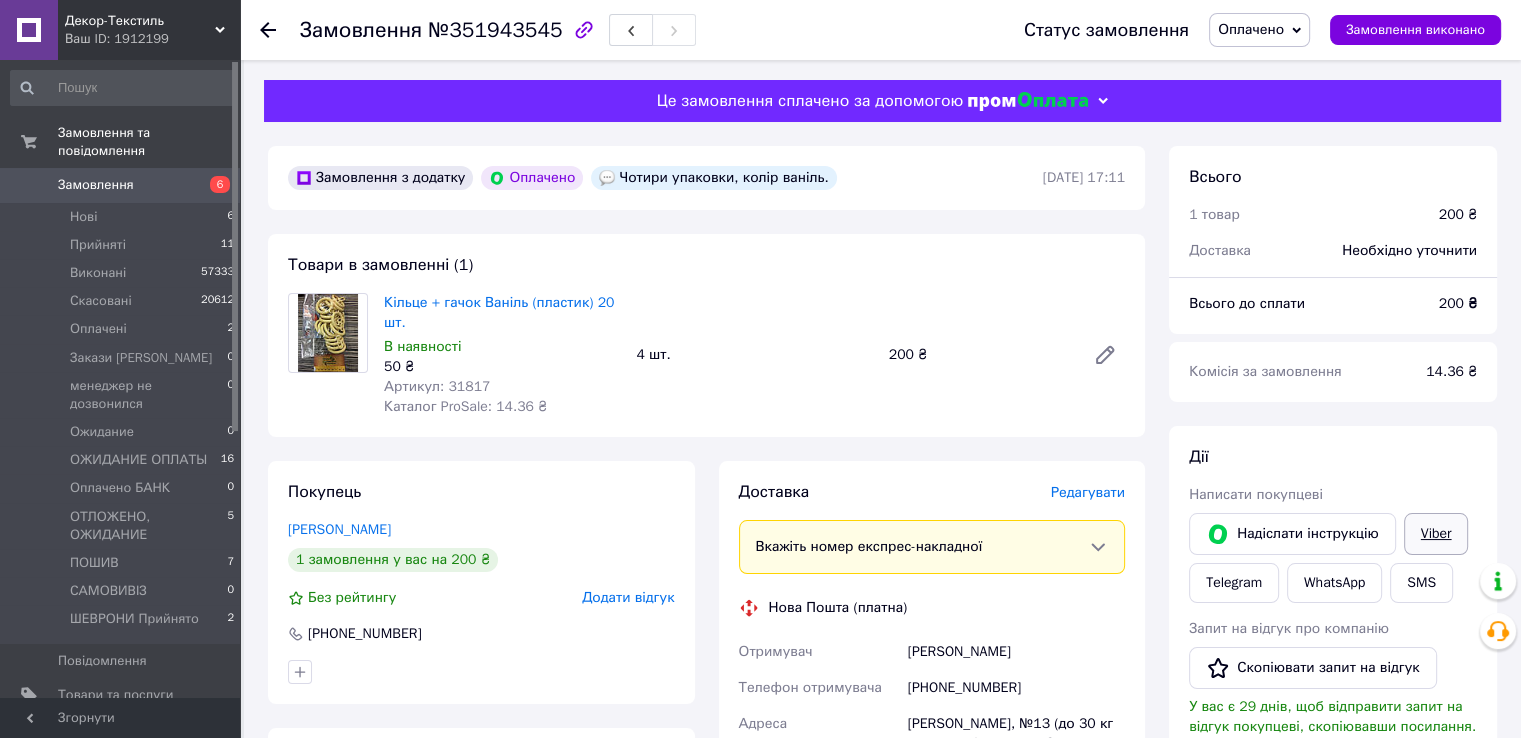 click on "Viber" at bounding box center (1436, 534) 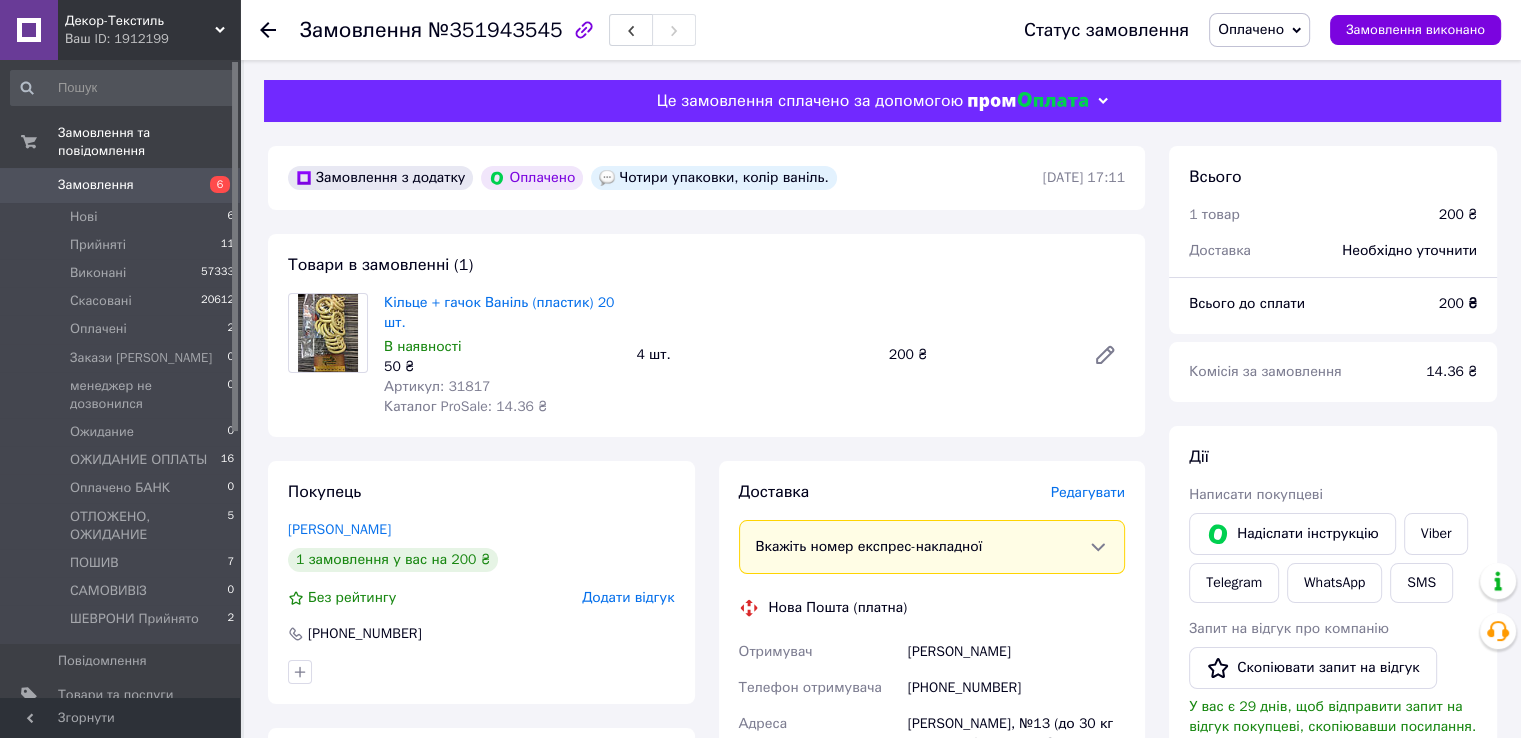 drag, startPoint x: 876, startPoint y: 9, endPoint x: 873, endPoint y: 20, distance: 11.401754 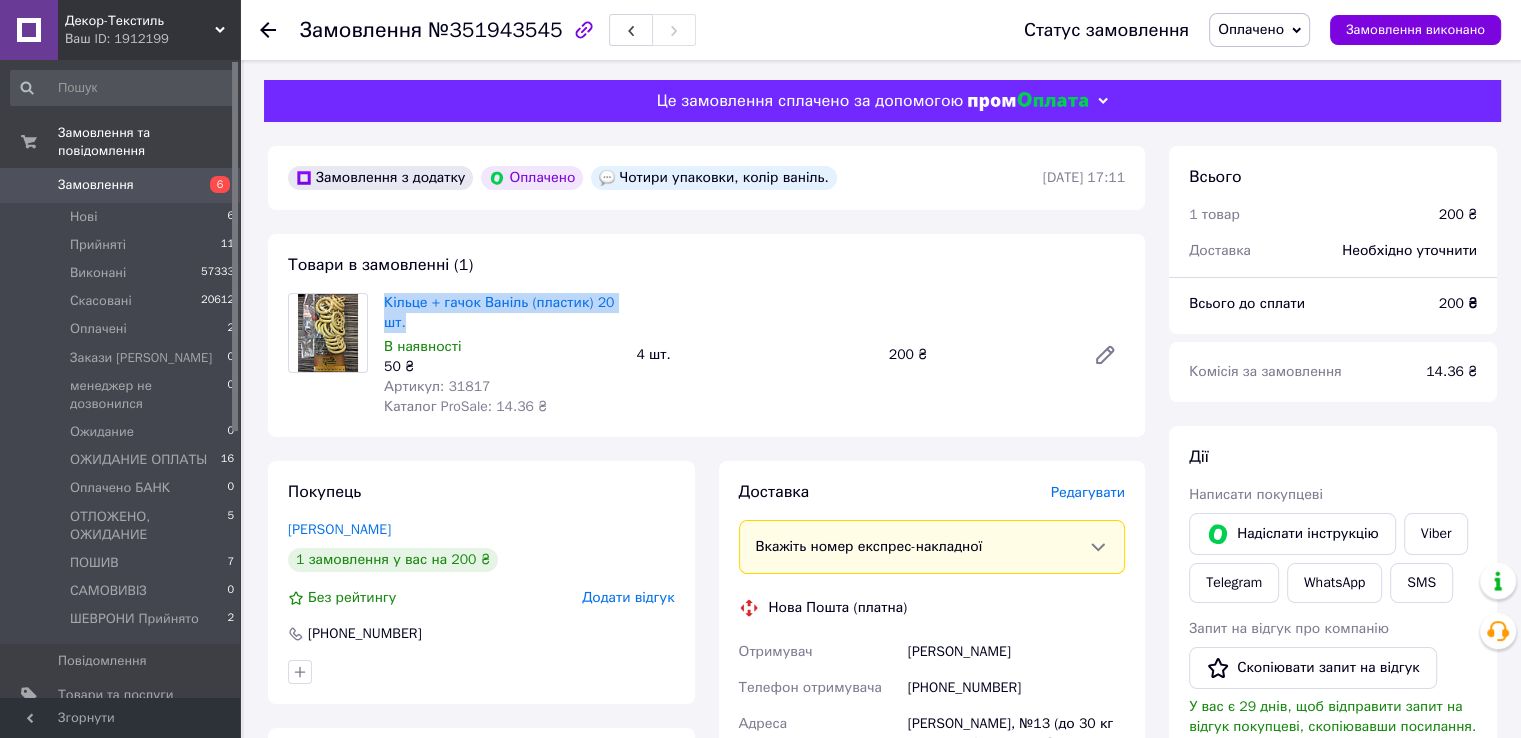 drag, startPoint x: 420, startPoint y: 328, endPoint x: 383, endPoint y: 300, distance: 46.400433 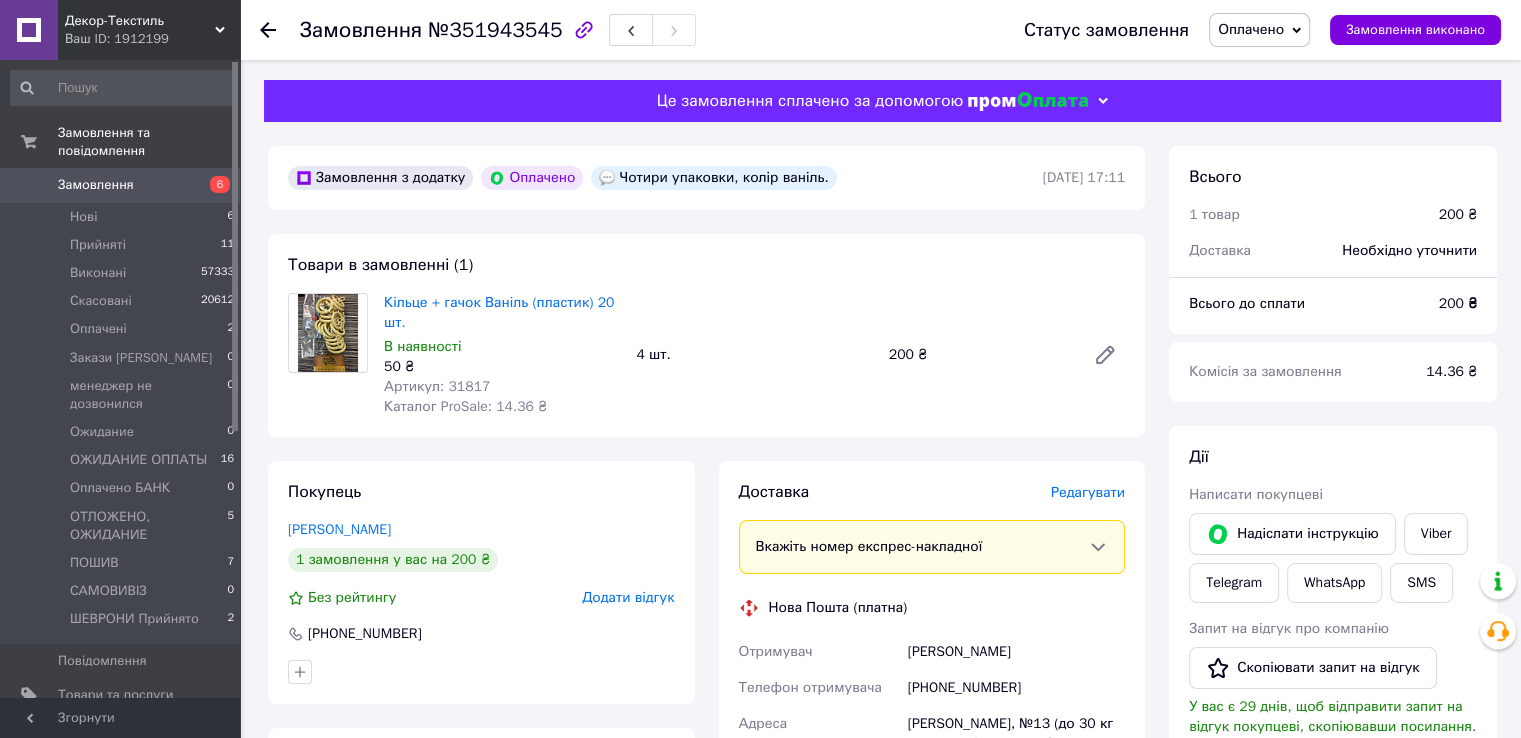 click on "Замовлення №351943545" at bounding box center (642, 30) 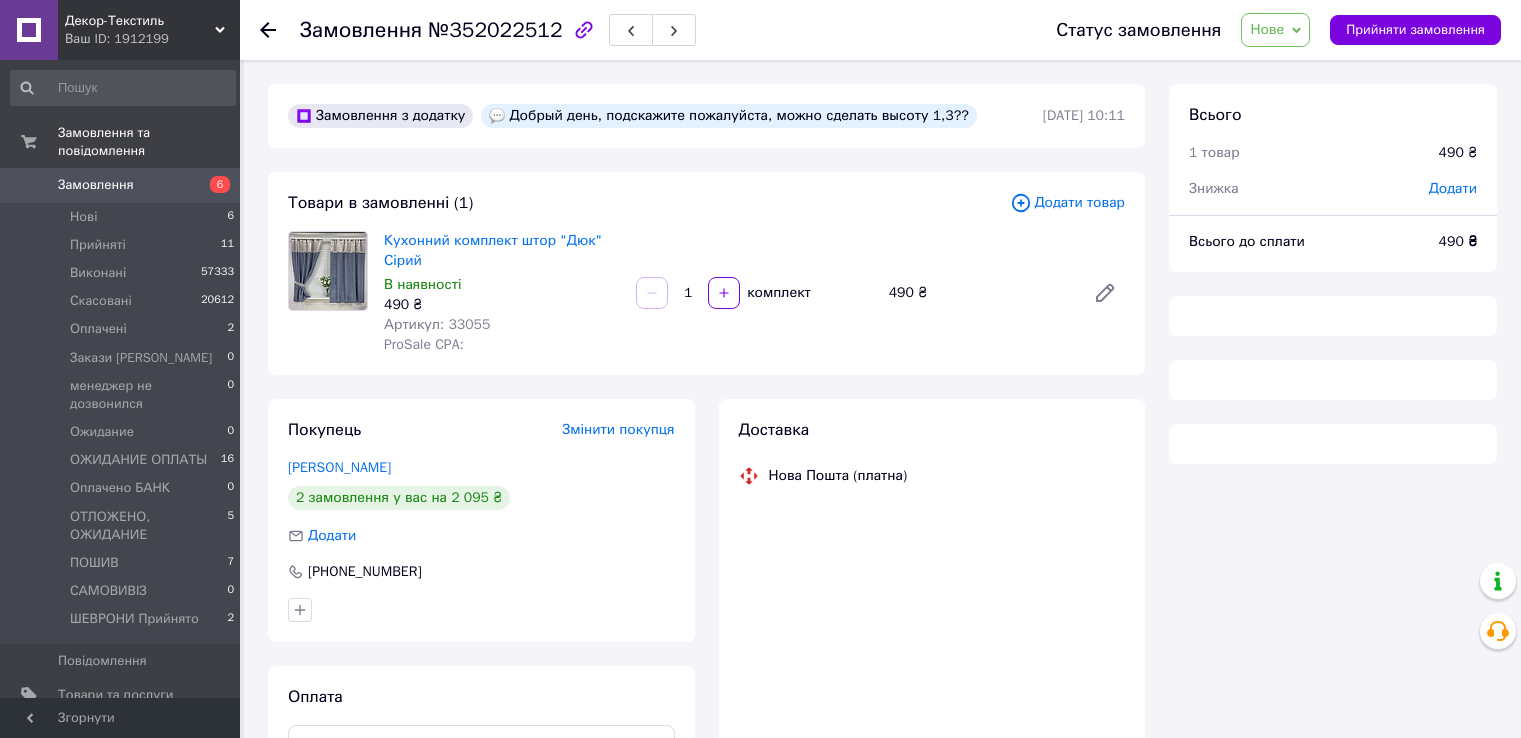 scroll, scrollTop: 0, scrollLeft: 0, axis: both 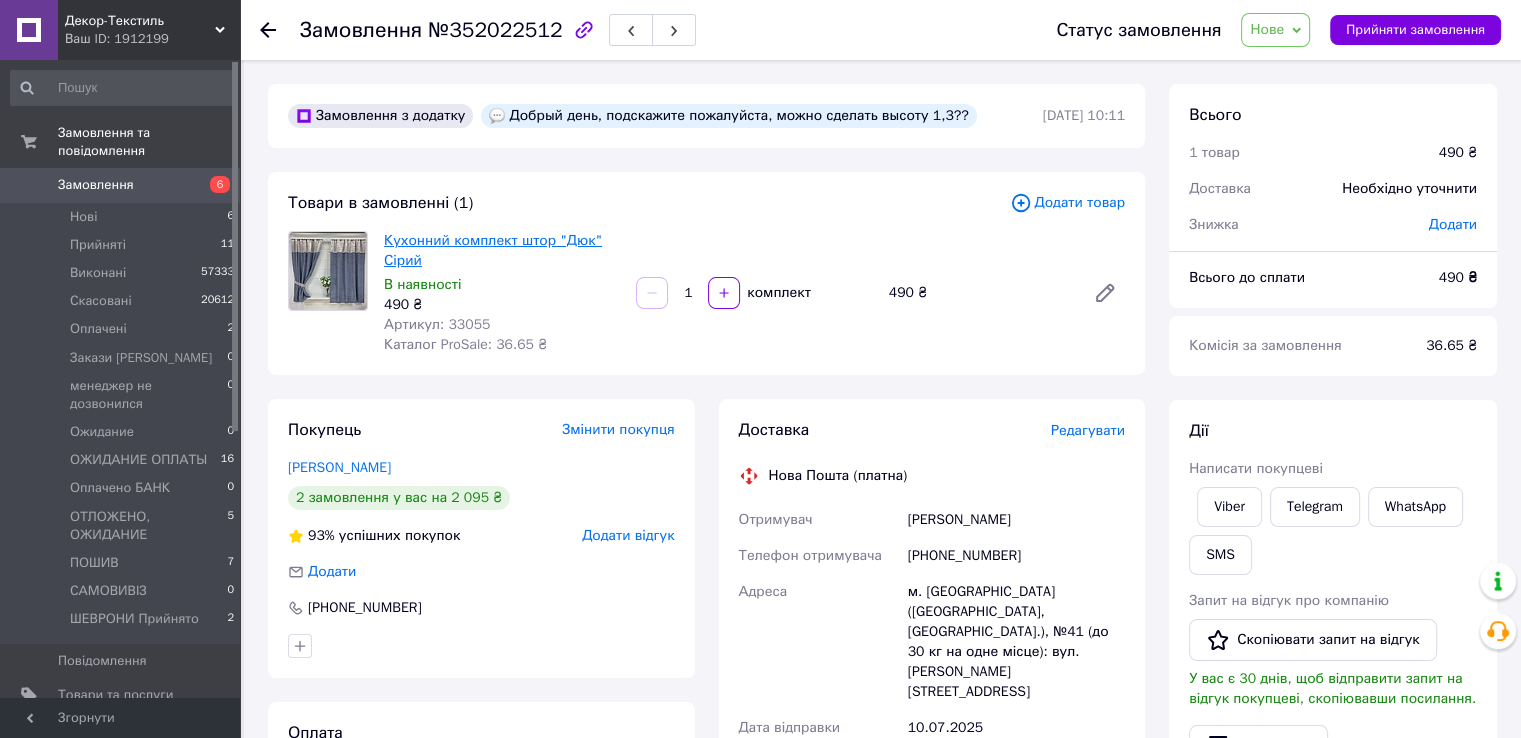 click on "Кухонний комплект штор "Дюк" Сірий" at bounding box center [493, 250] 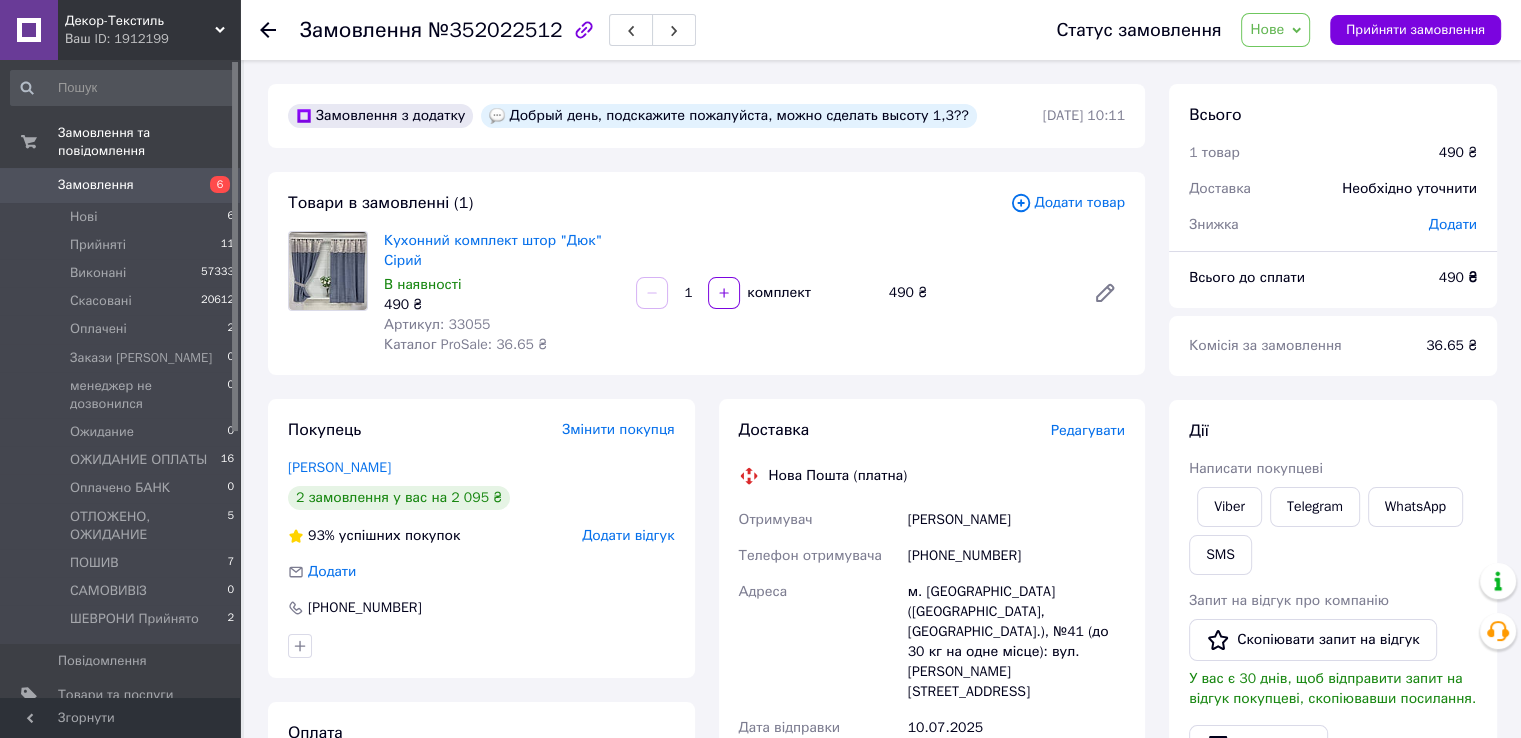 scroll, scrollTop: 0, scrollLeft: 0, axis: both 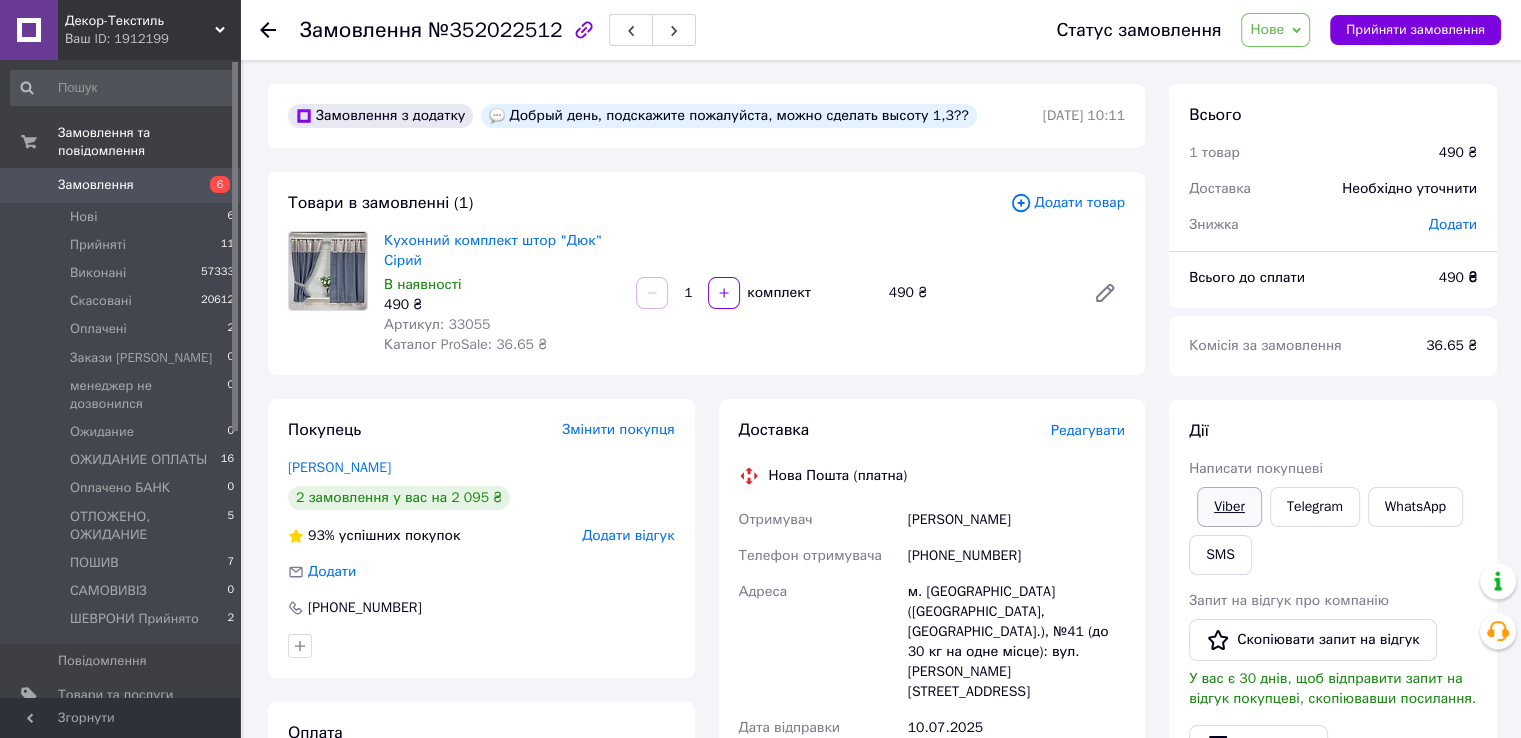 click on "Viber" at bounding box center [1229, 507] 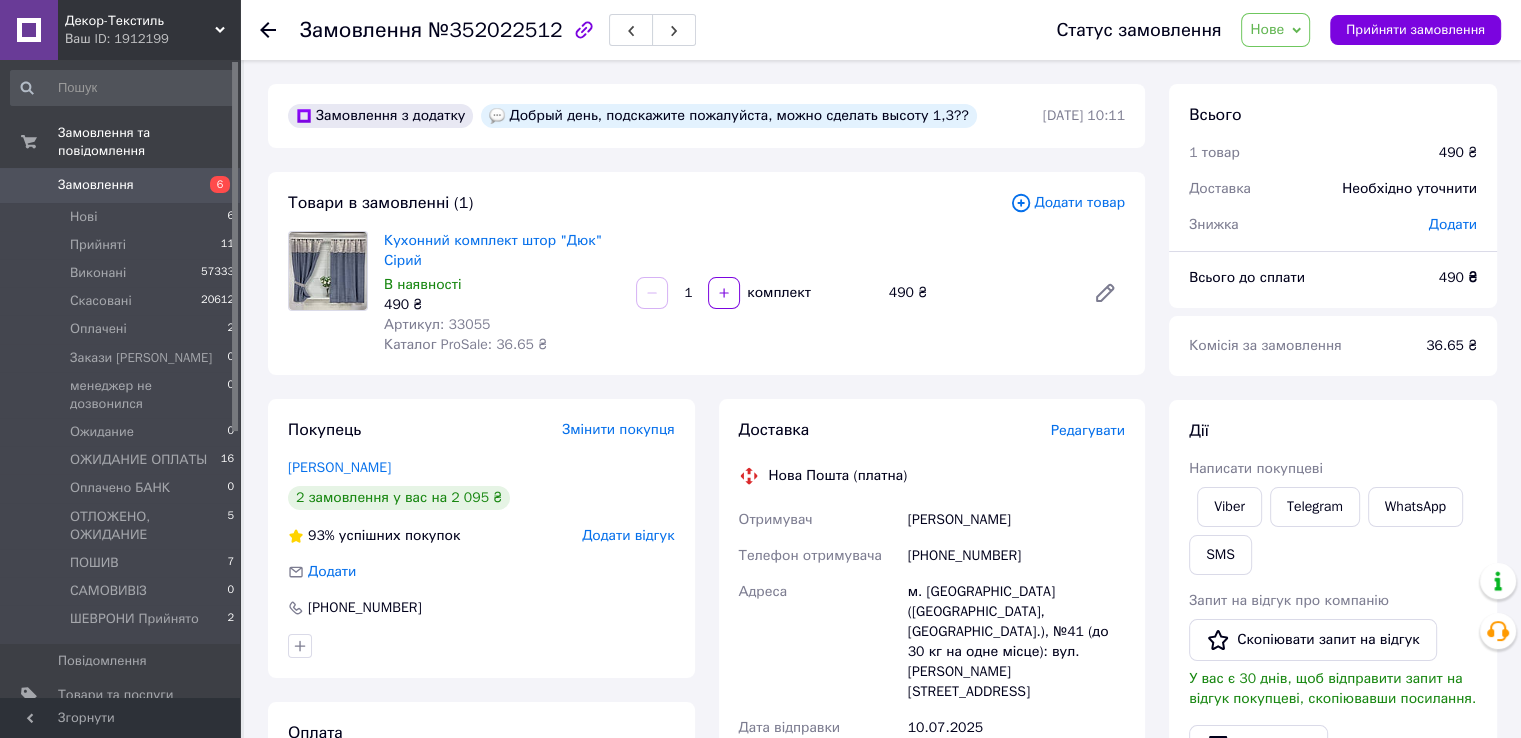 click on "Замовлення №352022512" at bounding box center (658, 30) 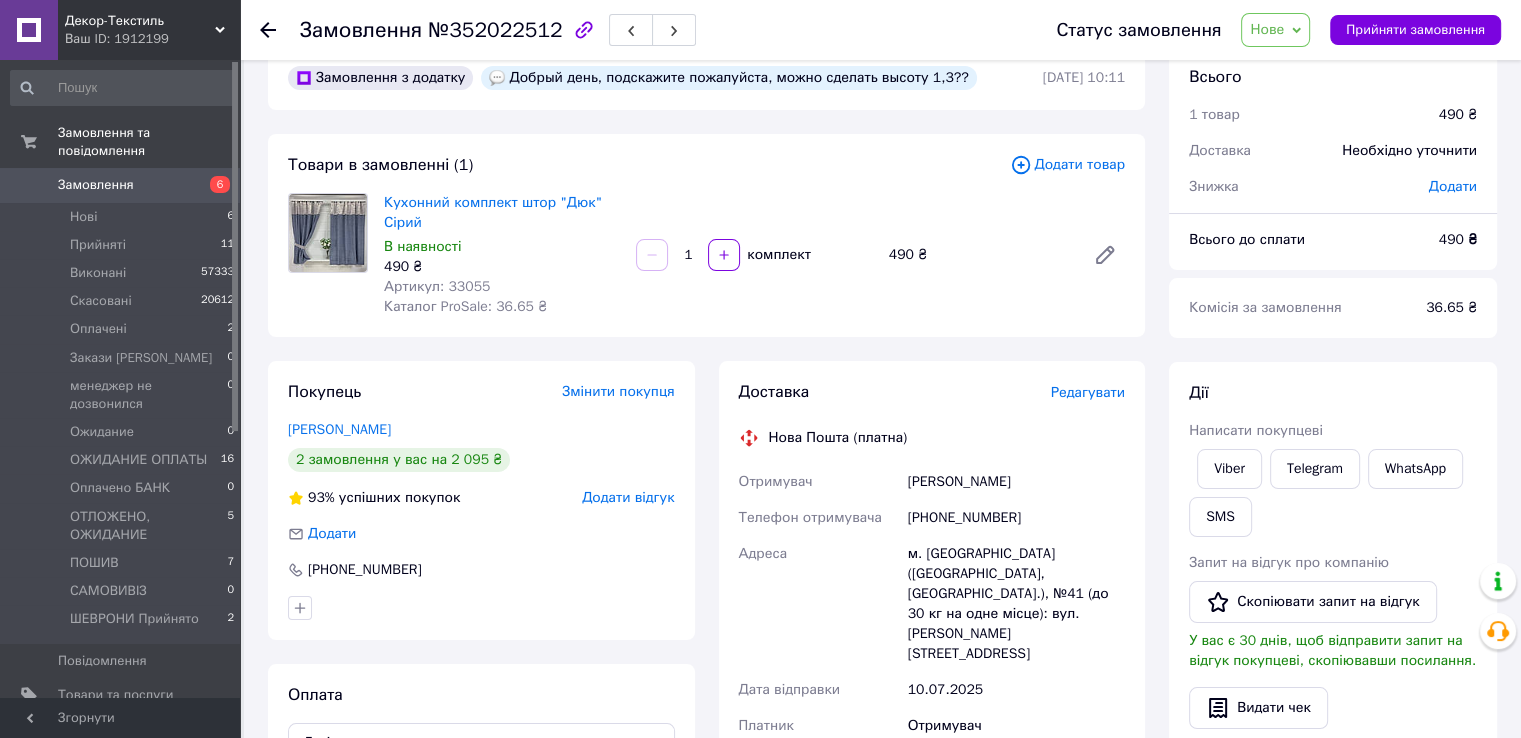 scroll, scrollTop: 100, scrollLeft: 0, axis: vertical 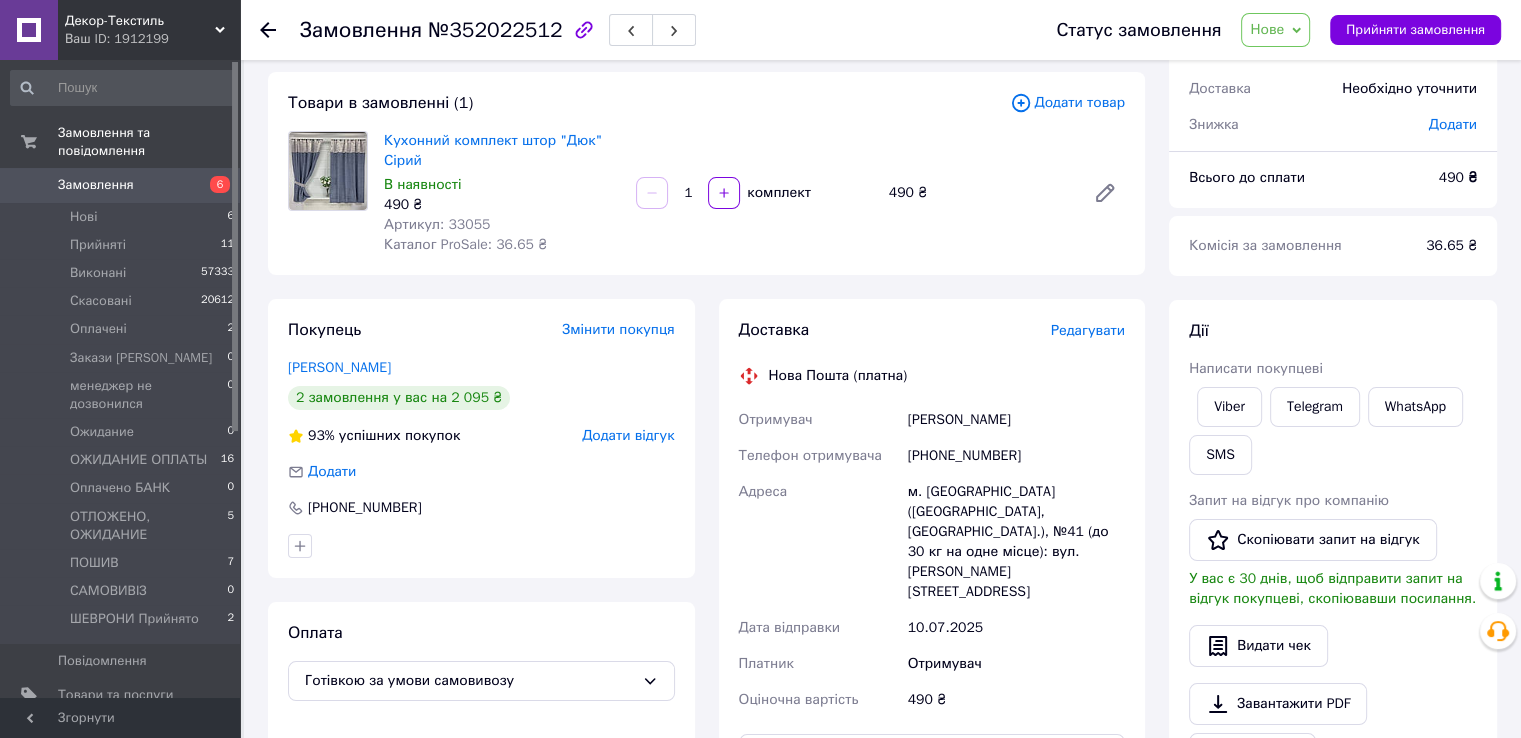 drag, startPoint x: 801, startPoint y: 11, endPoint x: 892, endPoint y: 89, distance: 119.85408 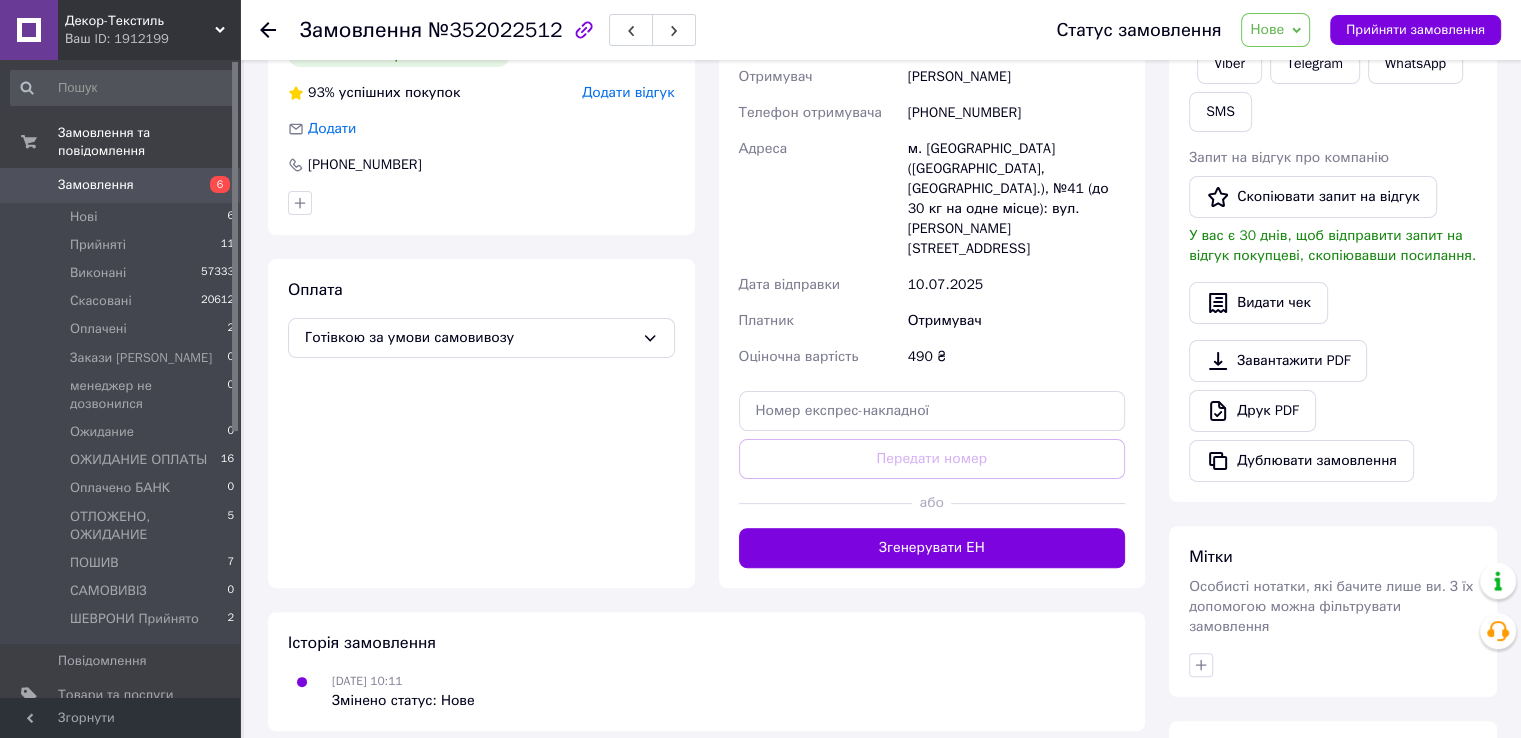 scroll, scrollTop: 692, scrollLeft: 0, axis: vertical 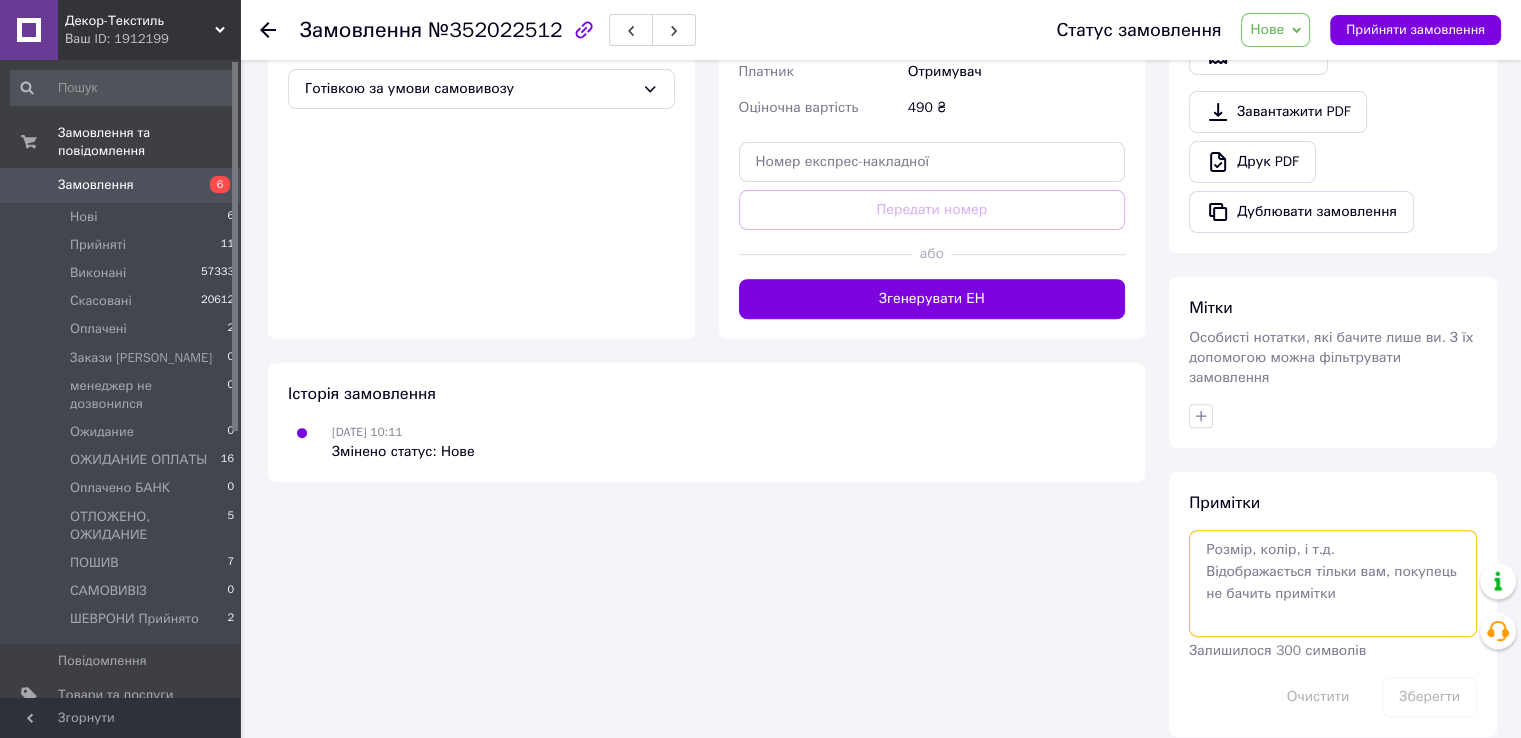 click at bounding box center (1333, 583) 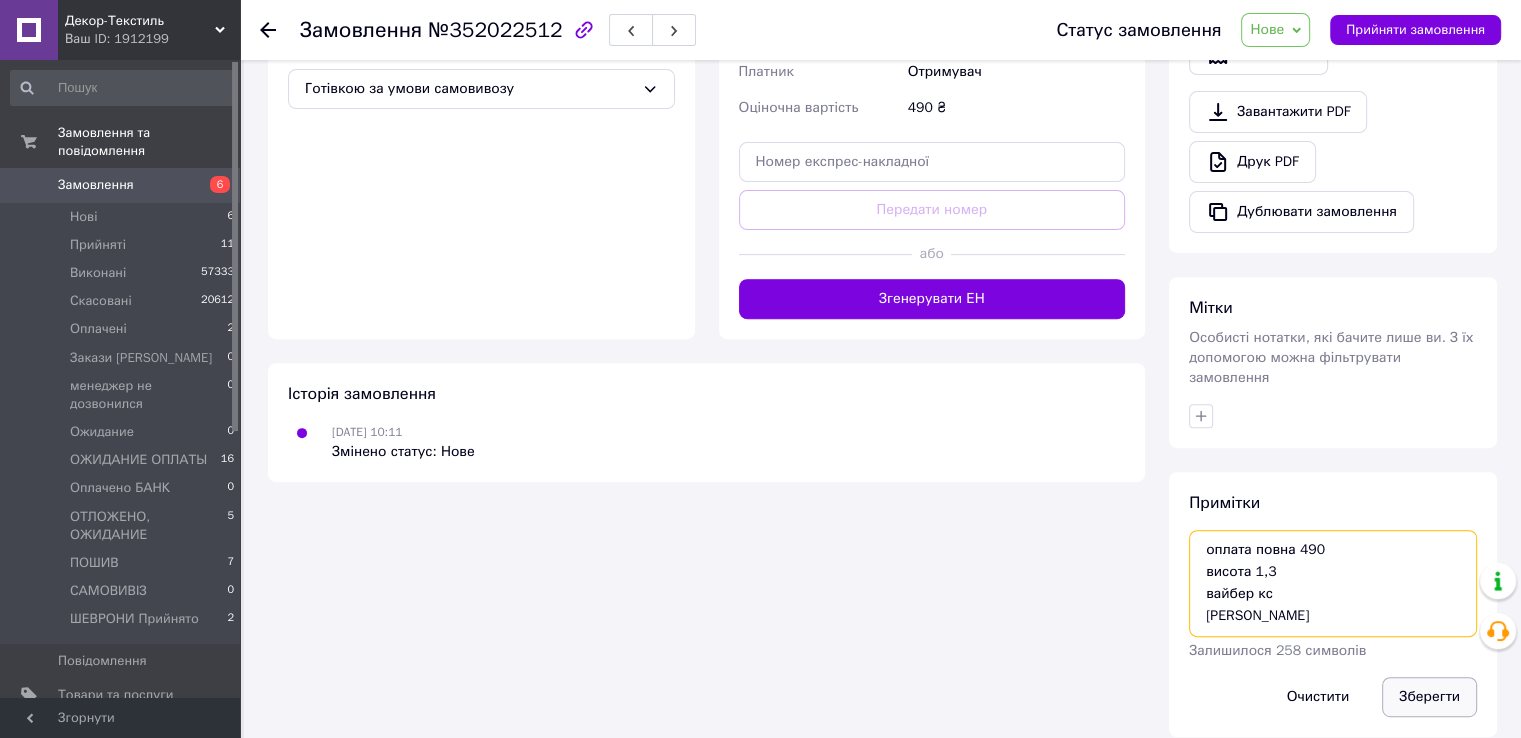 type on "оплата повна 490
висота 1,3
вайбер кс
надя" 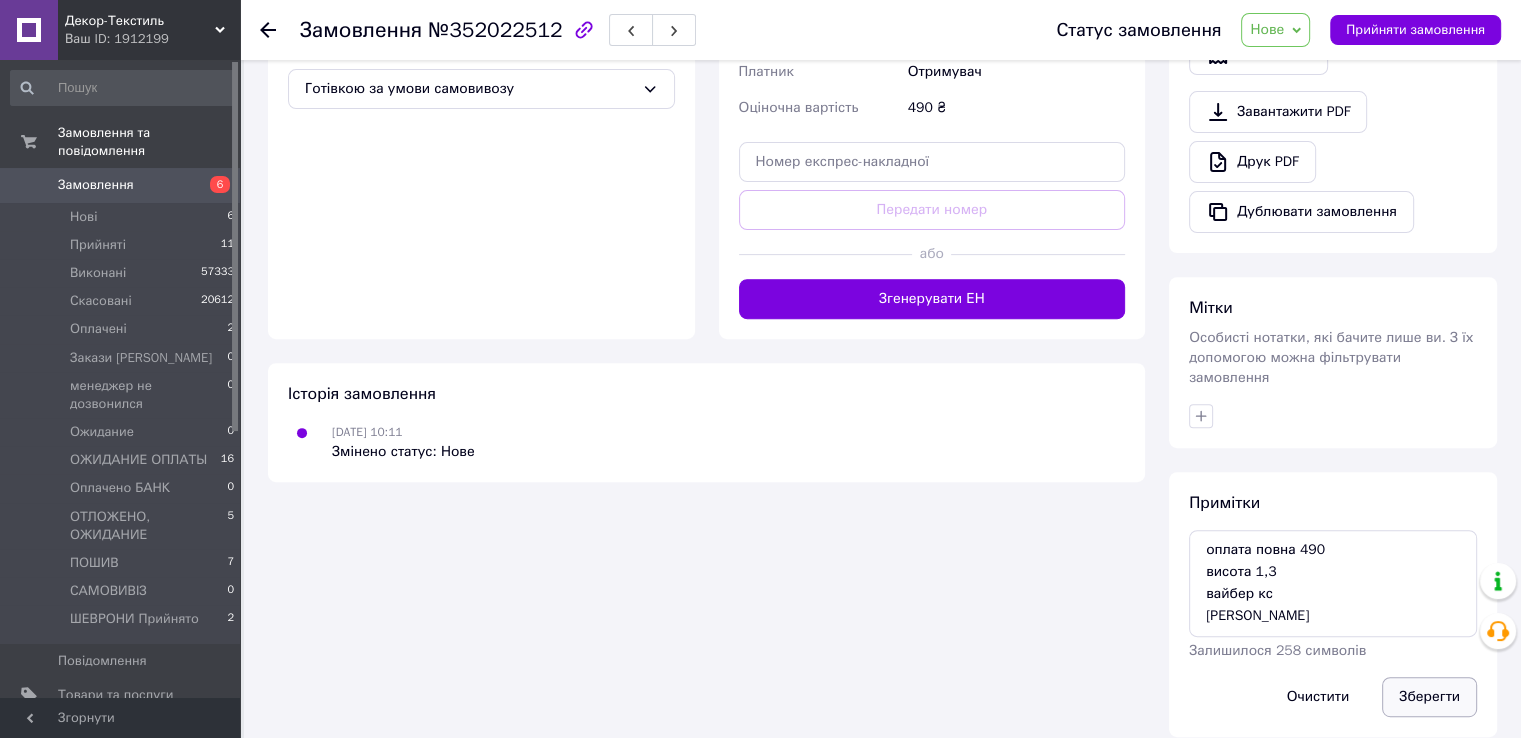 click on "Зберегти" at bounding box center [1429, 697] 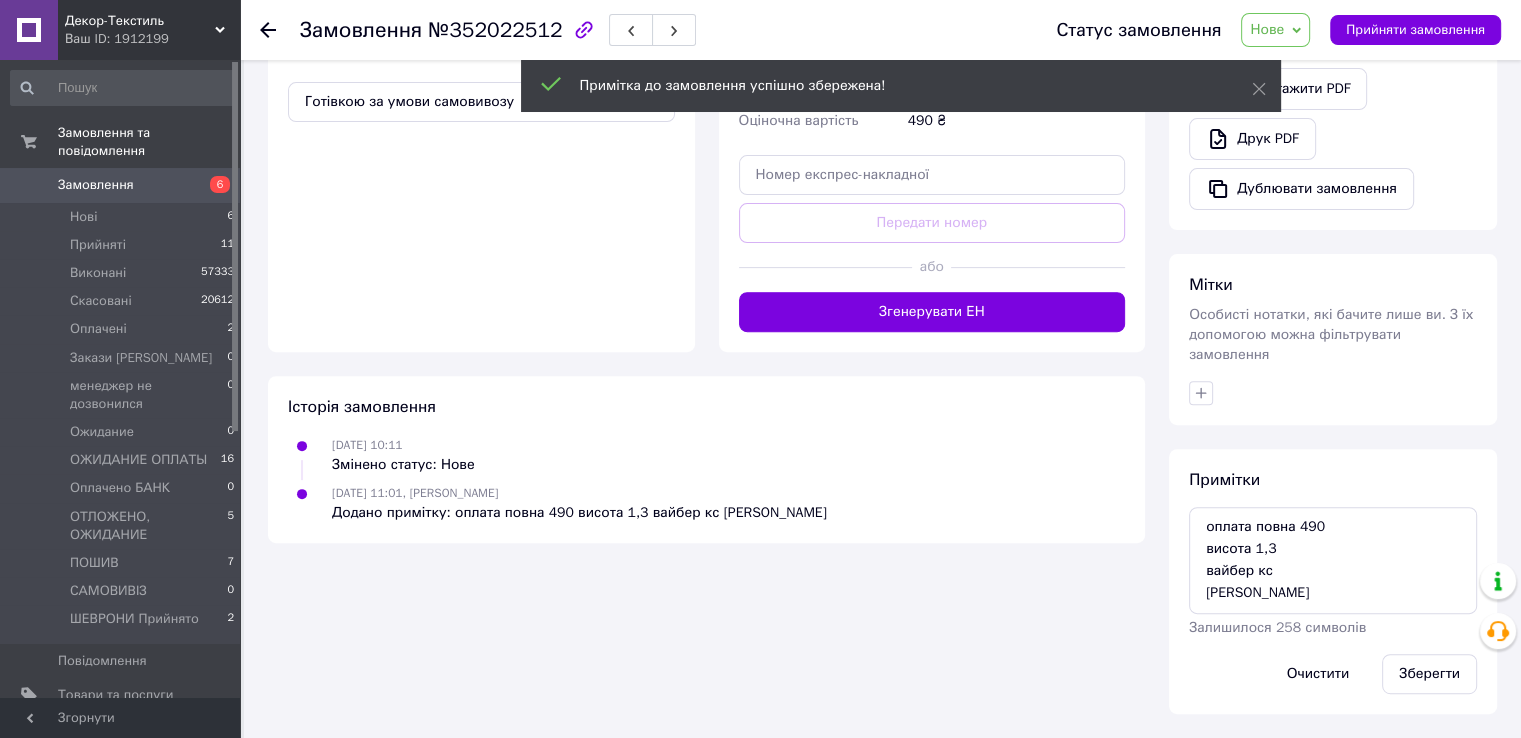 scroll, scrollTop: 656, scrollLeft: 0, axis: vertical 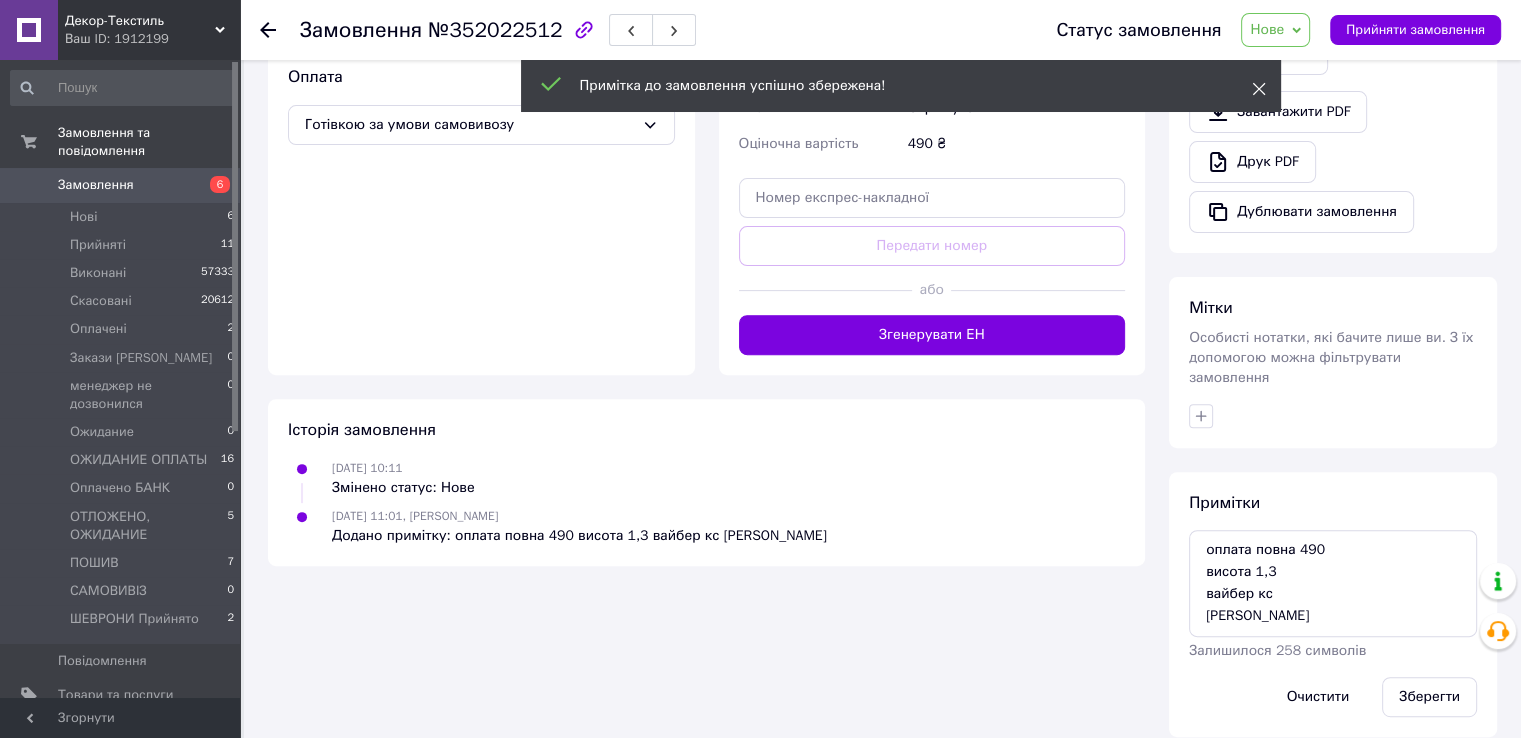 click 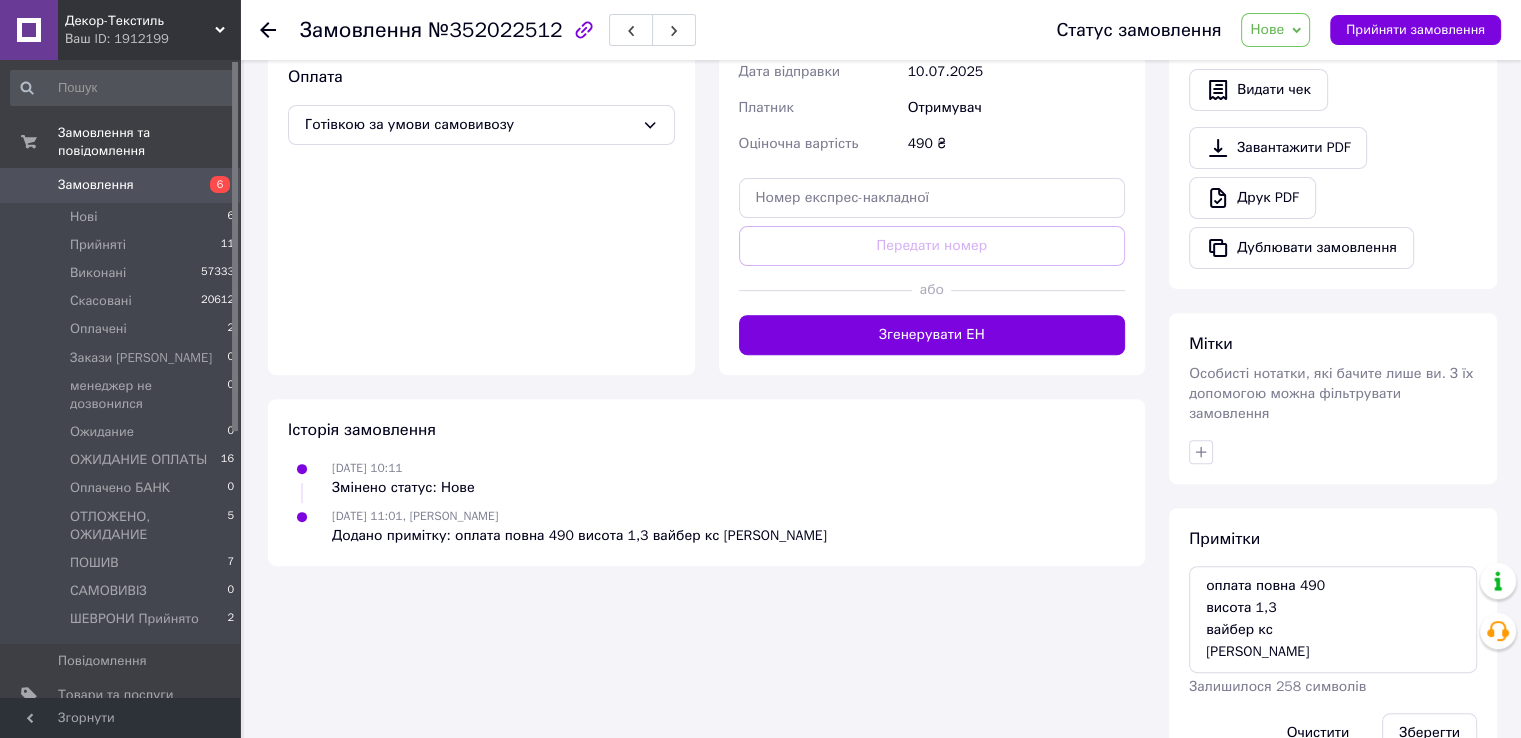 click on "Нове" at bounding box center (1267, 29) 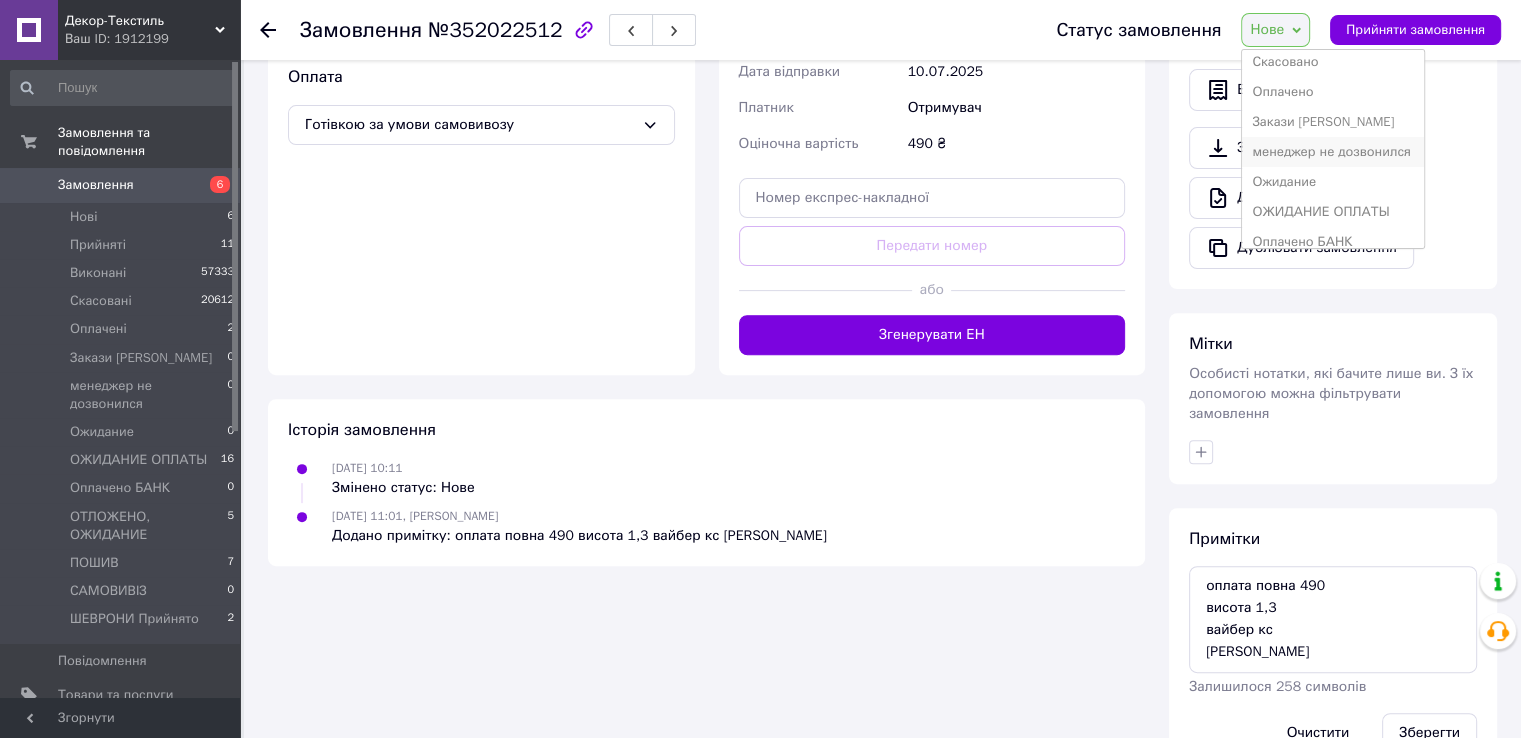scroll, scrollTop: 100, scrollLeft: 0, axis: vertical 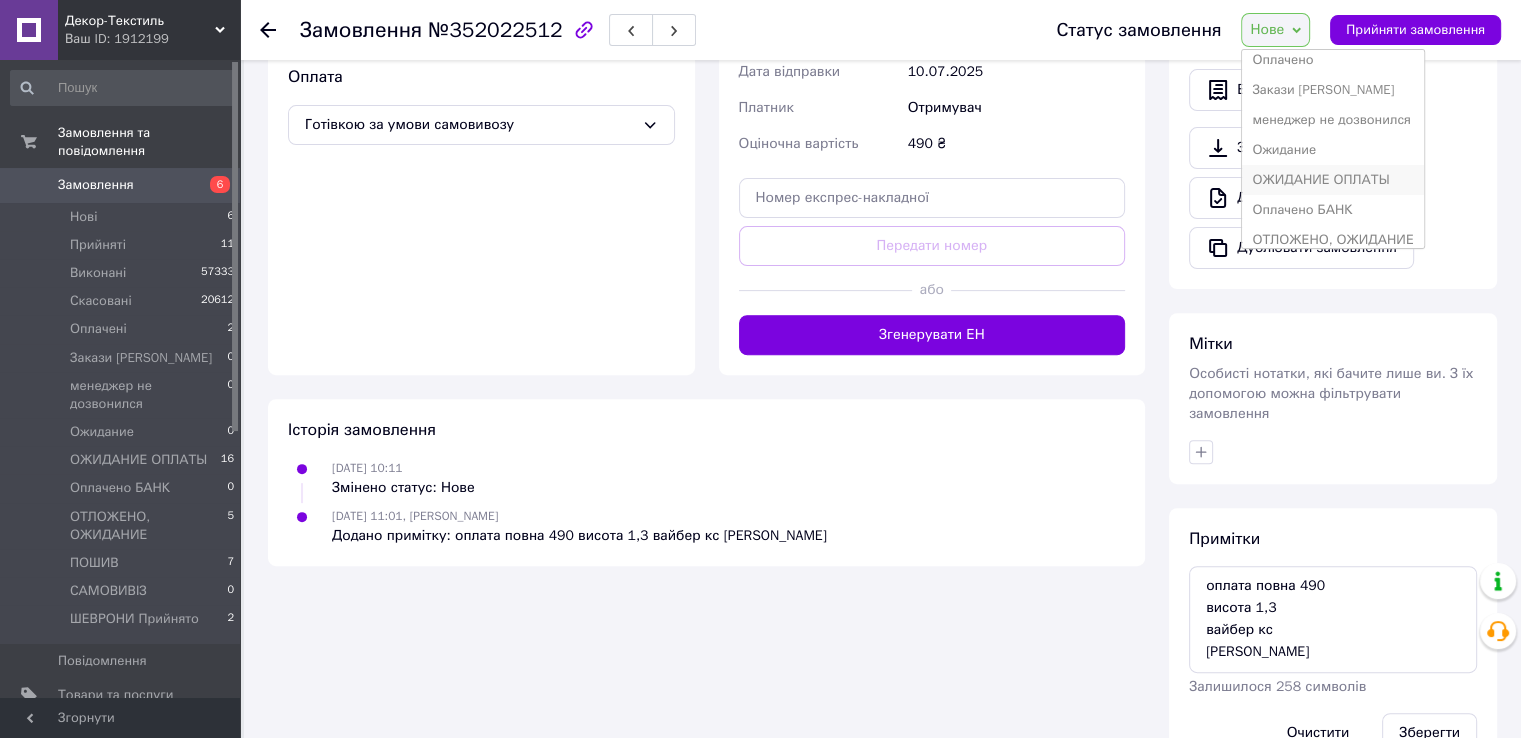 click on "ОЖИДАНИЕ ОПЛАТЫ" at bounding box center [1332, 180] 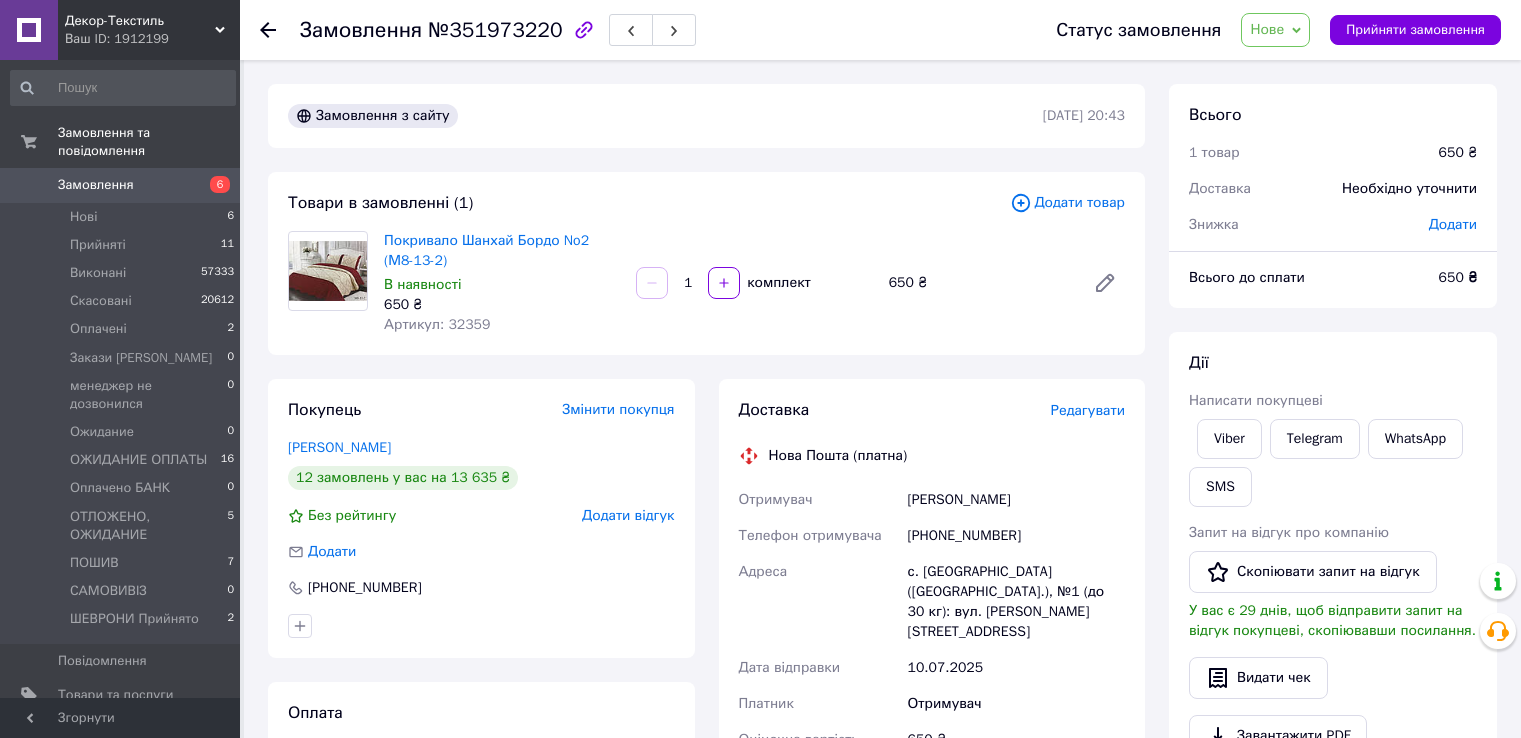 scroll, scrollTop: 0, scrollLeft: 0, axis: both 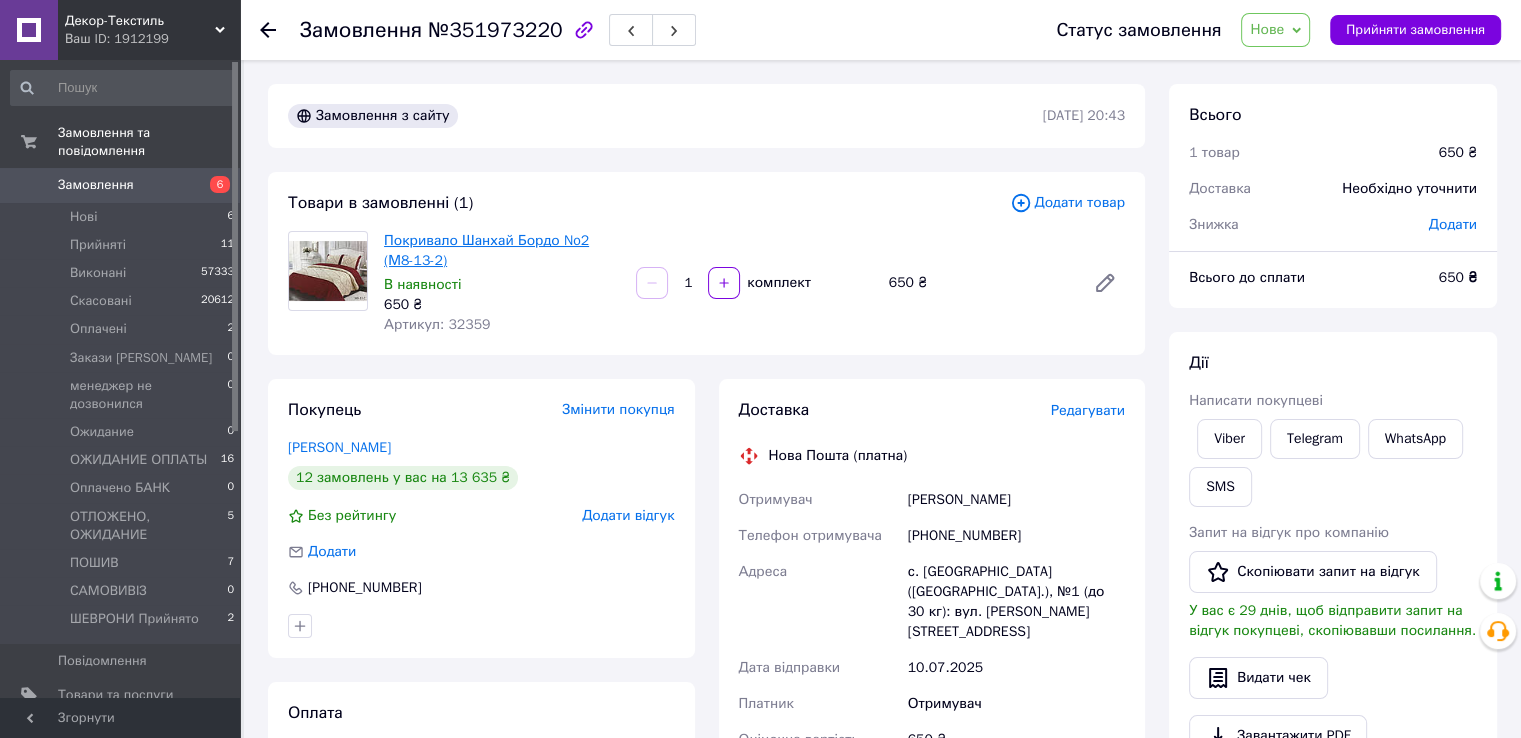 click on "Покривало Шанхай Бордо No2 (М8-13-2)" at bounding box center [486, 250] 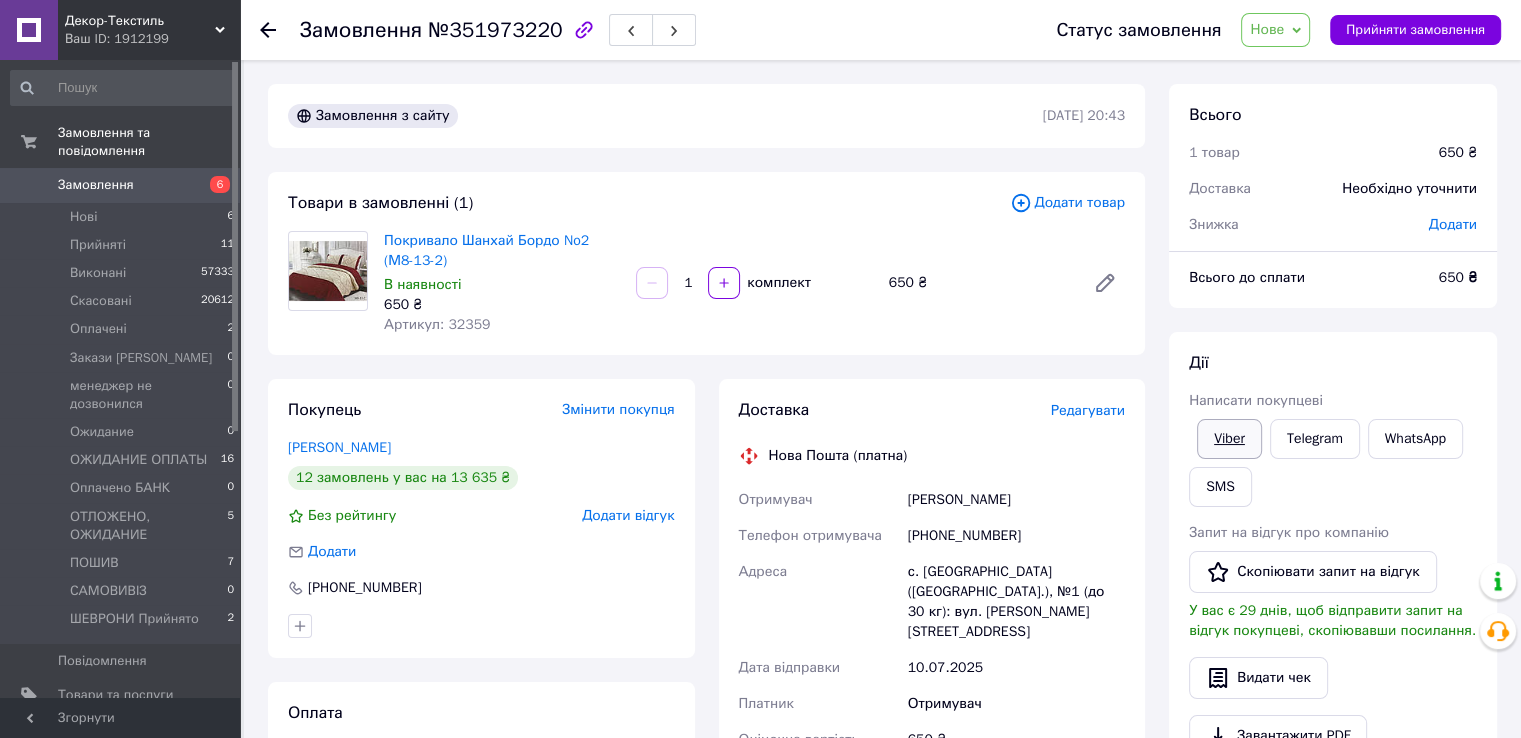 click on "Viber" at bounding box center (1229, 439) 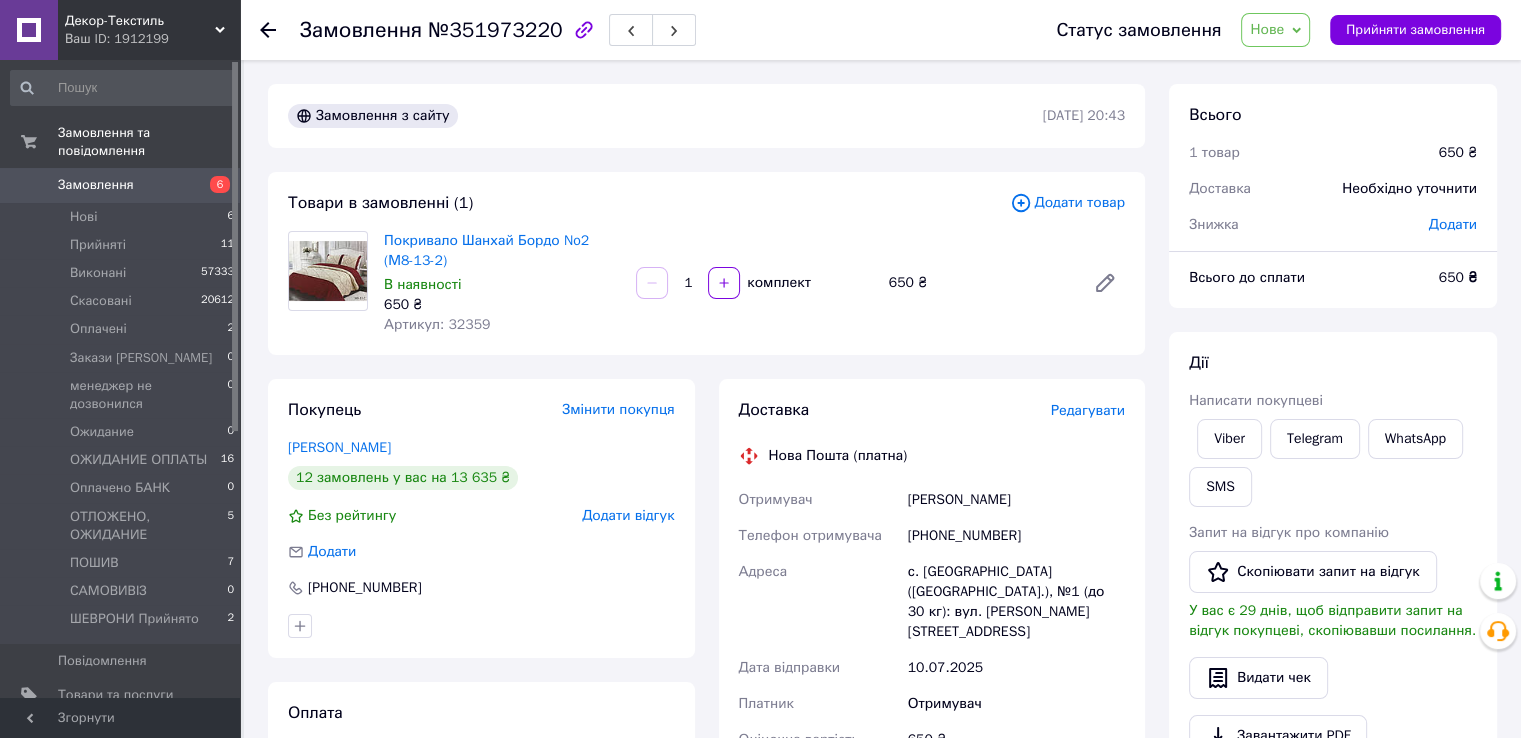 click on "Замовлення №351973220" at bounding box center [658, 30] 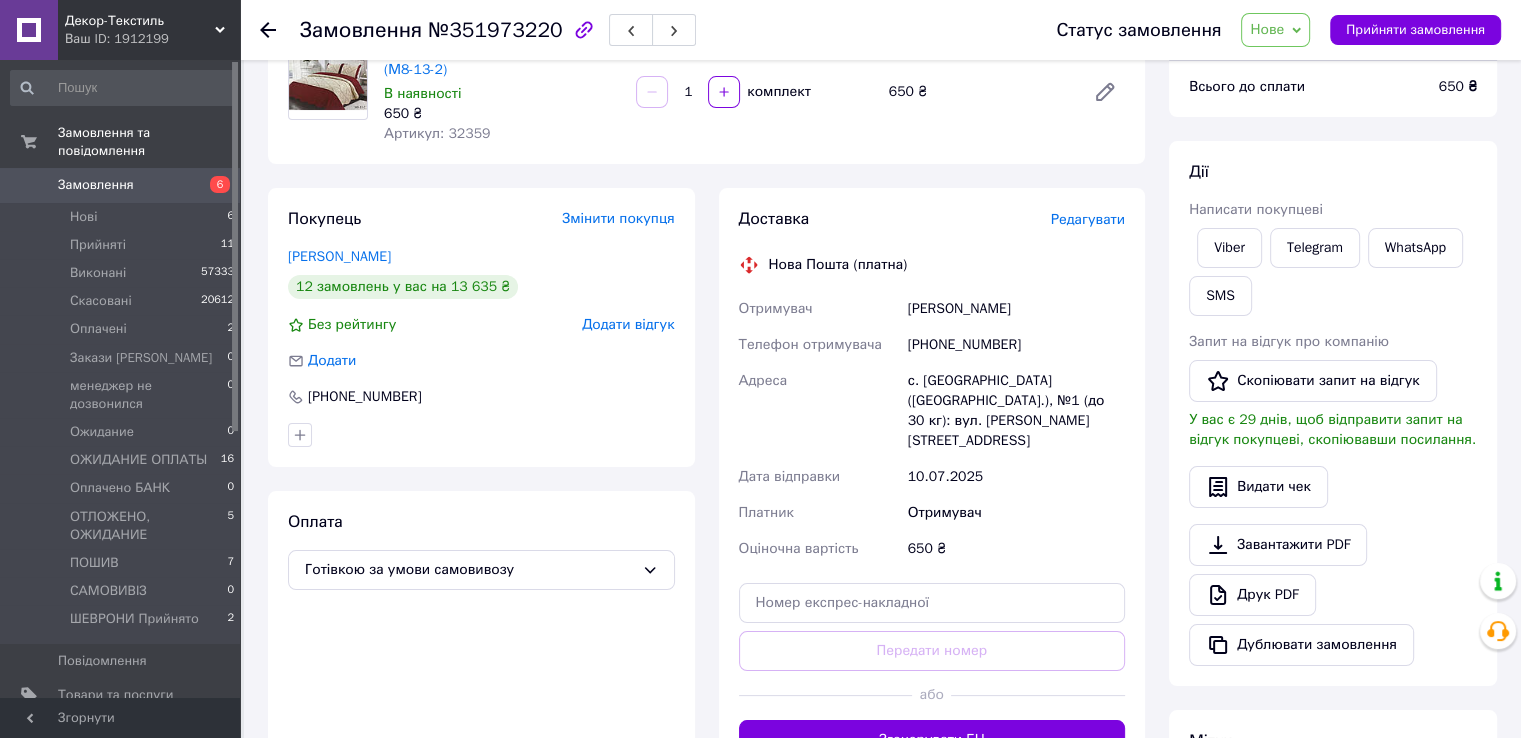 scroll, scrollTop: 200, scrollLeft: 0, axis: vertical 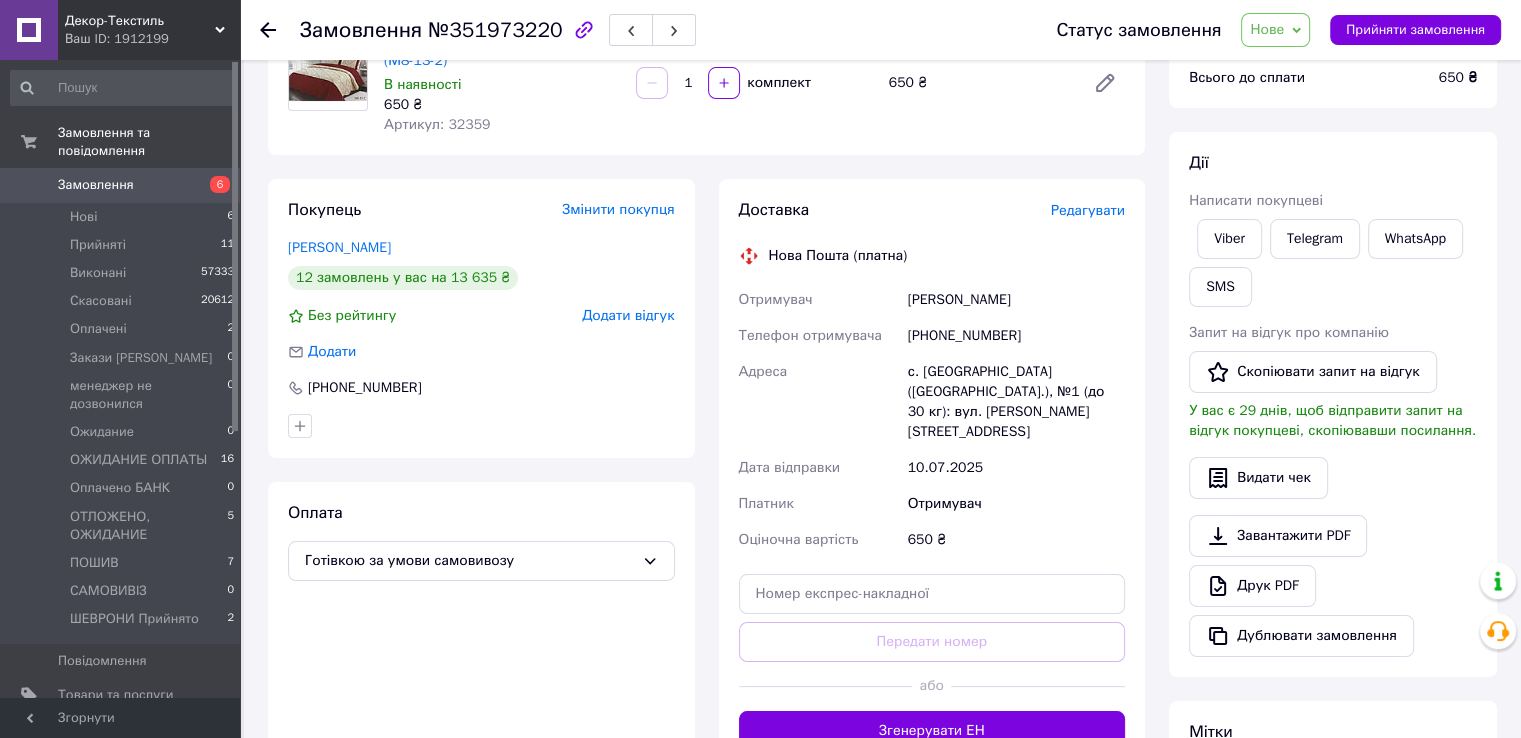 click on "Замовлення №351973220" at bounding box center [658, 30] 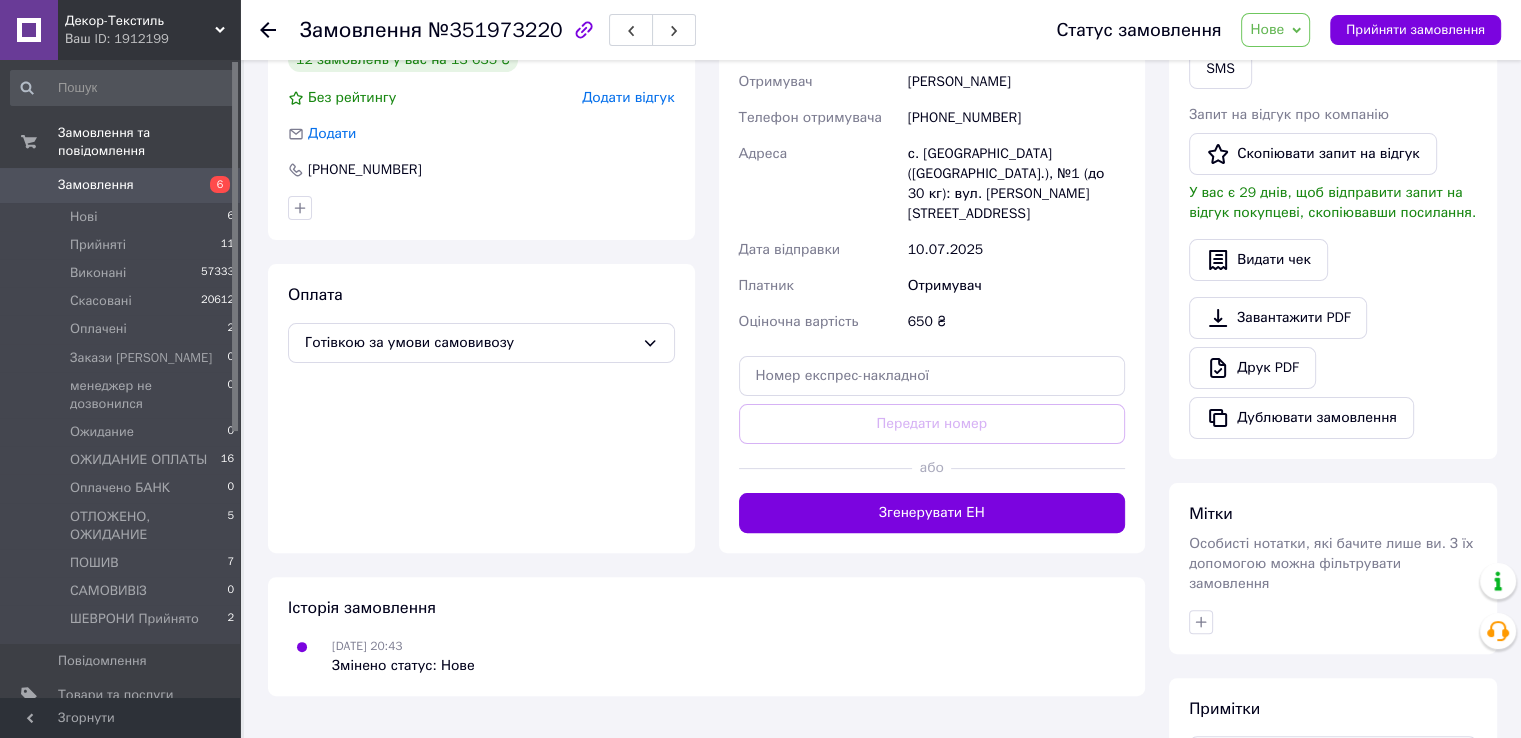 scroll, scrollTop: 624, scrollLeft: 0, axis: vertical 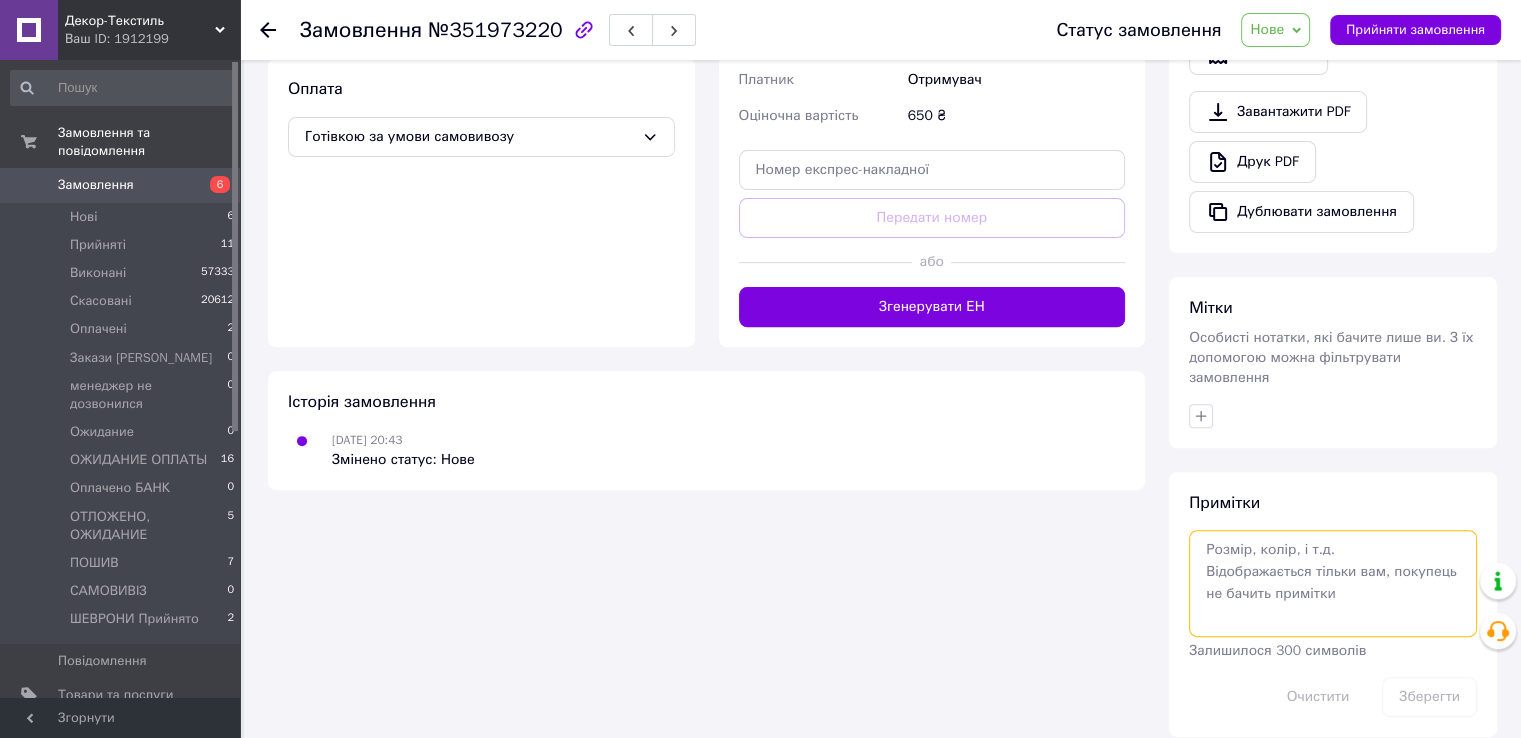 click at bounding box center [1333, 583] 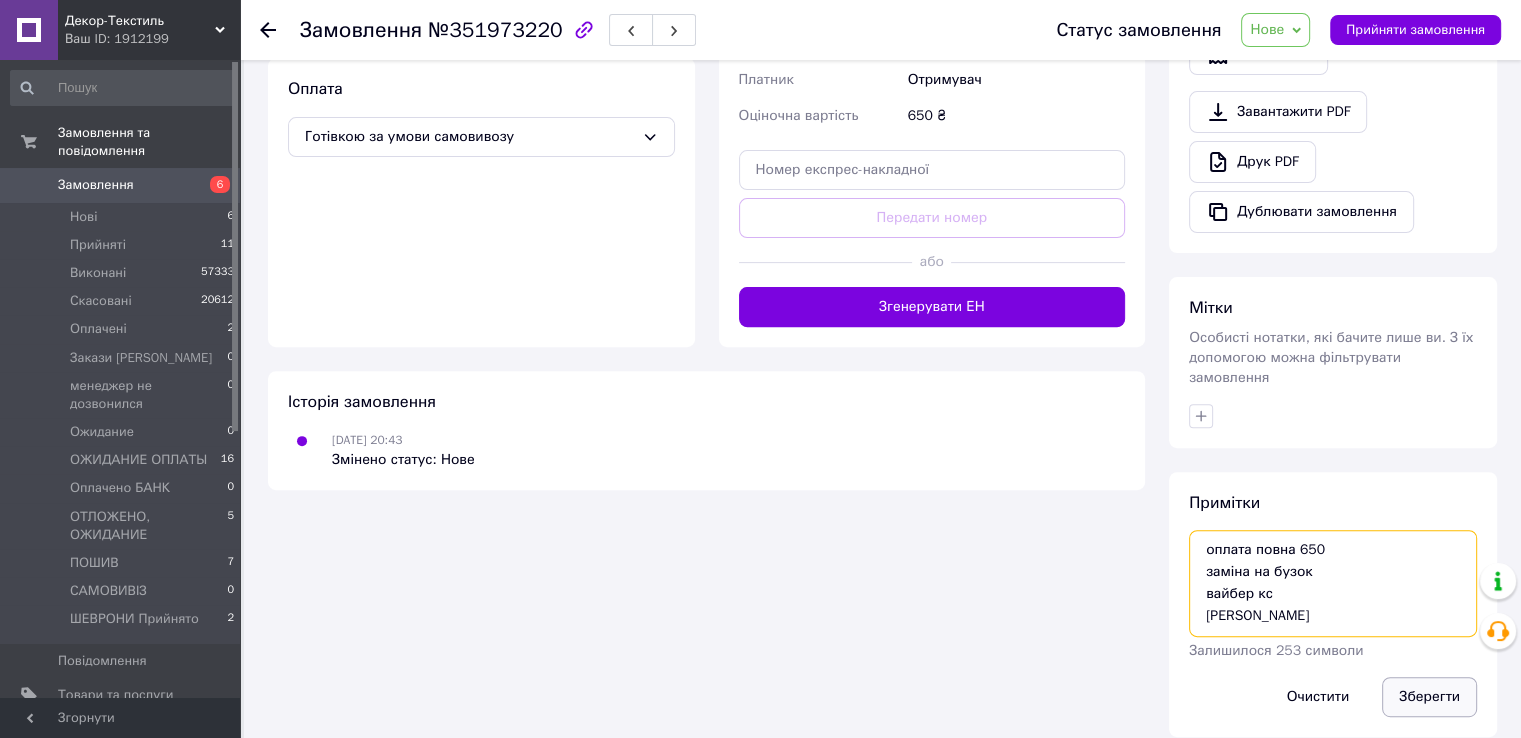type on "оплата повна 650
заміна на бузок
вайбер кс
надя" 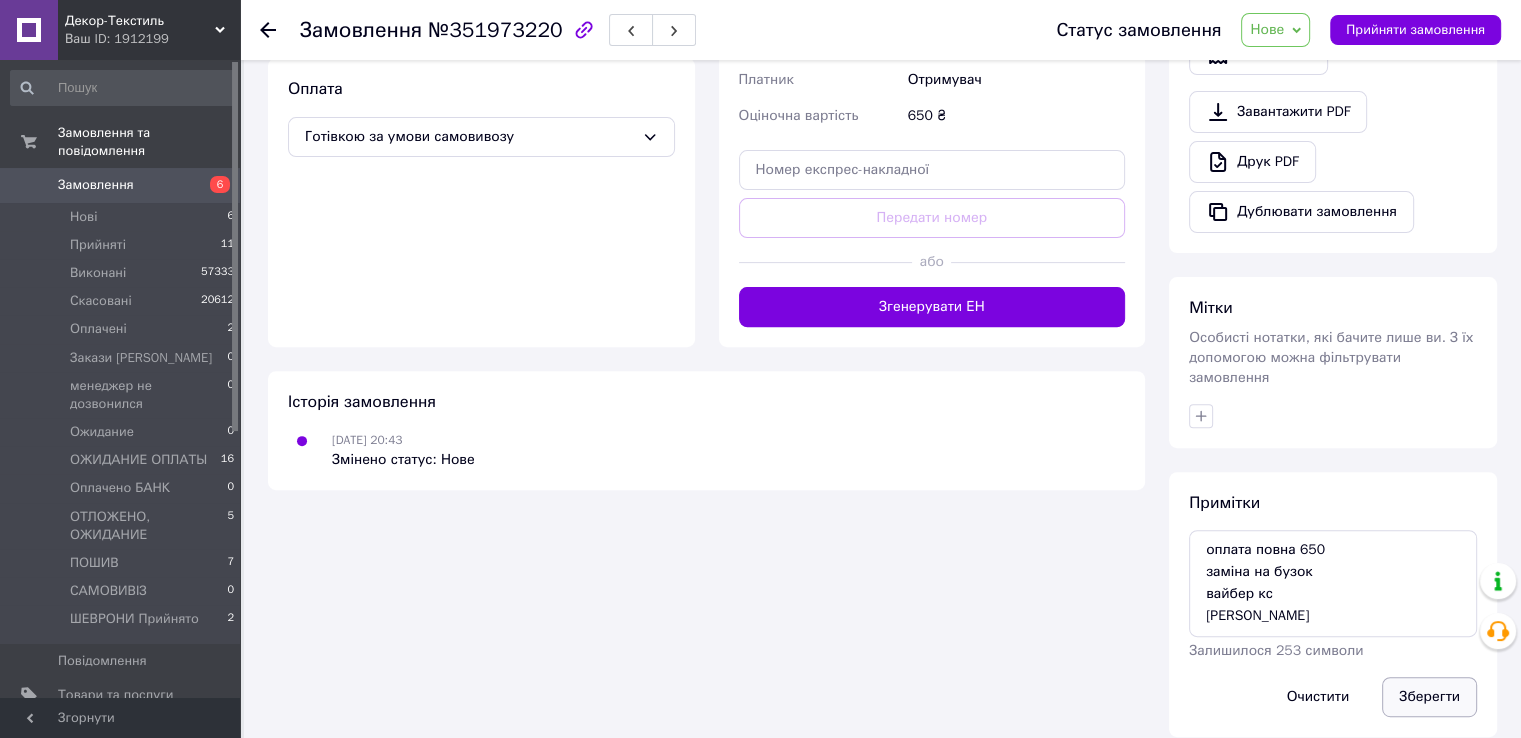 click on "Зберегти" at bounding box center (1429, 697) 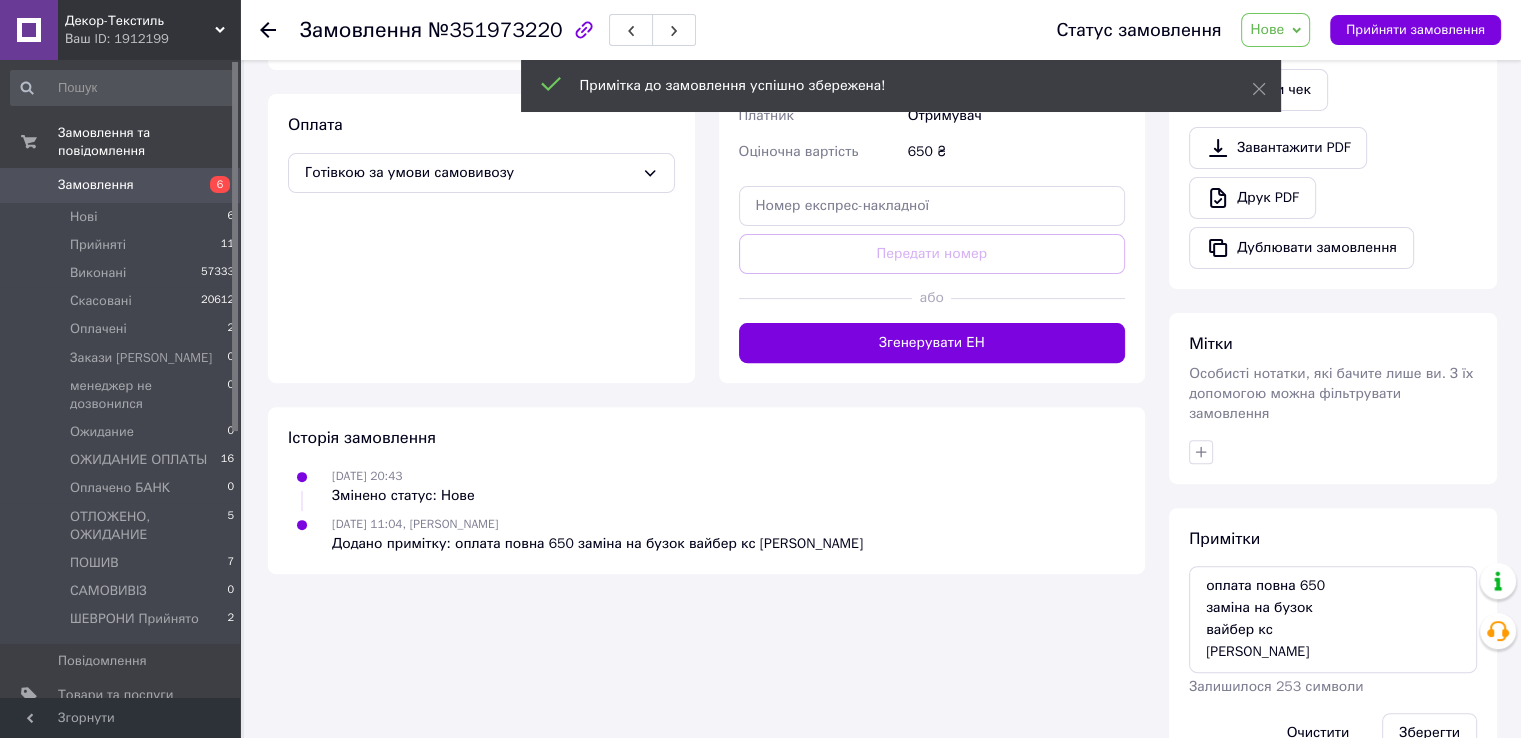 scroll, scrollTop: 624, scrollLeft: 0, axis: vertical 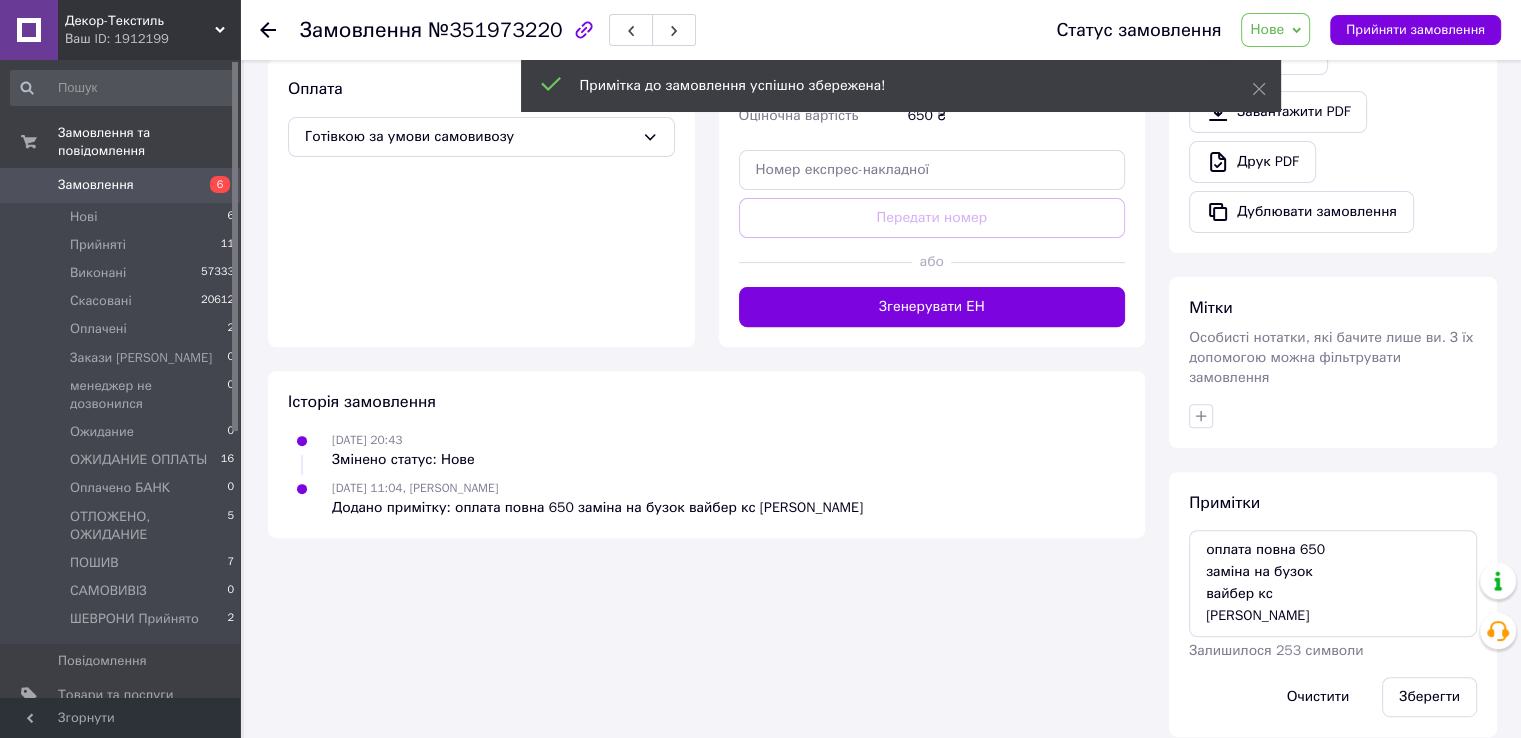click on "Нове" at bounding box center [1267, 29] 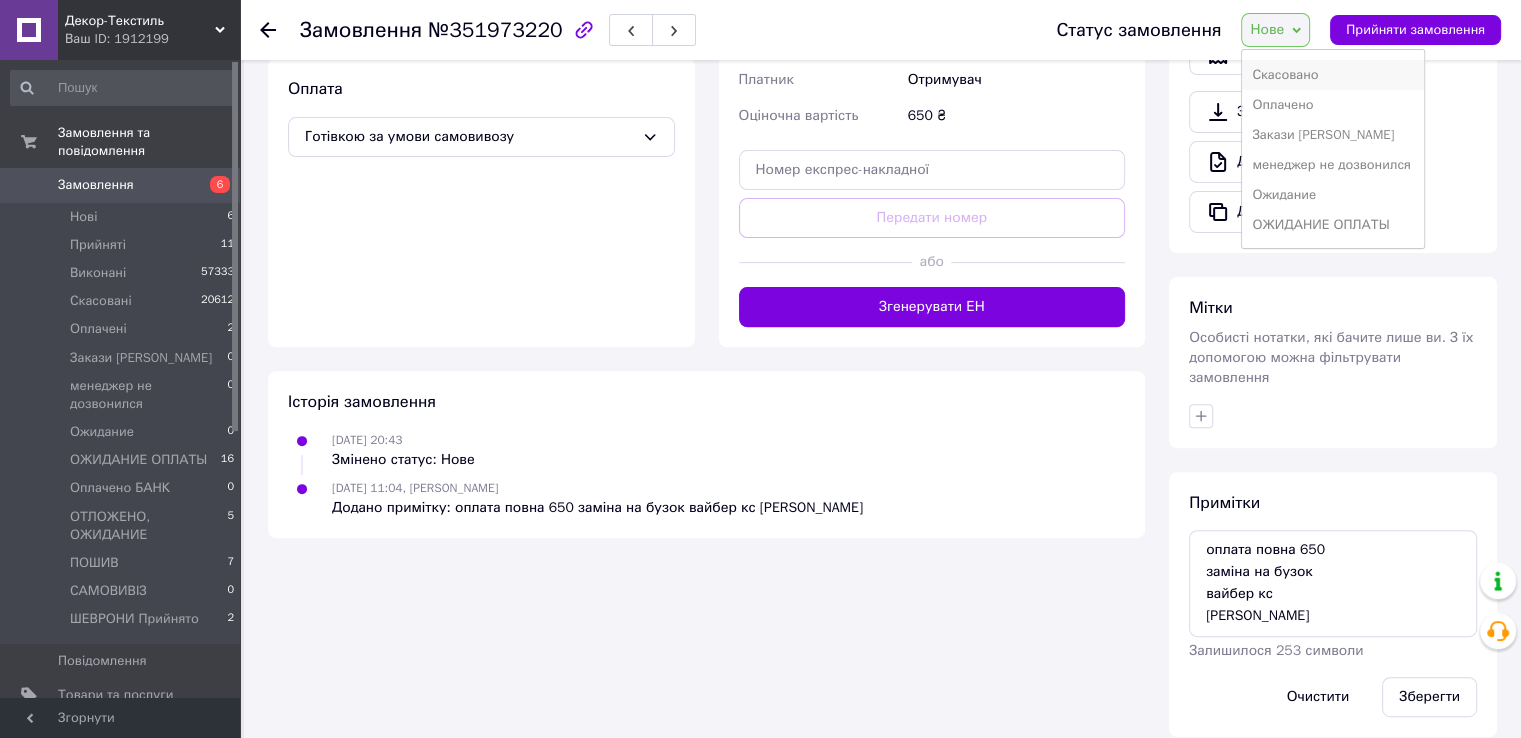 scroll, scrollTop: 100, scrollLeft: 0, axis: vertical 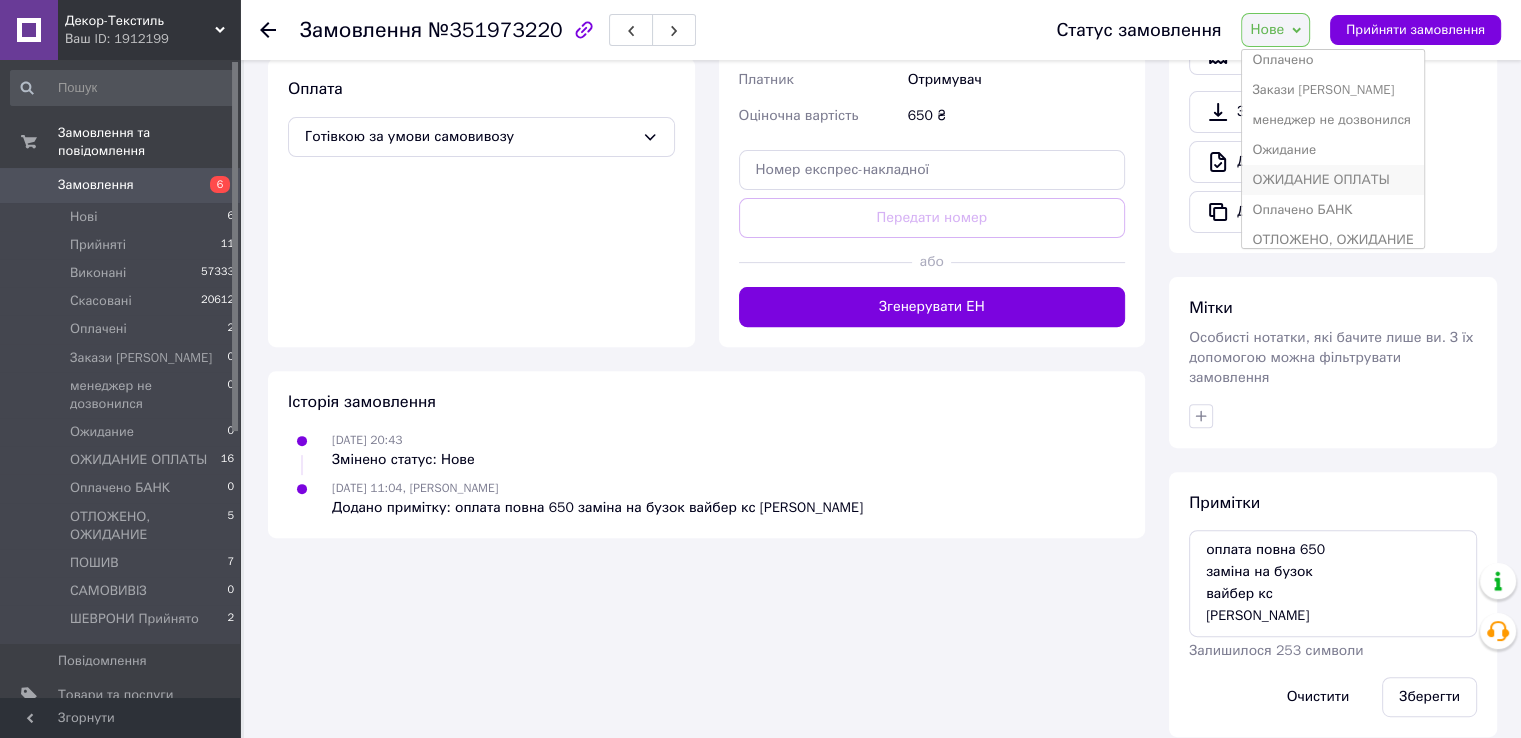 click on "ОЖИДАНИЕ ОПЛАТЫ" at bounding box center [1332, 180] 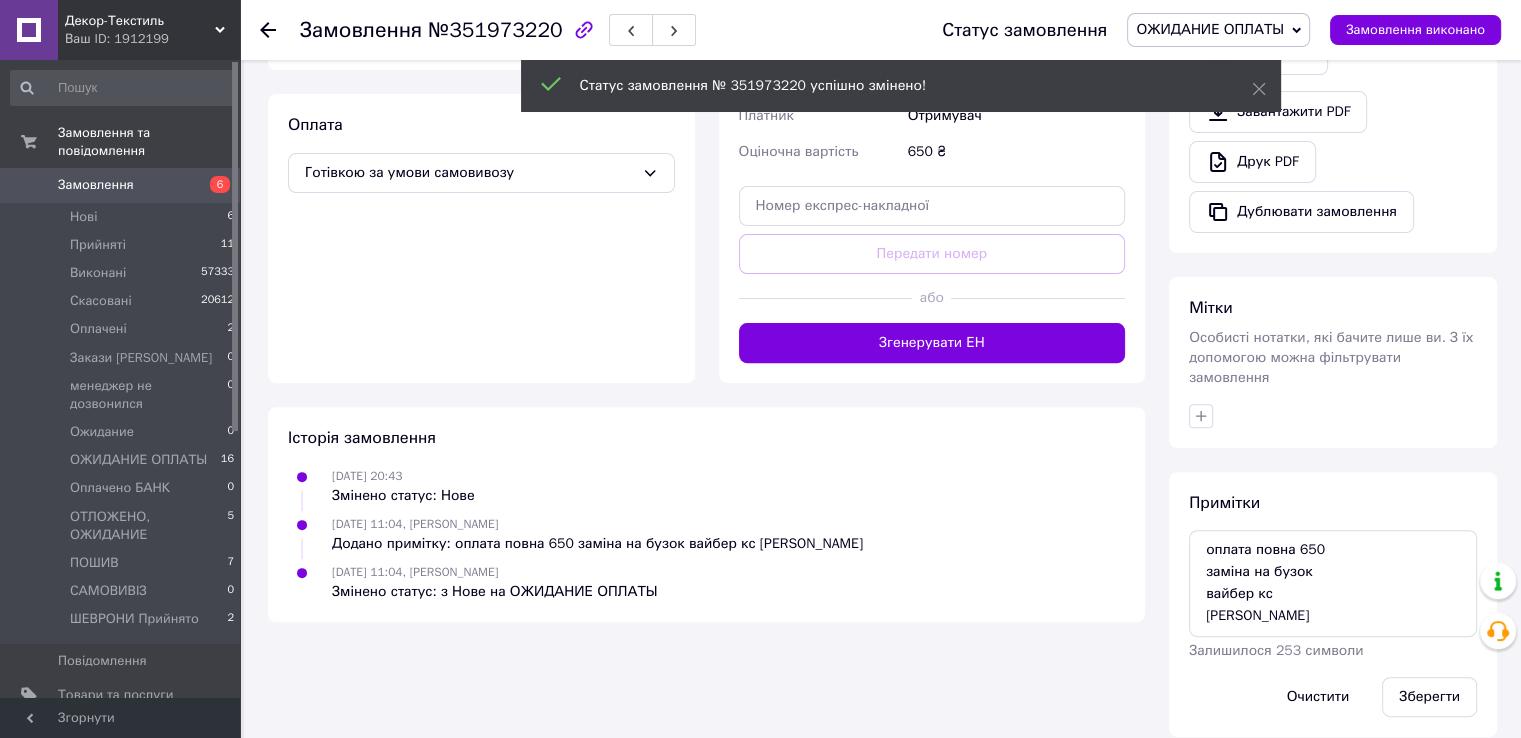 scroll, scrollTop: 624, scrollLeft: 0, axis: vertical 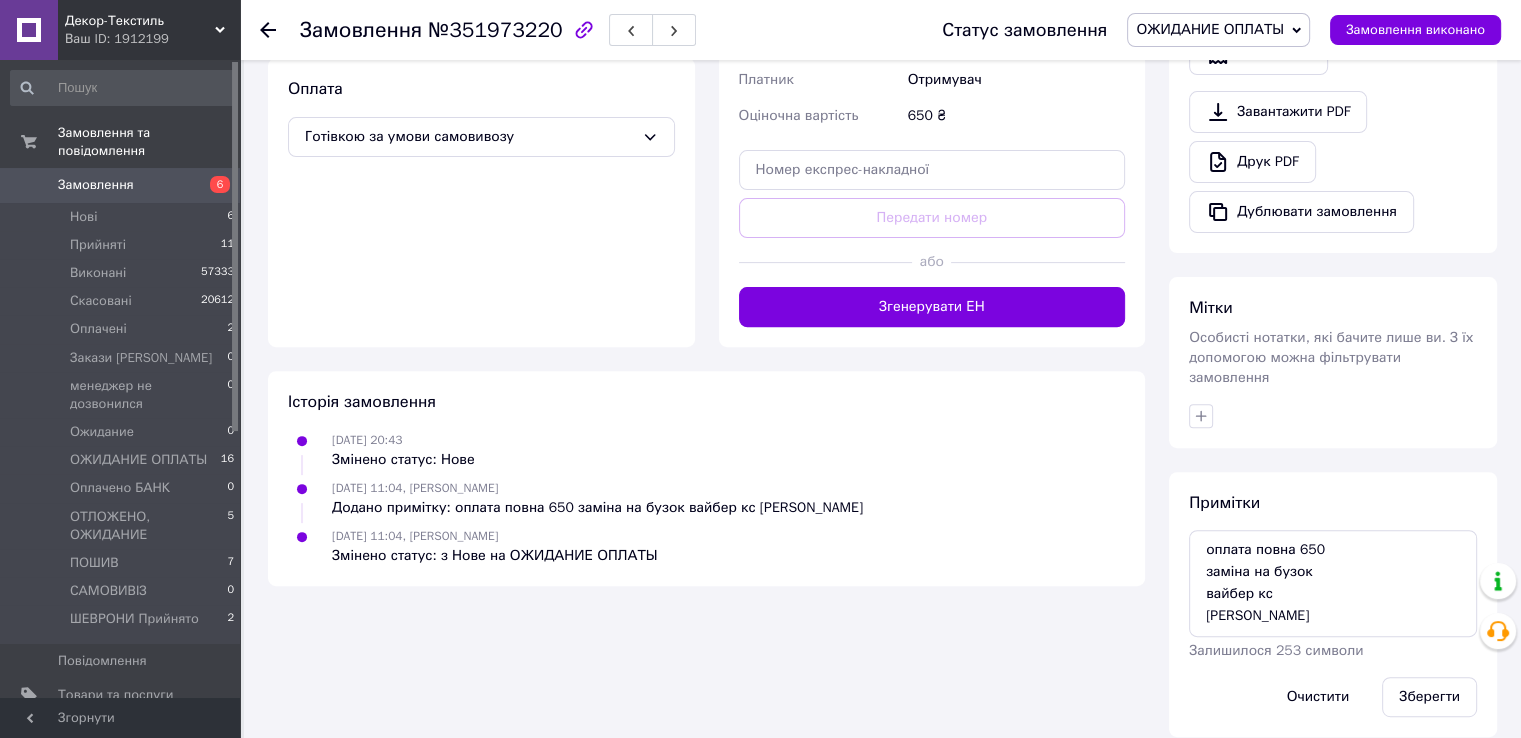 click on "Замовлення №351973220" at bounding box center (601, 30) 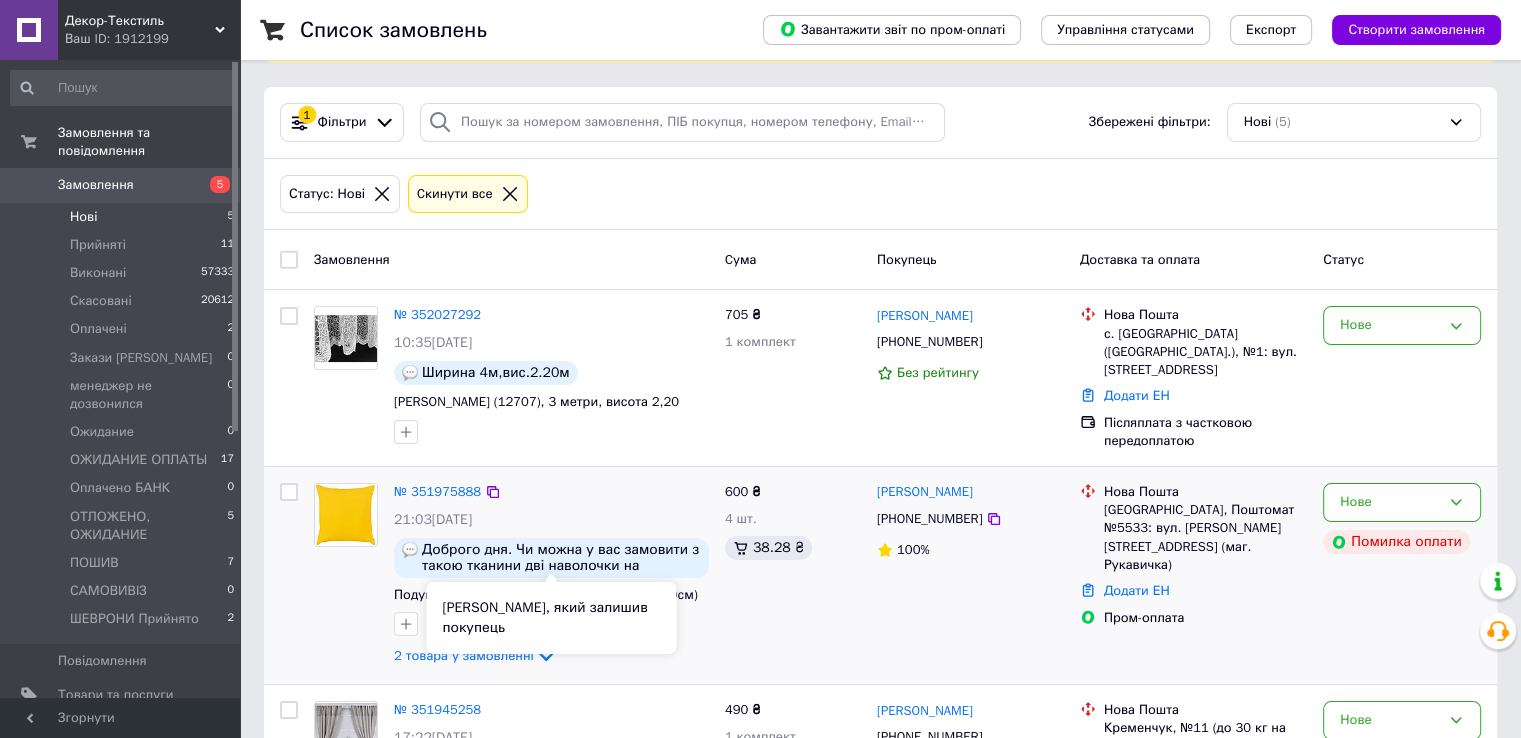 scroll, scrollTop: 220, scrollLeft: 0, axis: vertical 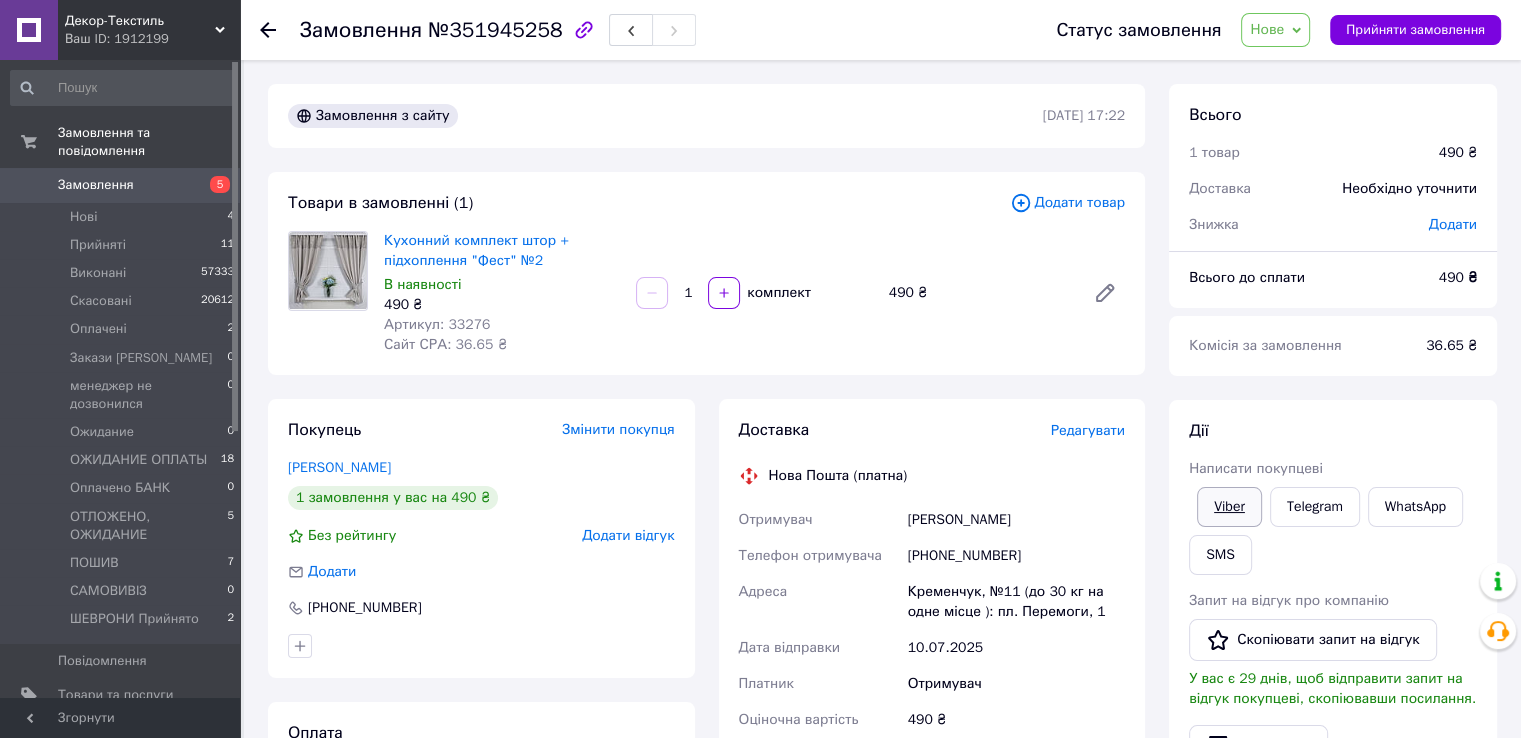 click on "Viber" at bounding box center [1229, 507] 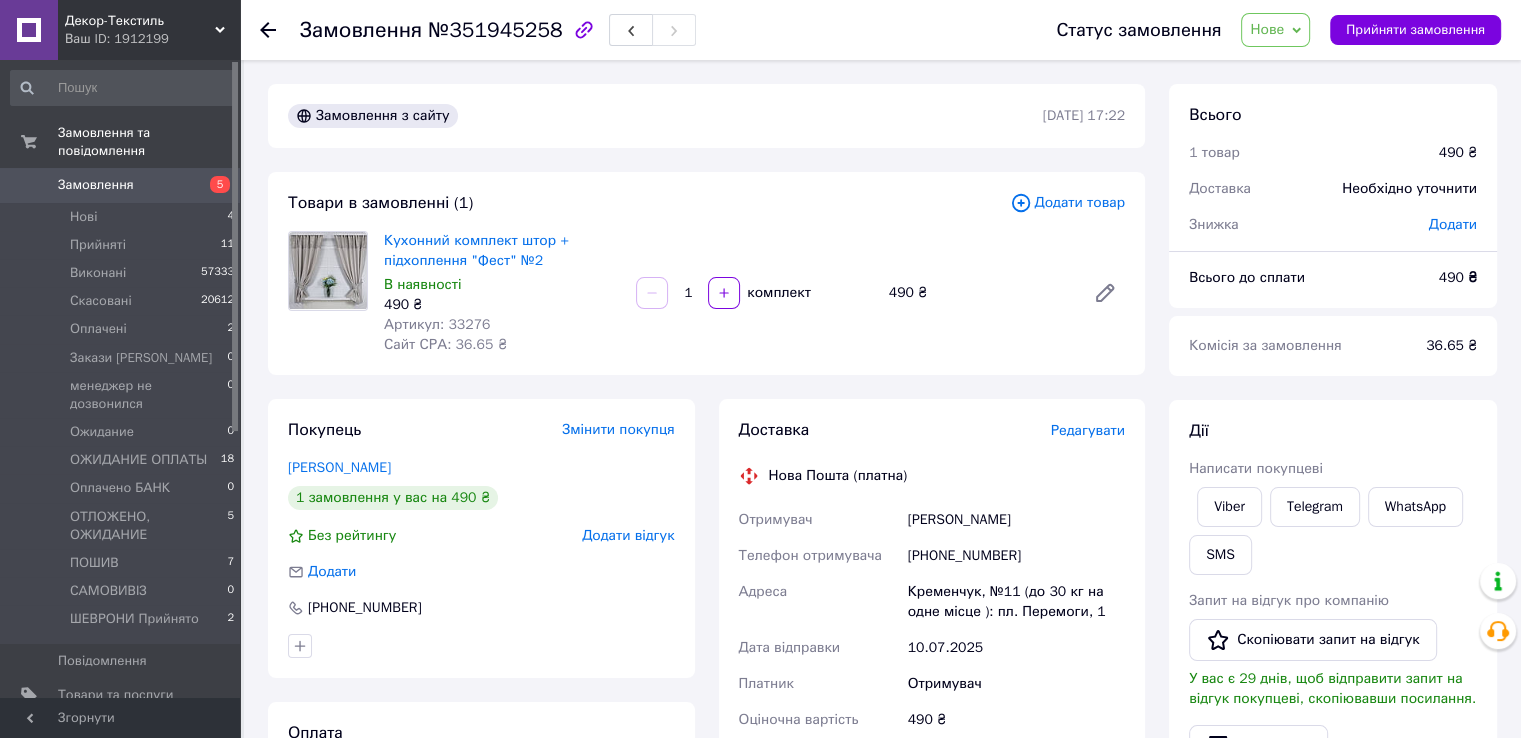 click on "Замовлення №351945258" at bounding box center [658, 30] 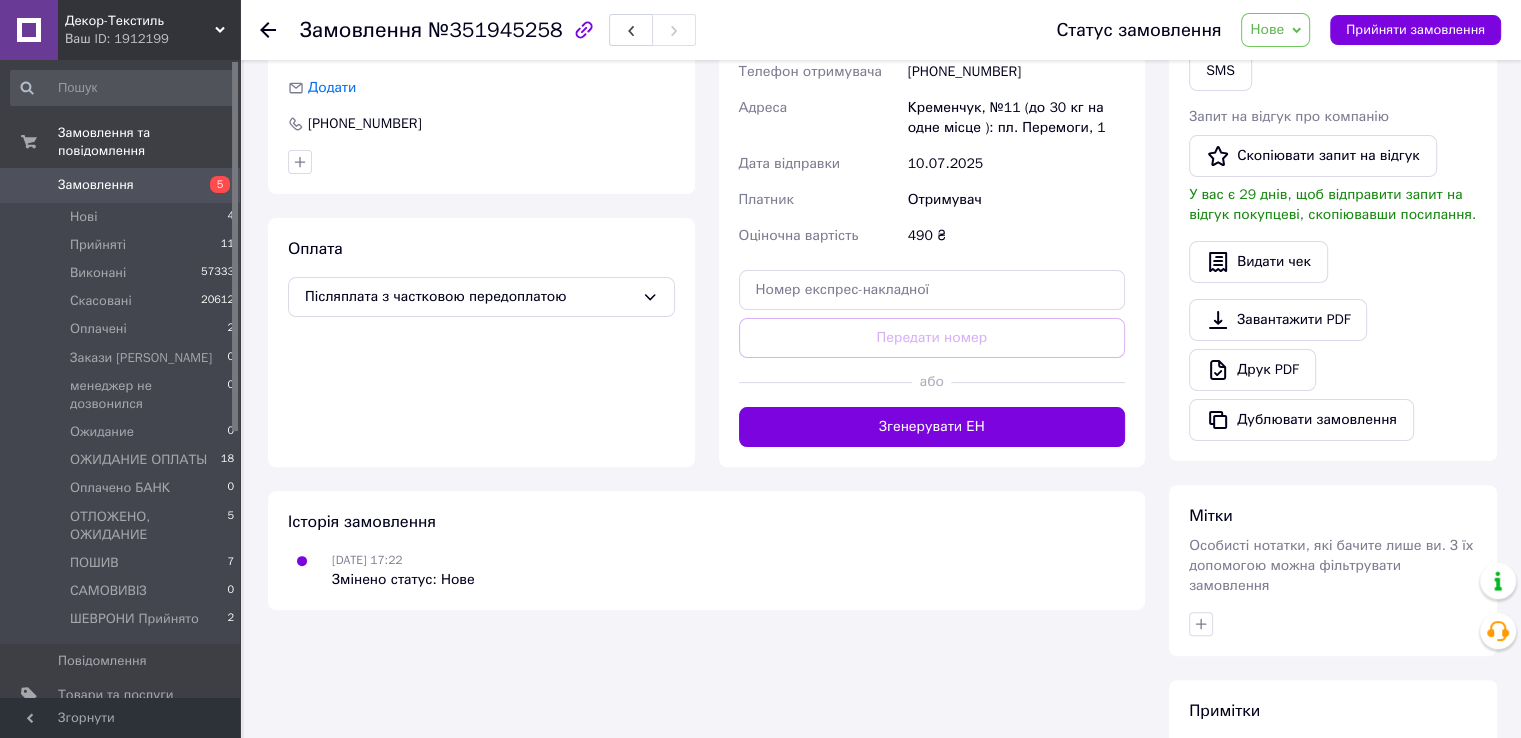 scroll, scrollTop: 692, scrollLeft: 0, axis: vertical 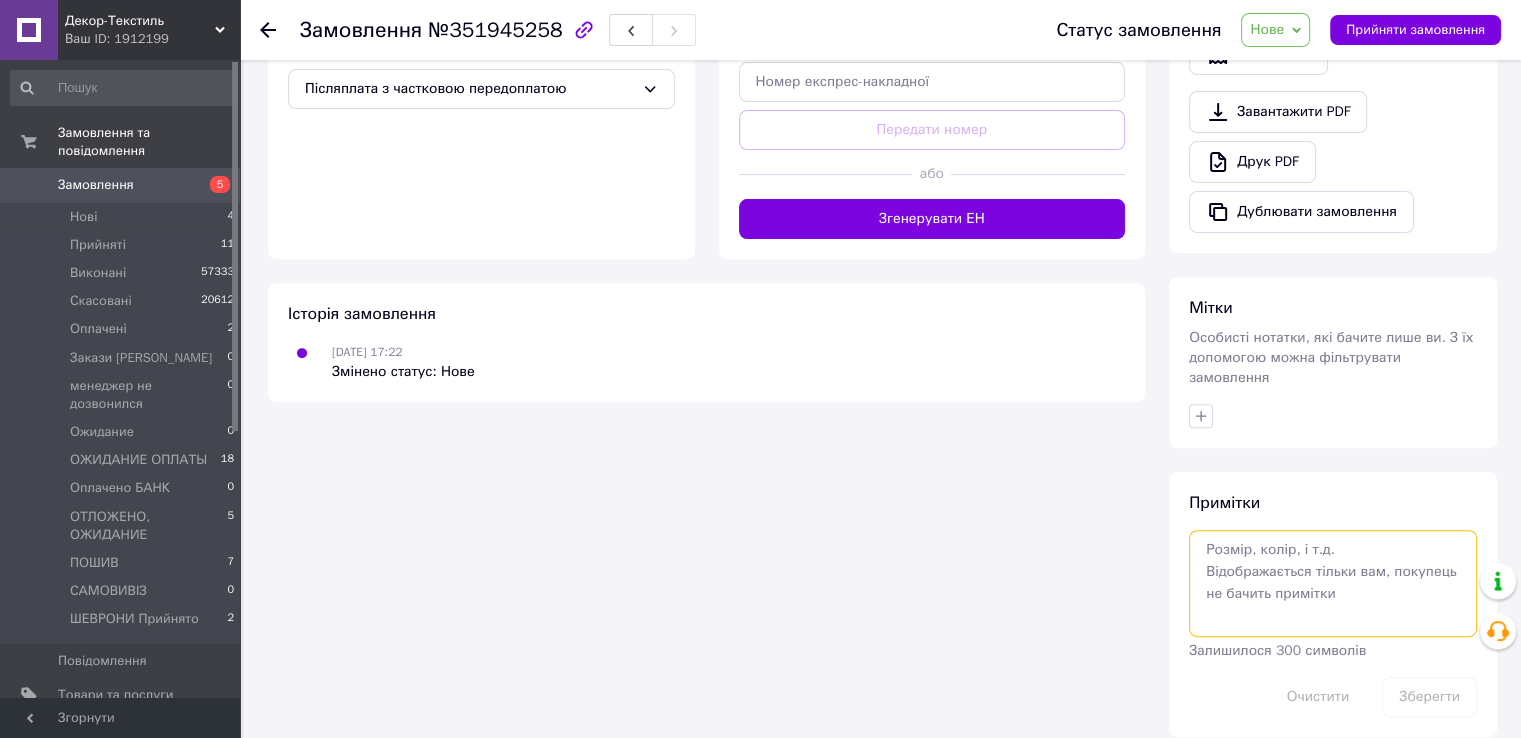 click at bounding box center [1333, 583] 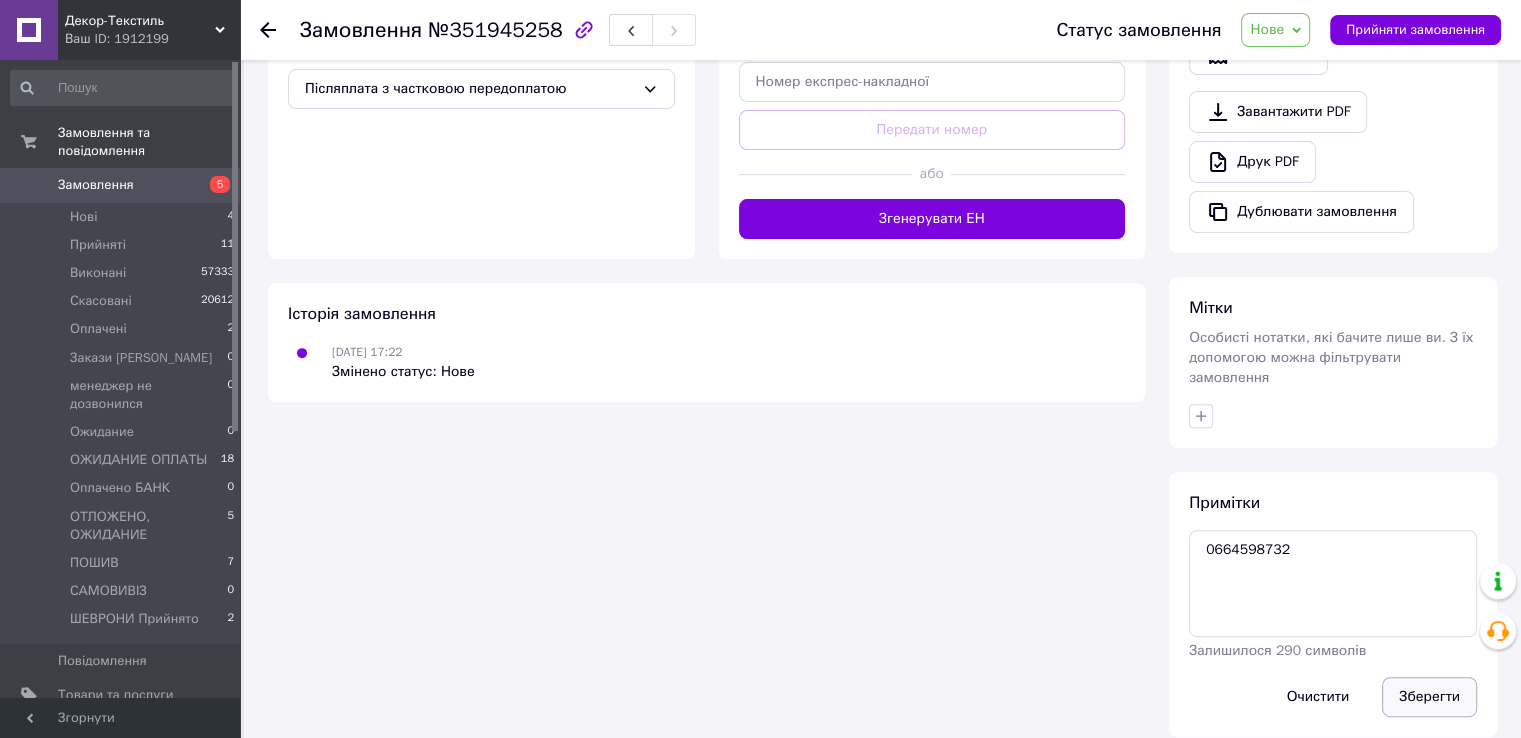 click on "Зберегти" at bounding box center (1429, 697) 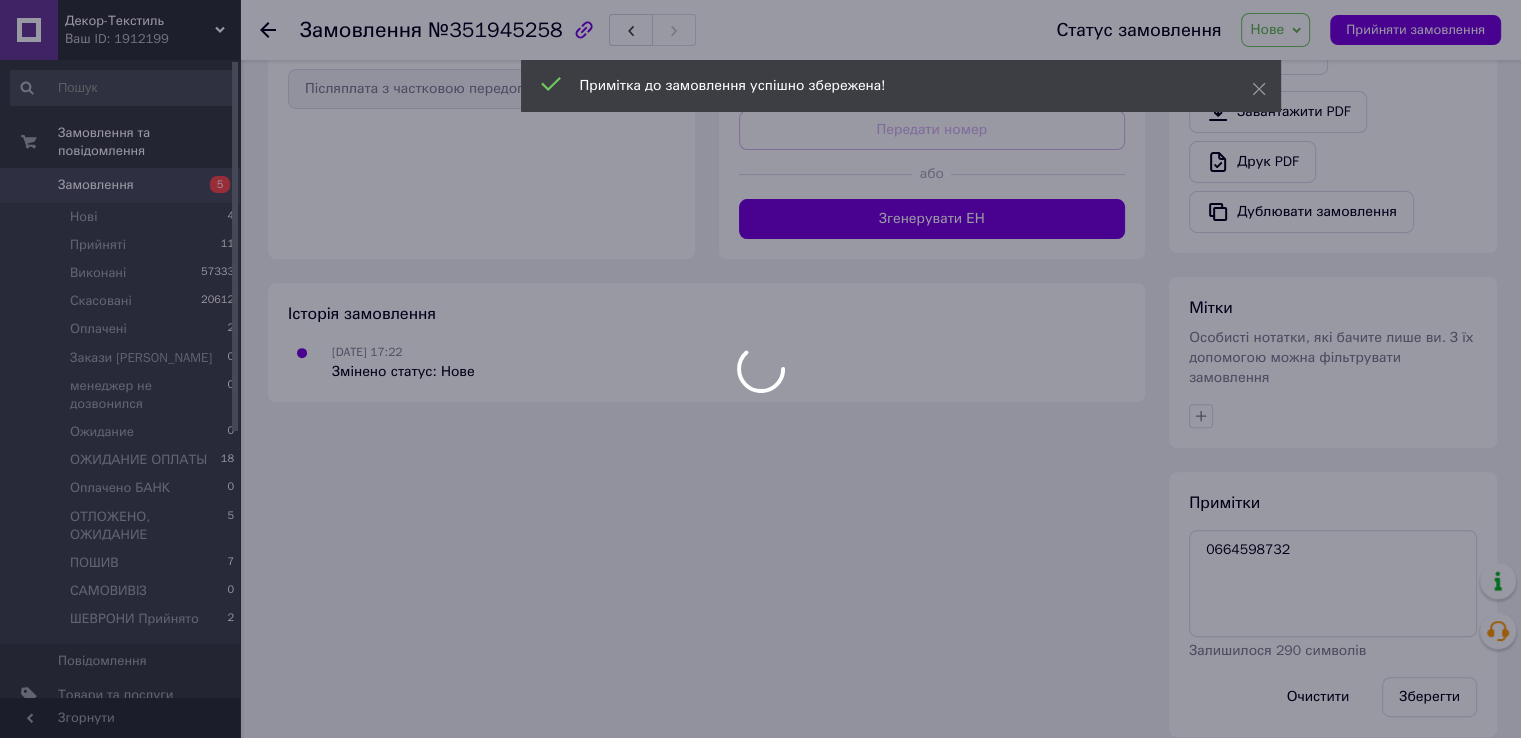 scroll, scrollTop: 656, scrollLeft: 0, axis: vertical 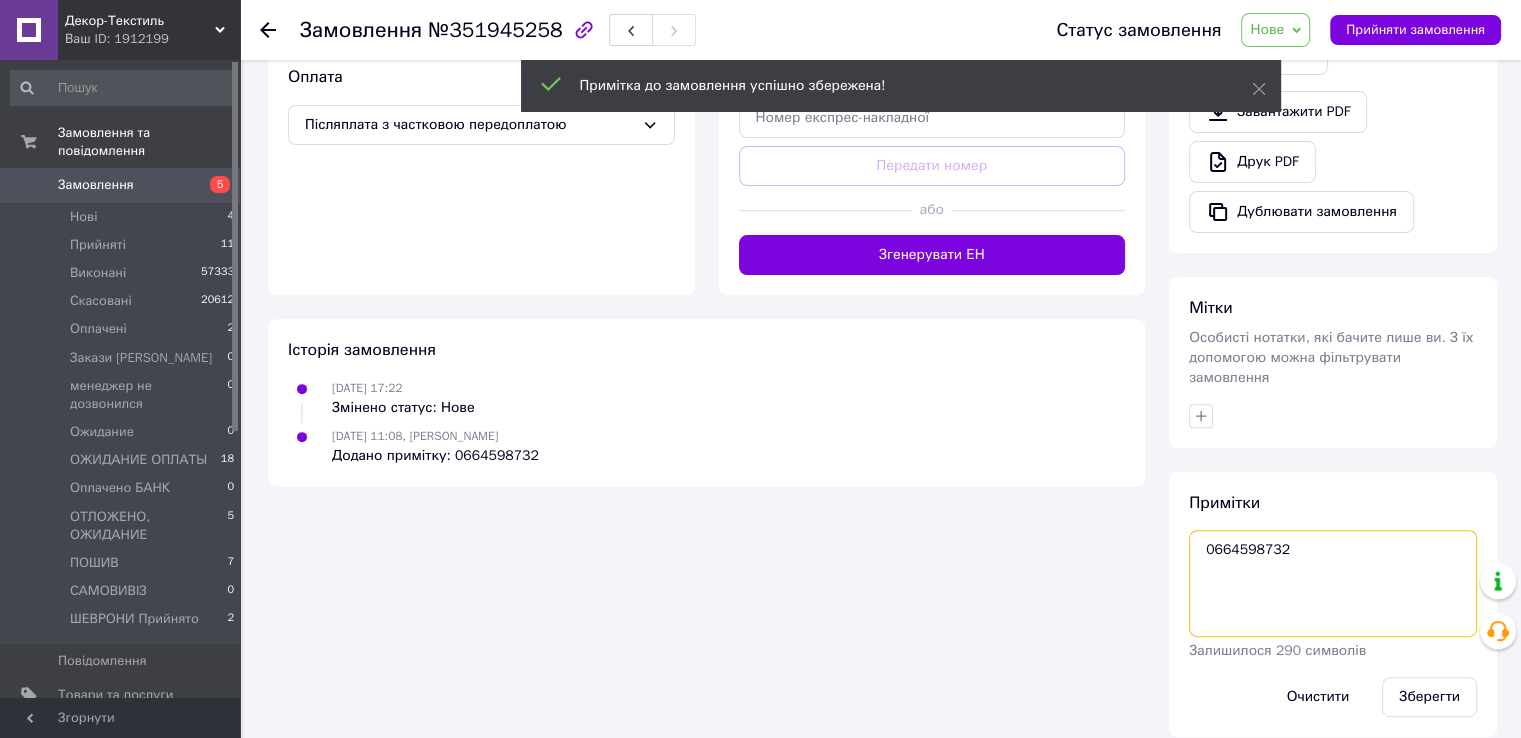 drag, startPoint x: 1295, startPoint y: 529, endPoint x: 1175, endPoint y: 524, distance: 120.10412 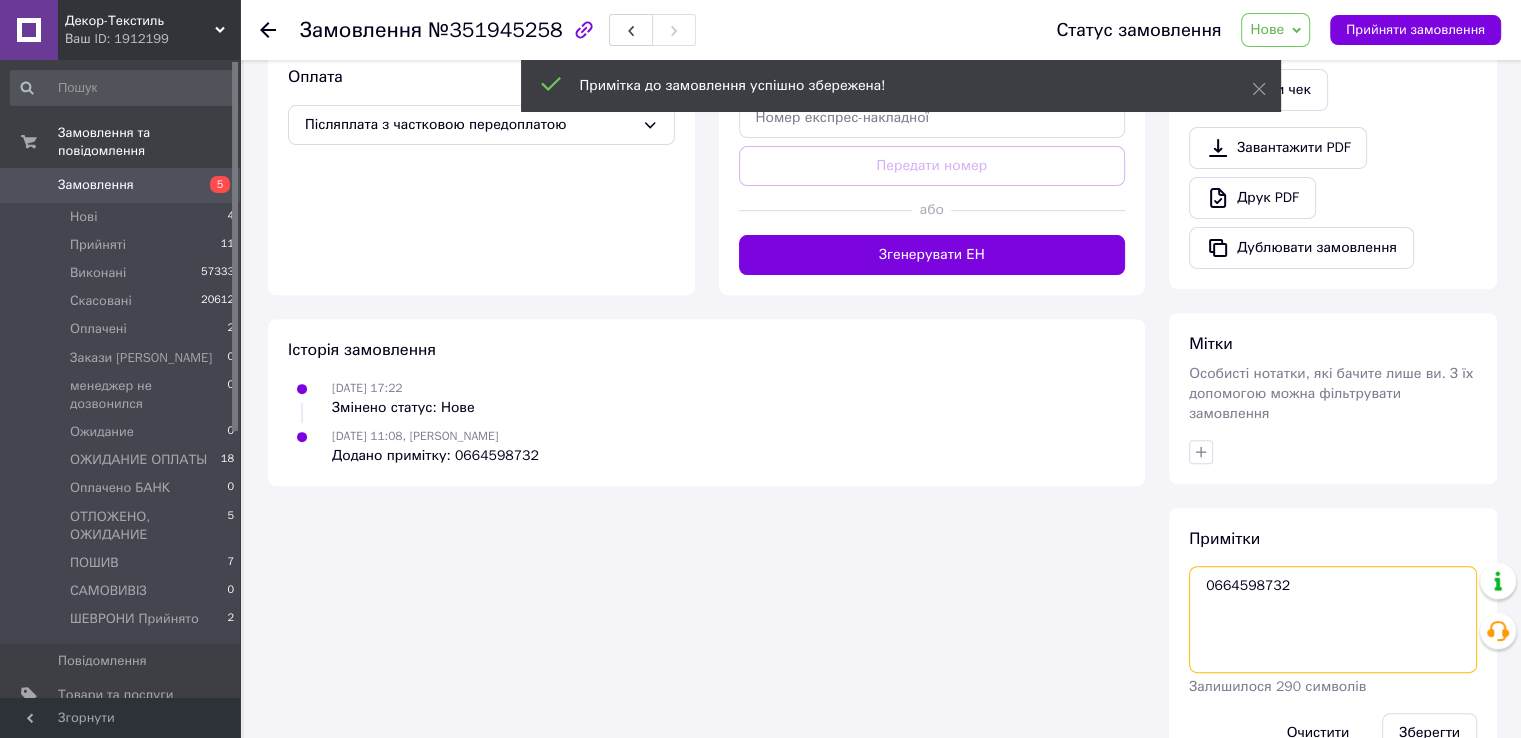 drag, startPoint x: 1228, startPoint y: 527, endPoint x: 1322, endPoint y: 581, distance: 108.40664 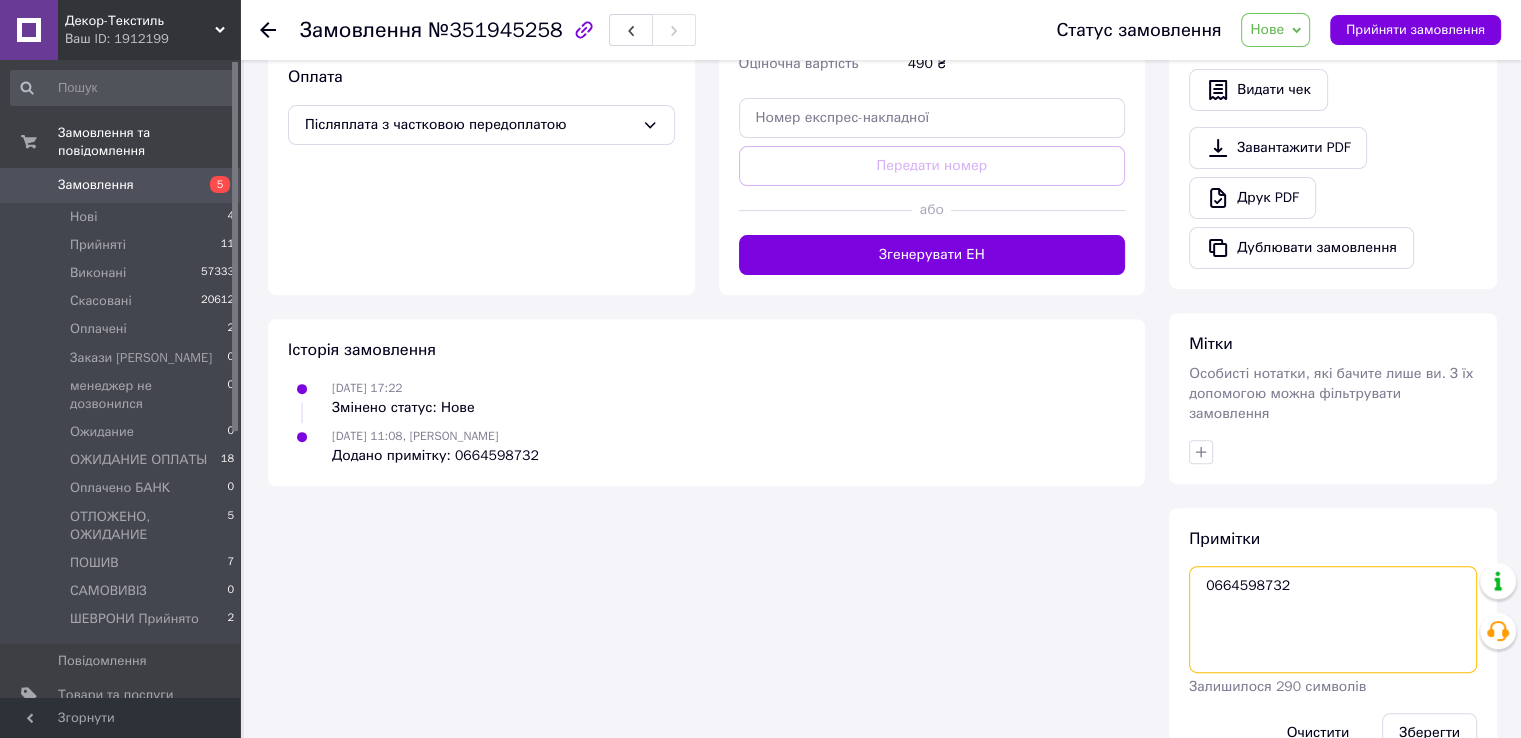 drag, startPoint x: 1308, startPoint y: 570, endPoint x: 1252, endPoint y: 561, distance: 56.718605 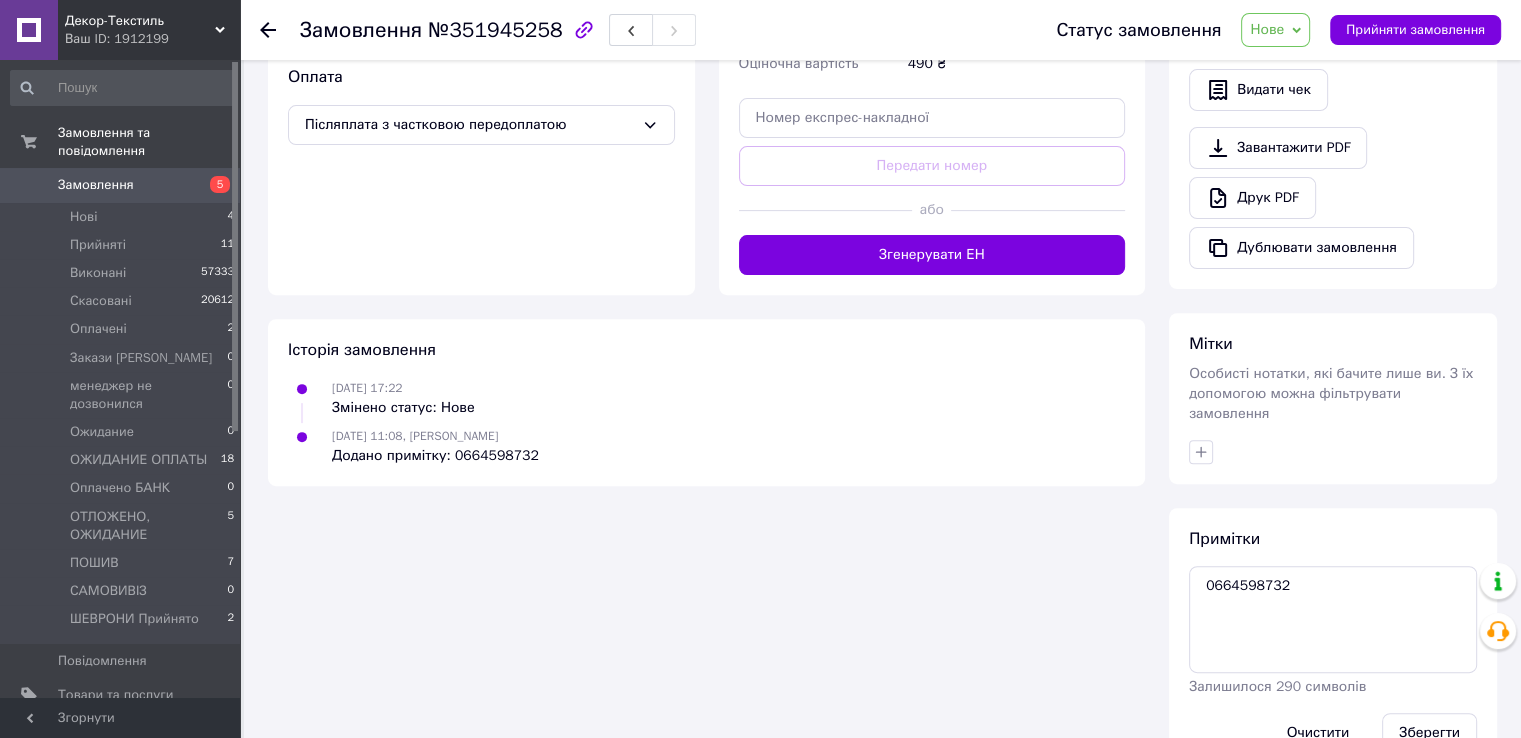click on "Замовлення №351945258" at bounding box center (658, 30) 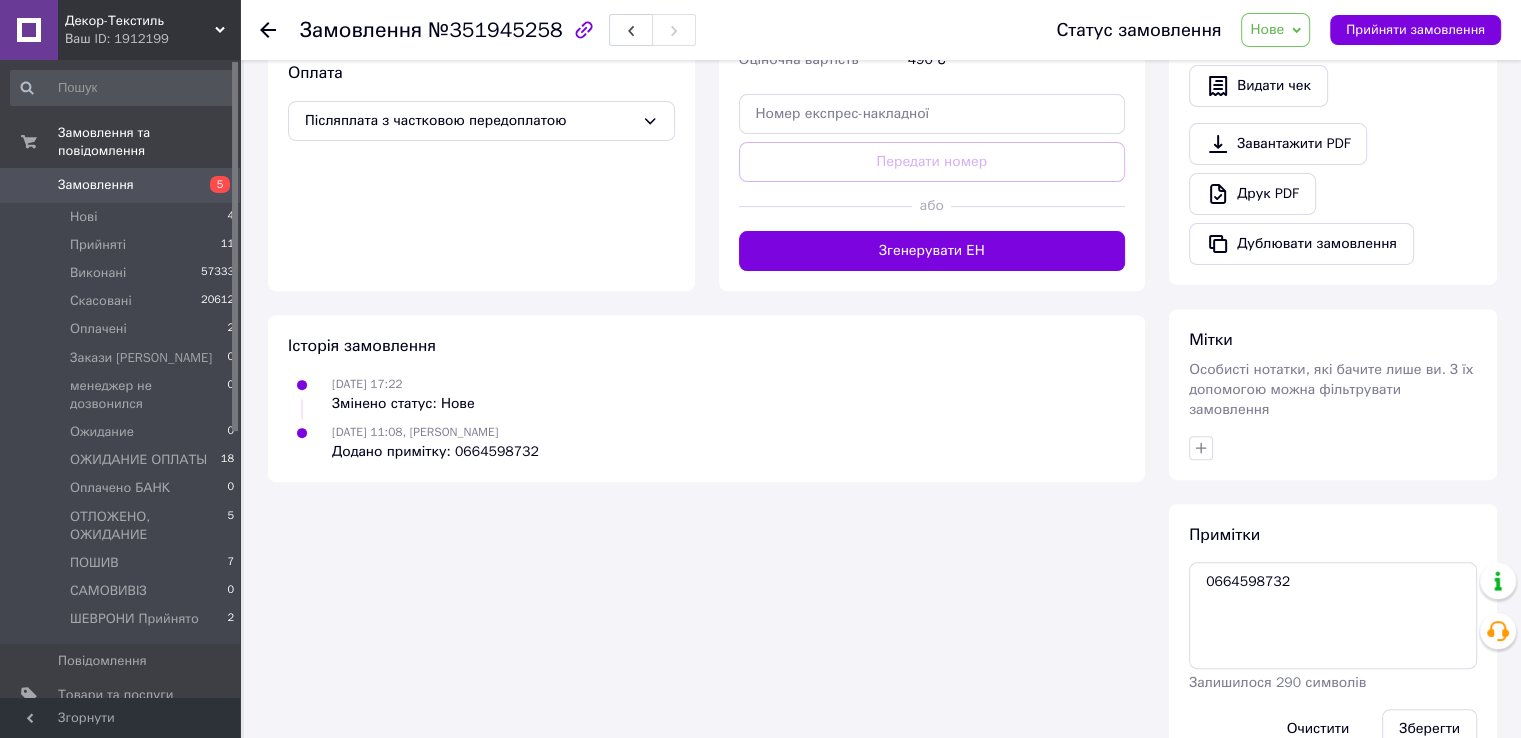 scroll, scrollTop: 692, scrollLeft: 0, axis: vertical 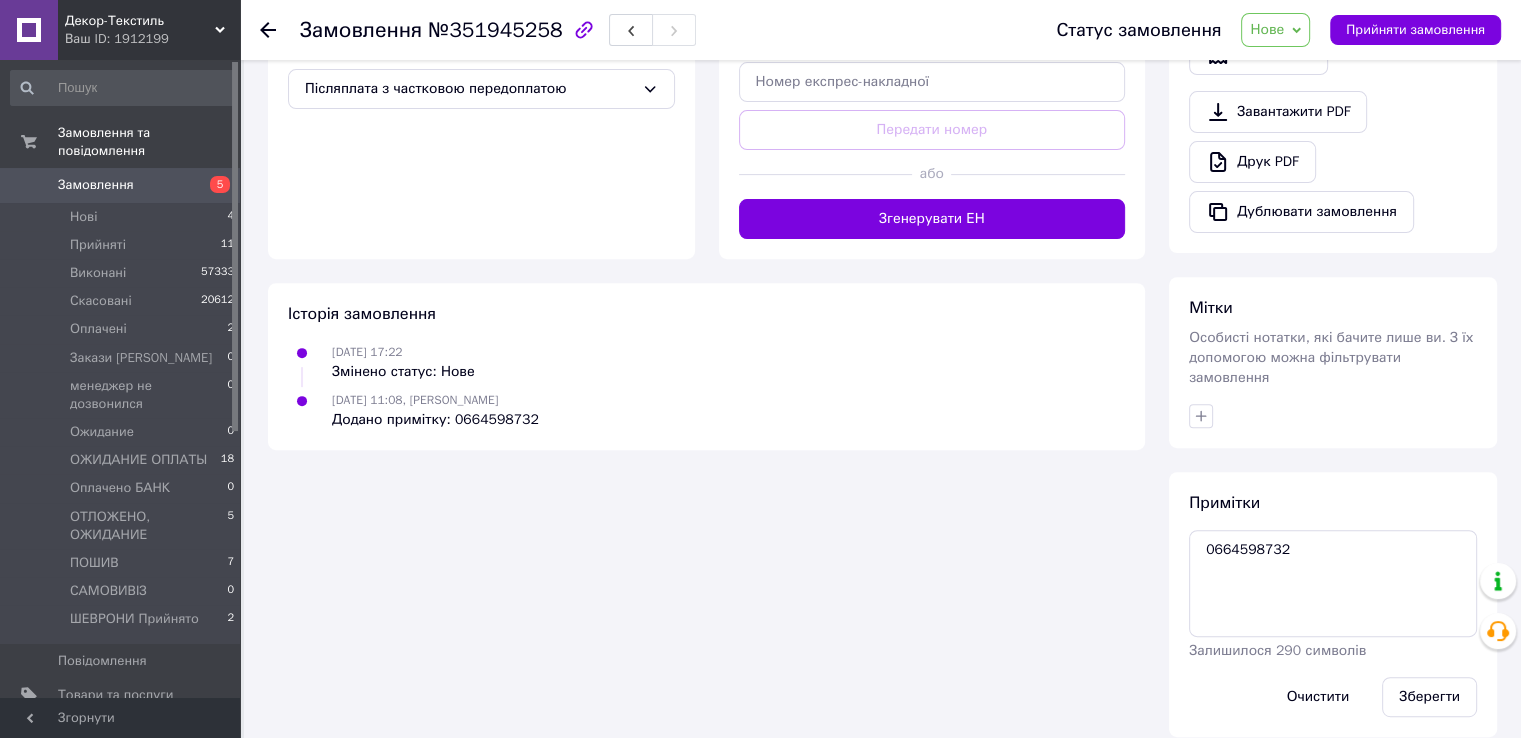 click on "Замовлення №351945258" at bounding box center (658, 30) 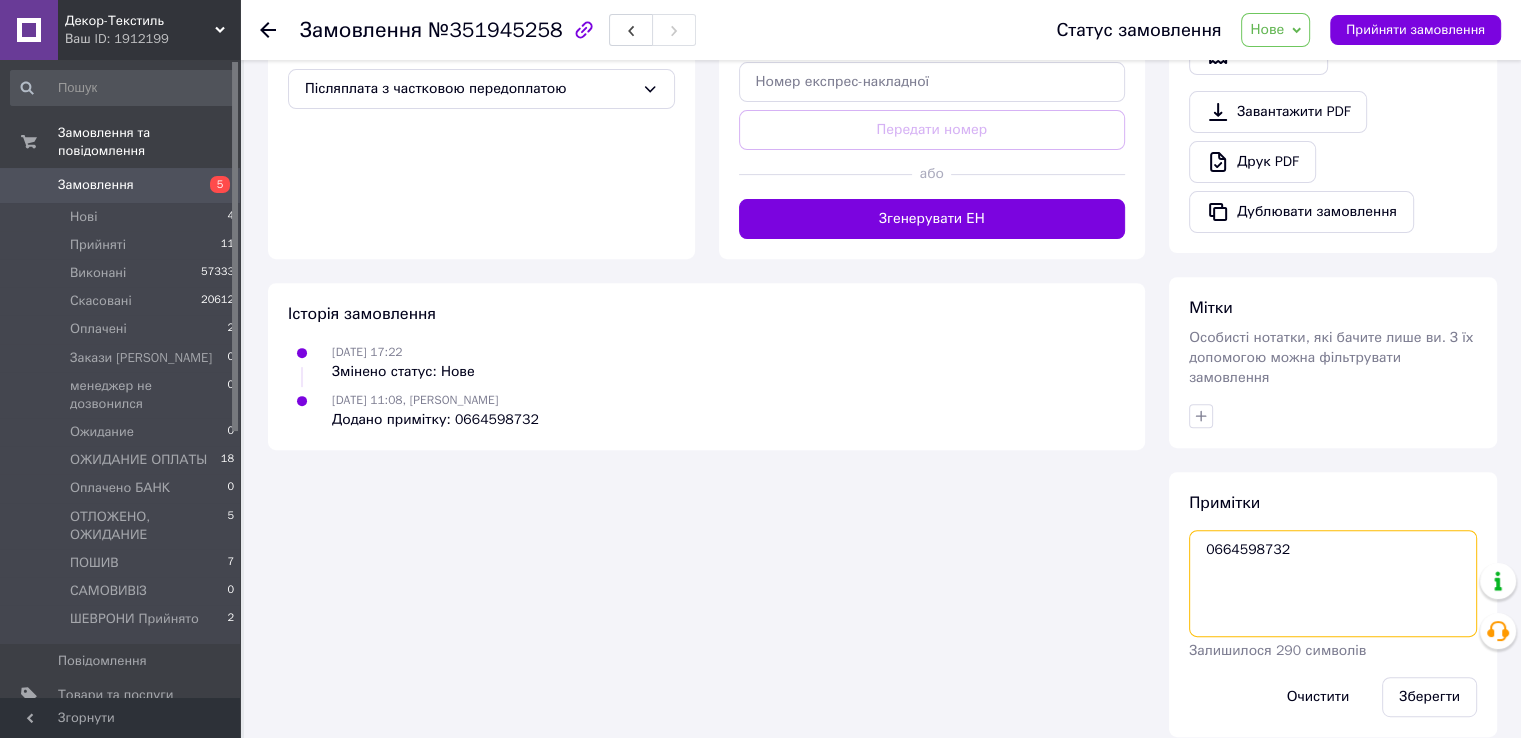 click on "0664598732" at bounding box center [1333, 583] 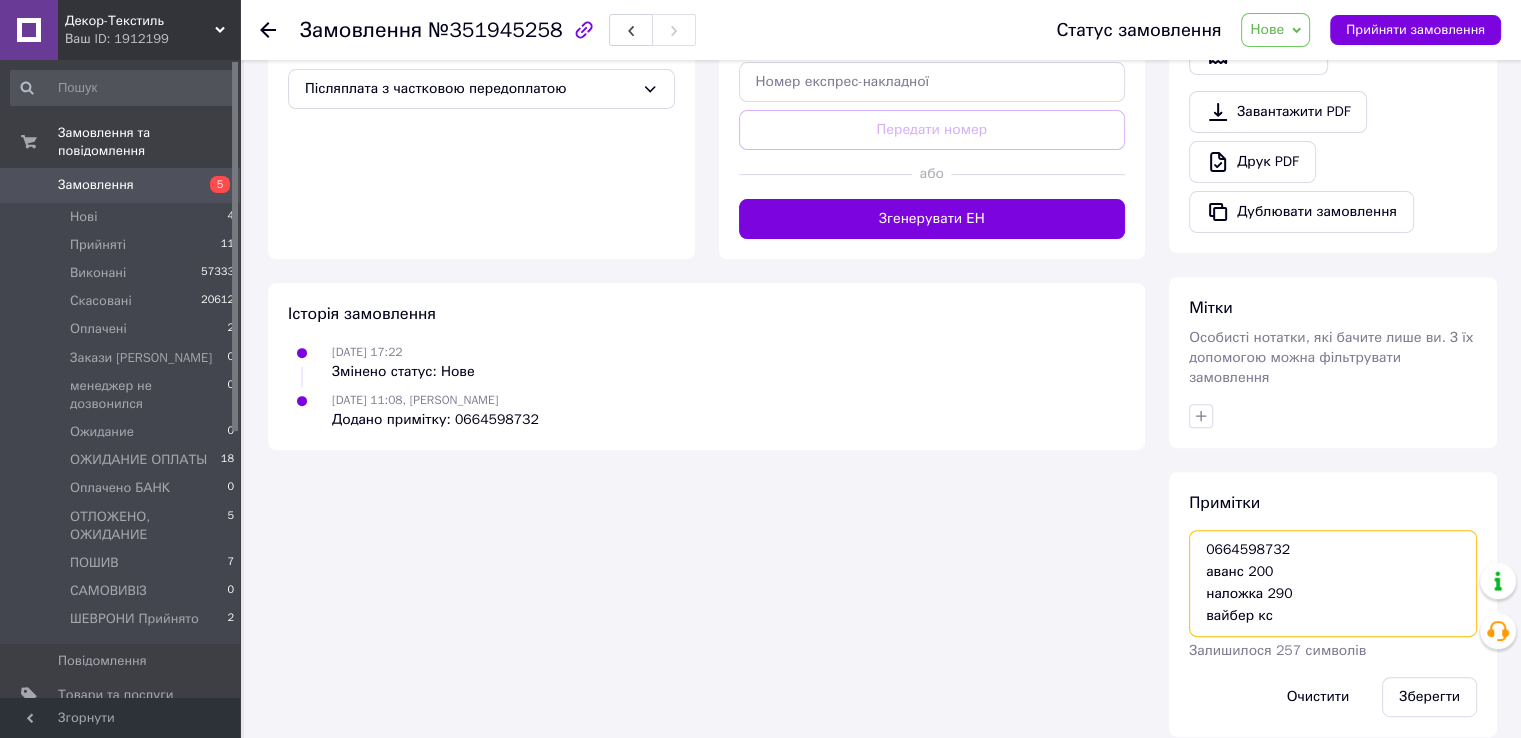 scroll, scrollTop: 11, scrollLeft: 0, axis: vertical 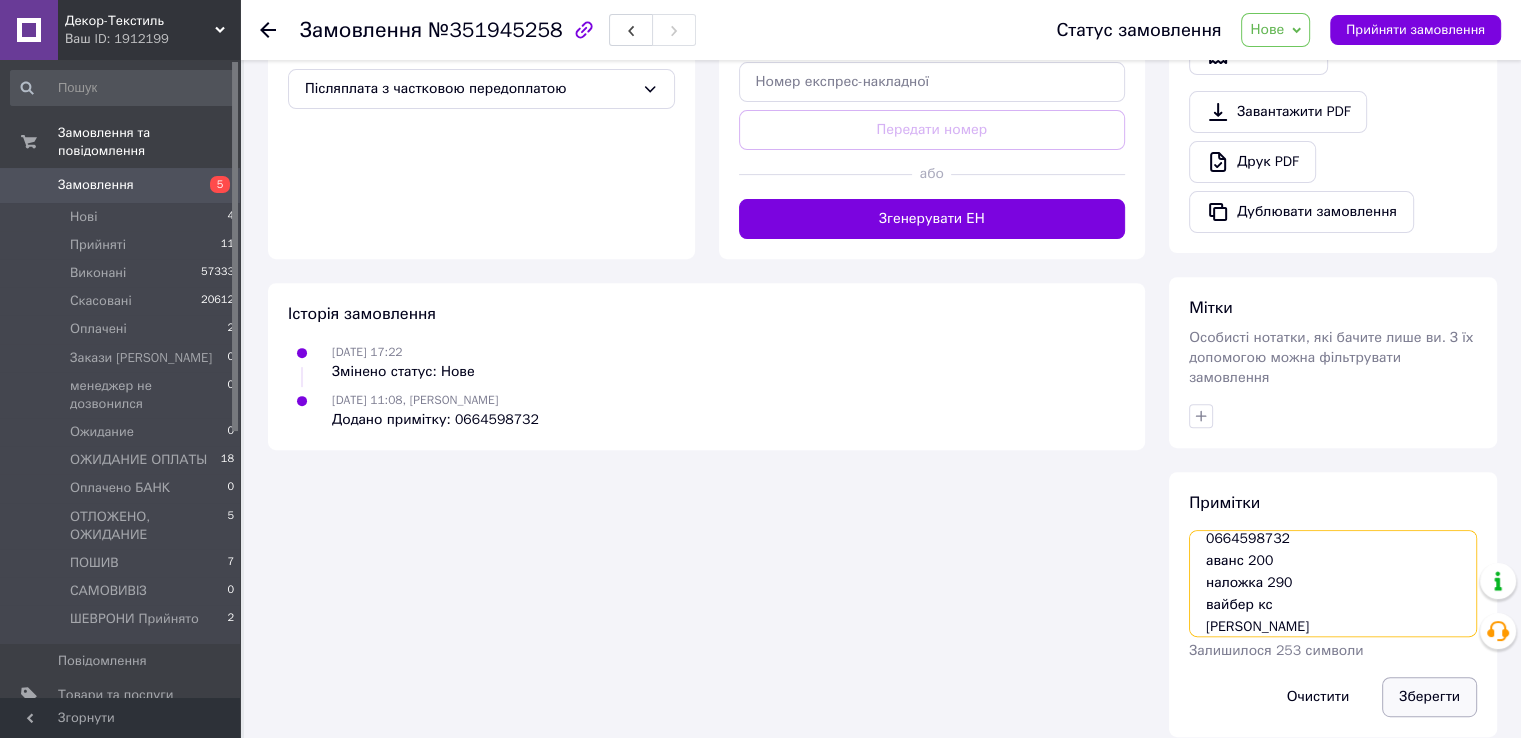 type on "0664598732
аванс 200
наложка 290
вайбер кс
надя" 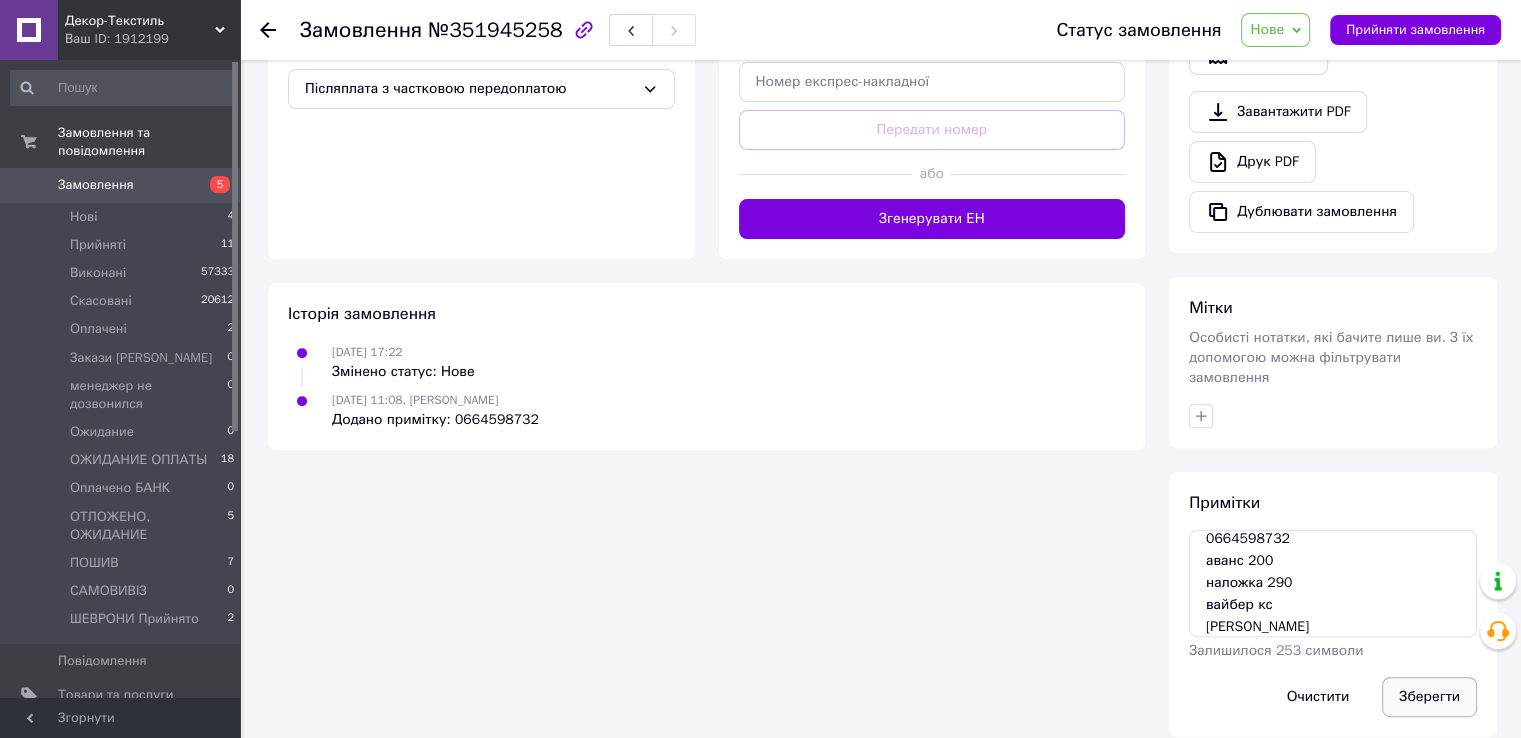 click on "Зберегти" at bounding box center (1429, 697) 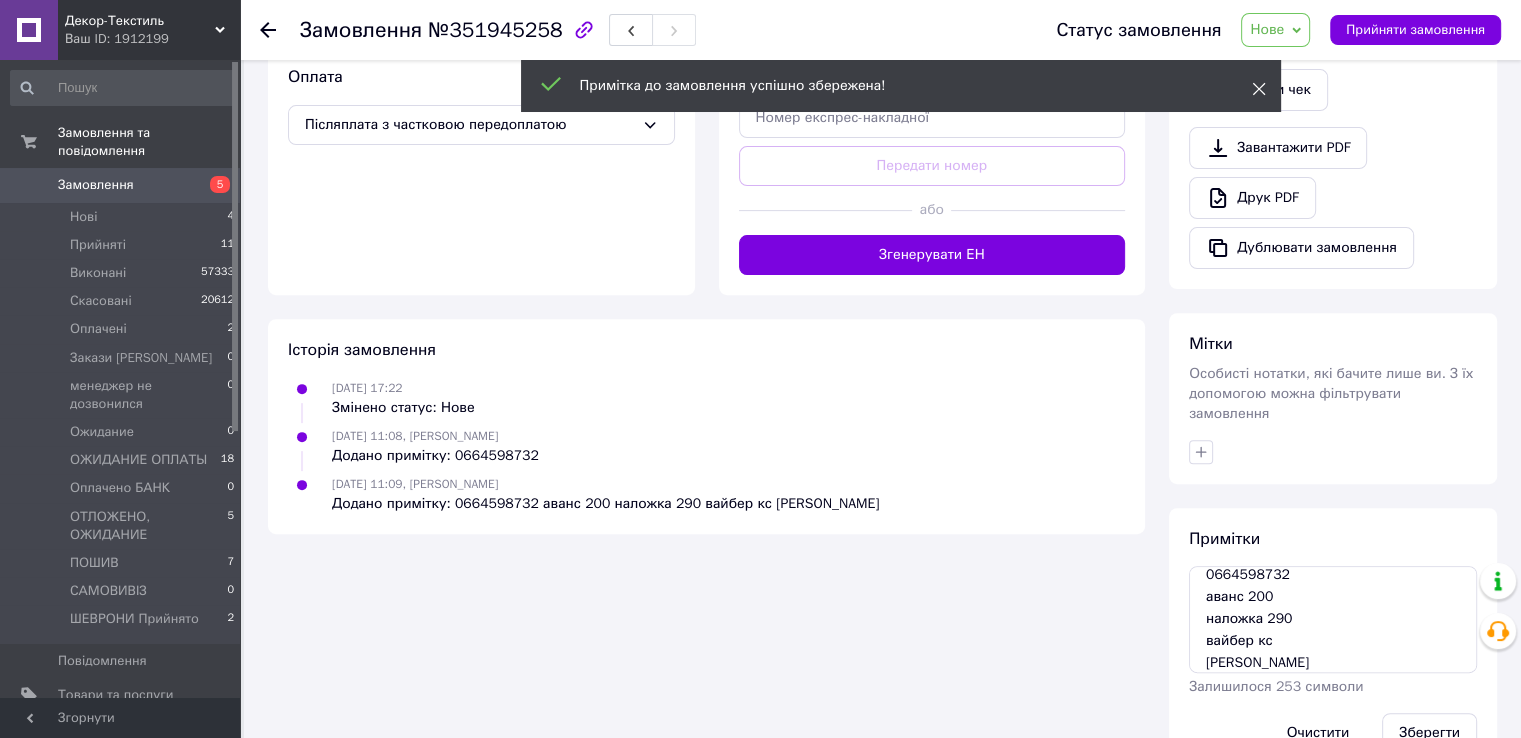 scroll, scrollTop: 692, scrollLeft: 0, axis: vertical 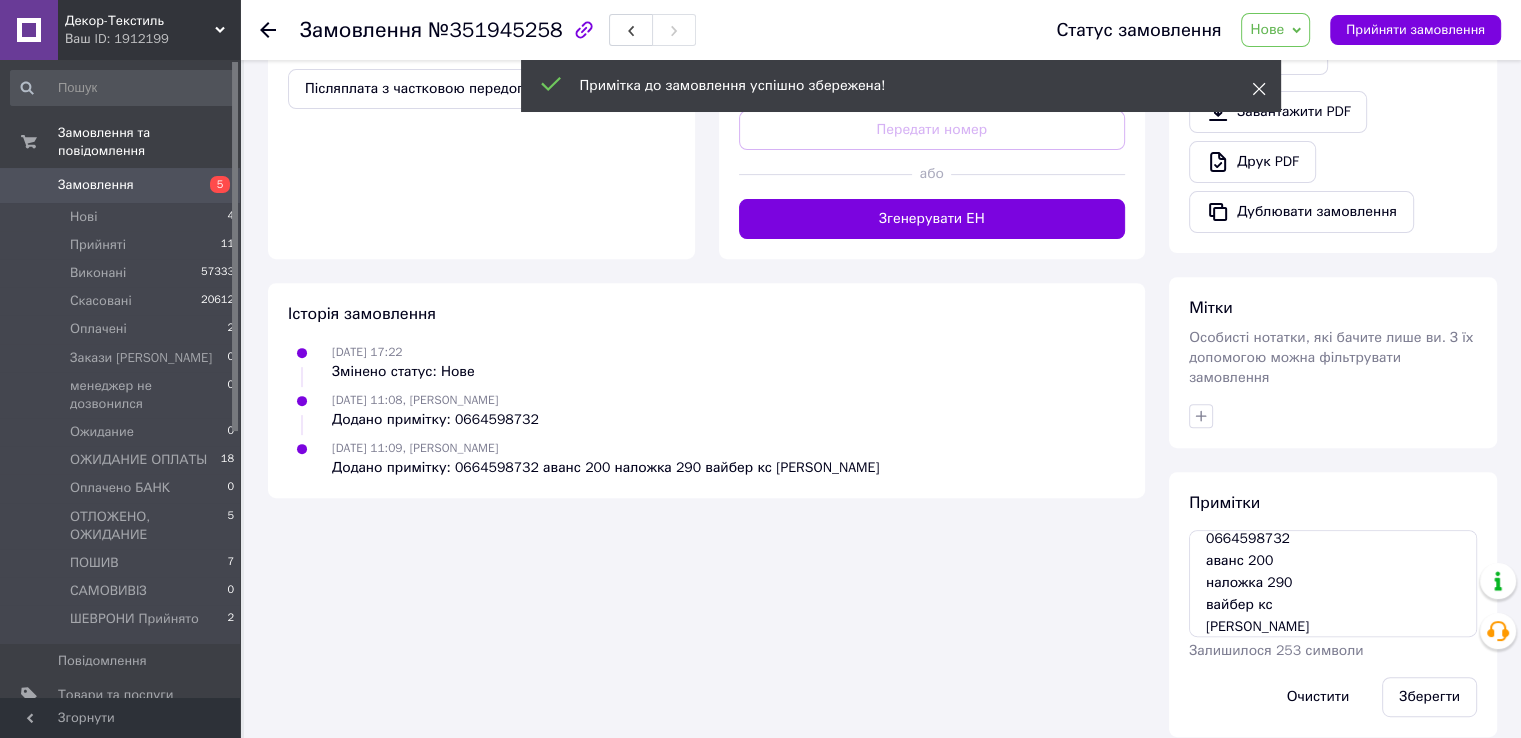 click 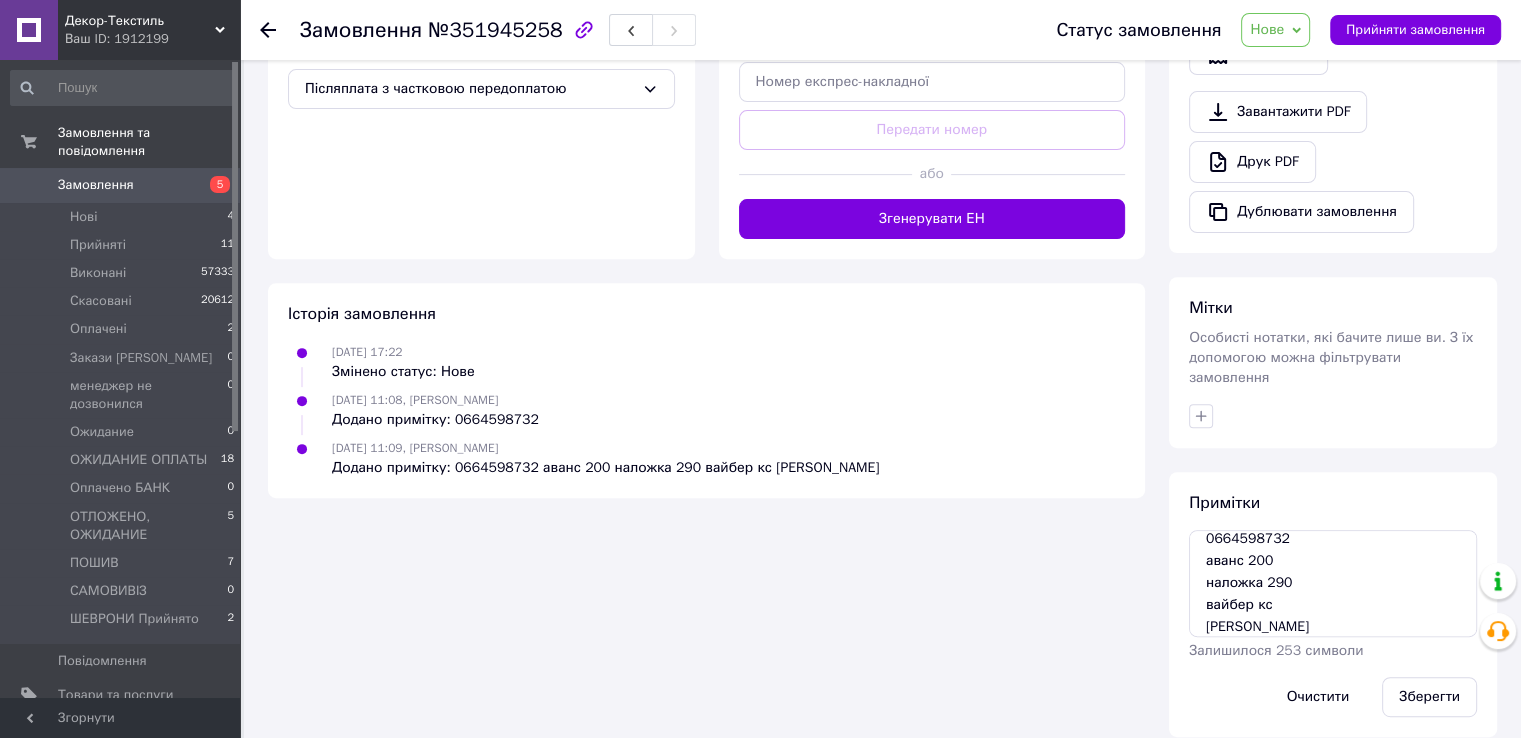 click on "Нове" at bounding box center [1267, 29] 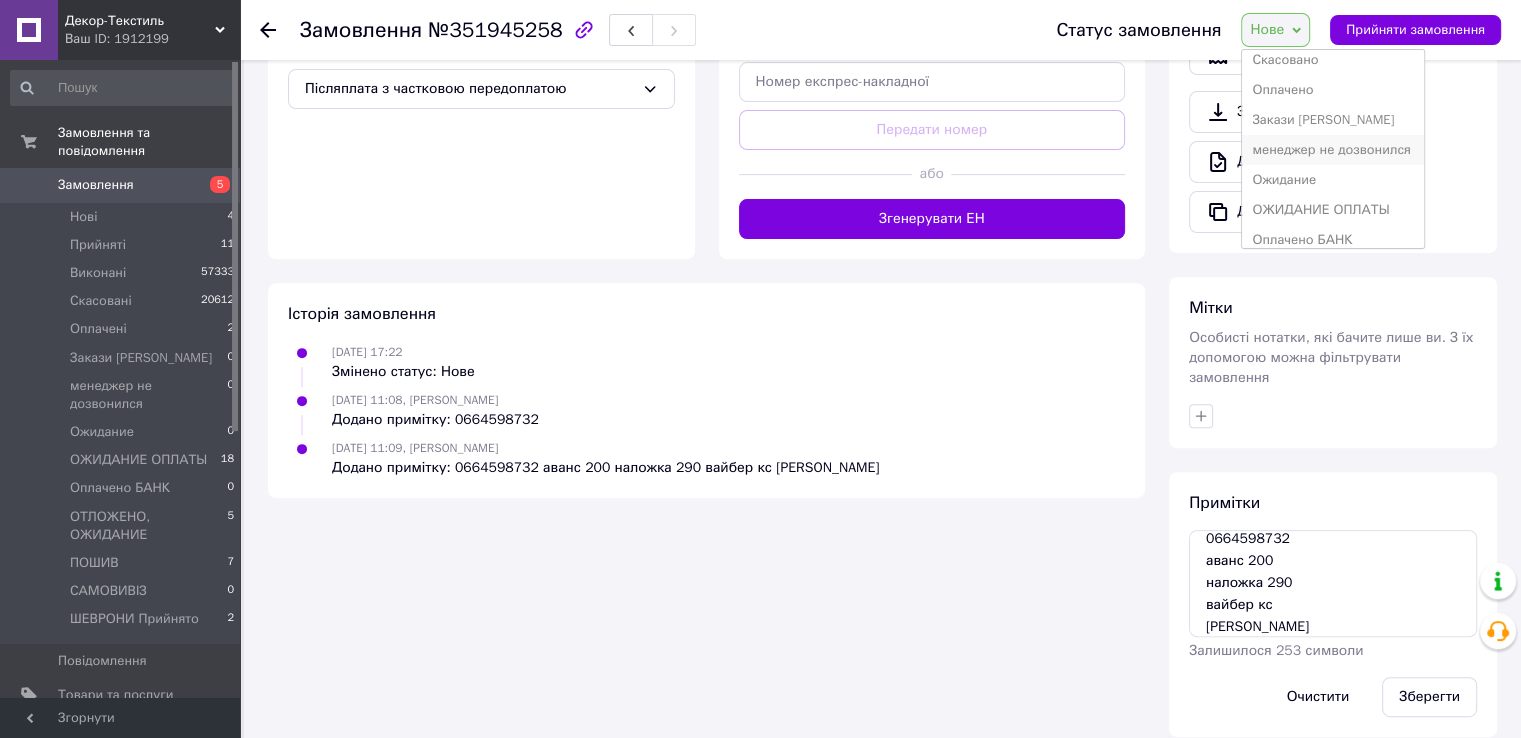 scroll, scrollTop: 100, scrollLeft: 0, axis: vertical 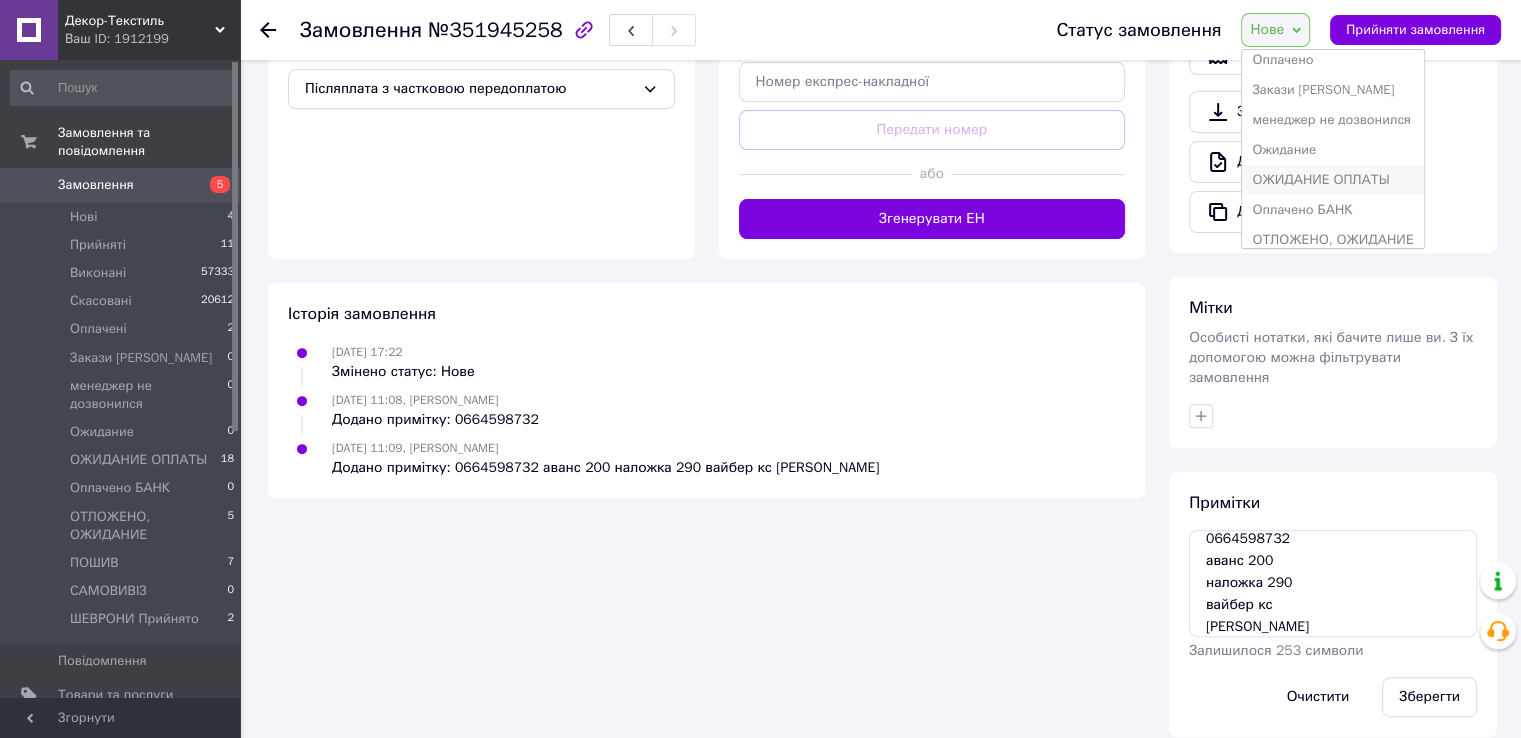 click on "ОЖИДАНИЕ ОПЛАТЫ" at bounding box center (1332, 180) 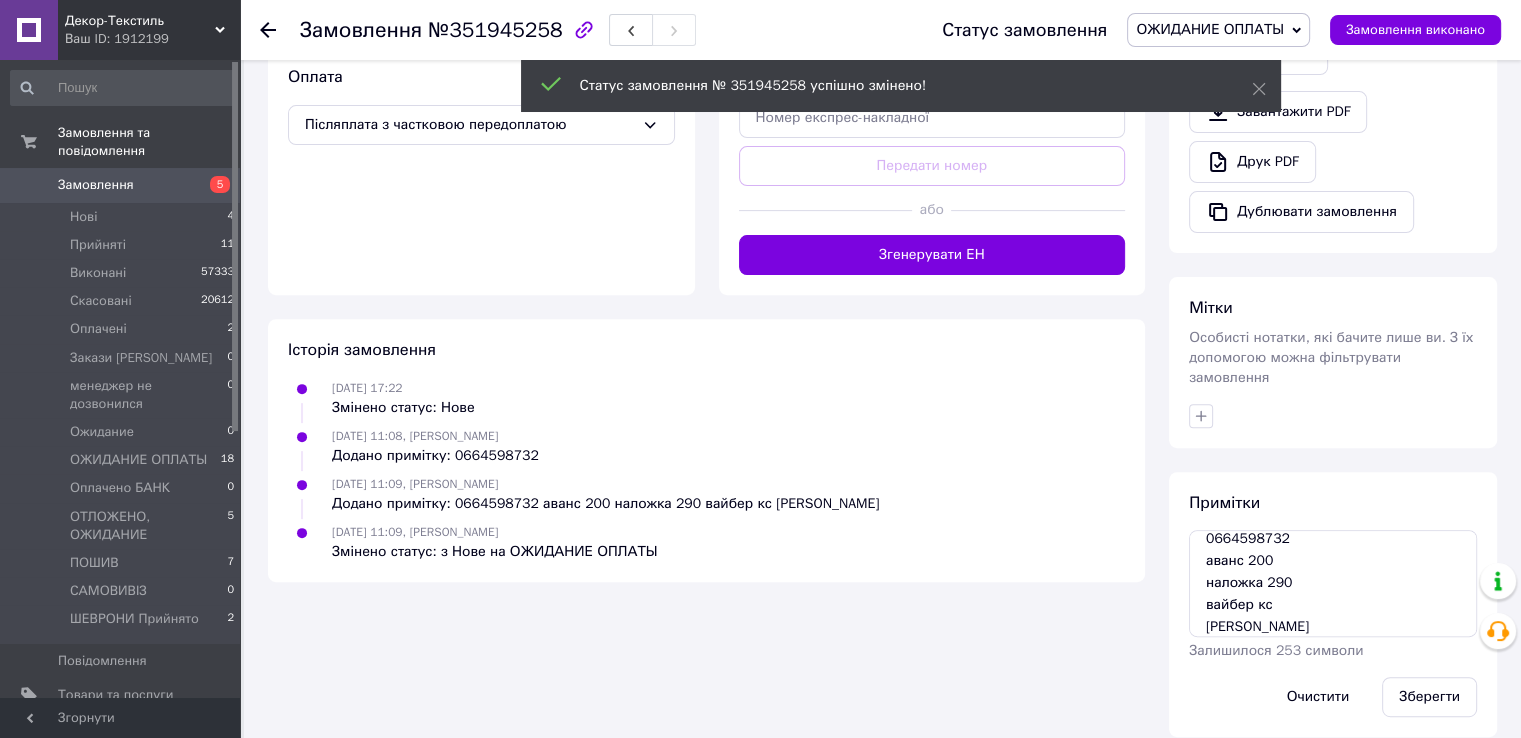 scroll, scrollTop: 692, scrollLeft: 0, axis: vertical 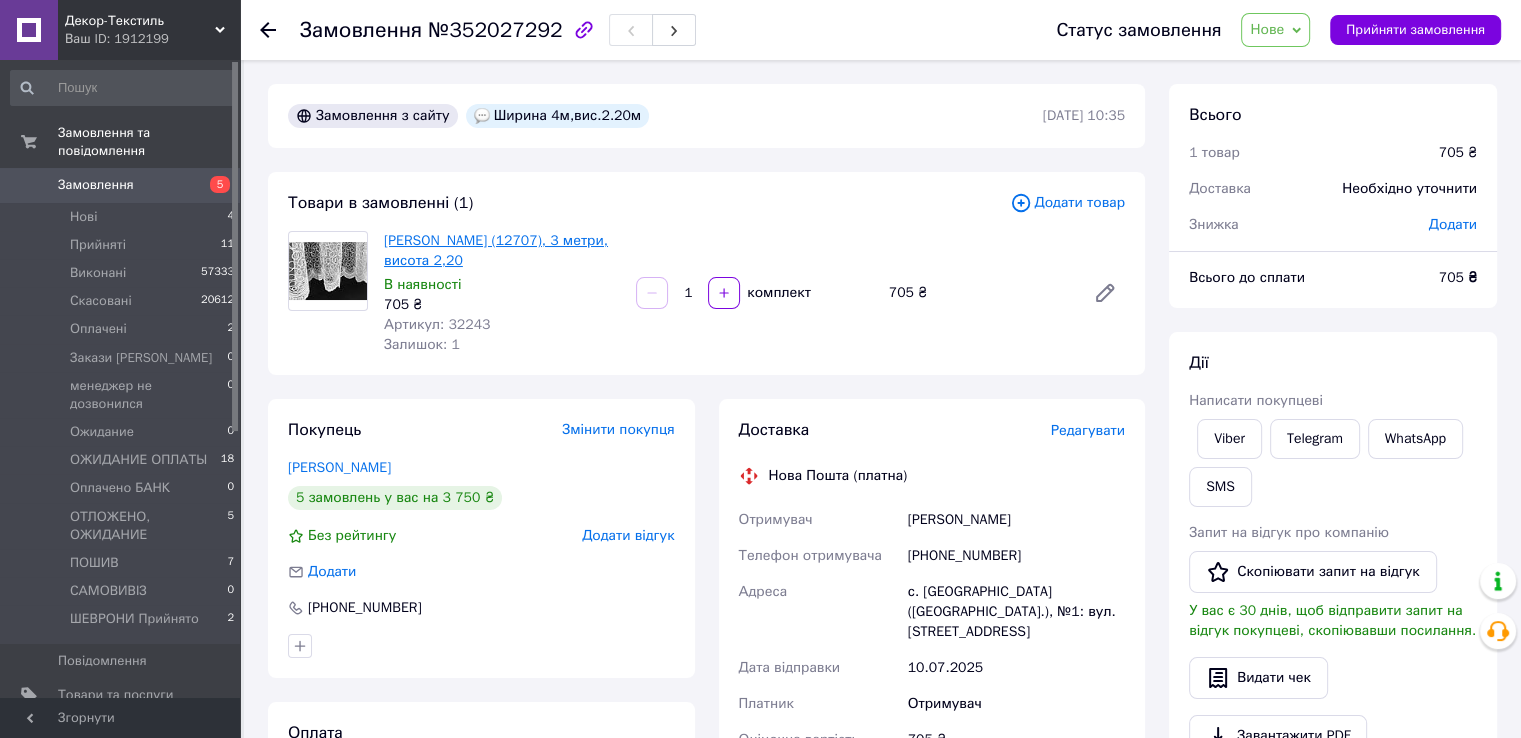 click on "[PERSON_NAME] (12707), 3 метри, висота 2,20" at bounding box center [496, 250] 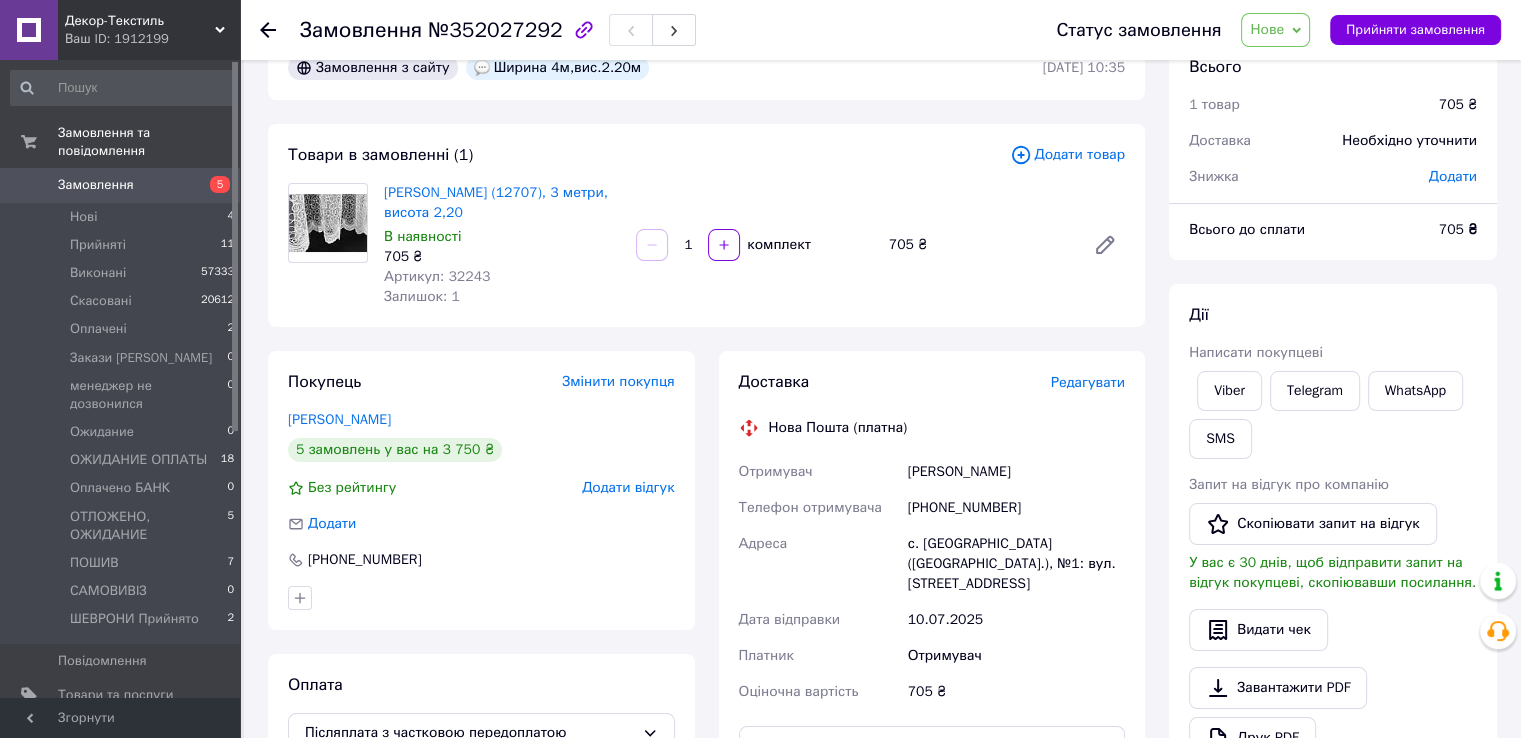 scroll, scrollTop: 0, scrollLeft: 0, axis: both 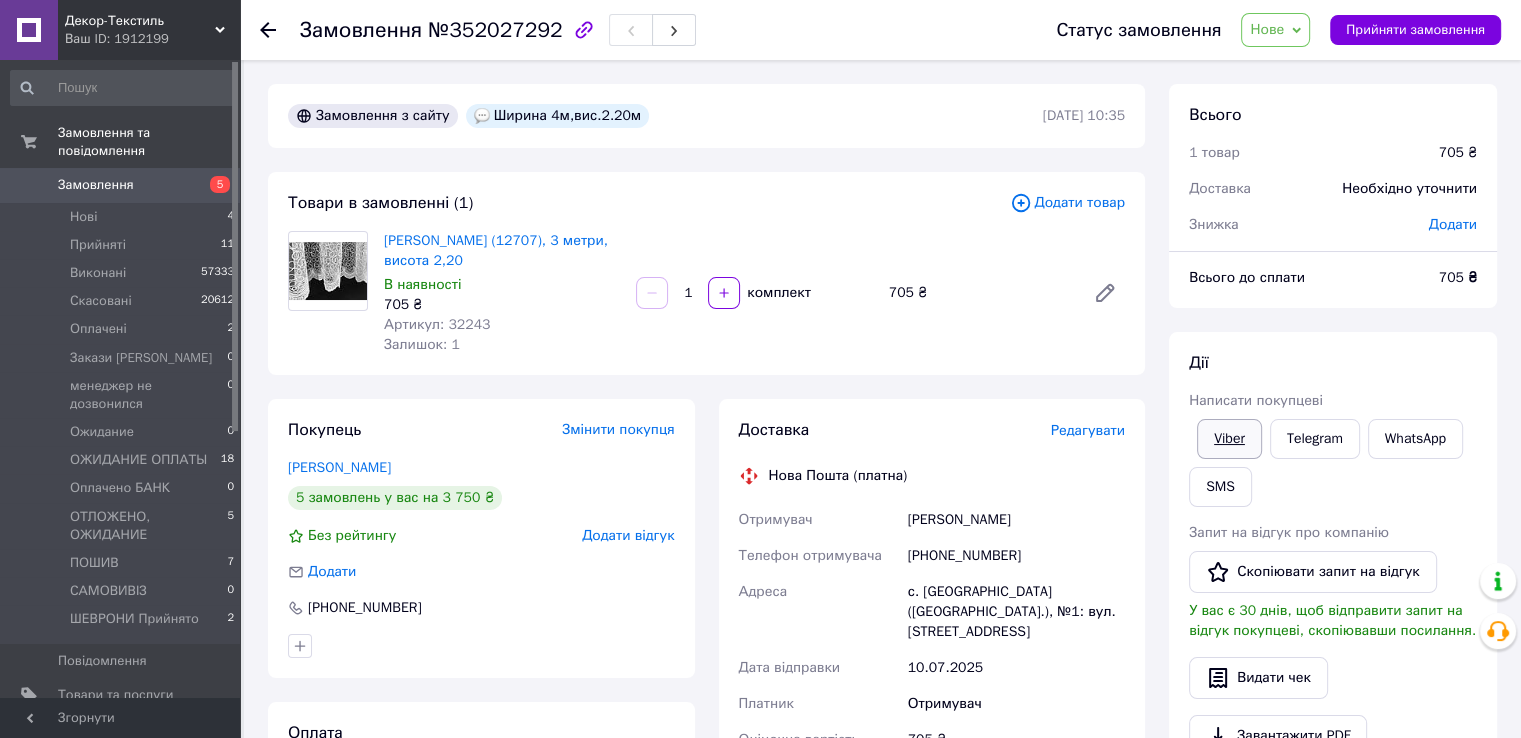 click on "Viber" at bounding box center (1229, 439) 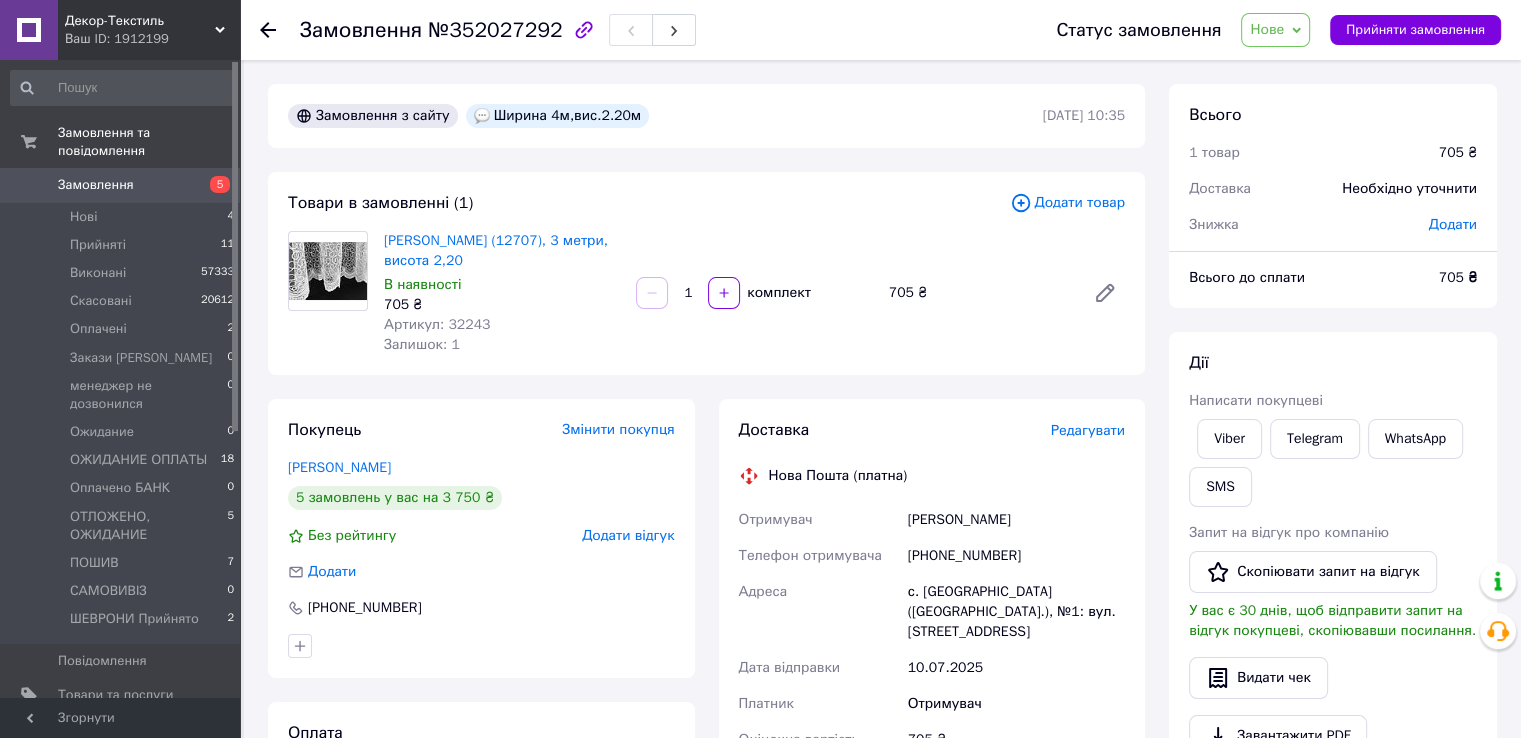 click on "Замовлення №352027292" at bounding box center [658, 30] 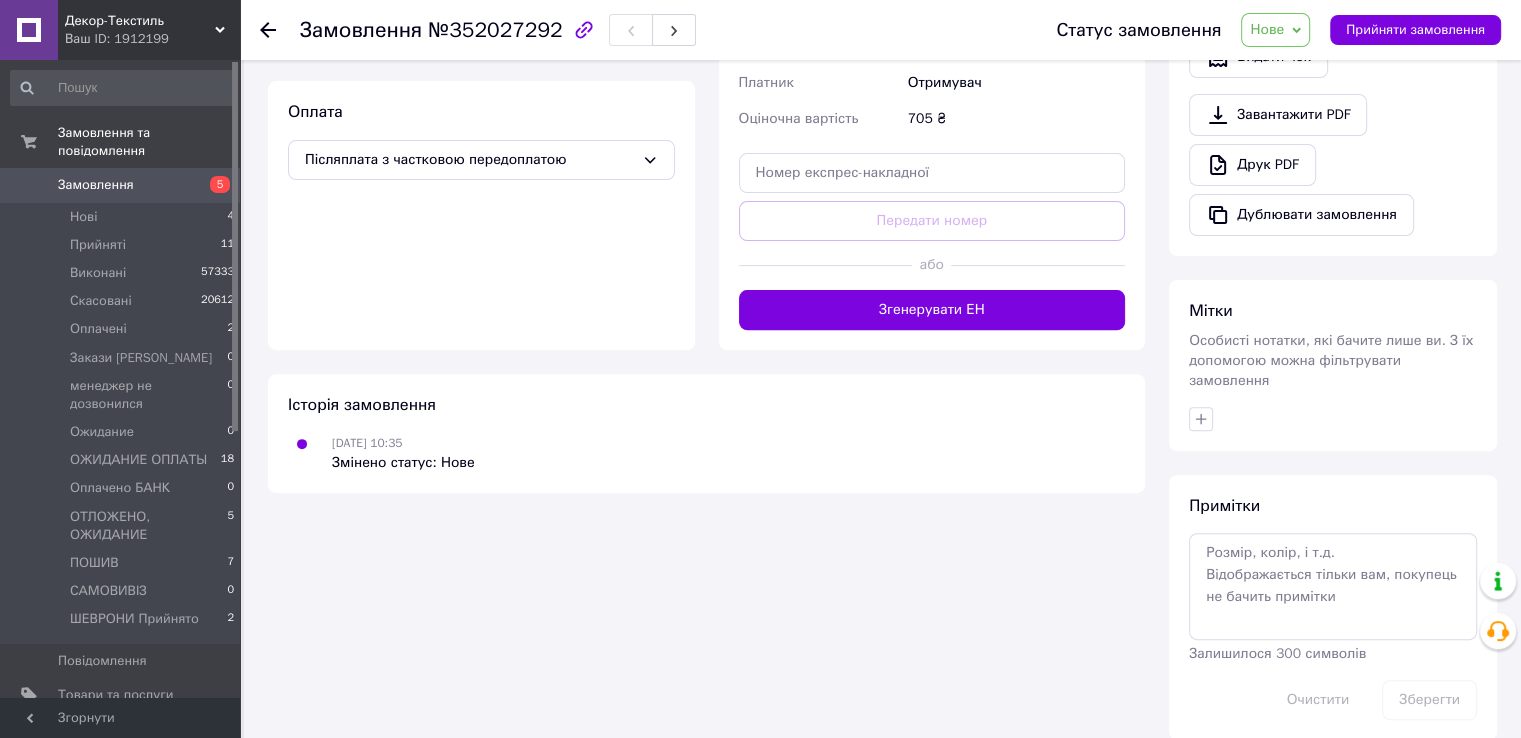 scroll, scrollTop: 624, scrollLeft: 0, axis: vertical 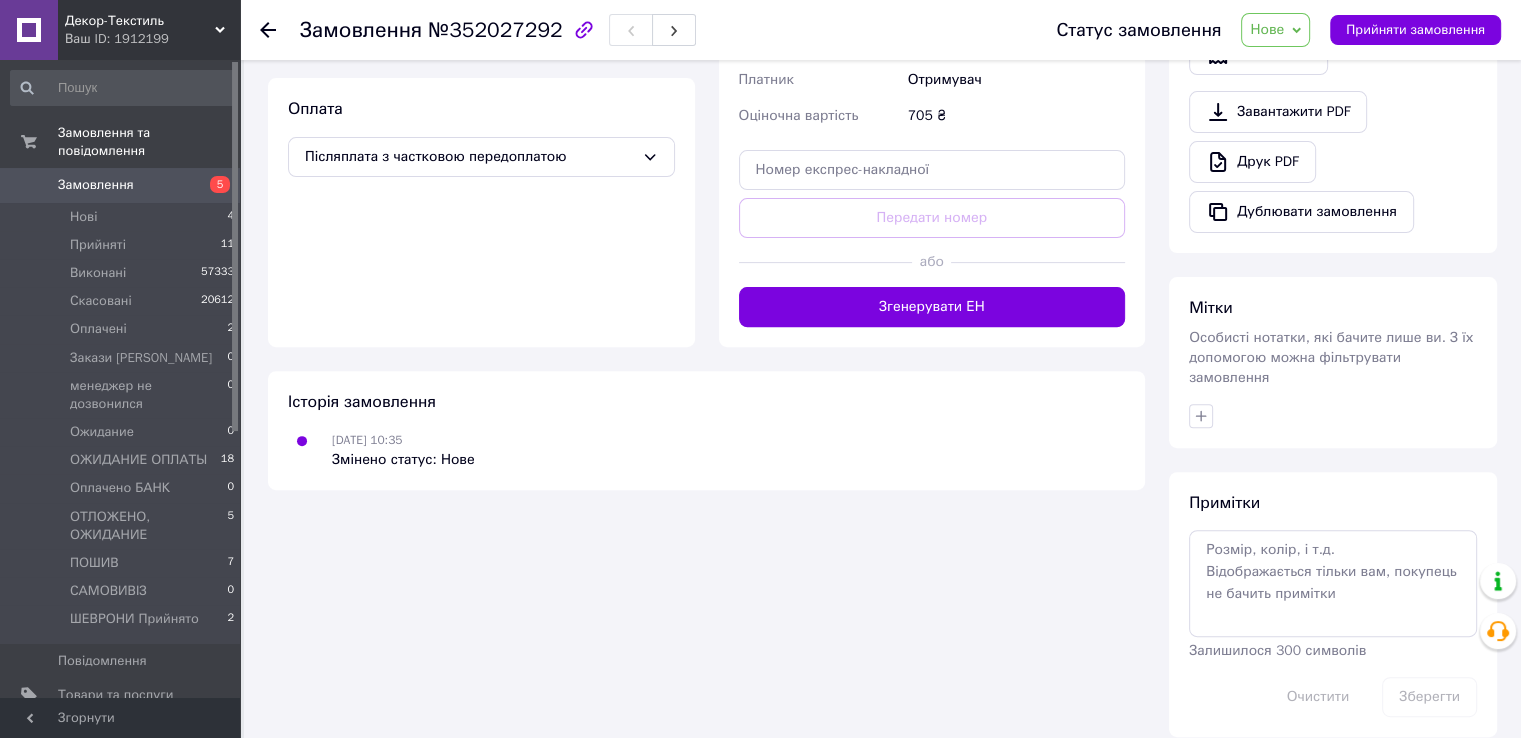 click on "Замовлення №352027292" at bounding box center [658, 30] 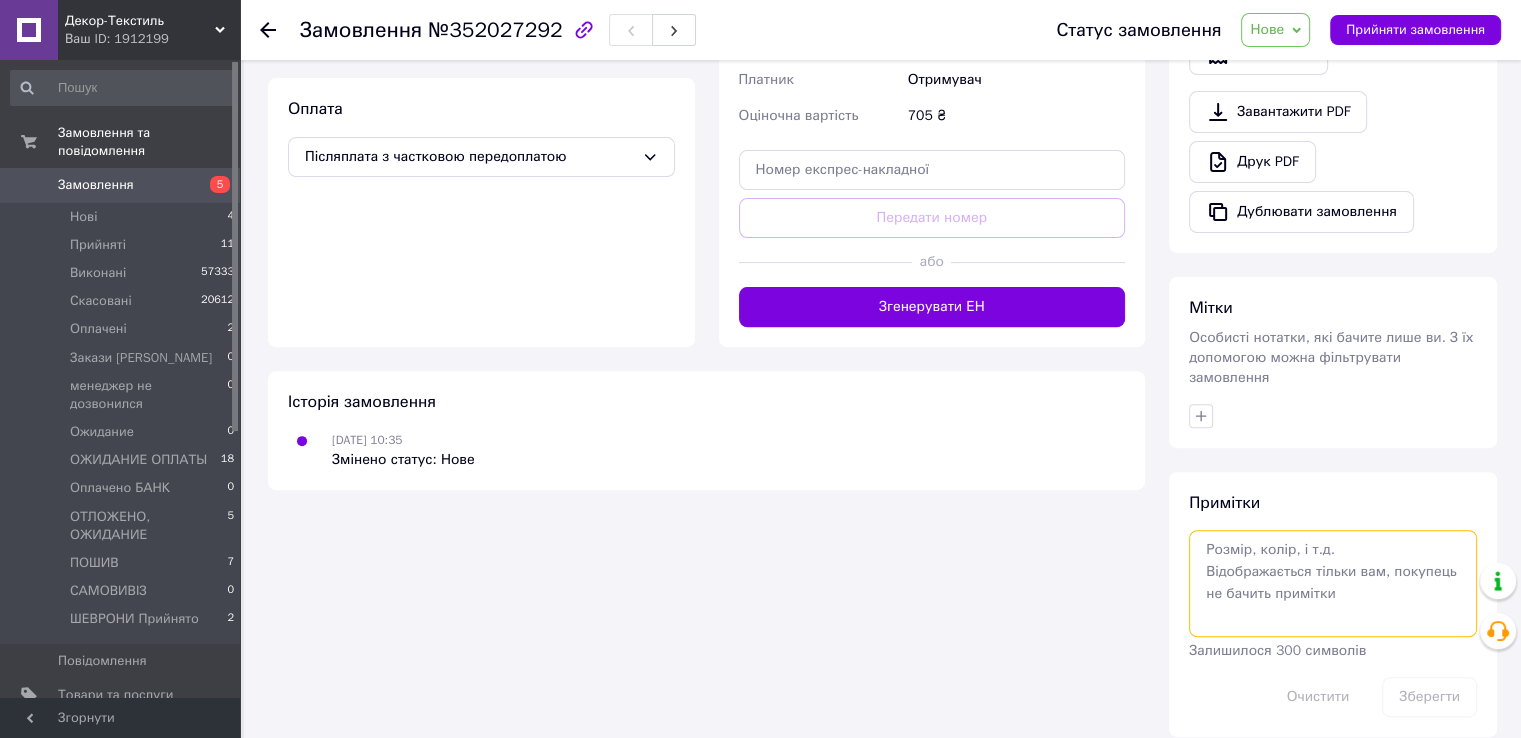 click at bounding box center [1333, 583] 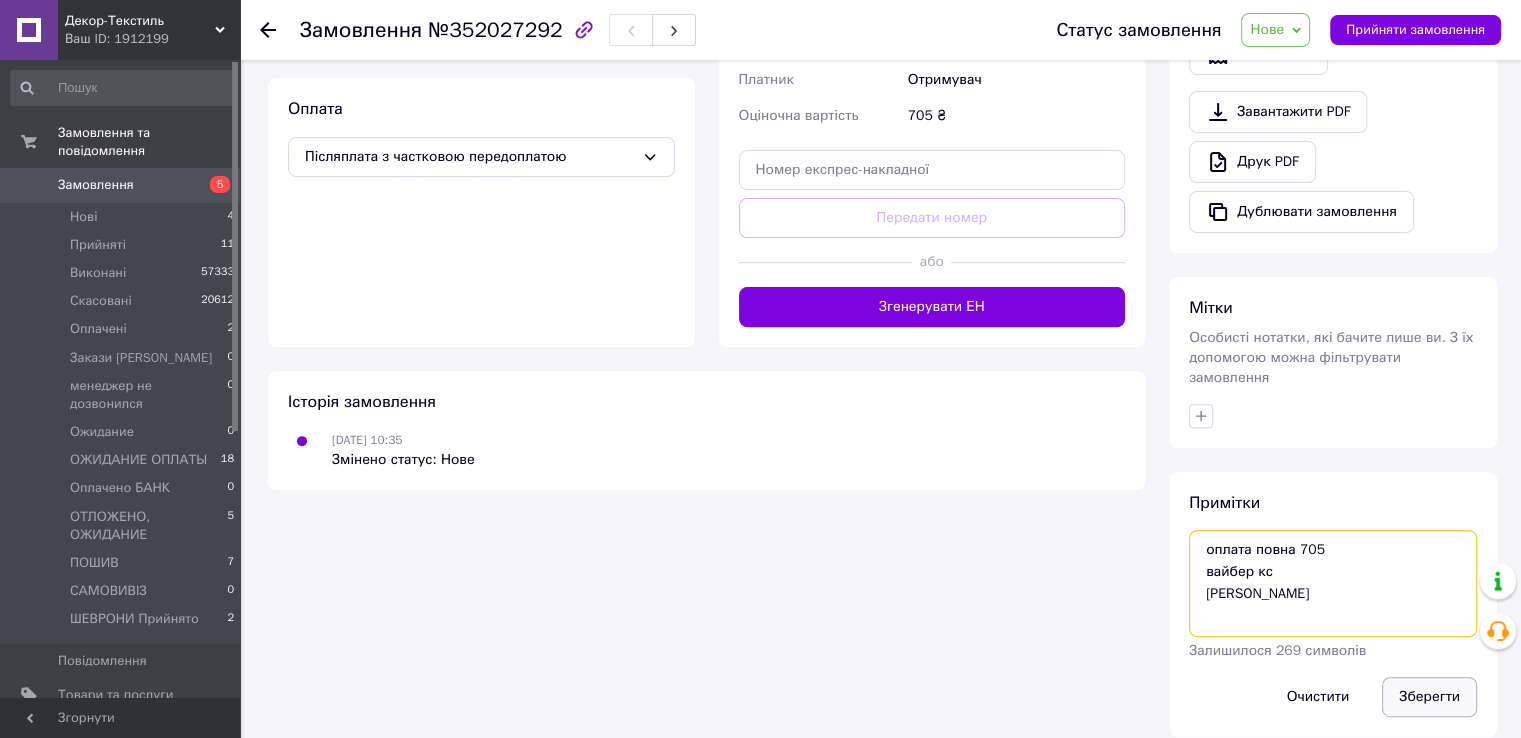 type on "оплата повна 705
вайбер кс
надя" 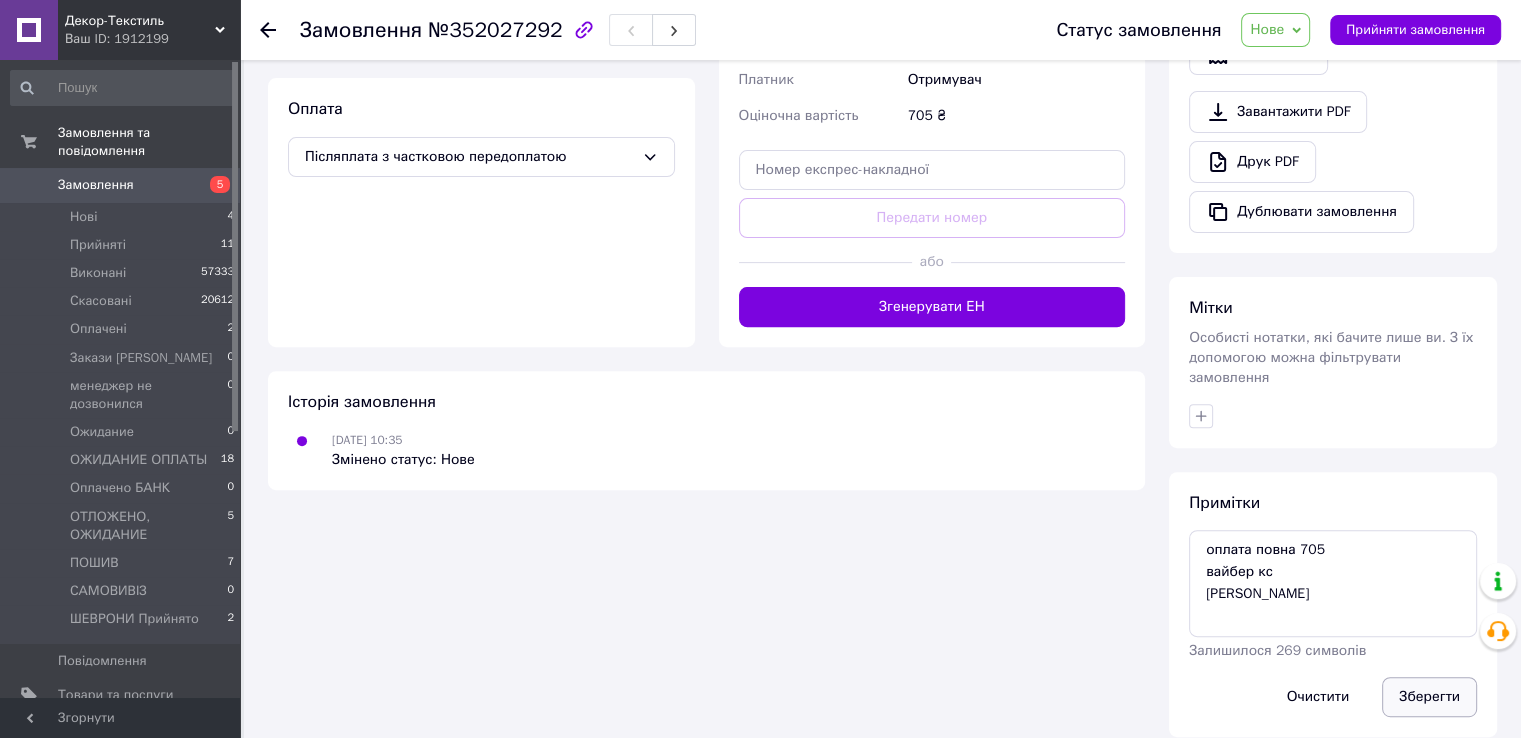 click on "Зберегти" at bounding box center [1429, 697] 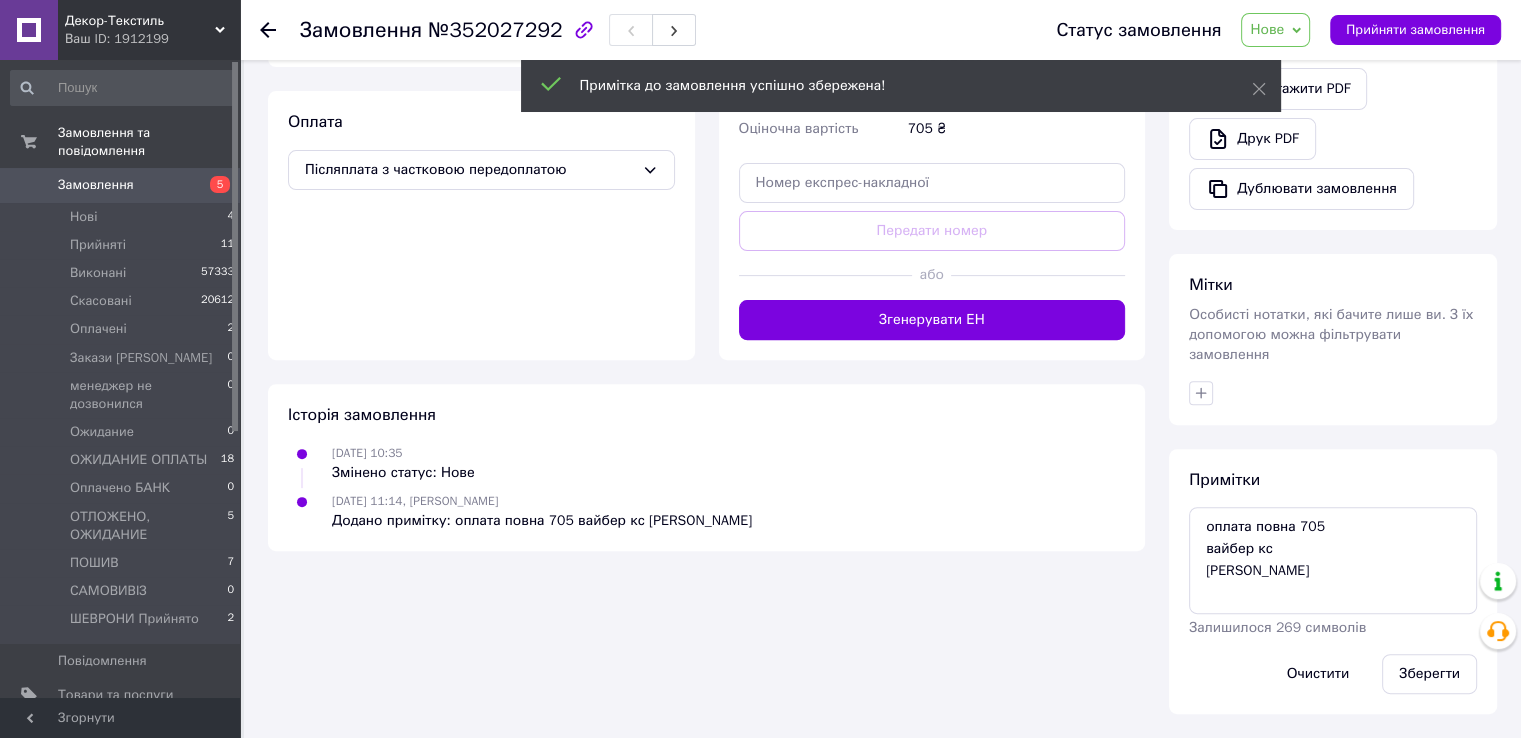 scroll, scrollTop: 588, scrollLeft: 0, axis: vertical 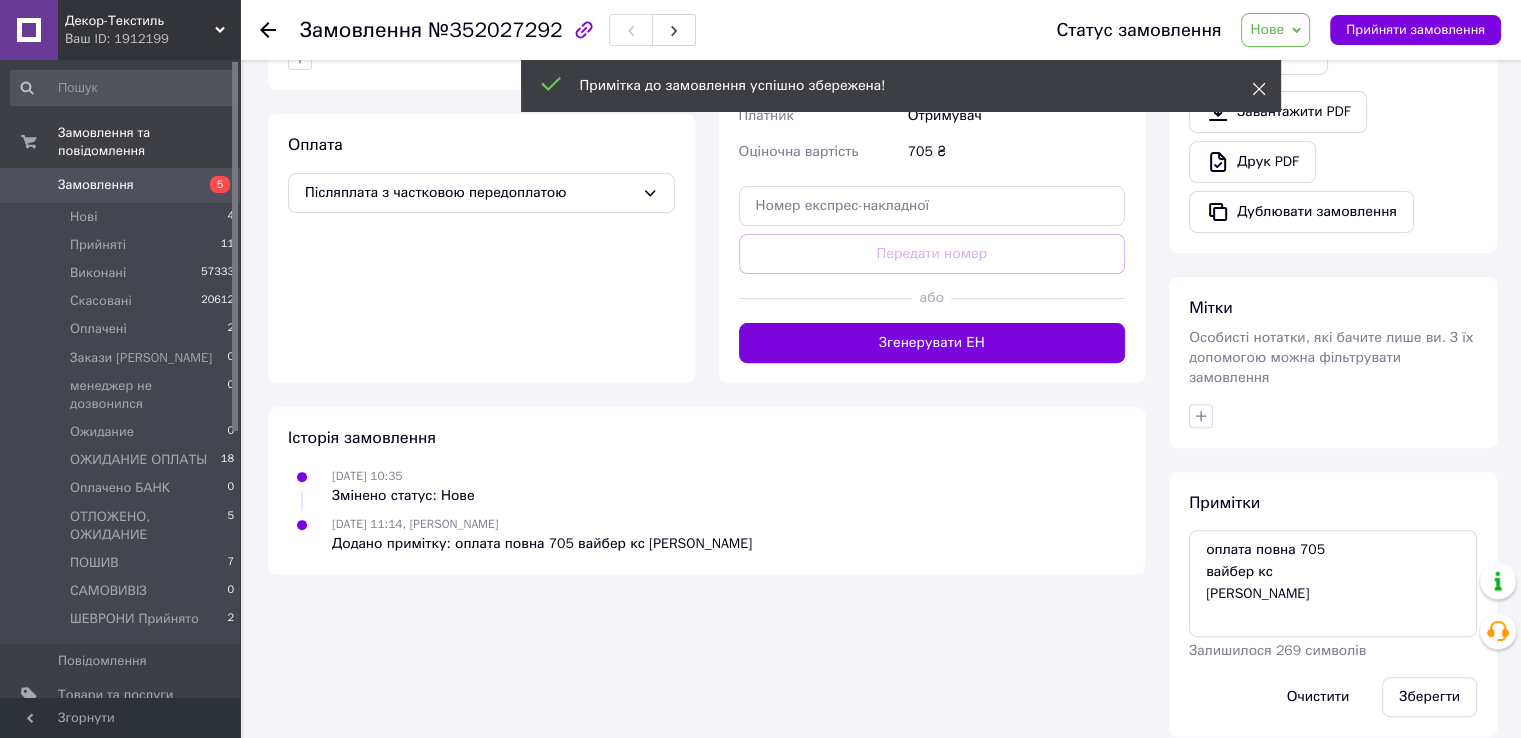 click 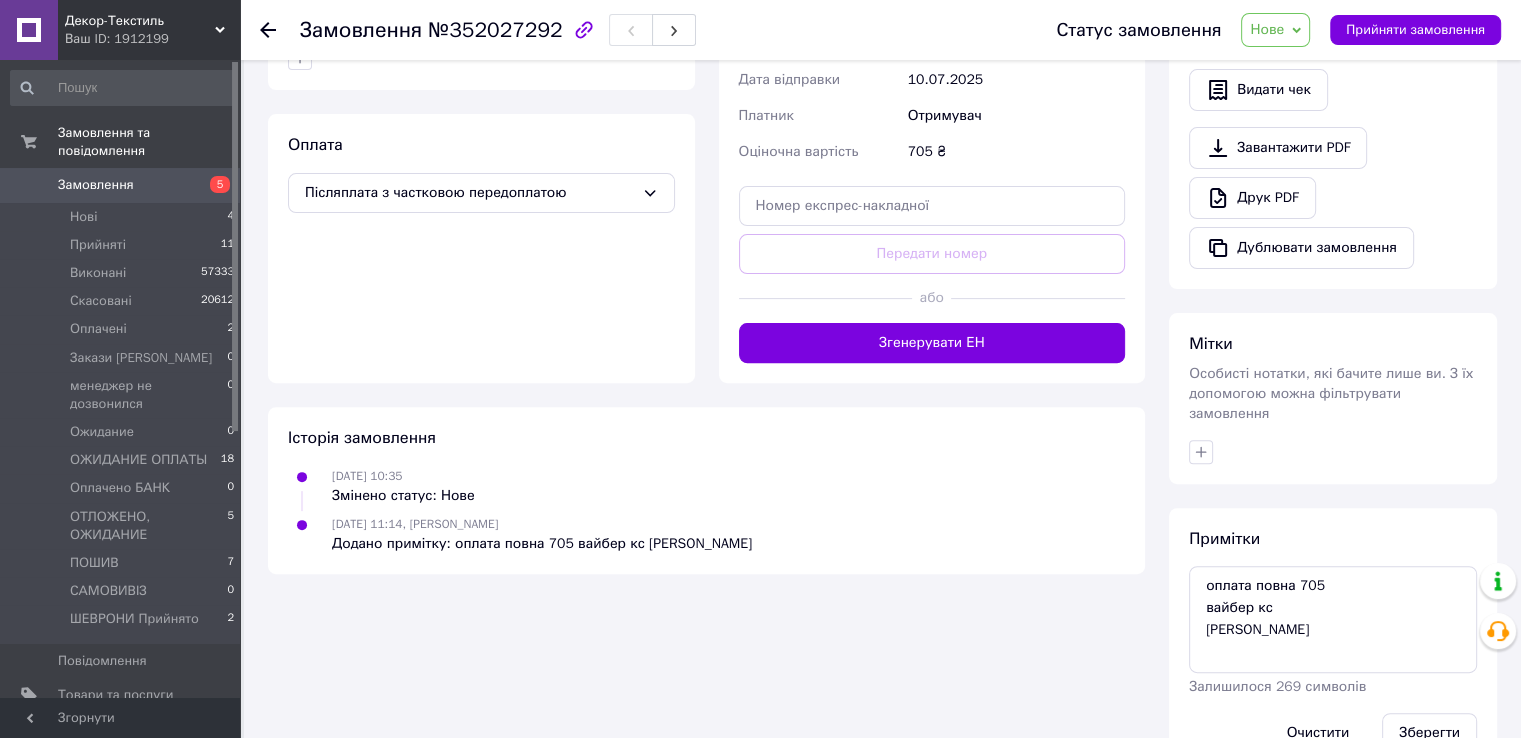 click on "Нове" at bounding box center [1267, 29] 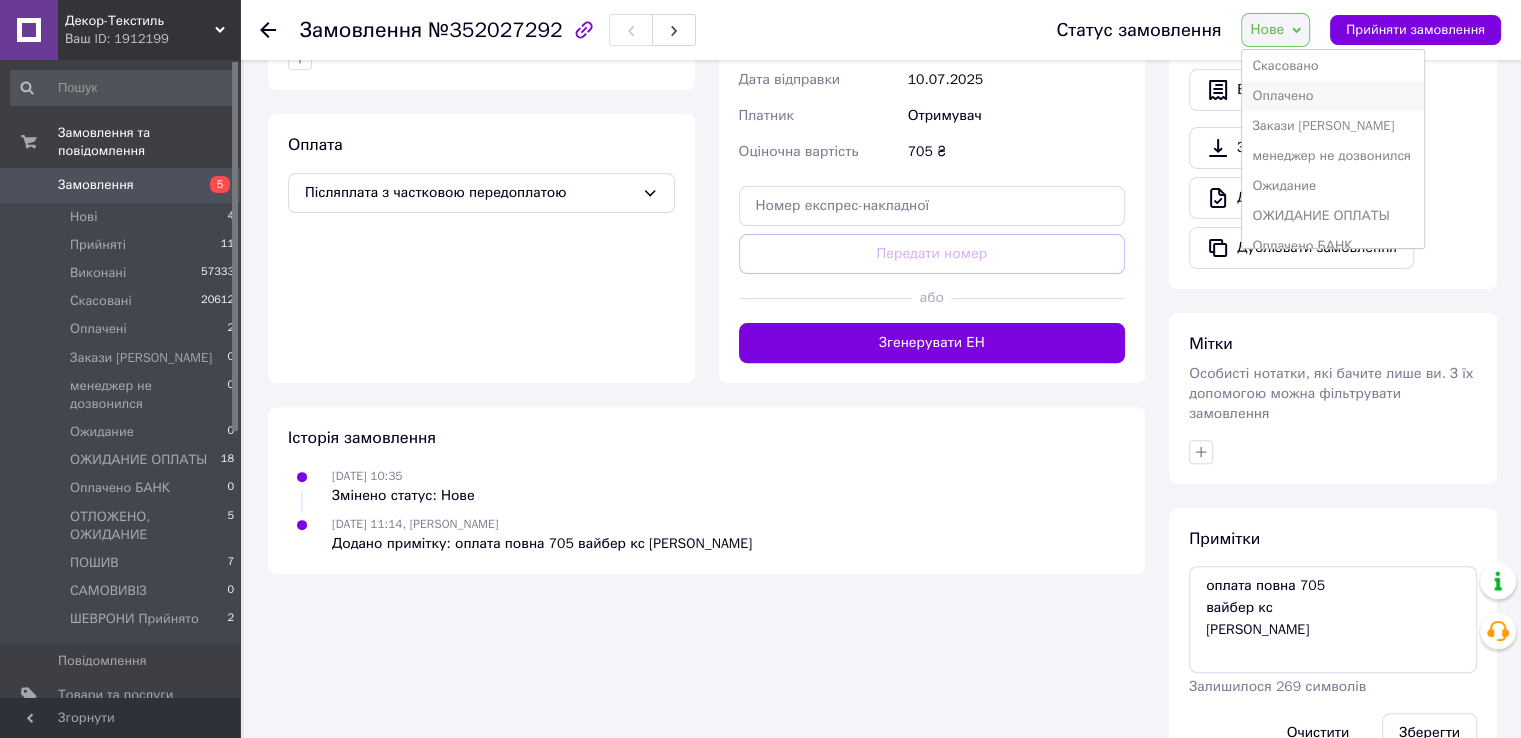 scroll, scrollTop: 100, scrollLeft: 0, axis: vertical 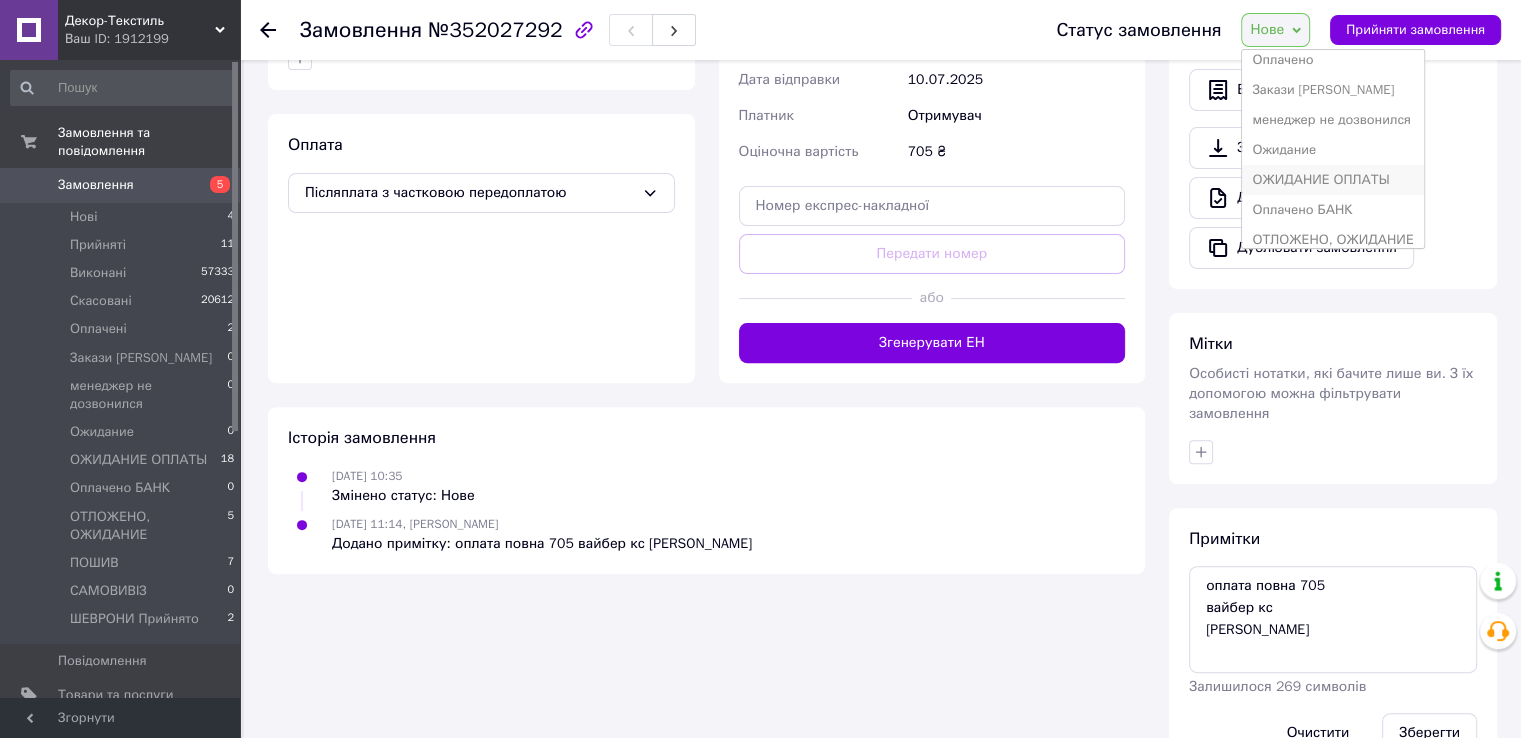 click on "ОЖИДАНИЕ ОПЛАТЫ" at bounding box center [1332, 180] 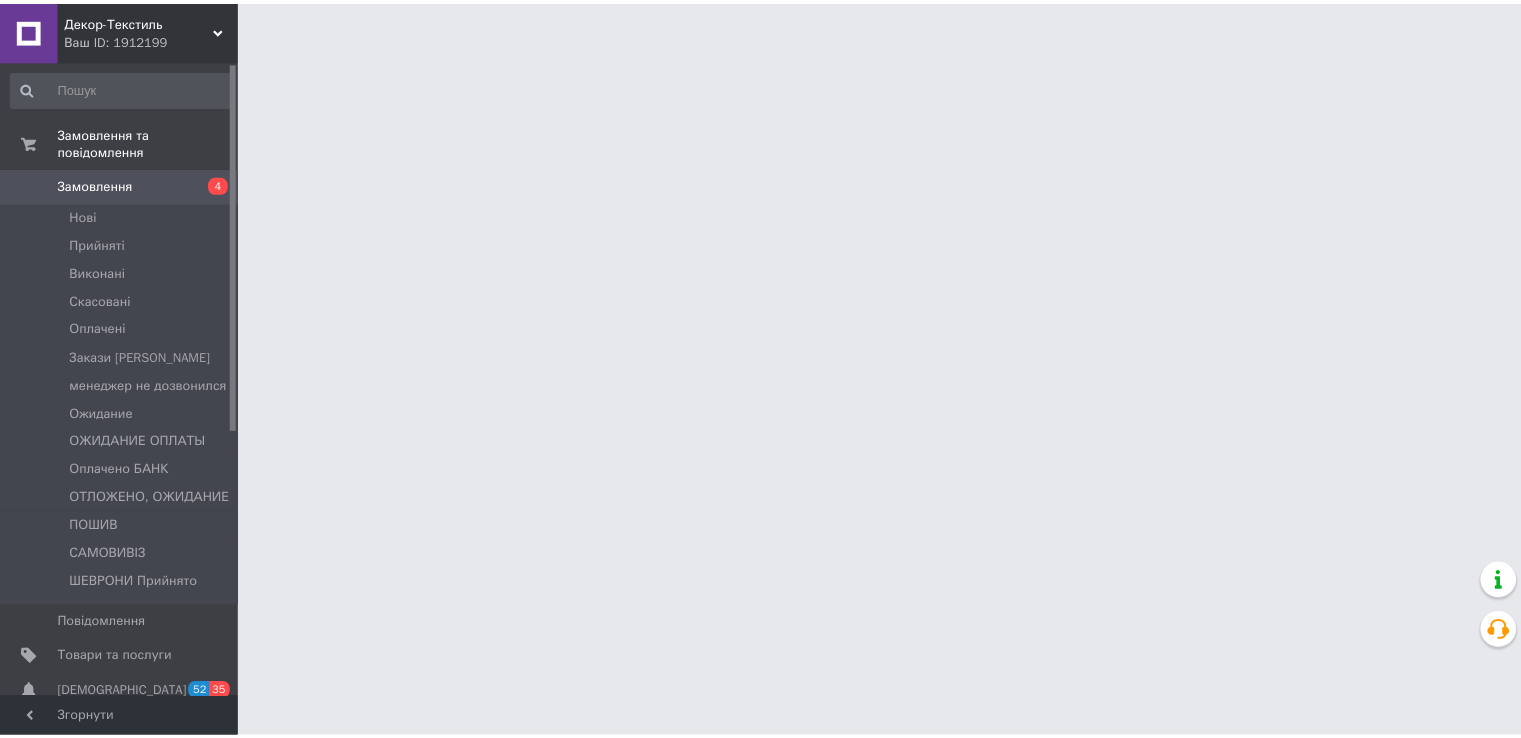scroll, scrollTop: 0, scrollLeft: 0, axis: both 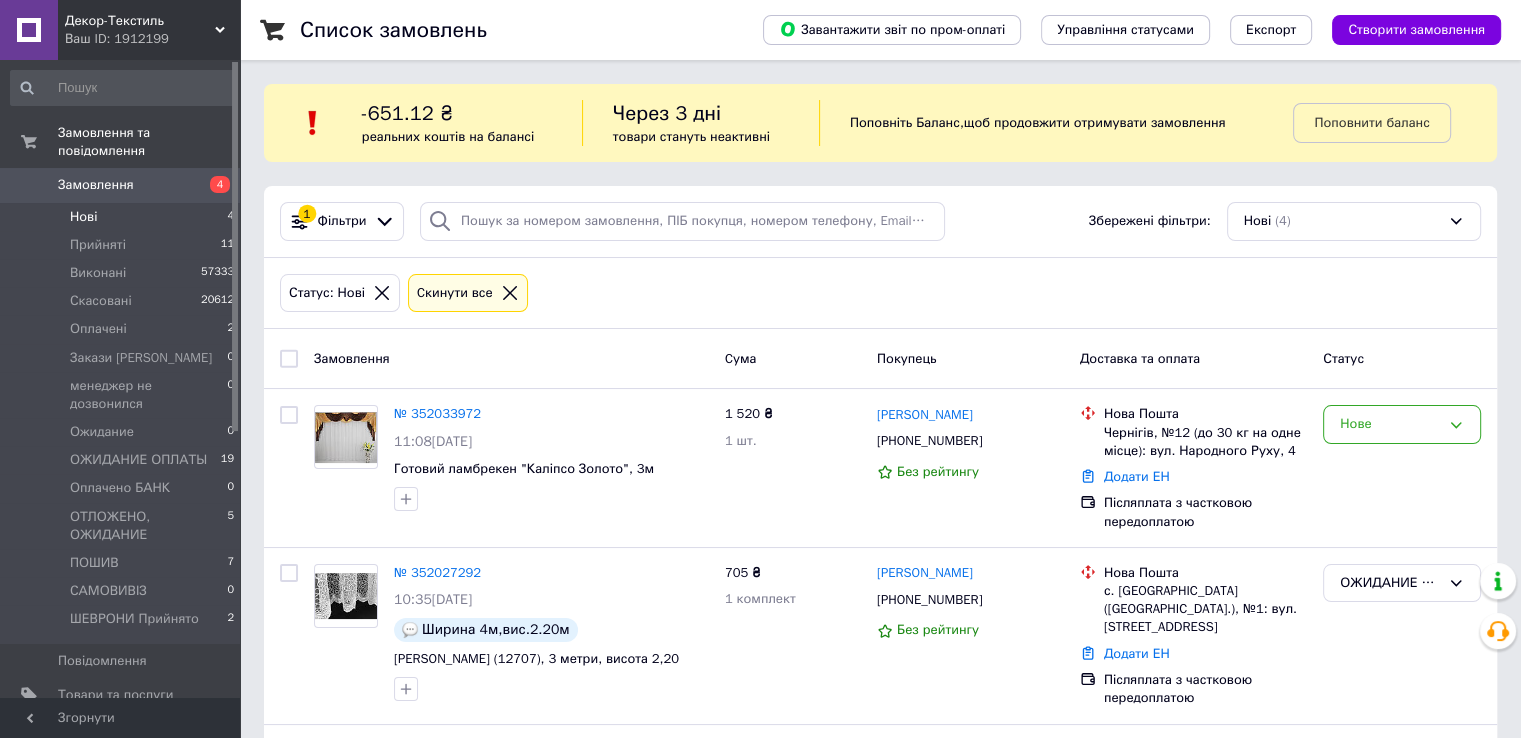 click on "Список замовлень" at bounding box center (511, 30) 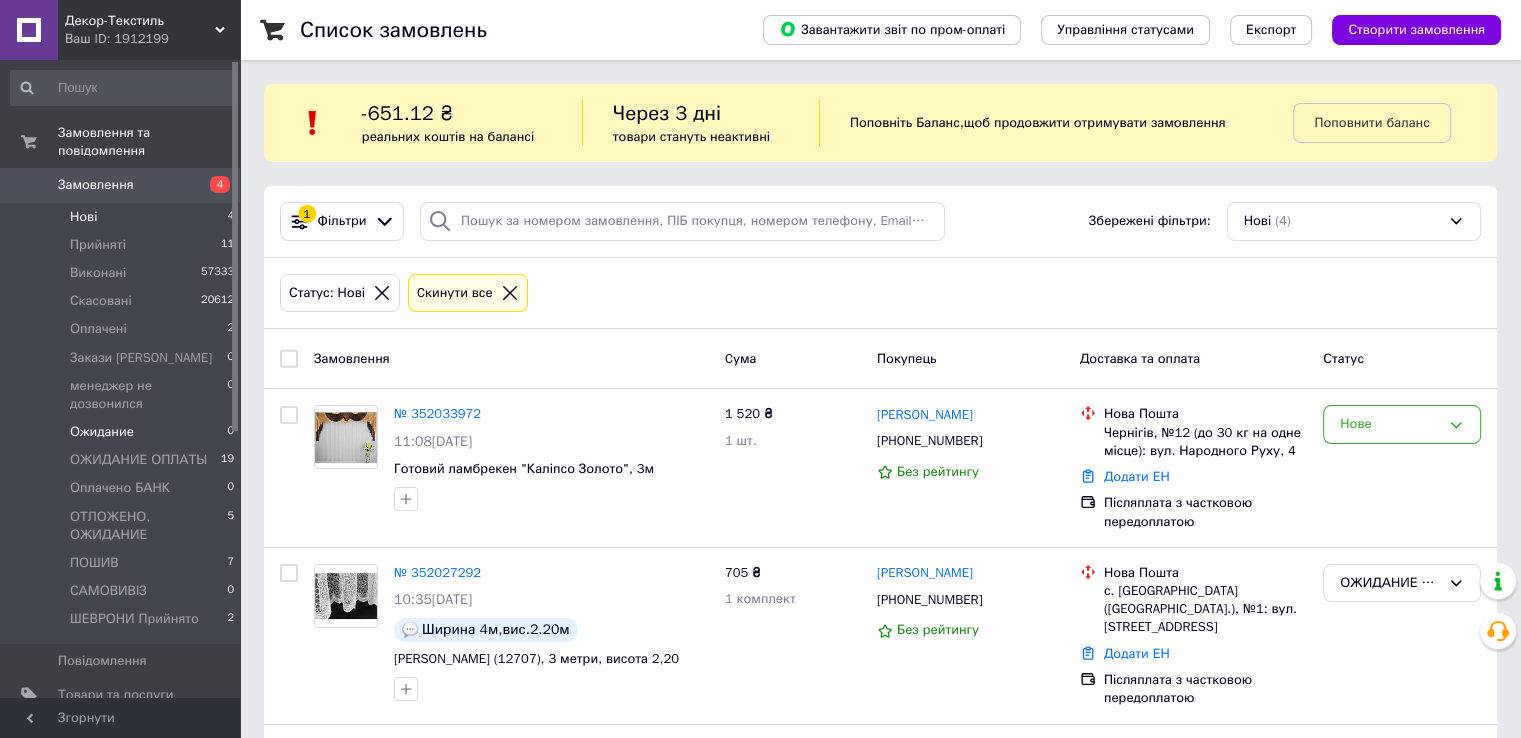 click on "Ожидание" at bounding box center [102, 432] 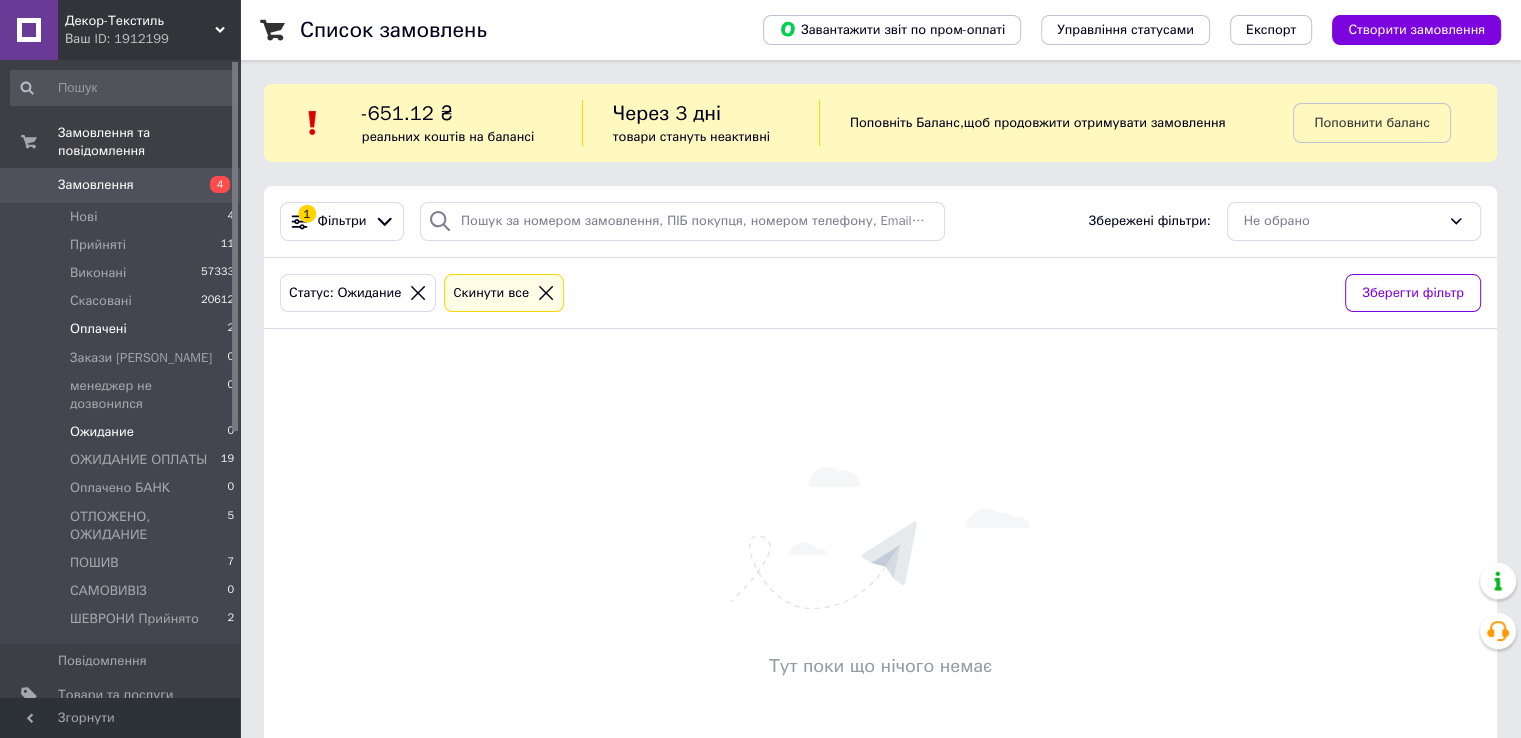 click on "Оплачені" at bounding box center (98, 329) 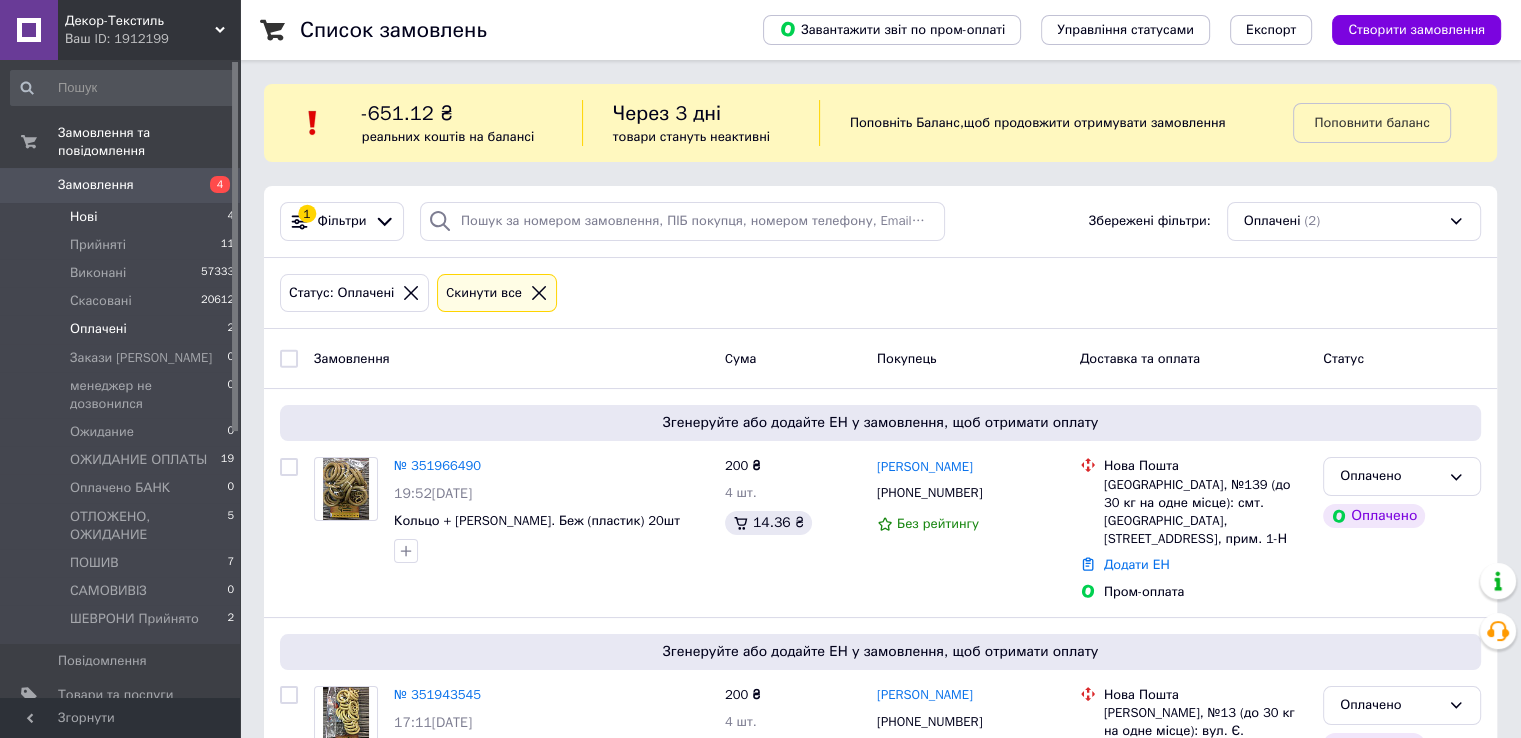 click on "Нові" at bounding box center [83, 217] 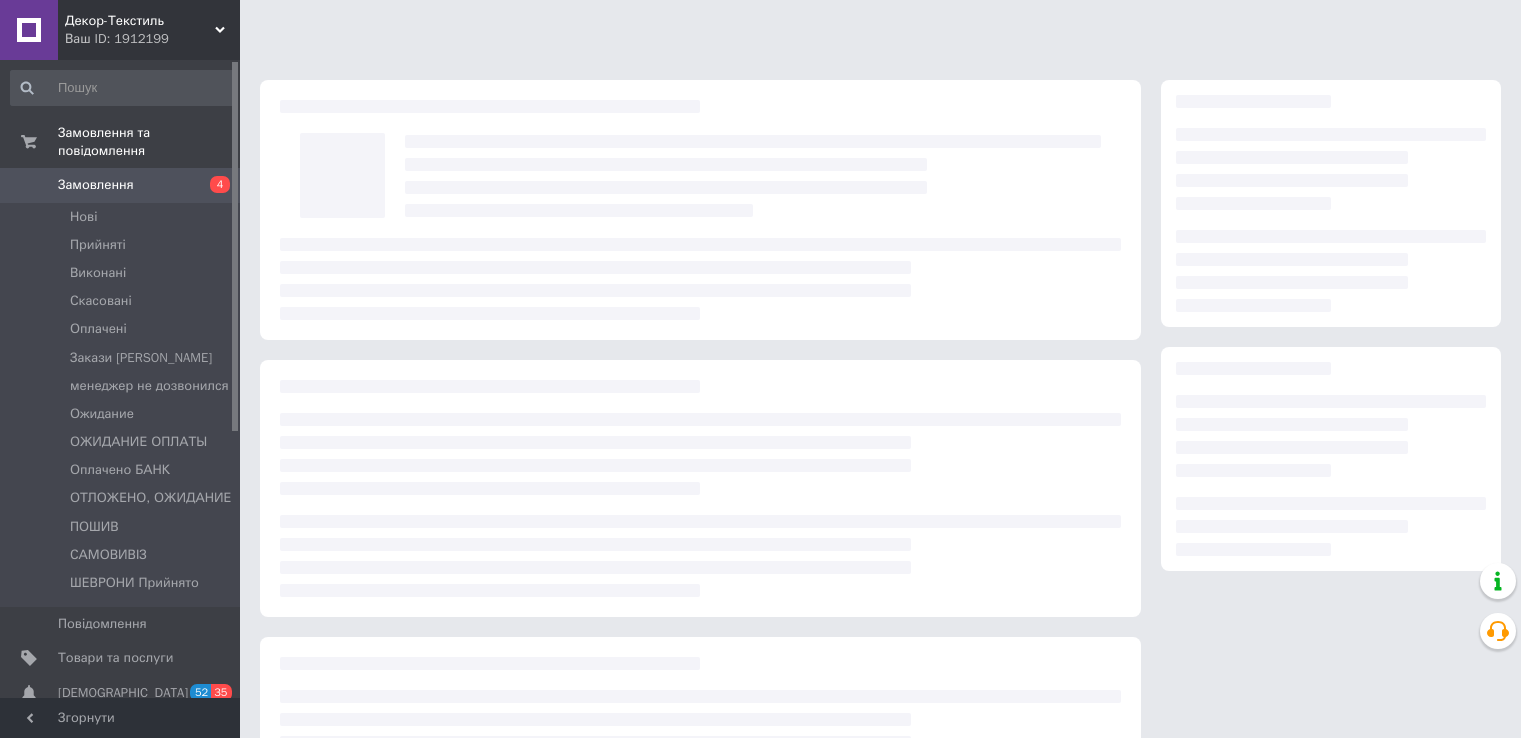 scroll, scrollTop: 0, scrollLeft: 0, axis: both 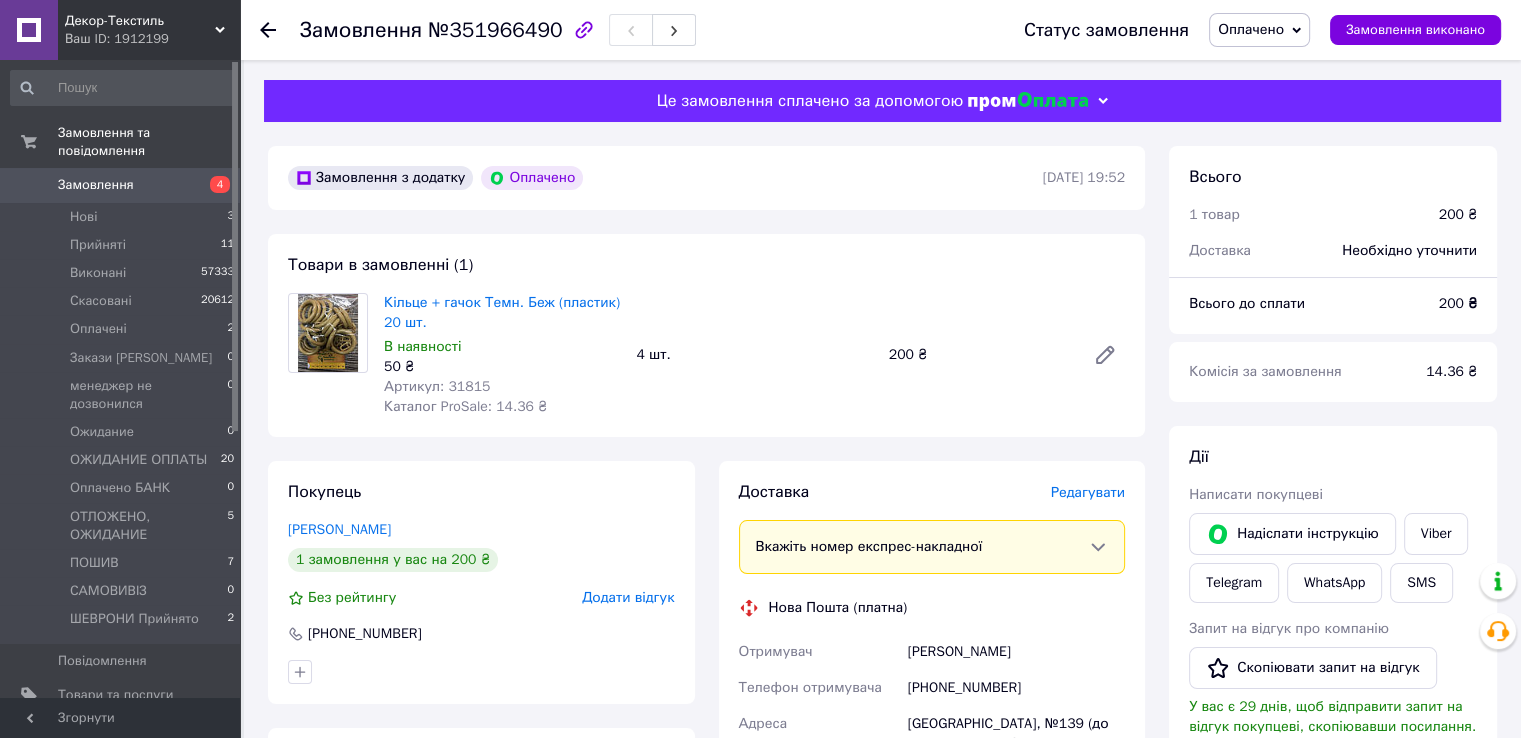 click on "Оплачено" at bounding box center (1251, 29) 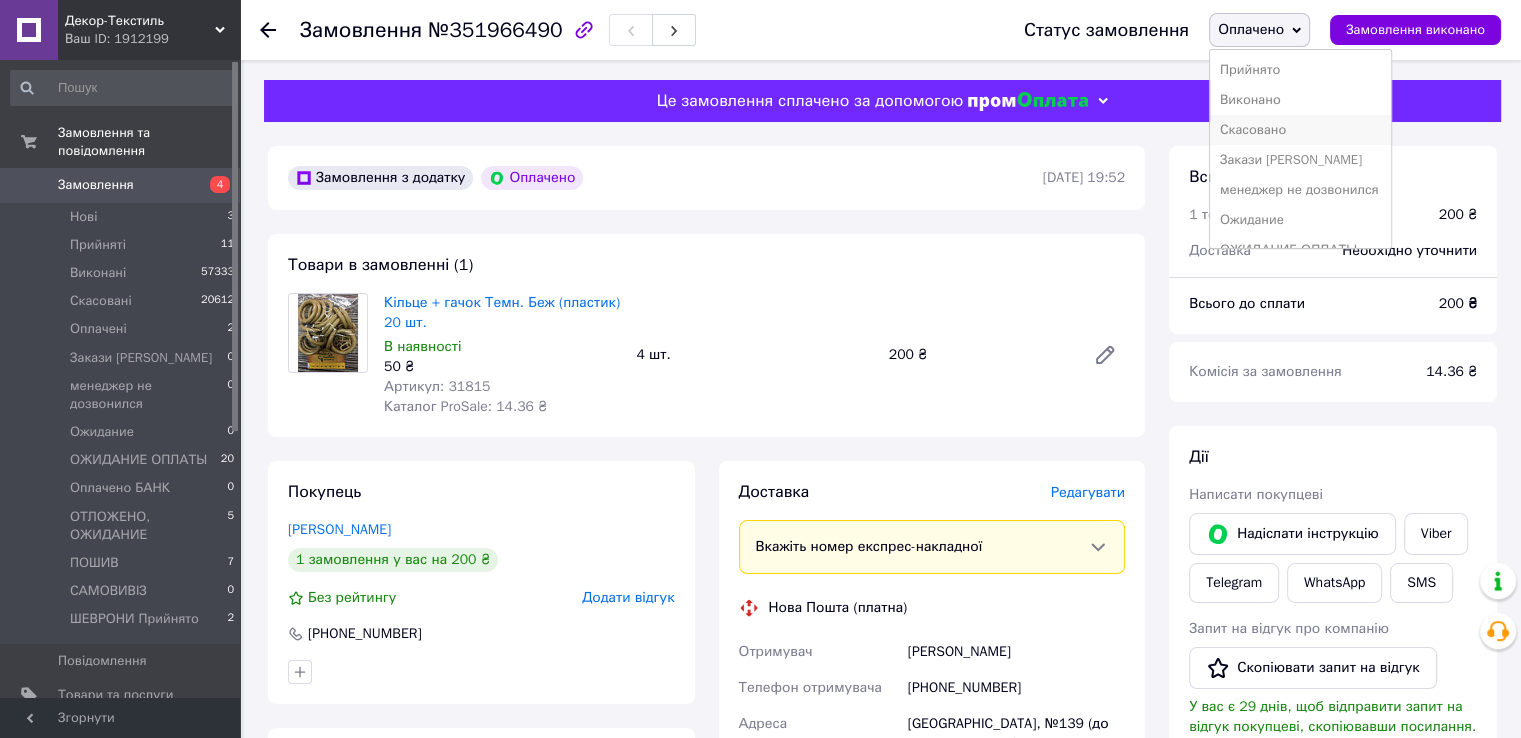 click on "Скасовано" at bounding box center (1300, 130) 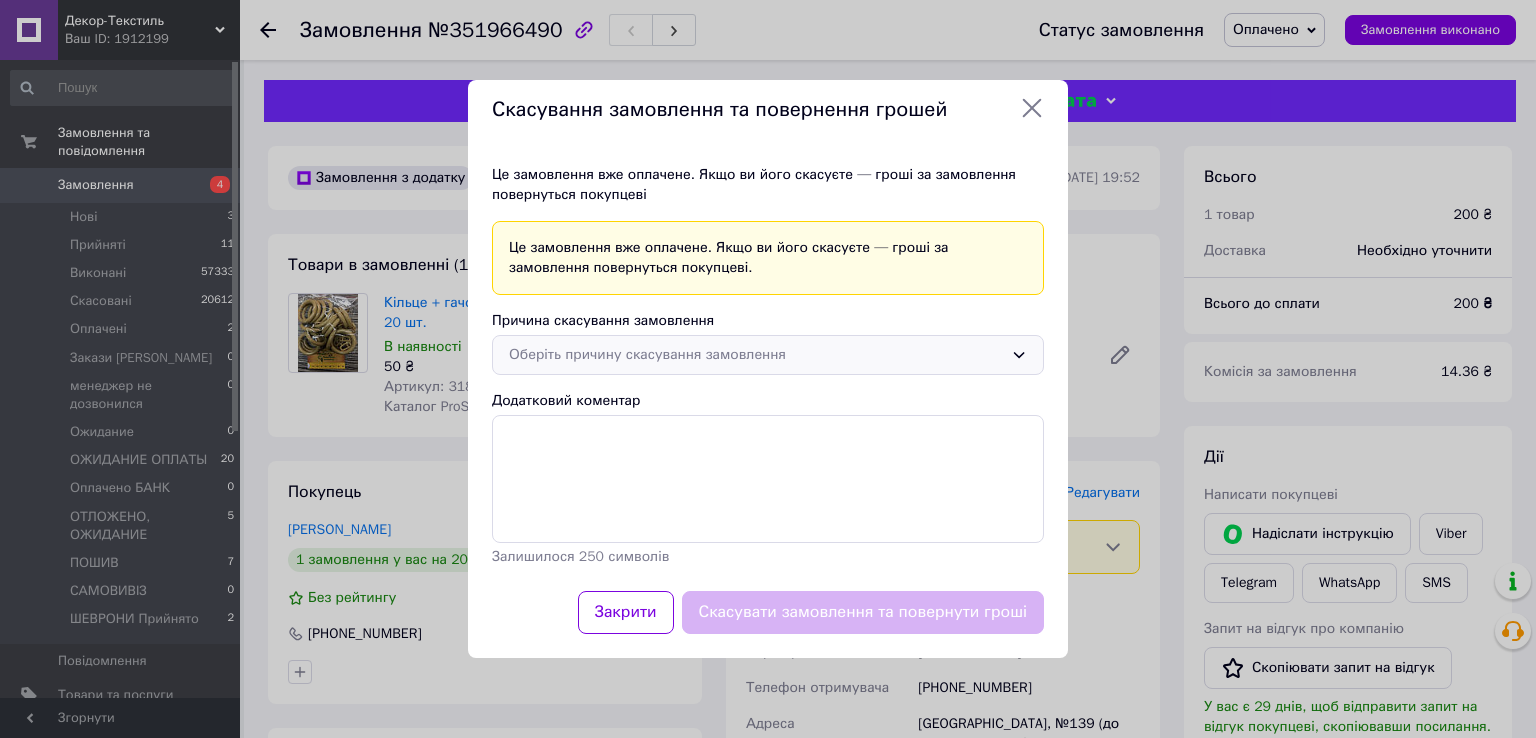 click on "Оберіть причину скасування замовлення" at bounding box center [756, 355] 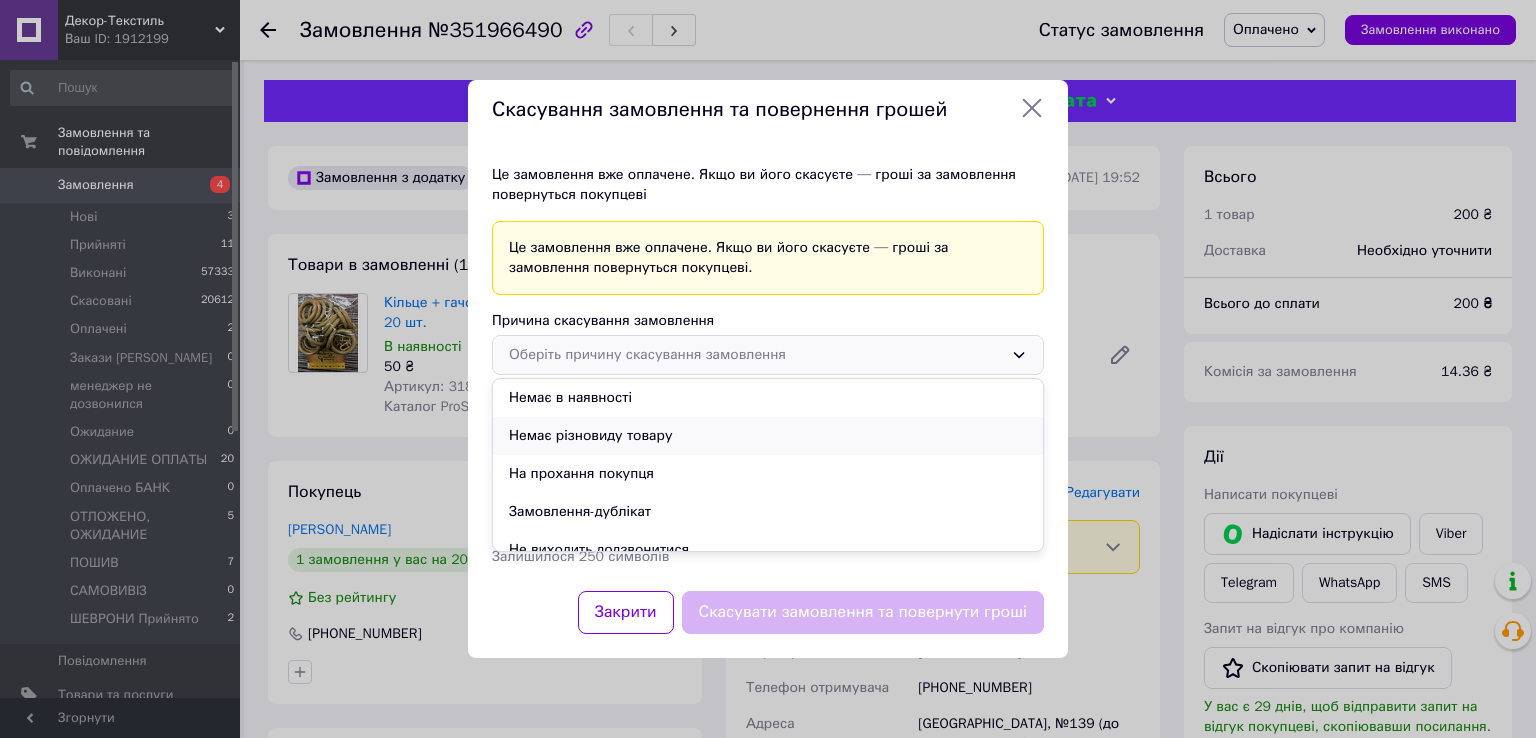 click on "Немає різновиду товару" at bounding box center [768, 436] 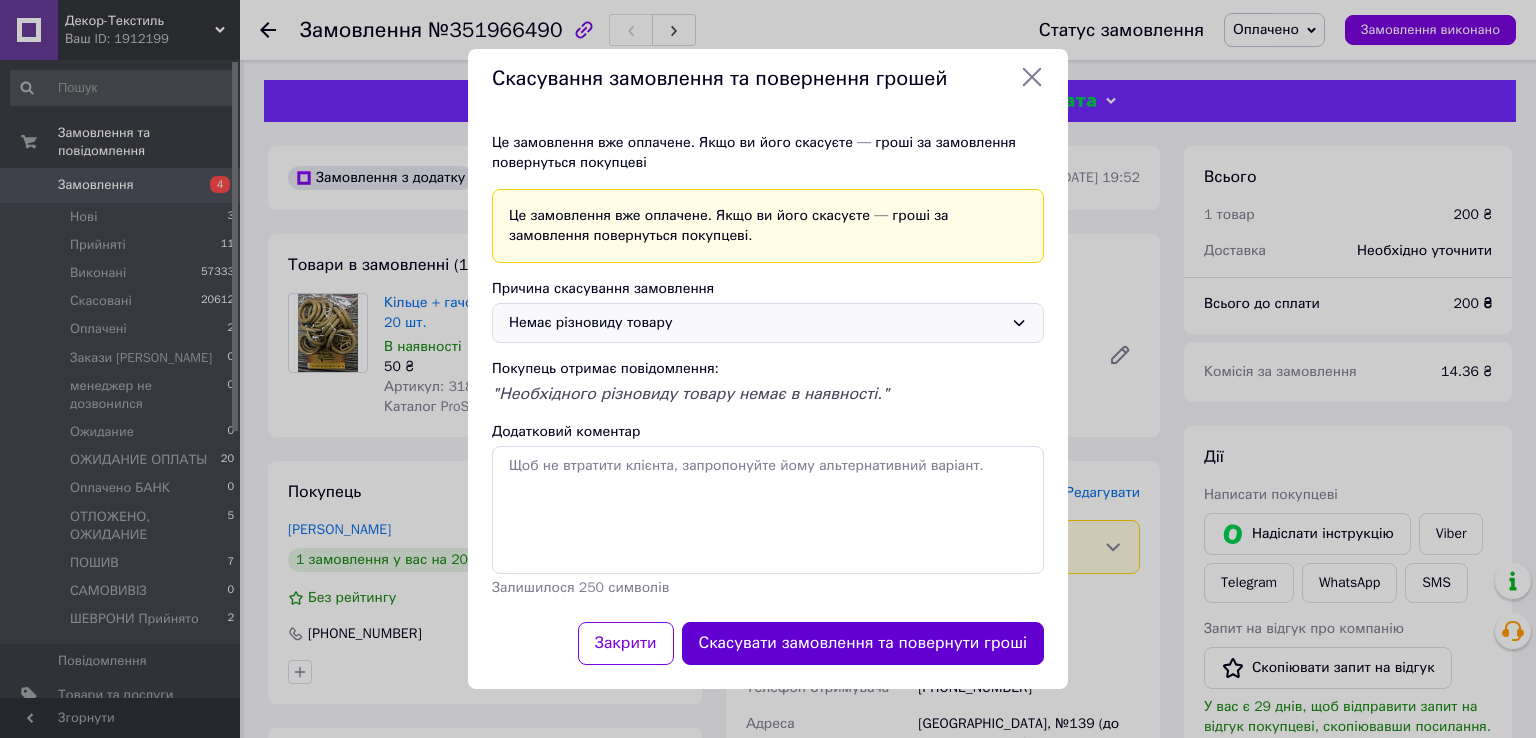 click on "Скасувати замовлення та повернути гроші" at bounding box center [863, 643] 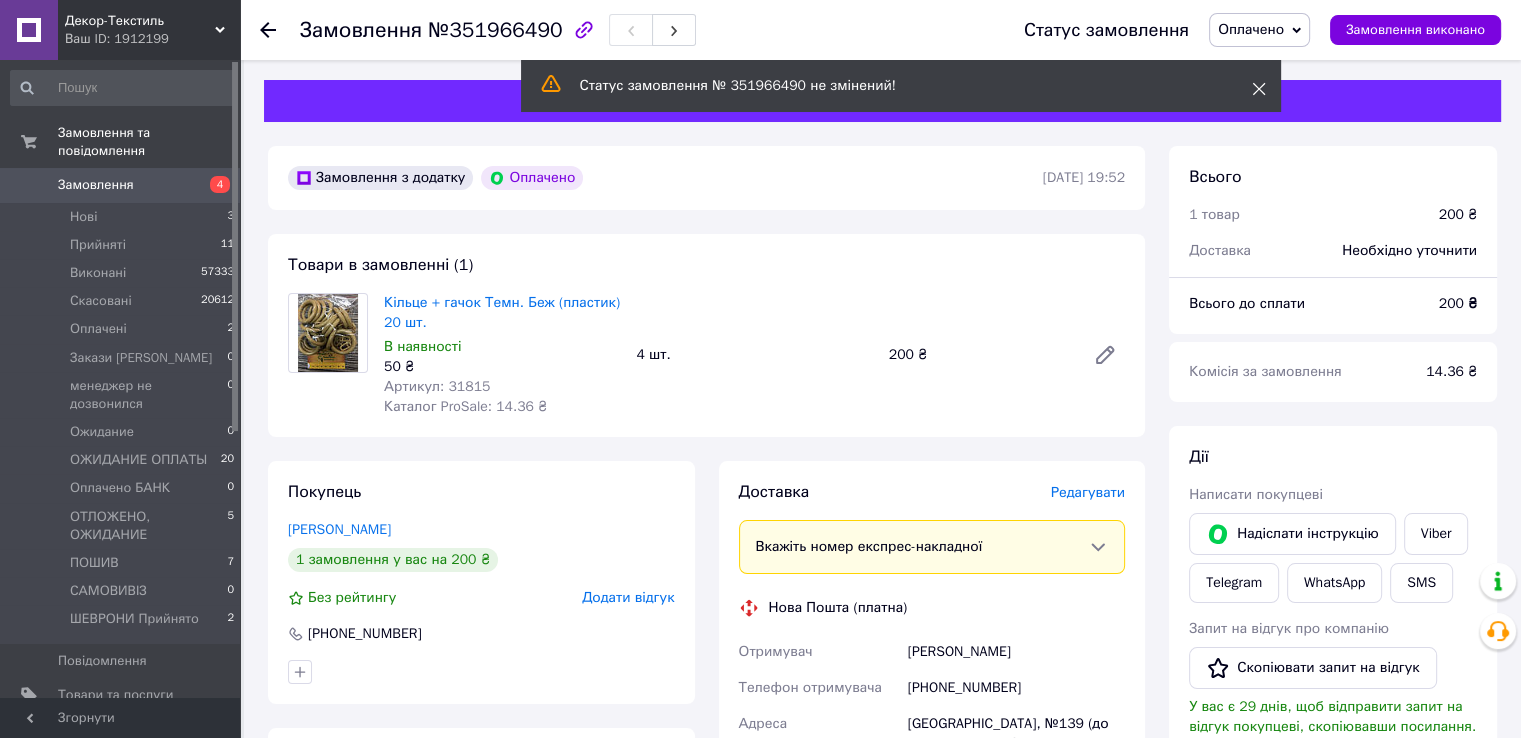 click 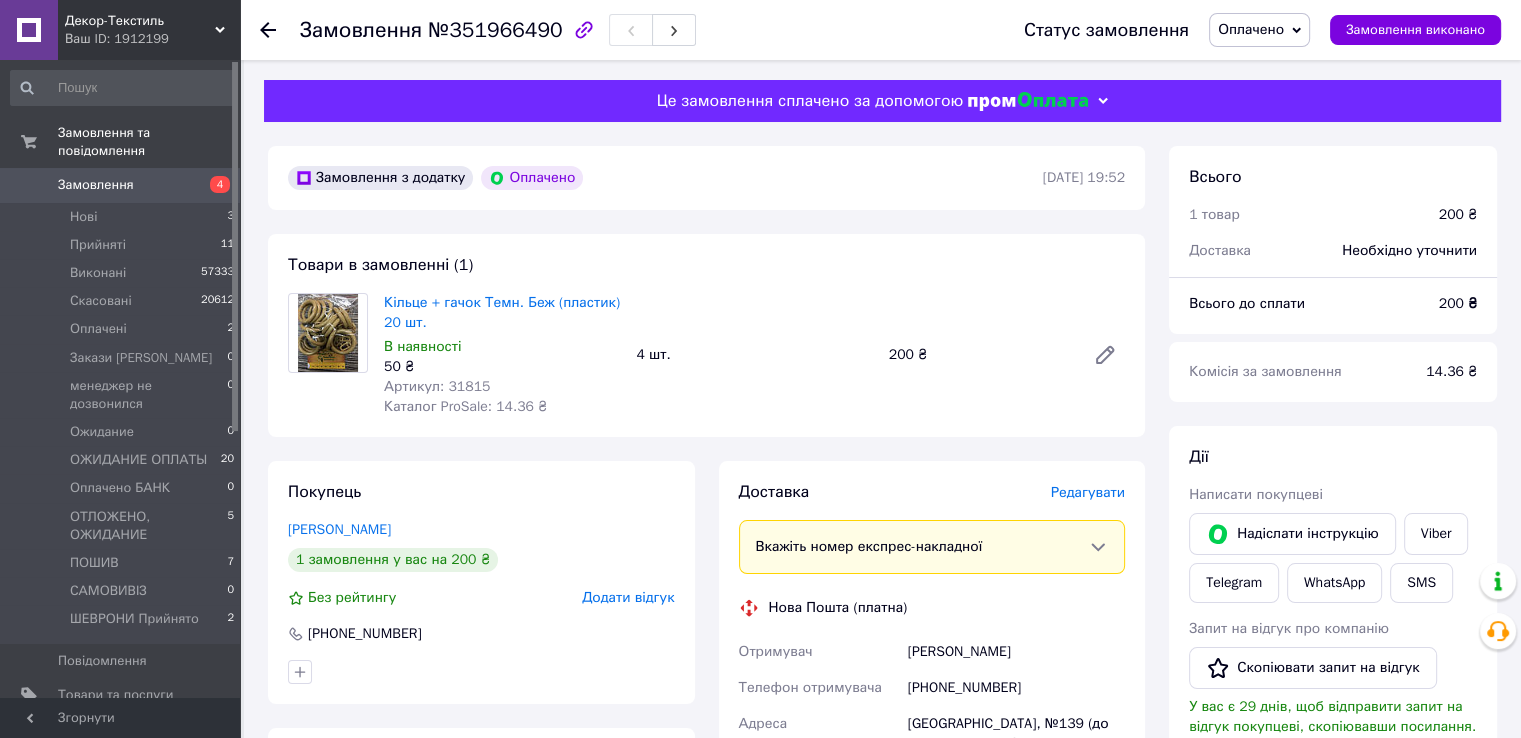 click on "Оплачено" at bounding box center (1251, 29) 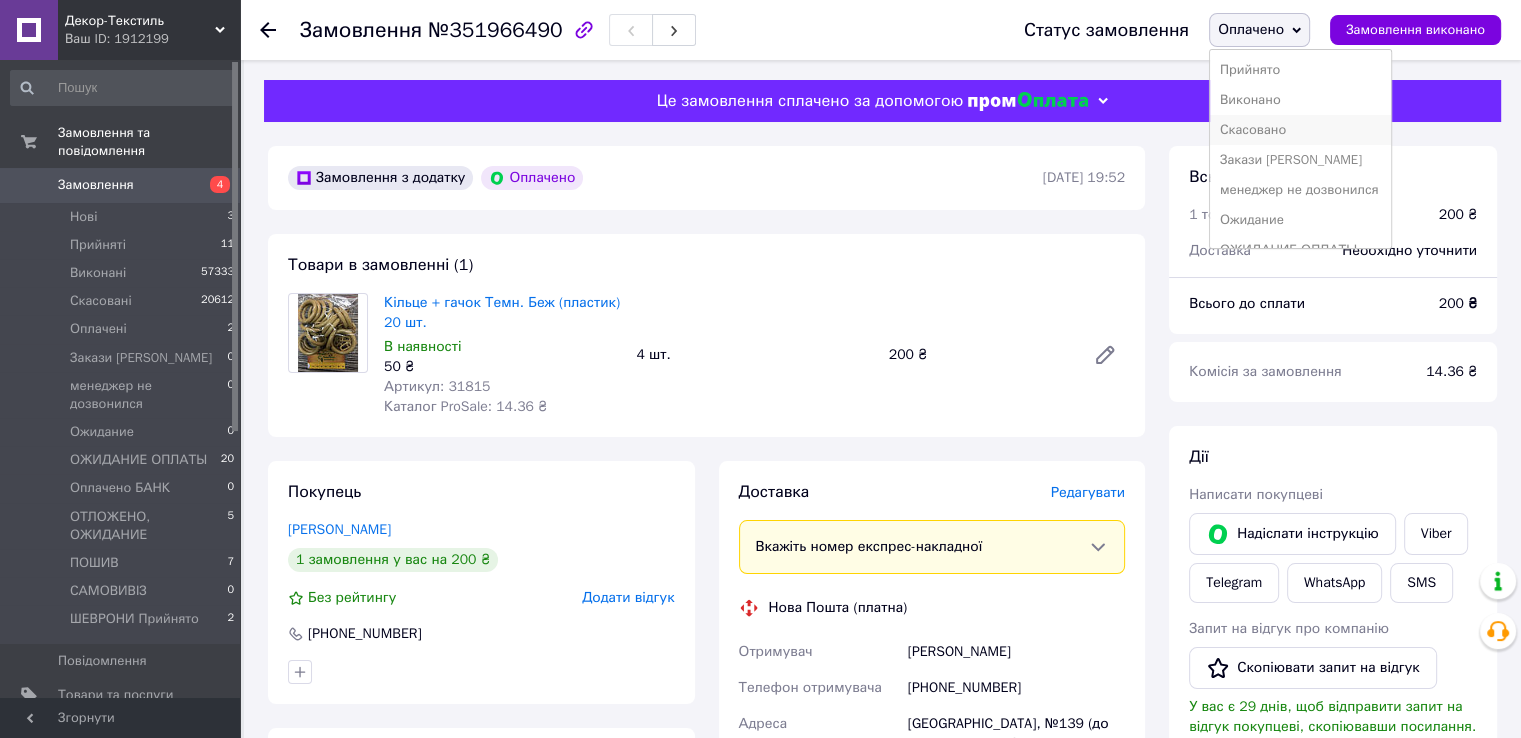 click on "Скасовано" at bounding box center (1300, 130) 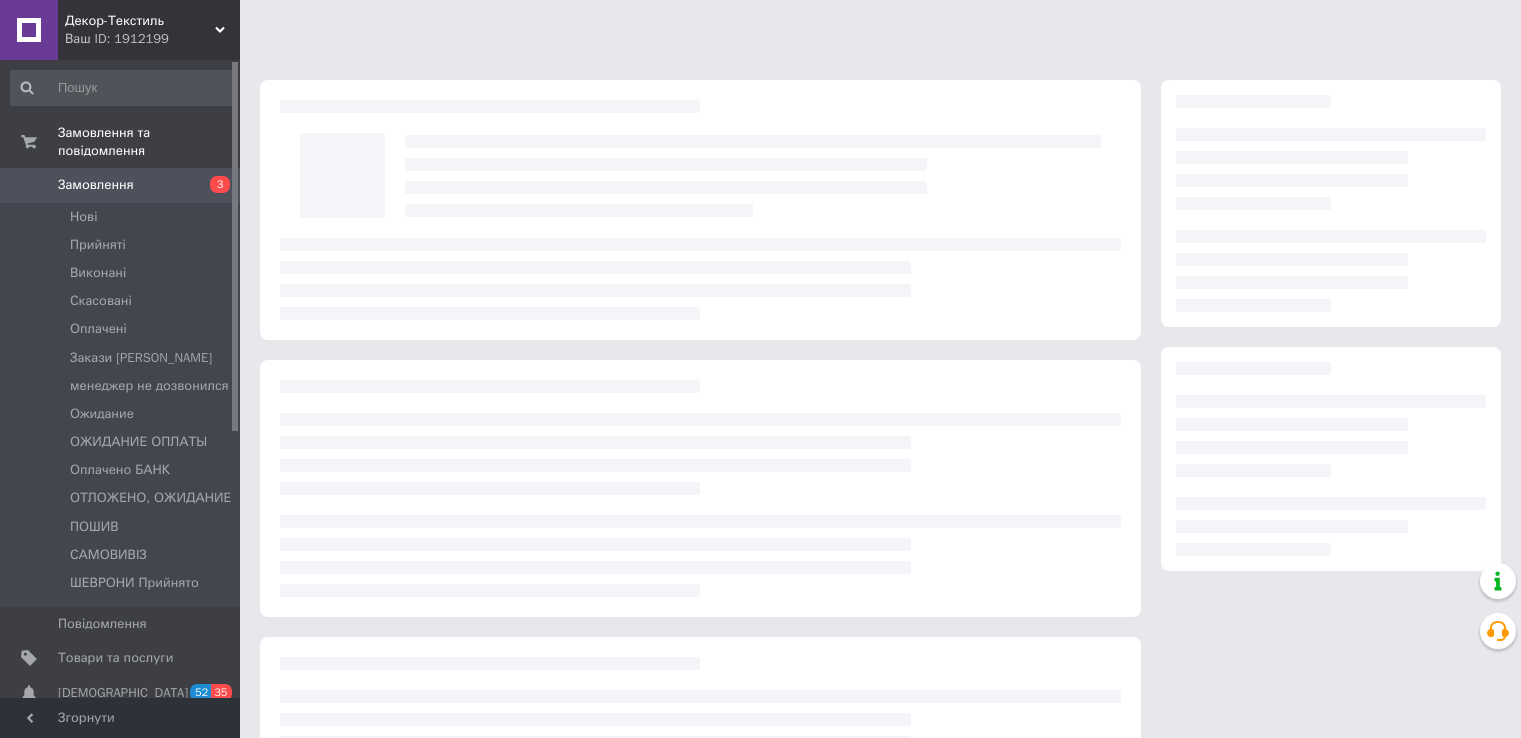 scroll, scrollTop: 0, scrollLeft: 0, axis: both 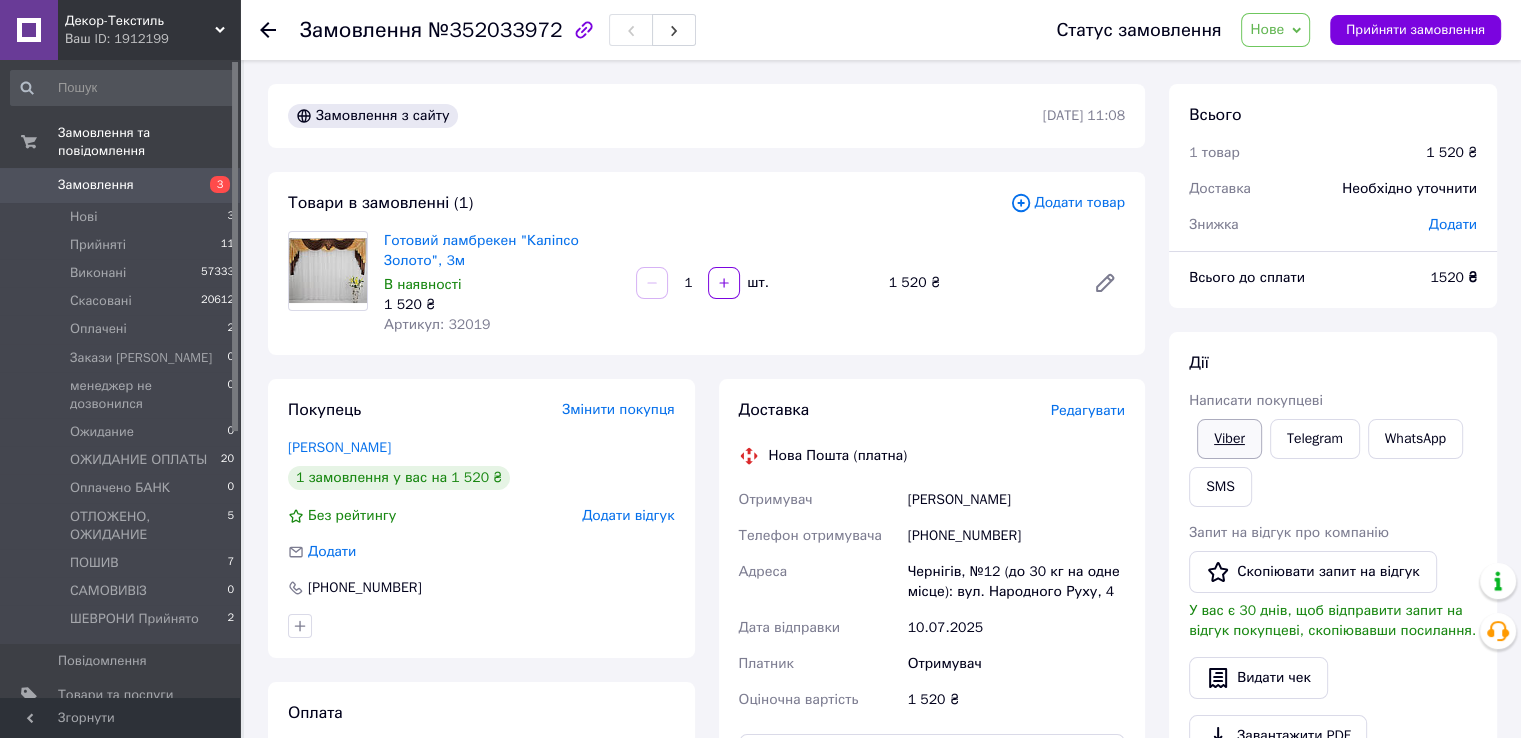 click on "Viber" at bounding box center [1229, 439] 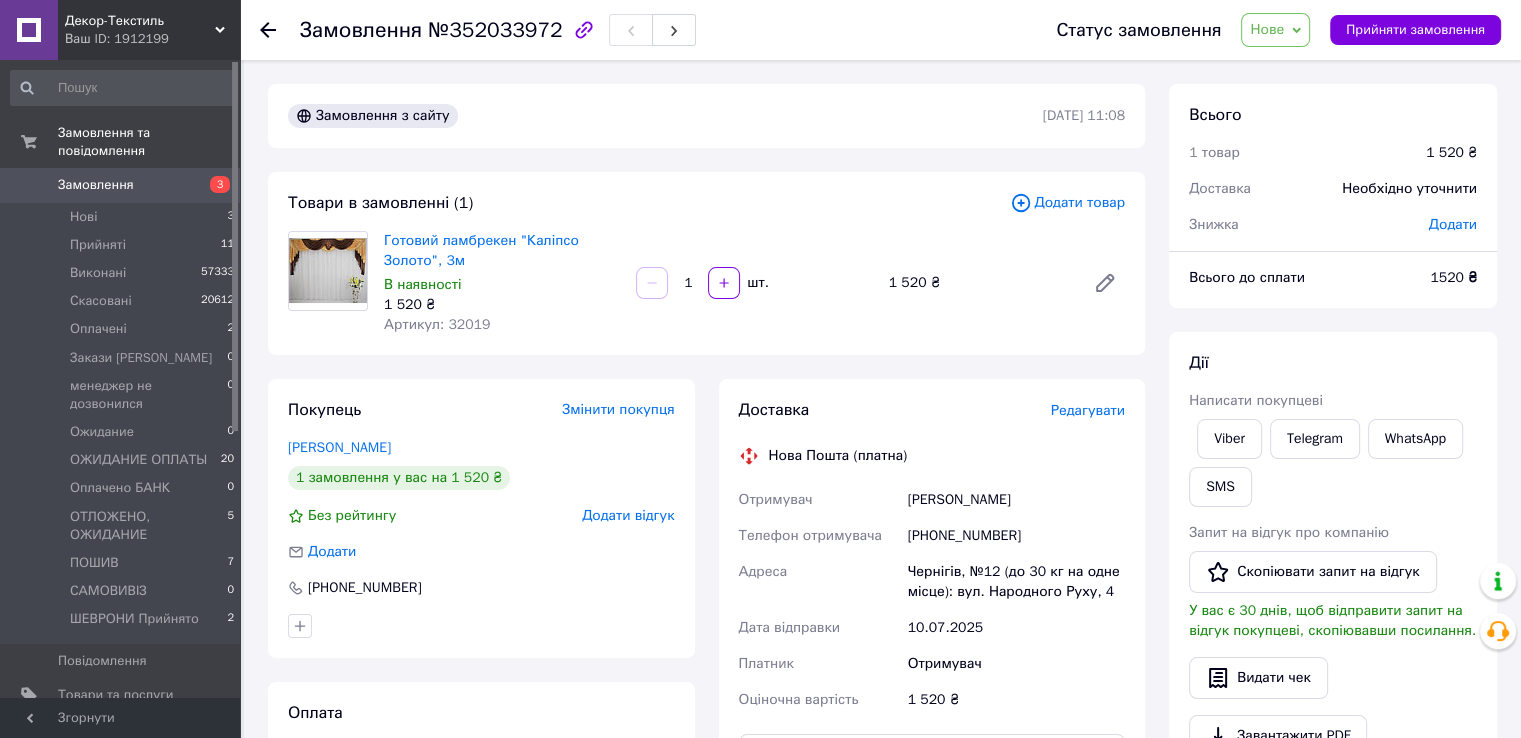 click on "Замовлення №352033972" at bounding box center (658, 30) 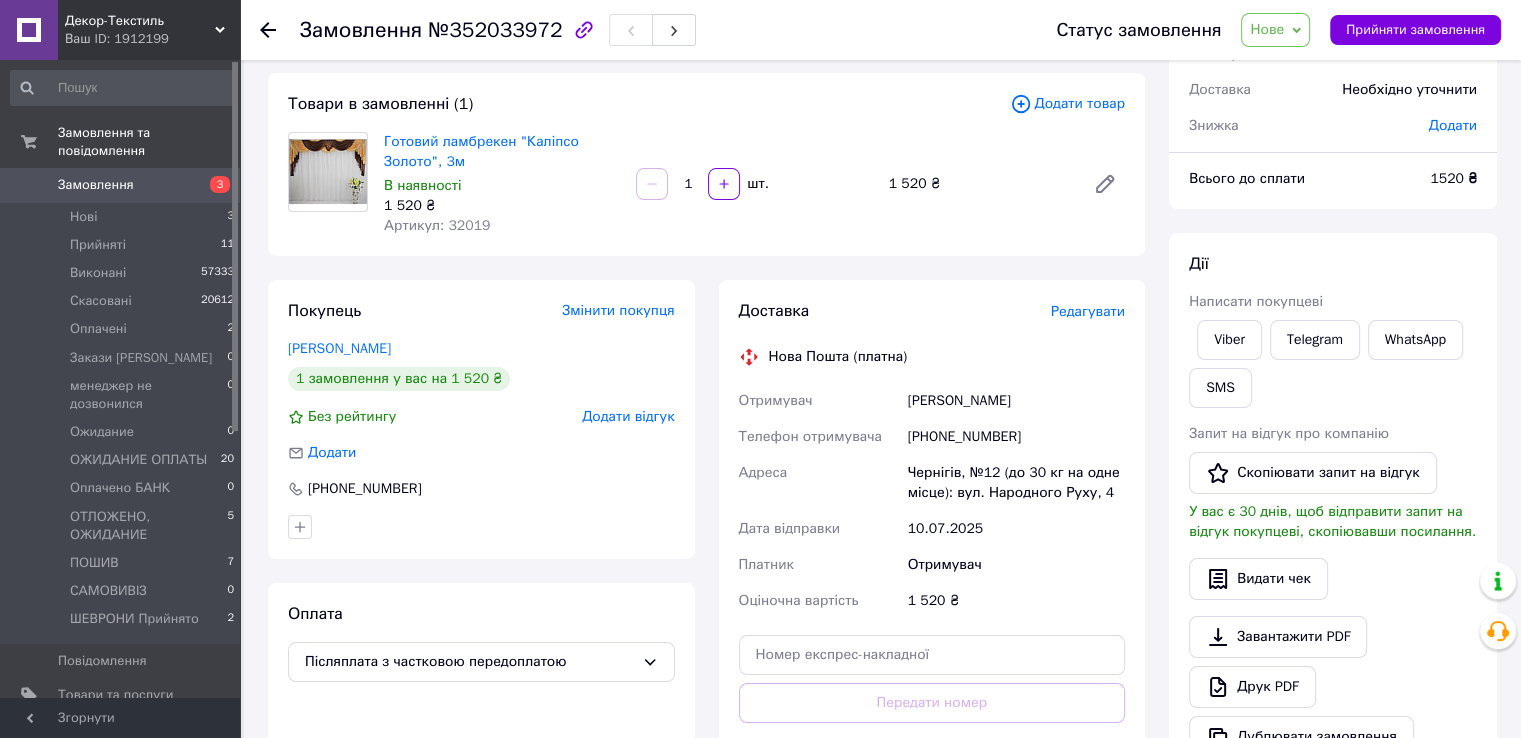 scroll, scrollTop: 100, scrollLeft: 0, axis: vertical 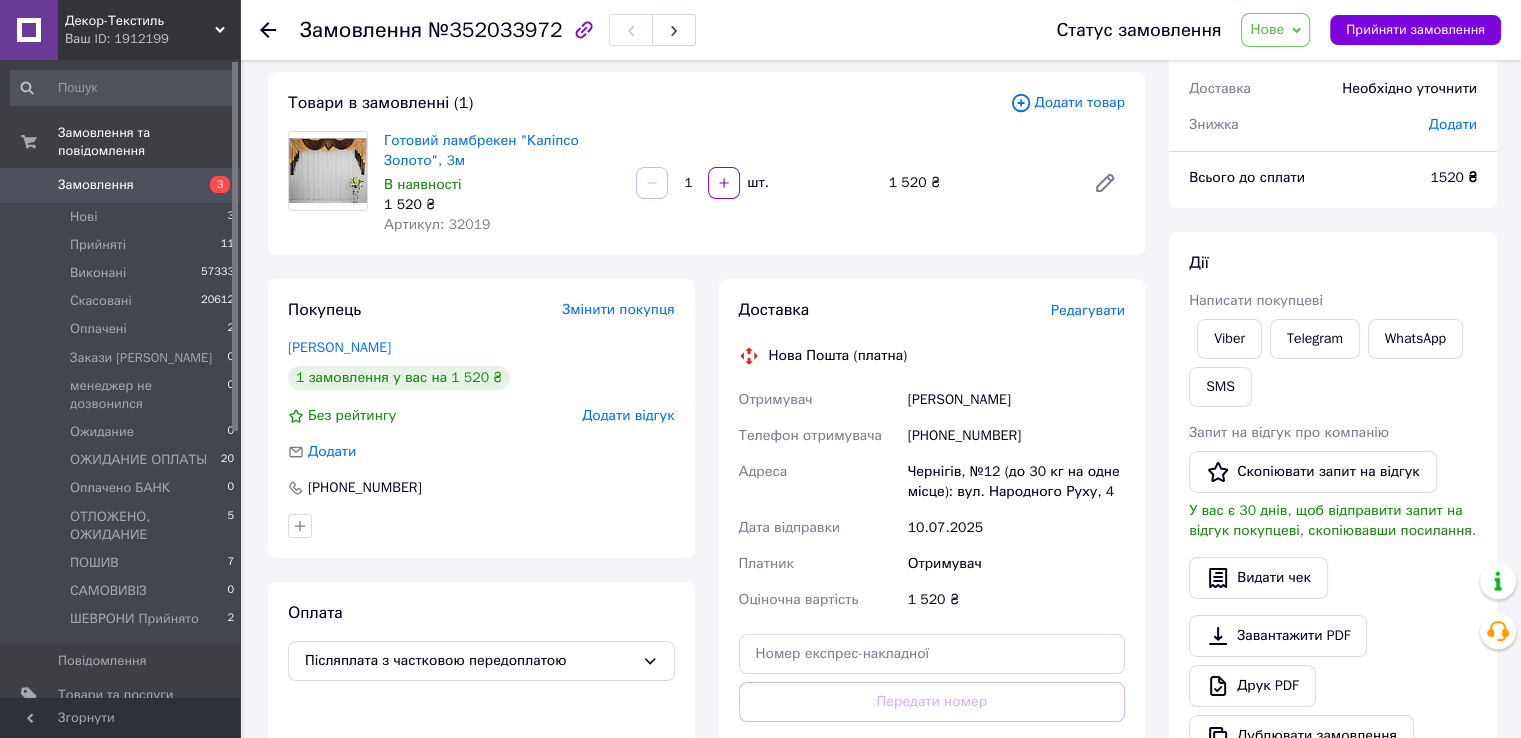 drag, startPoint x: 820, startPoint y: 13, endPoint x: 889, endPoint y: 65, distance: 86.40023 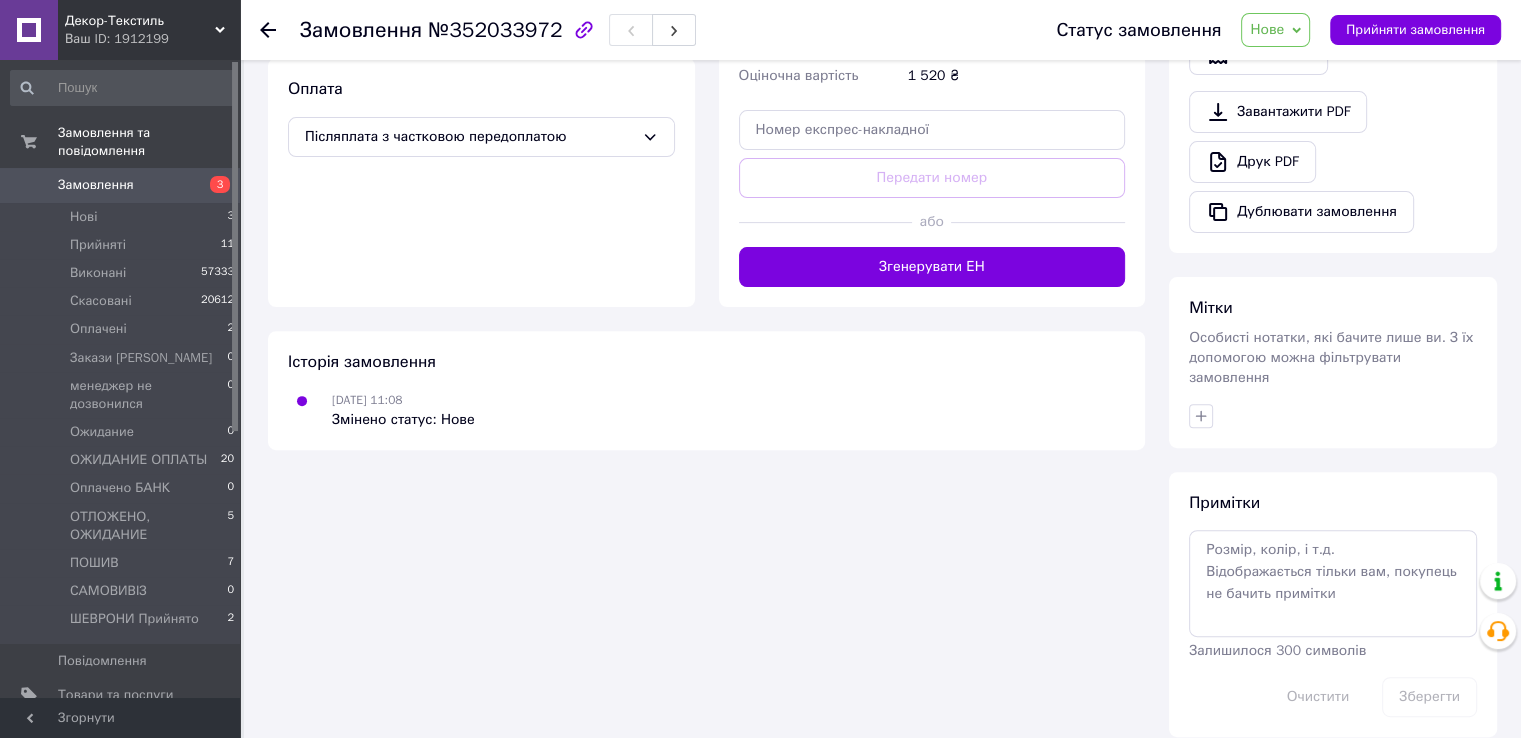 scroll, scrollTop: 624, scrollLeft: 0, axis: vertical 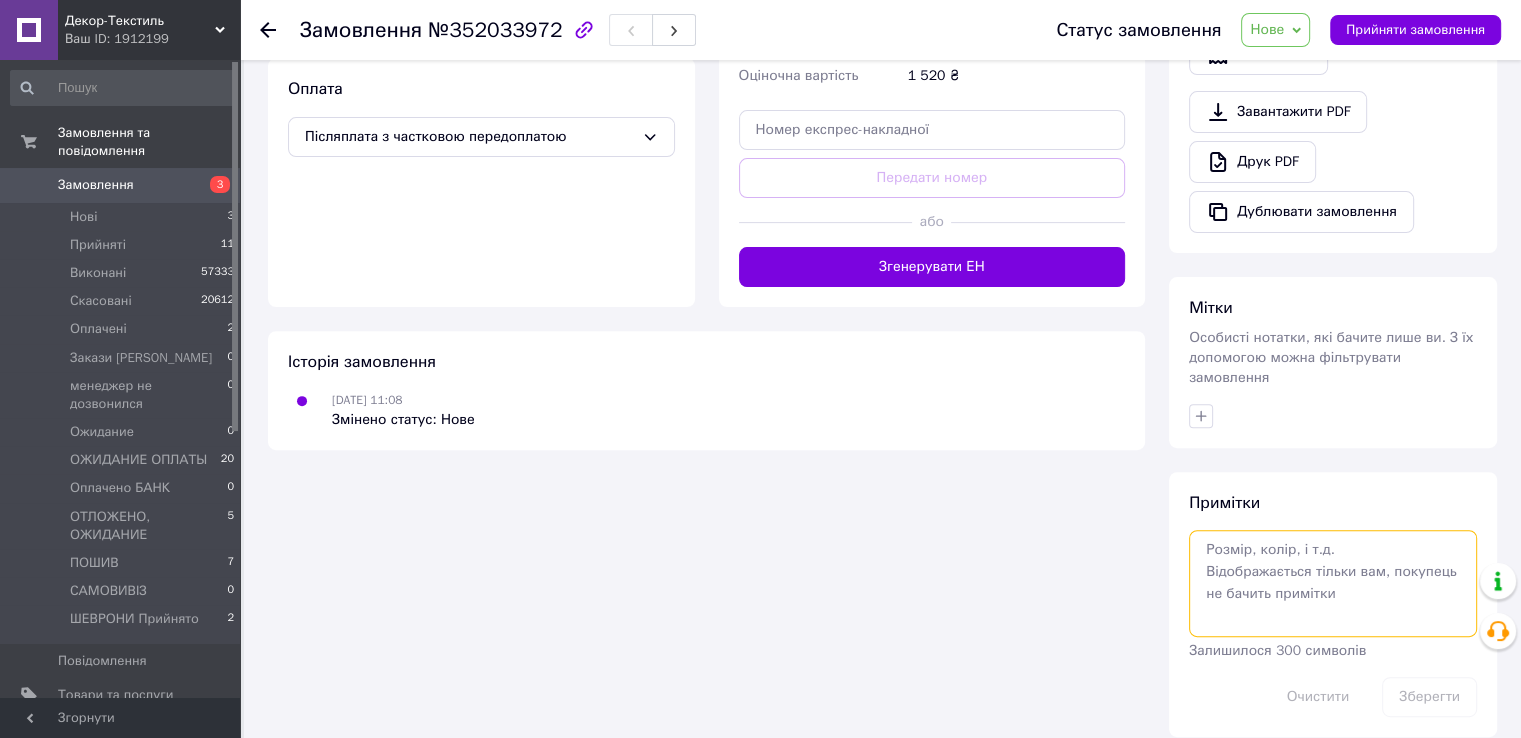 click at bounding box center (1333, 583) 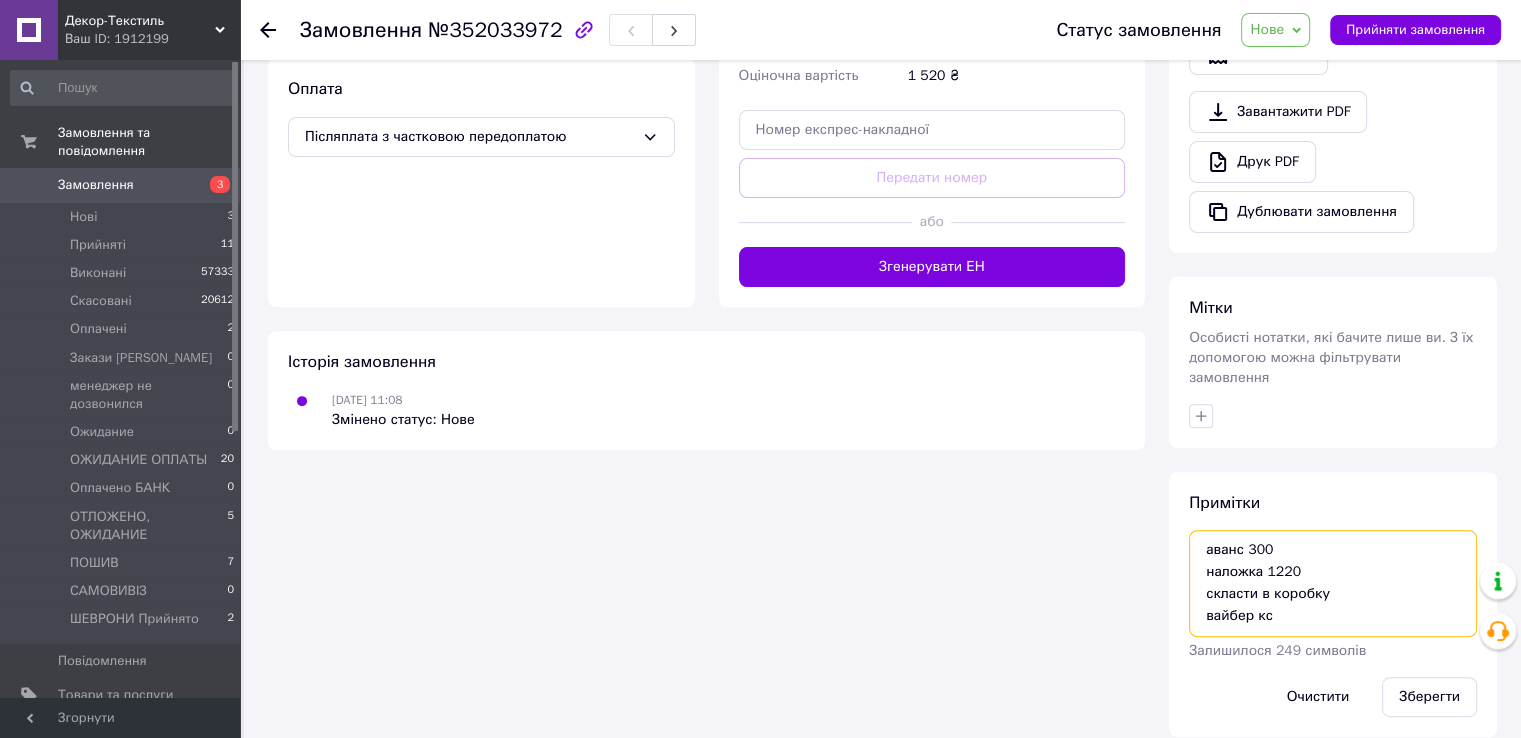scroll, scrollTop: 11, scrollLeft: 0, axis: vertical 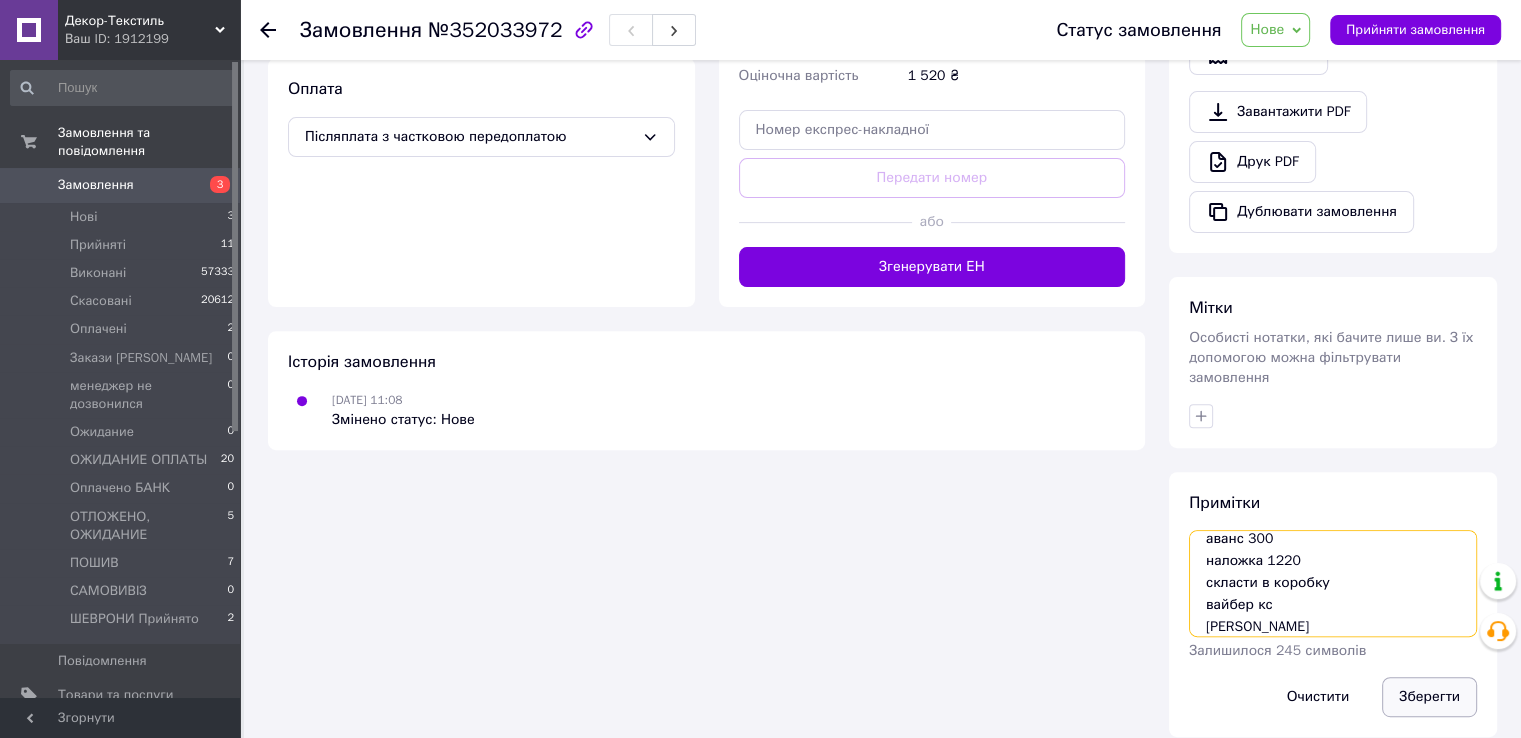 type on "аванс 300
наложка 1220
скласти в коробку
вайбер кс
[PERSON_NAME]" 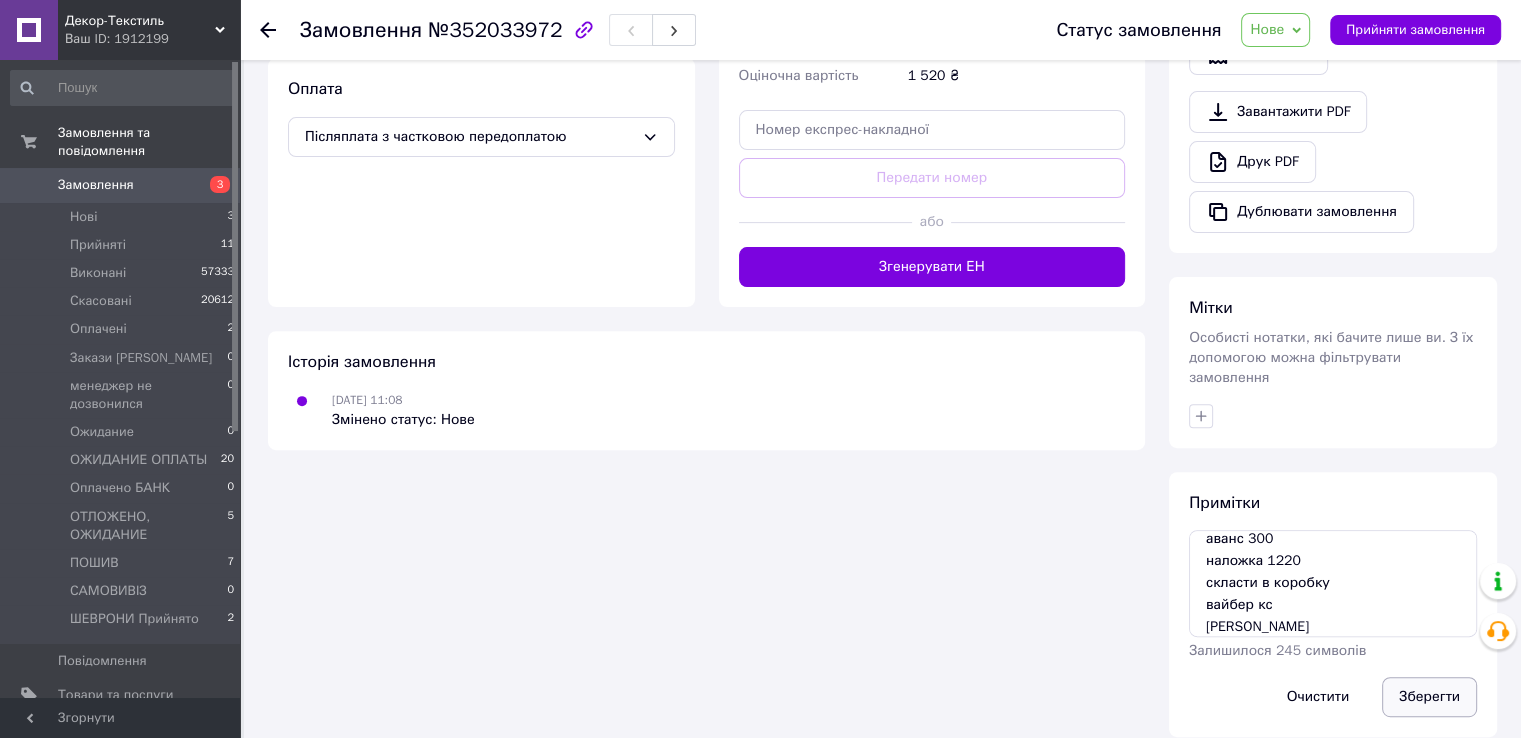 click on "Зберегти" at bounding box center [1429, 697] 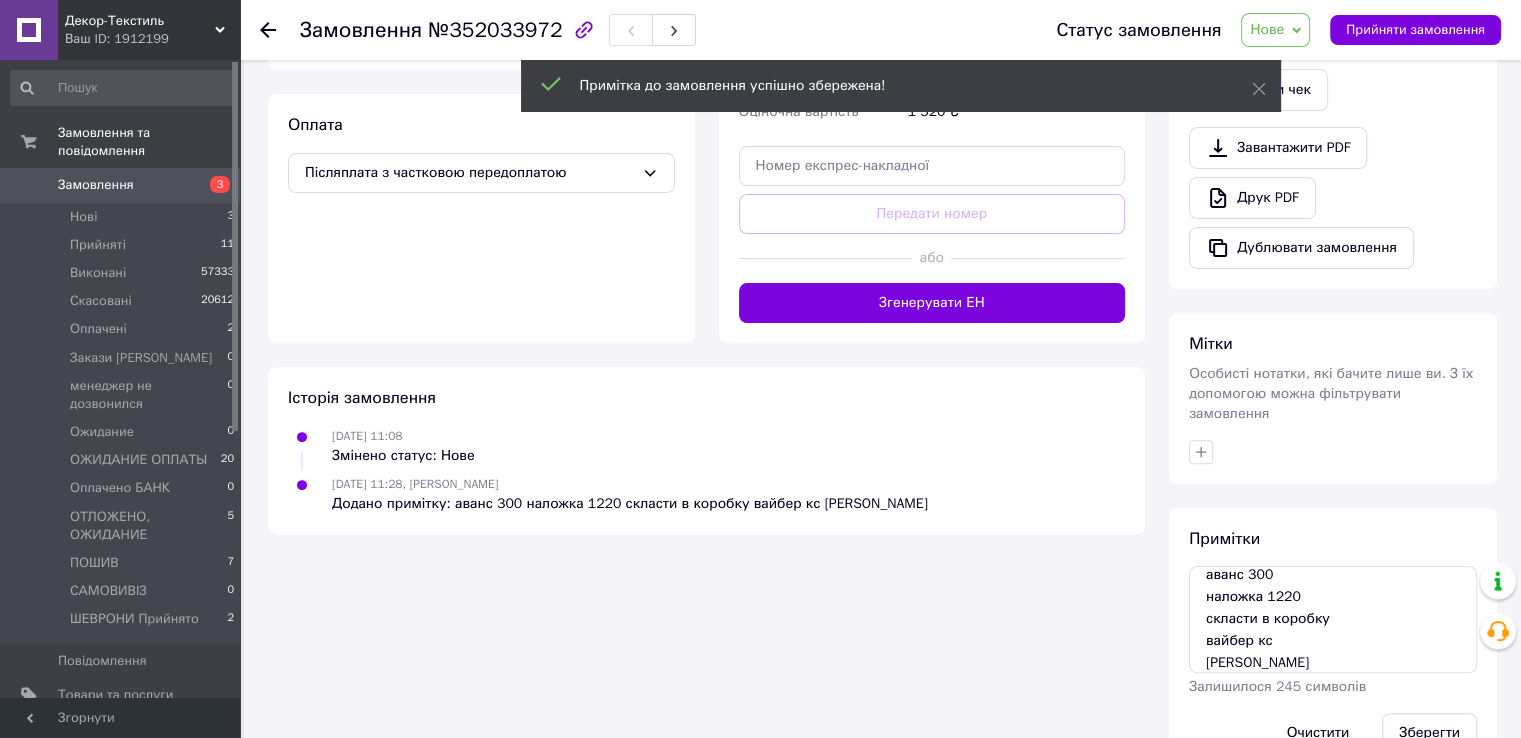 scroll, scrollTop: 624, scrollLeft: 0, axis: vertical 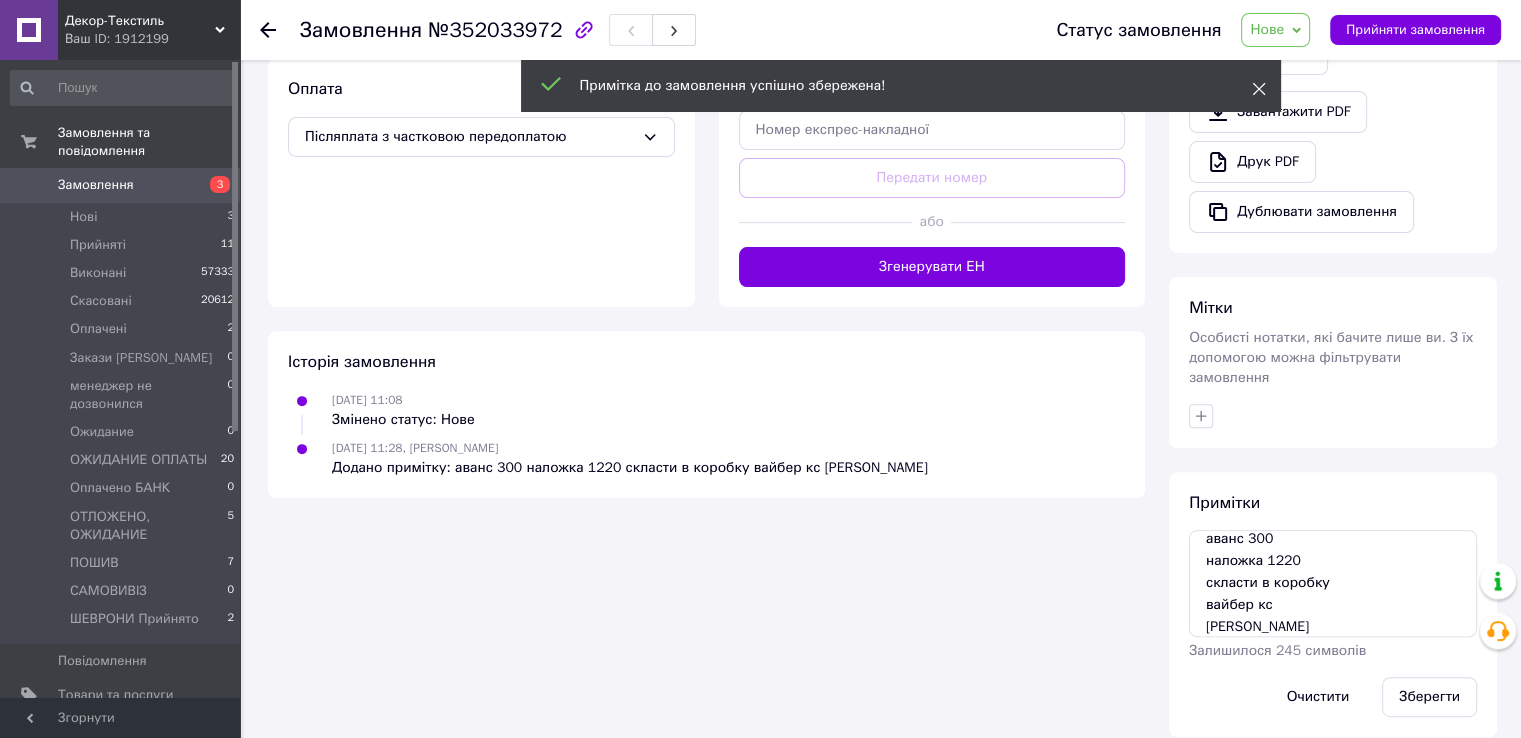 click 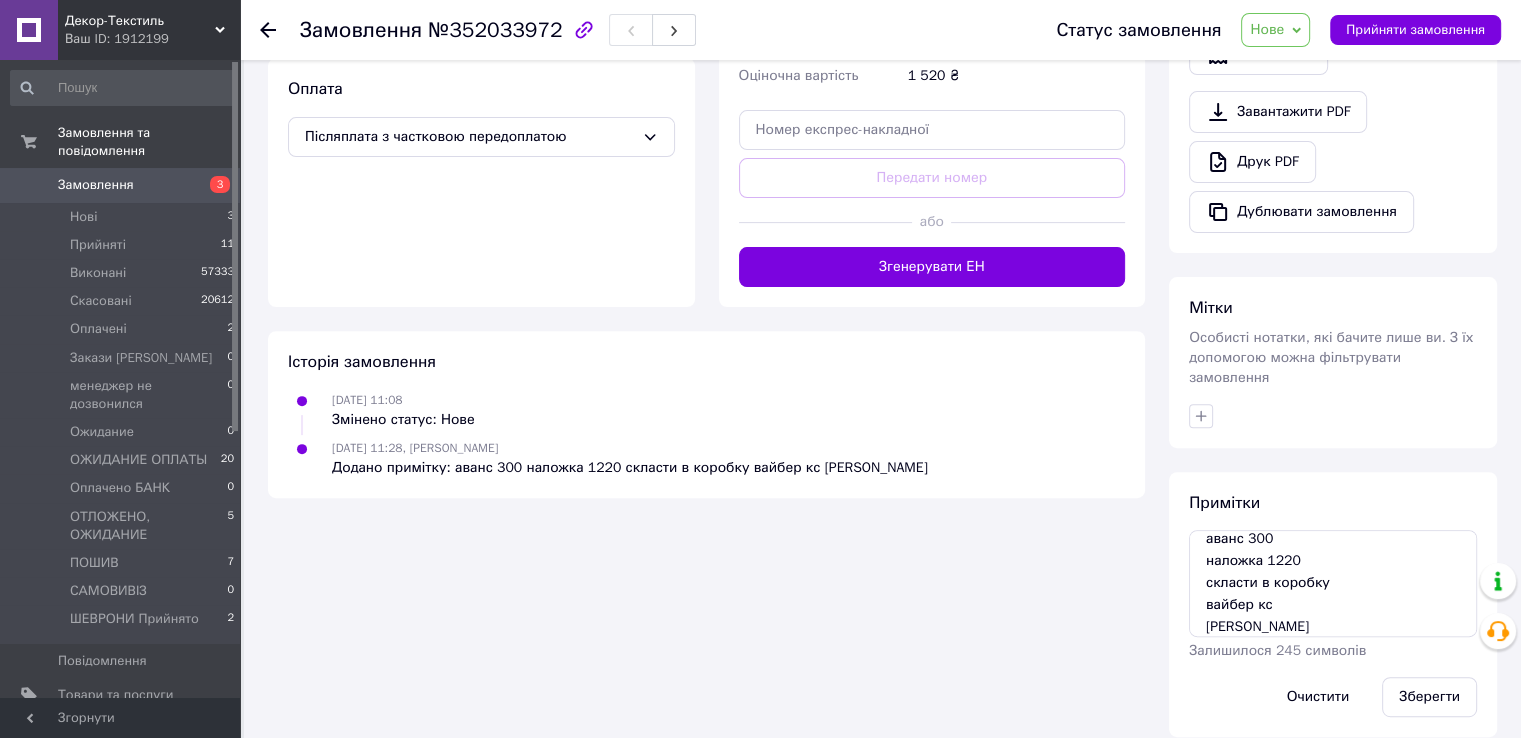 click on "Нове" at bounding box center (1267, 29) 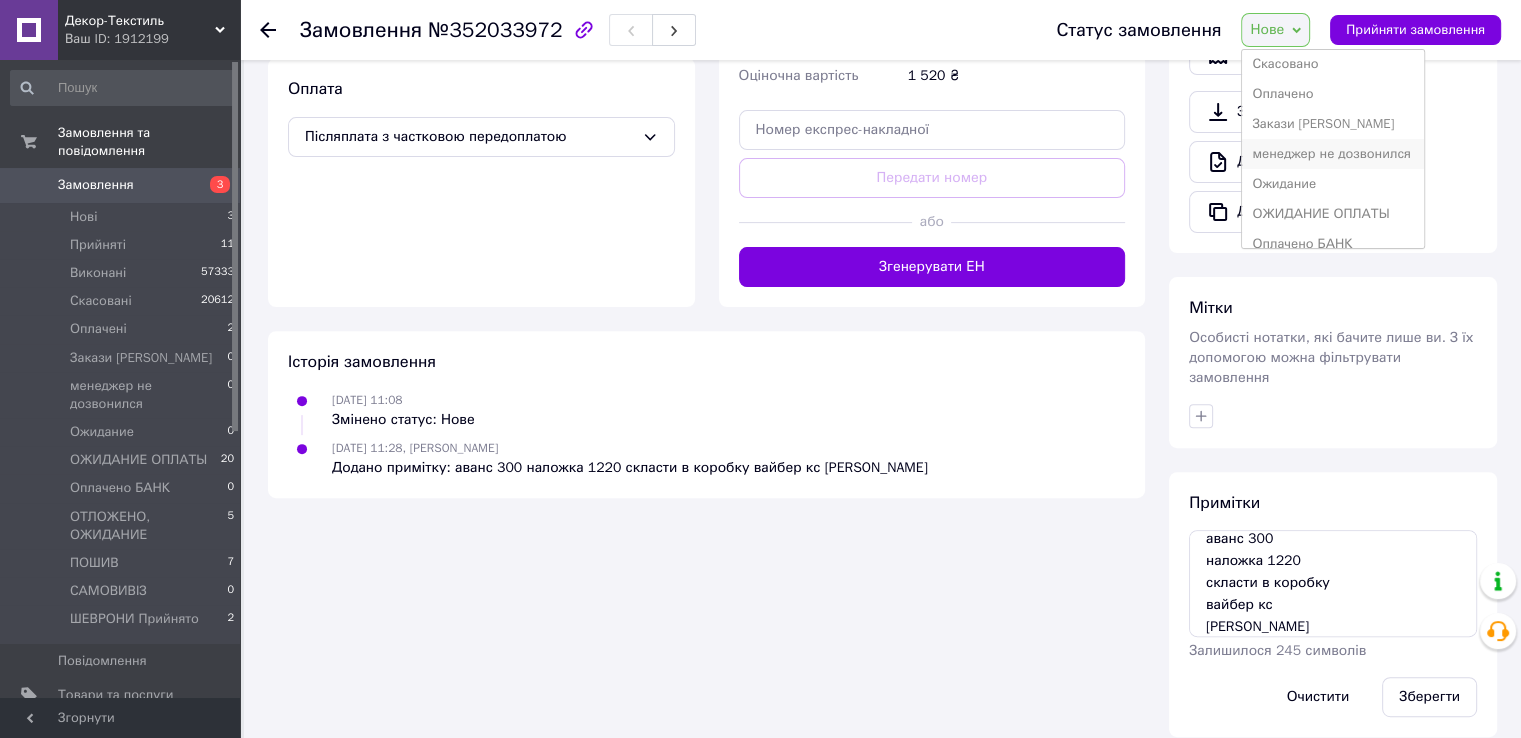 scroll, scrollTop: 100, scrollLeft: 0, axis: vertical 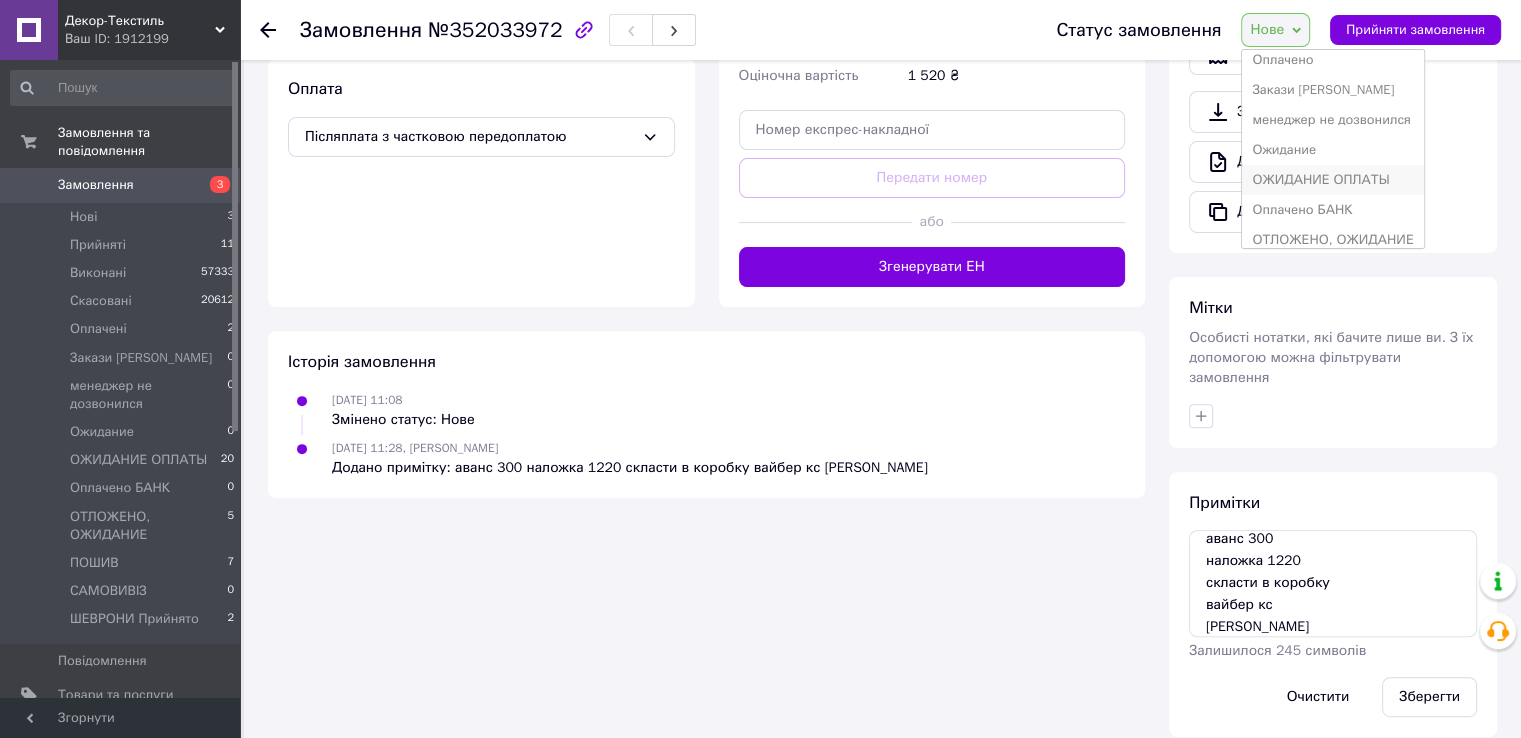 click on "ОЖИДАНИЕ ОПЛАТЫ" at bounding box center [1332, 180] 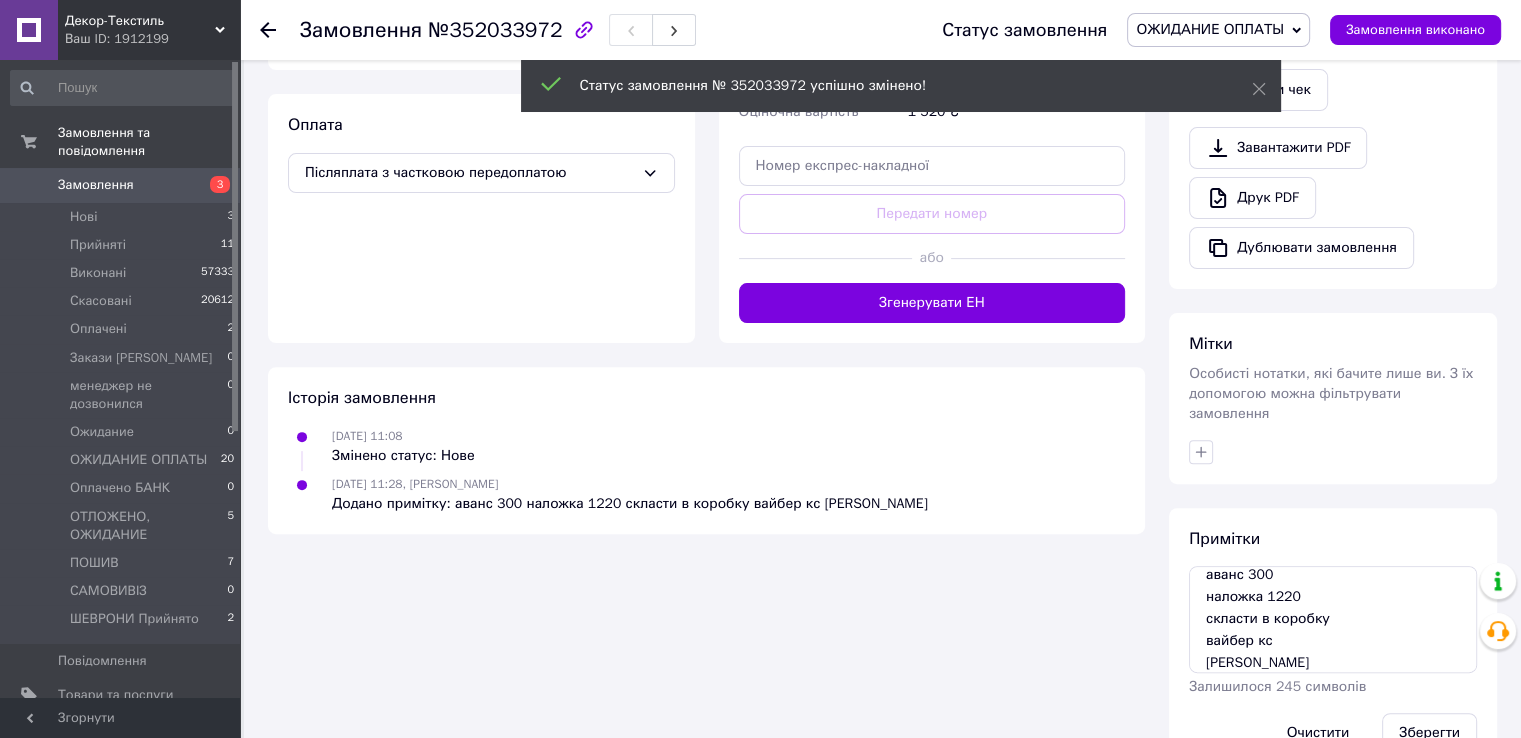 scroll, scrollTop: 624, scrollLeft: 0, axis: vertical 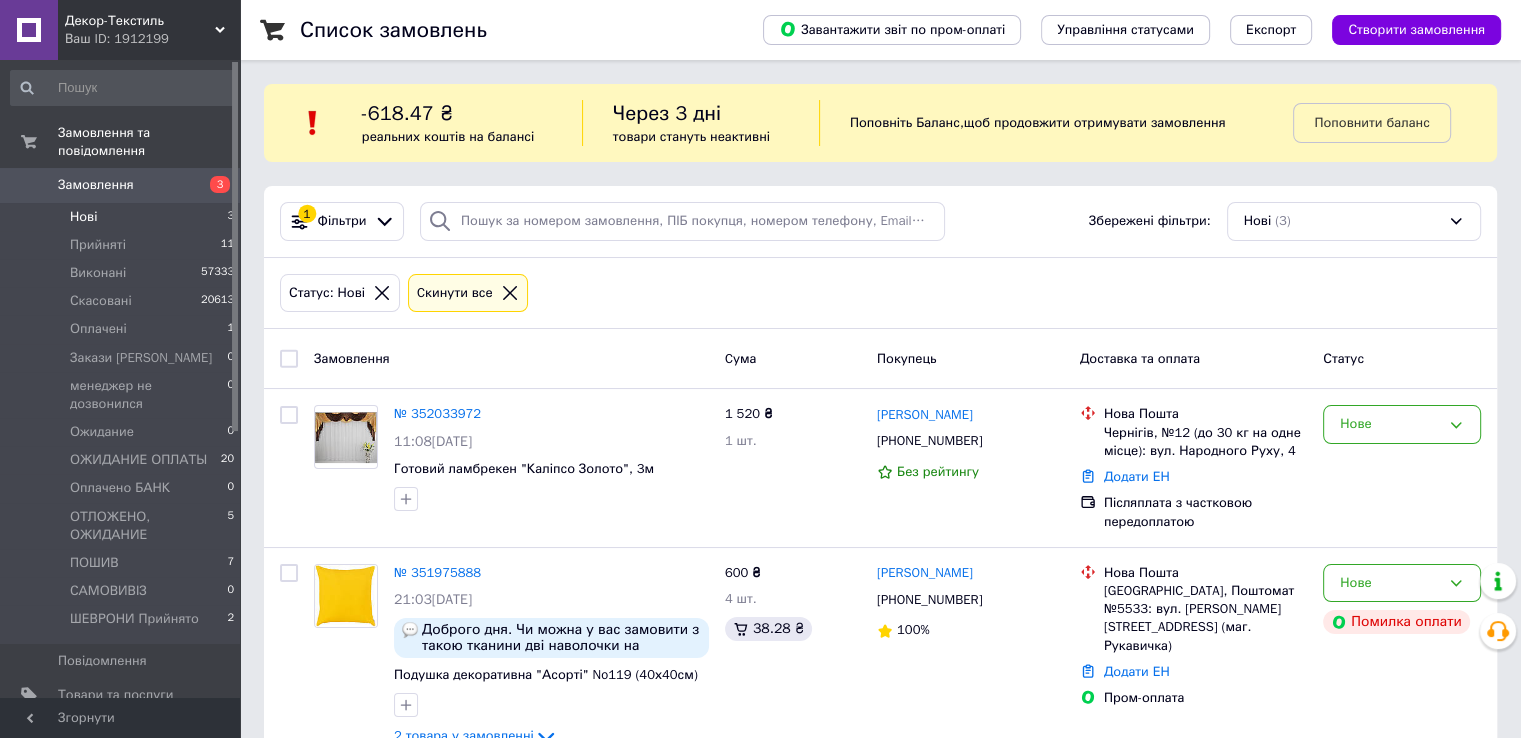 click on "Нові" at bounding box center (83, 217) 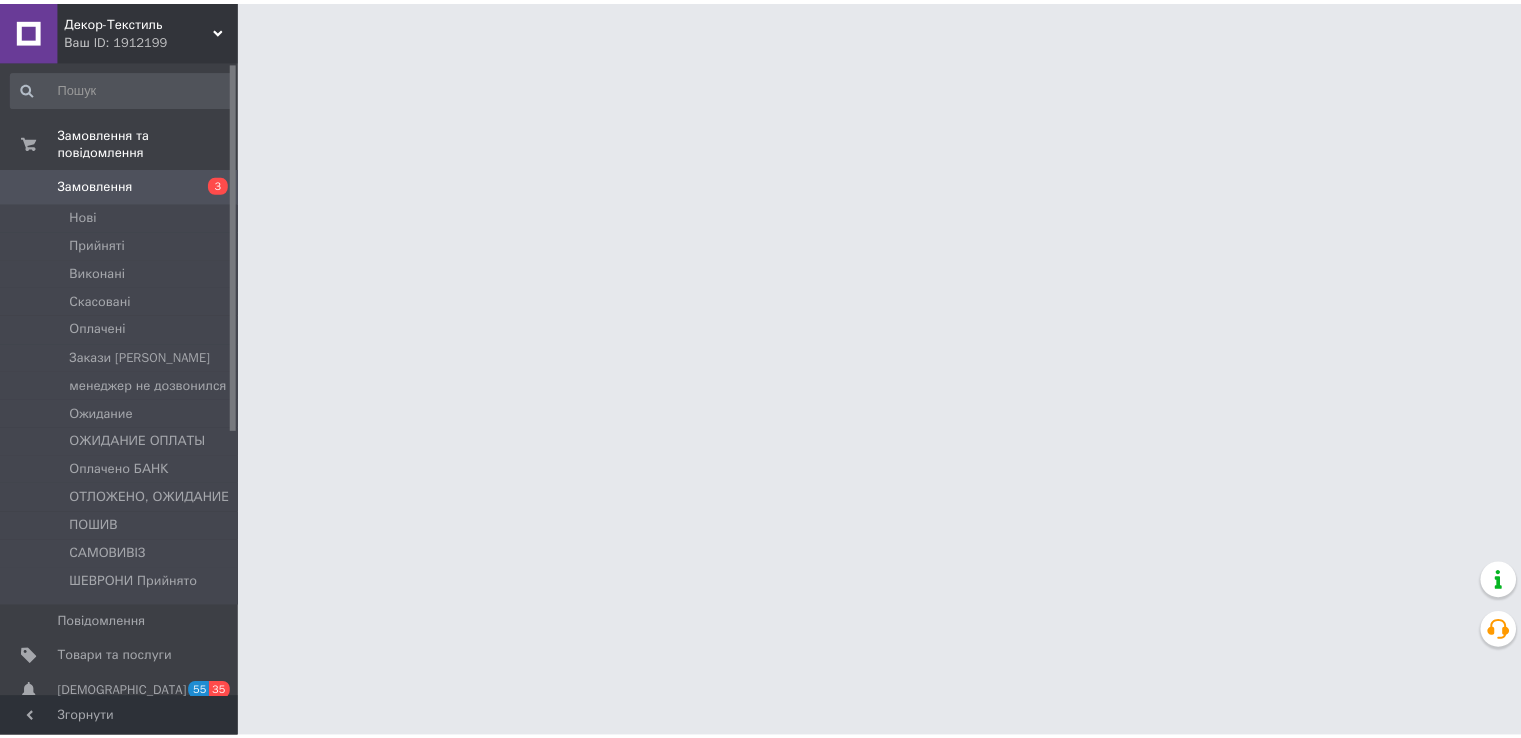 scroll, scrollTop: 0, scrollLeft: 0, axis: both 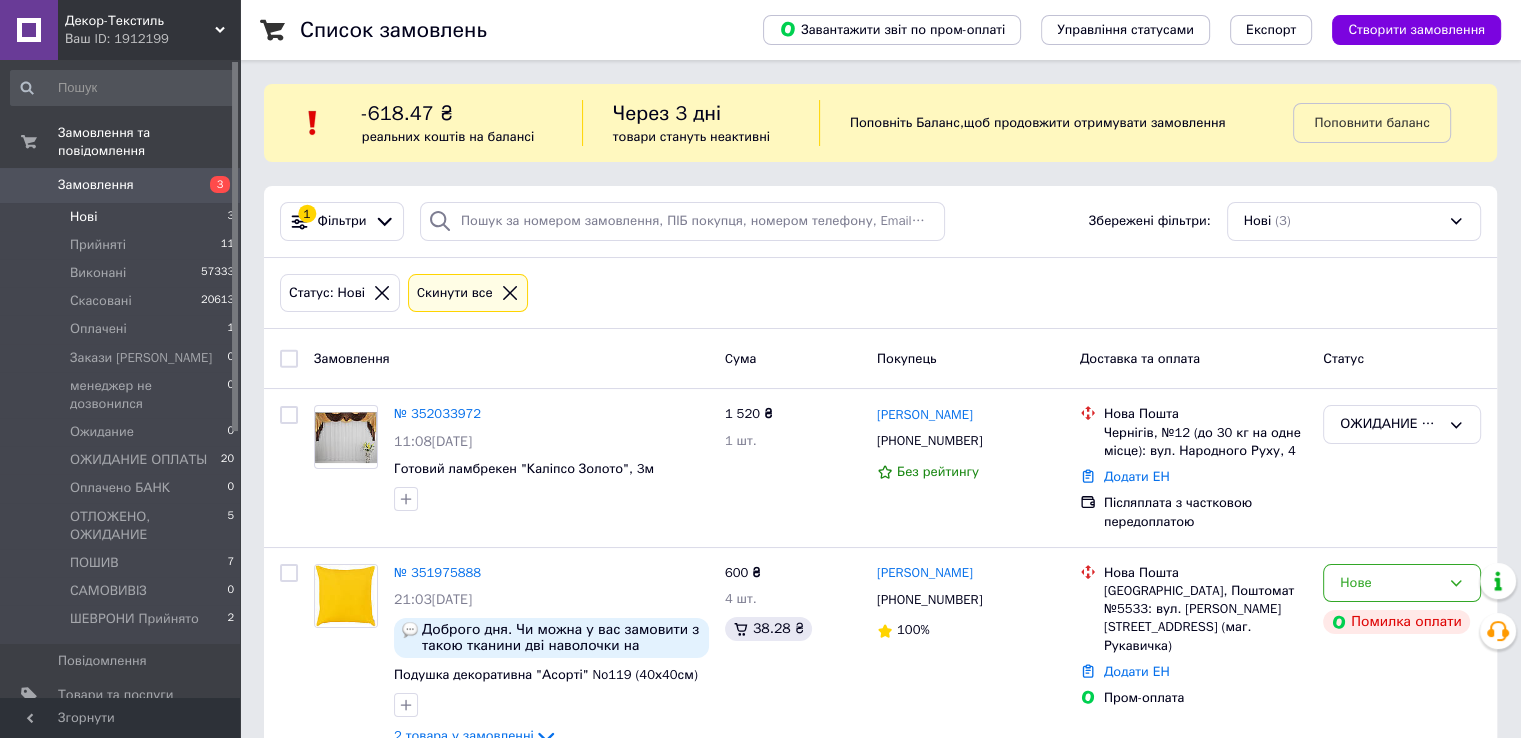 click on "Список замовлень" at bounding box center (511, 30) 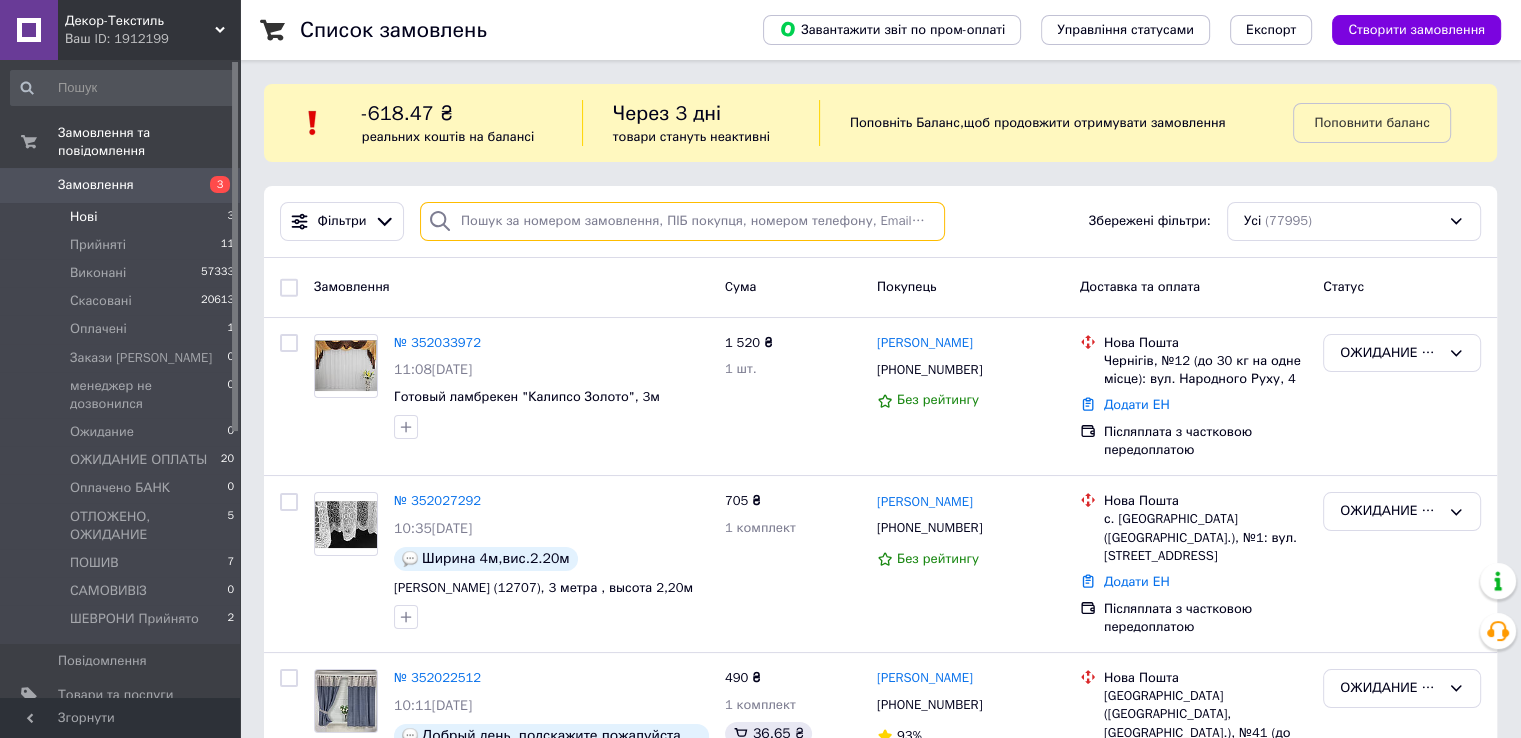 paste on "351076626" 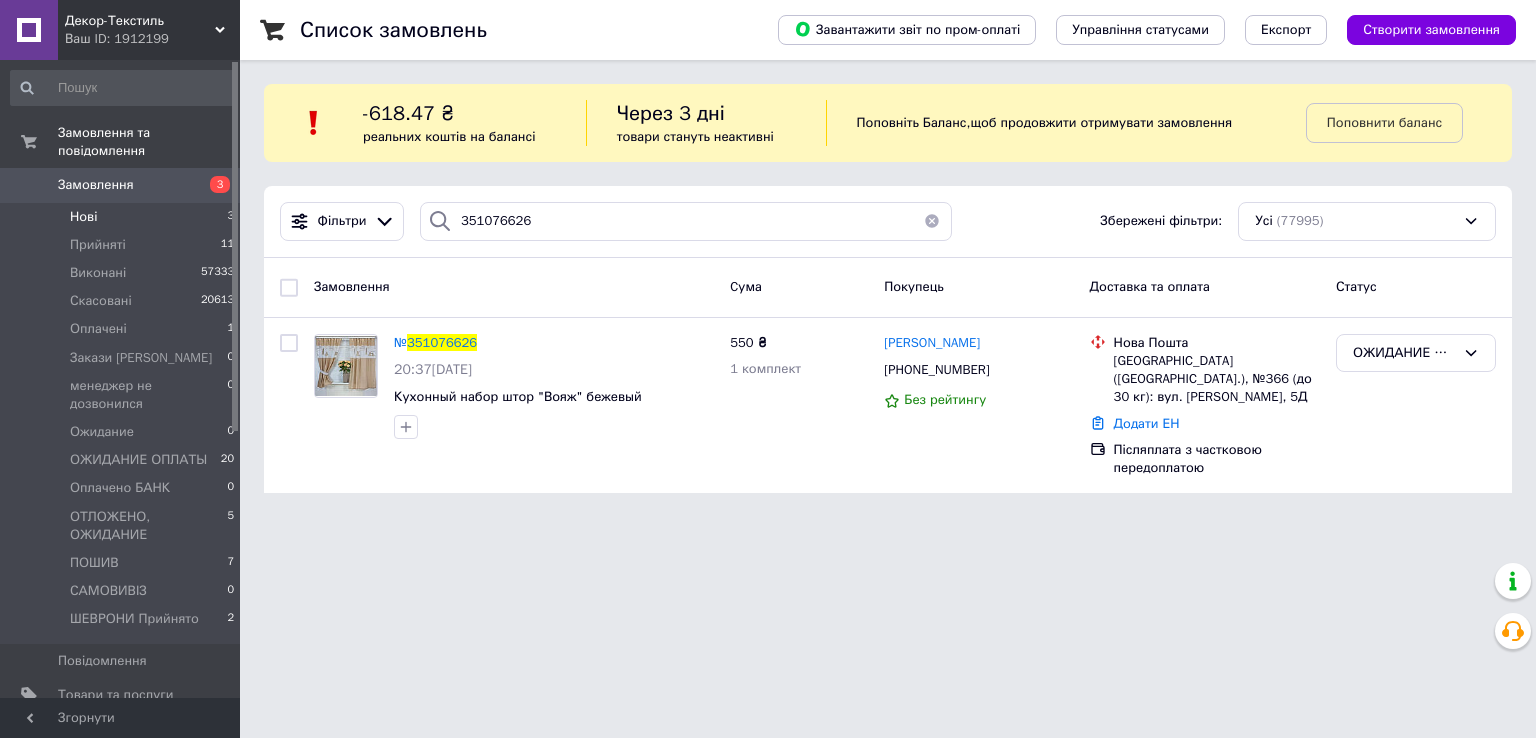 click on "Список замовлень" at bounding box center (519, 30) 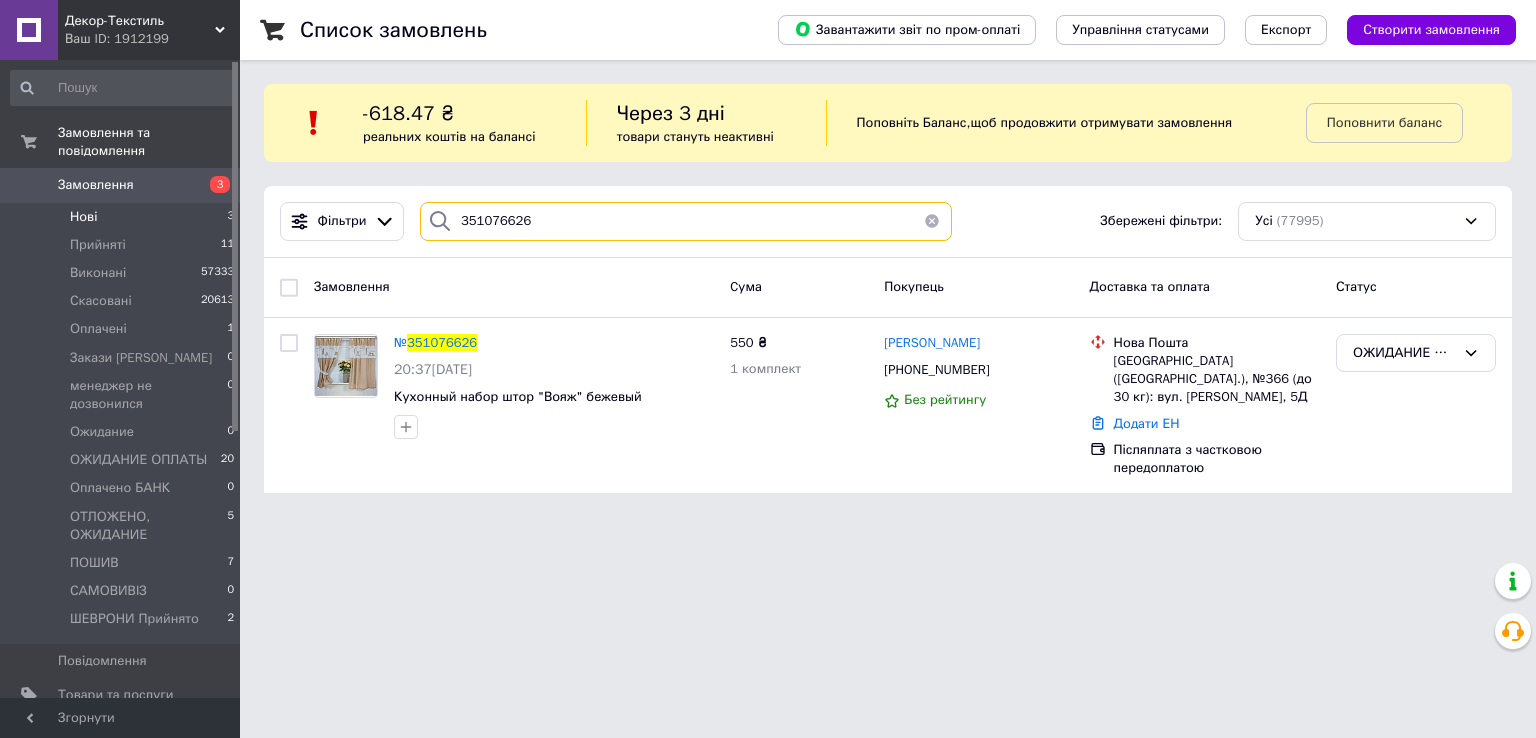 drag, startPoint x: 548, startPoint y: 218, endPoint x: 470, endPoint y: 229, distance: 78.77182 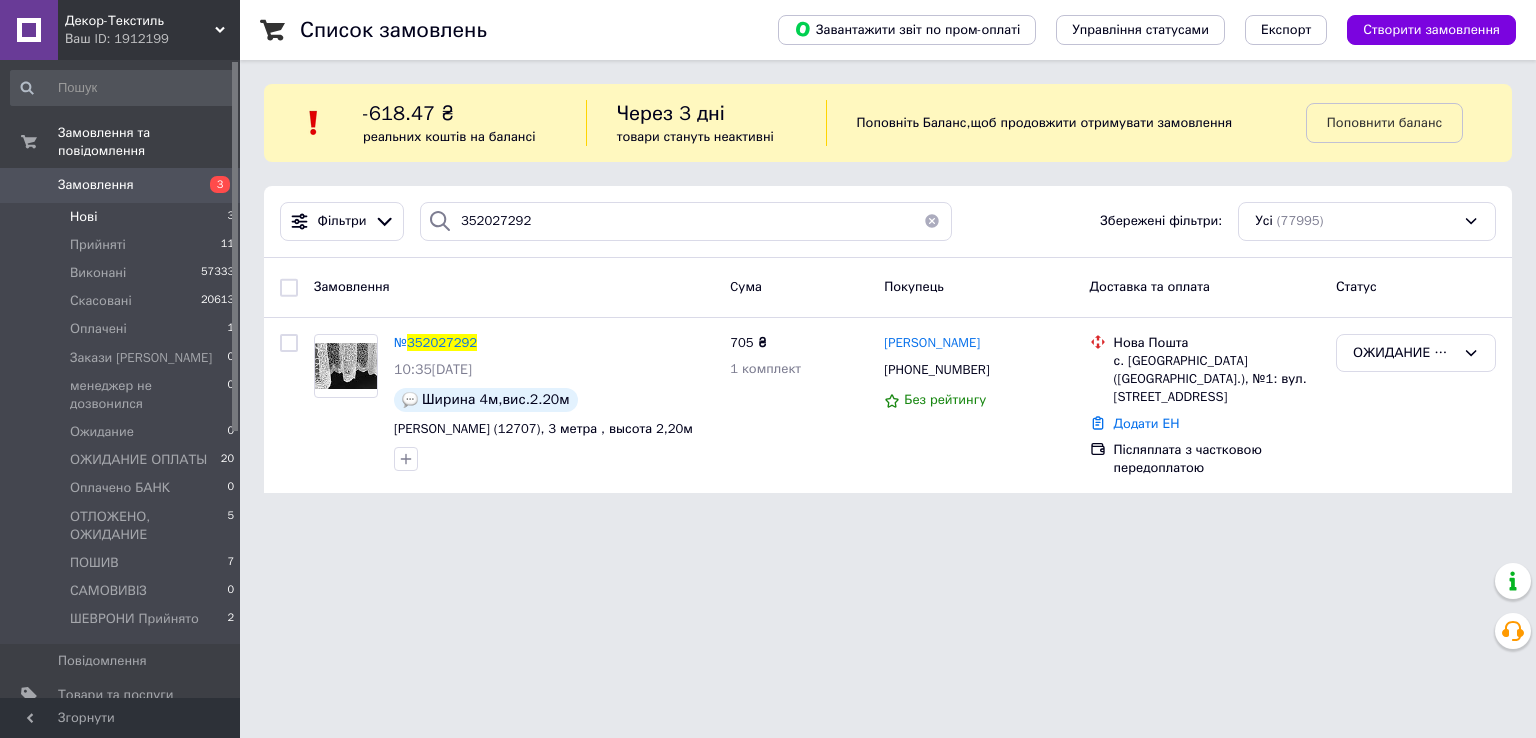 drag, startPoint x: 692, startPoint y: 31, endPoint x: 675, endPoint y: 75, distance: 47.169907 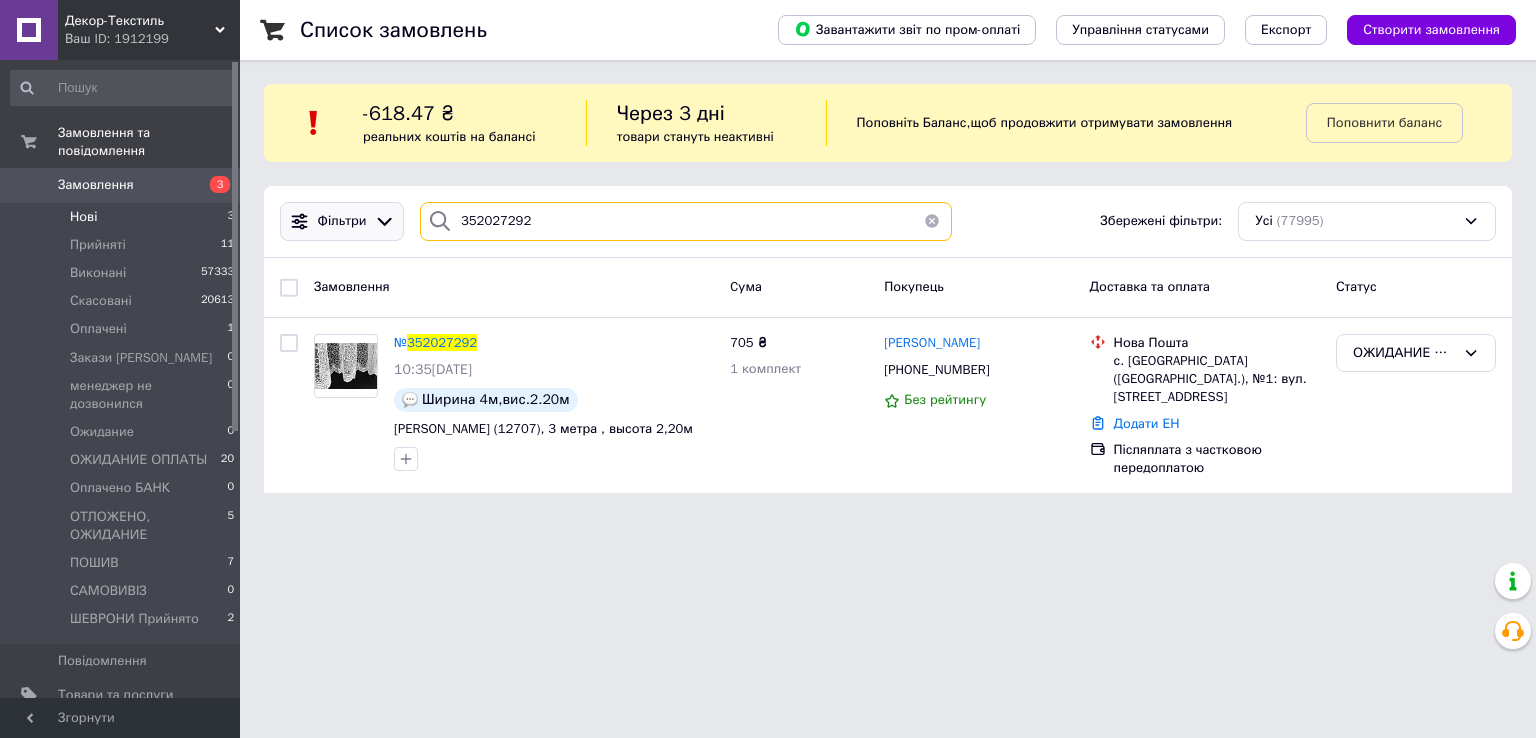 drag, startPoint x: 554, startPoint y: 217, endPoint x: 383, endPoint y: 217, distance: 171 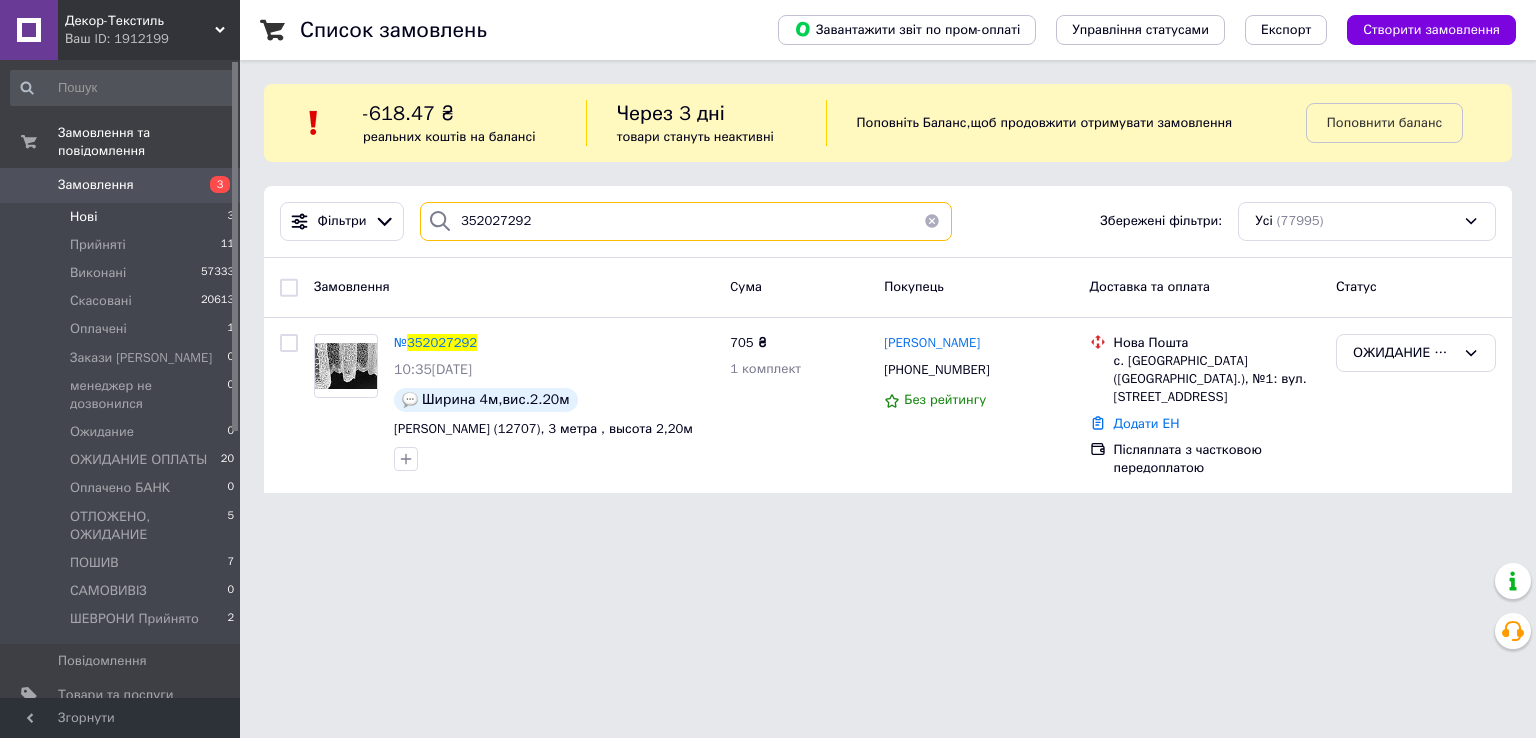 paste on "35202251" 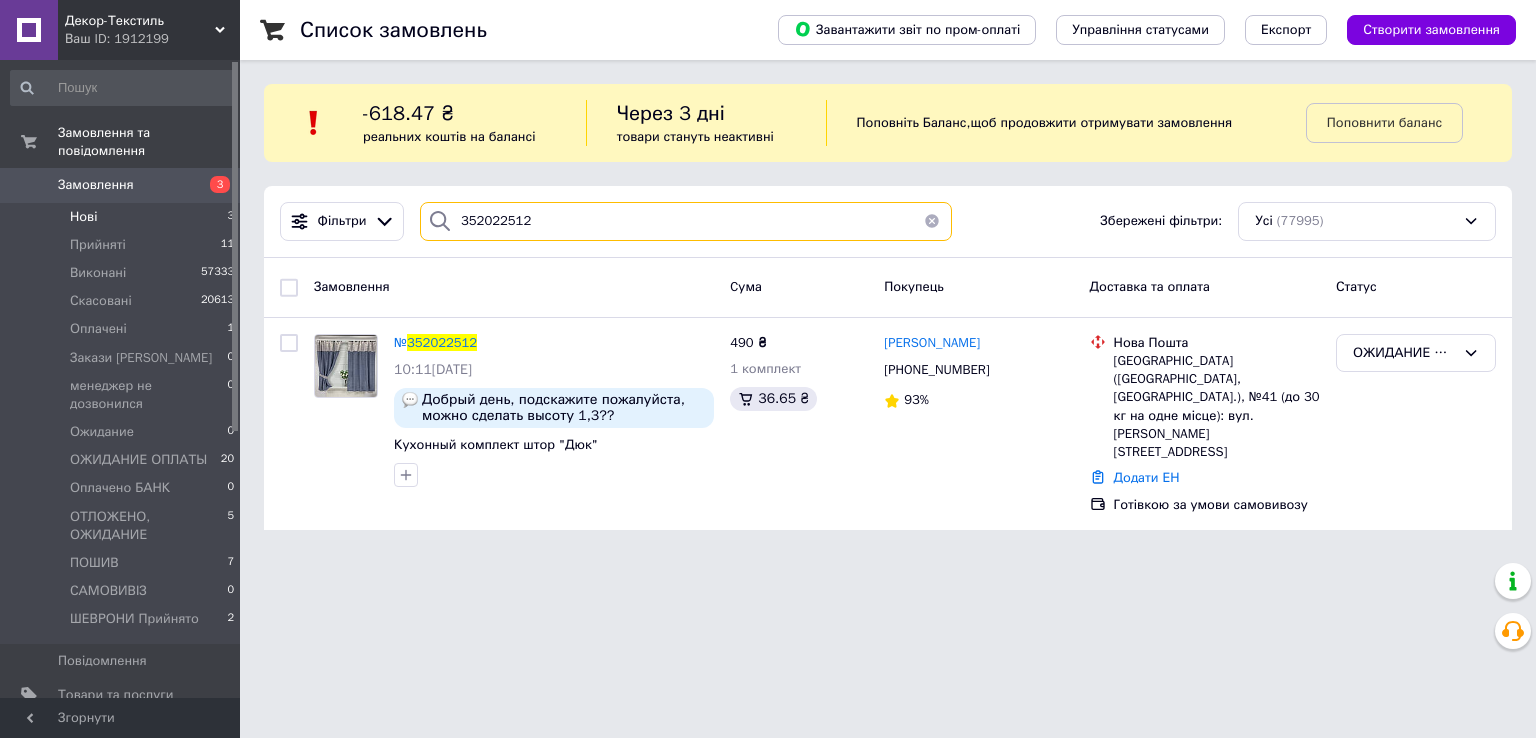 drag, startPoint x: 528, startPoint y: 218, endPoint x: 433, endPoint y: 217, distance: 95.005264 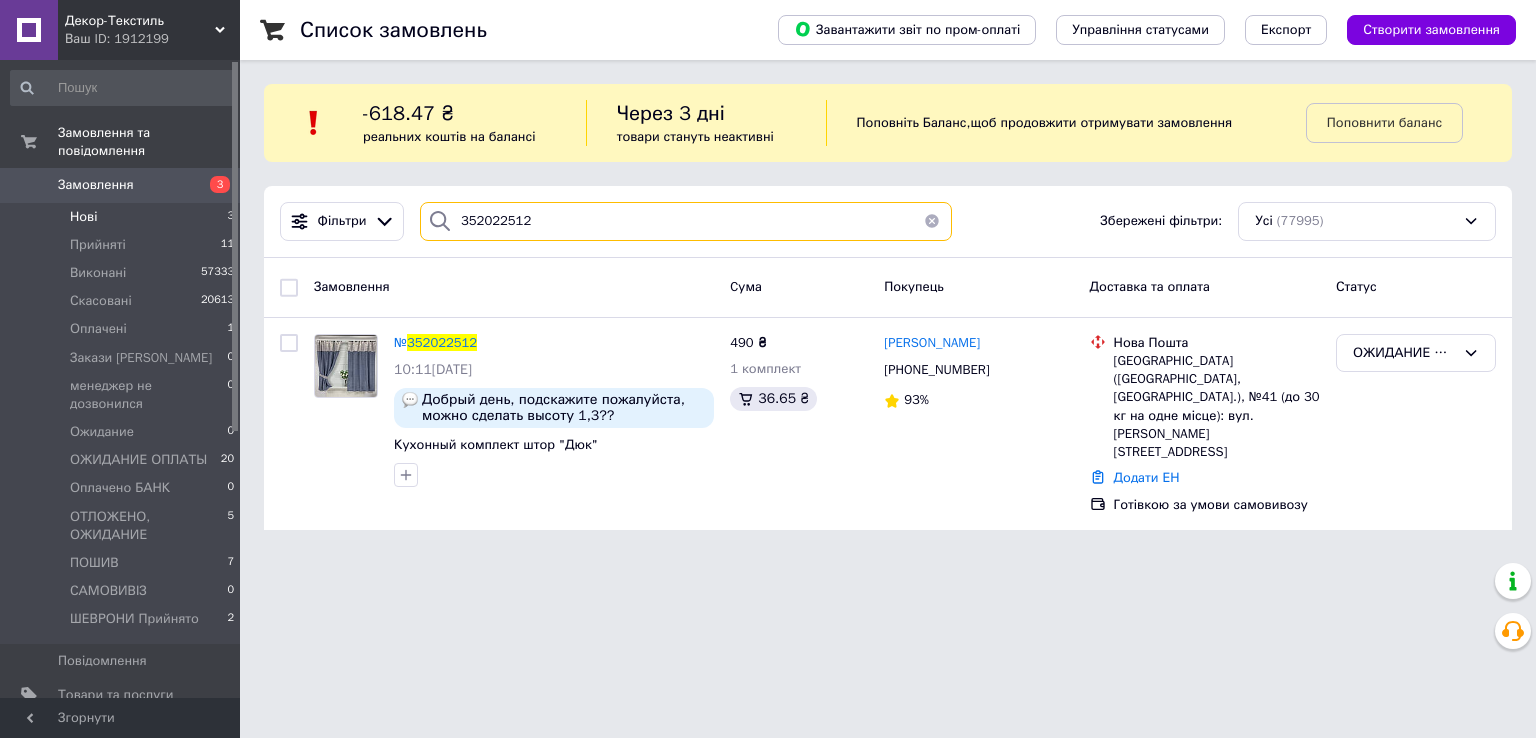paste on "351945258" 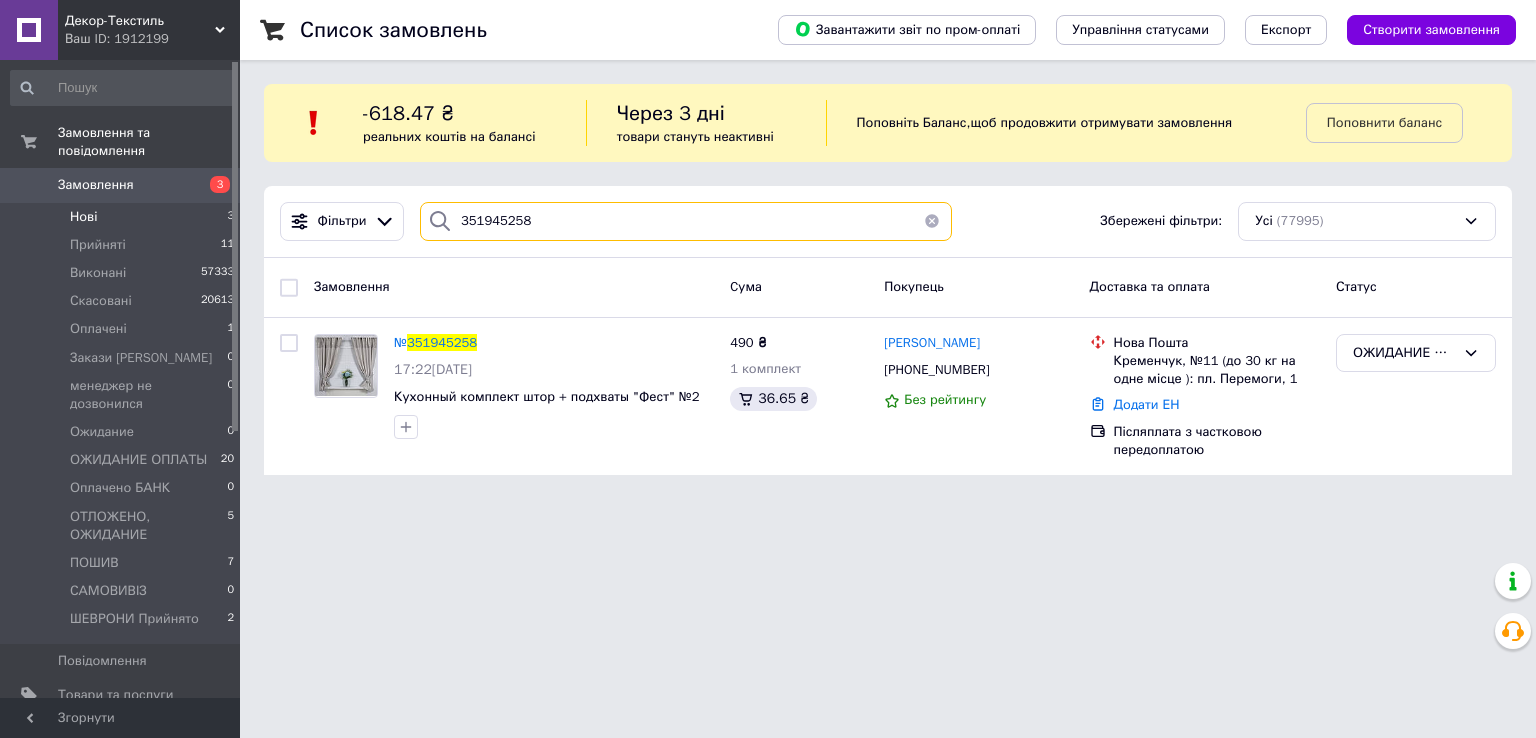 drag, startPoint x: 535, startPoint y: 215, endPoint x: 515, endPoint y: 228, distance: 23.853722 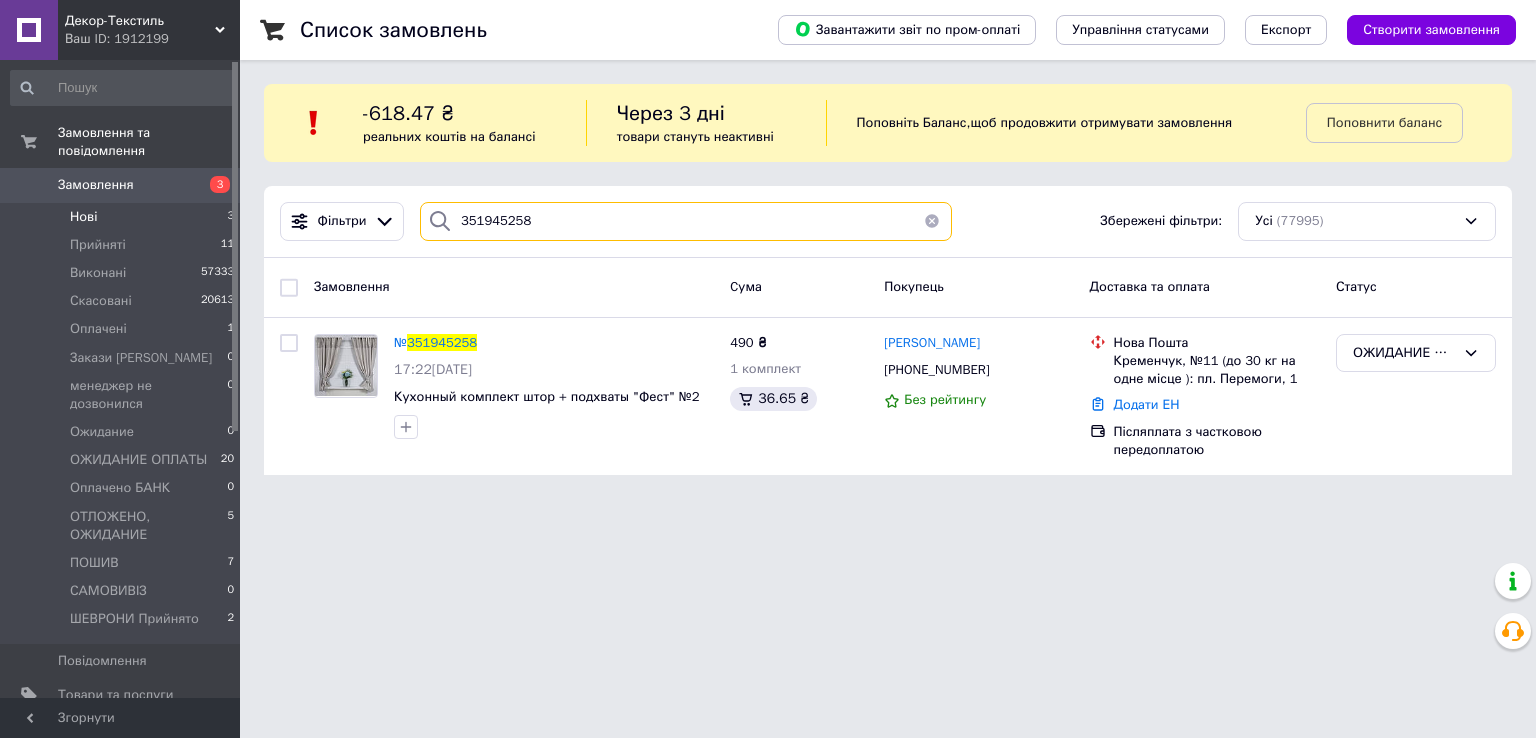 paste on "352033972" 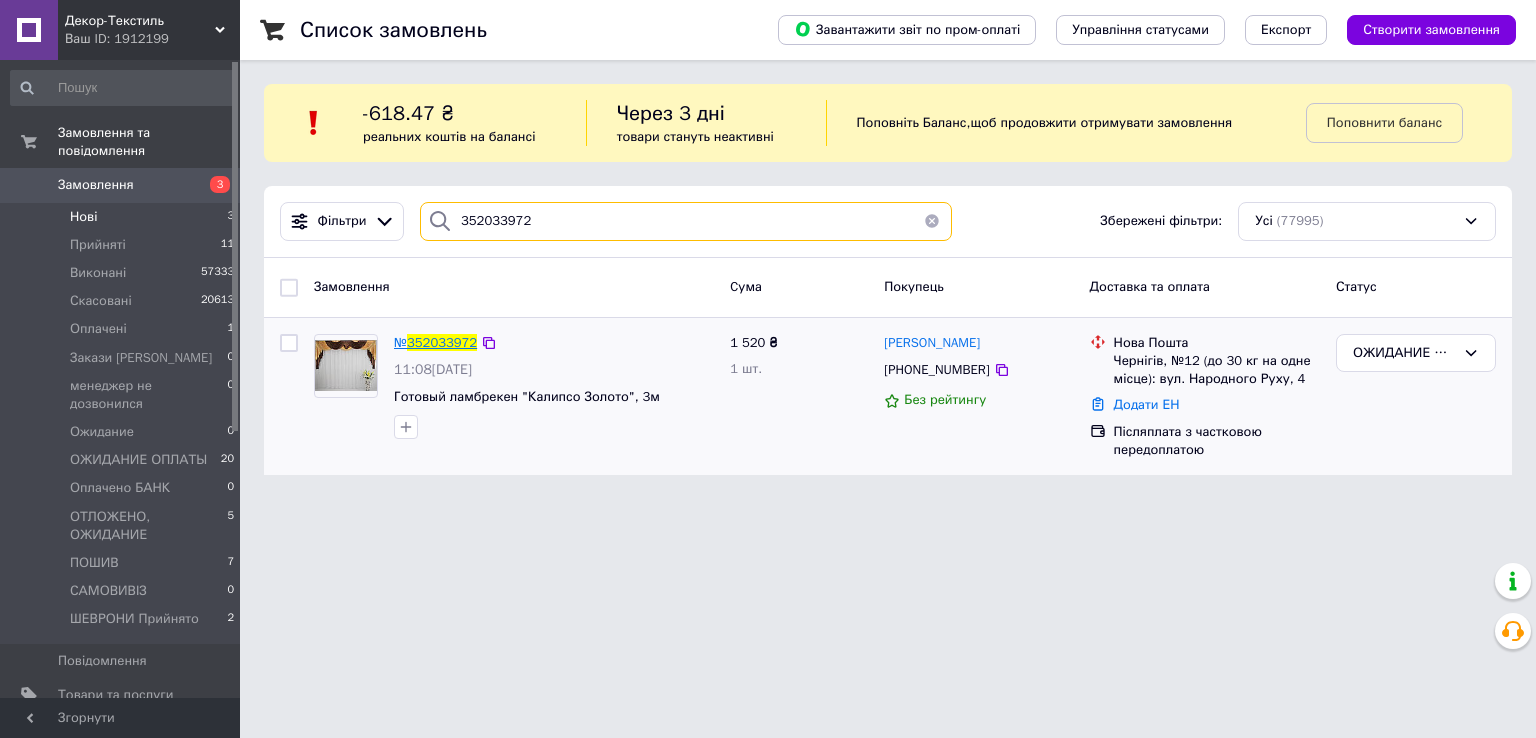 type on "352033972" 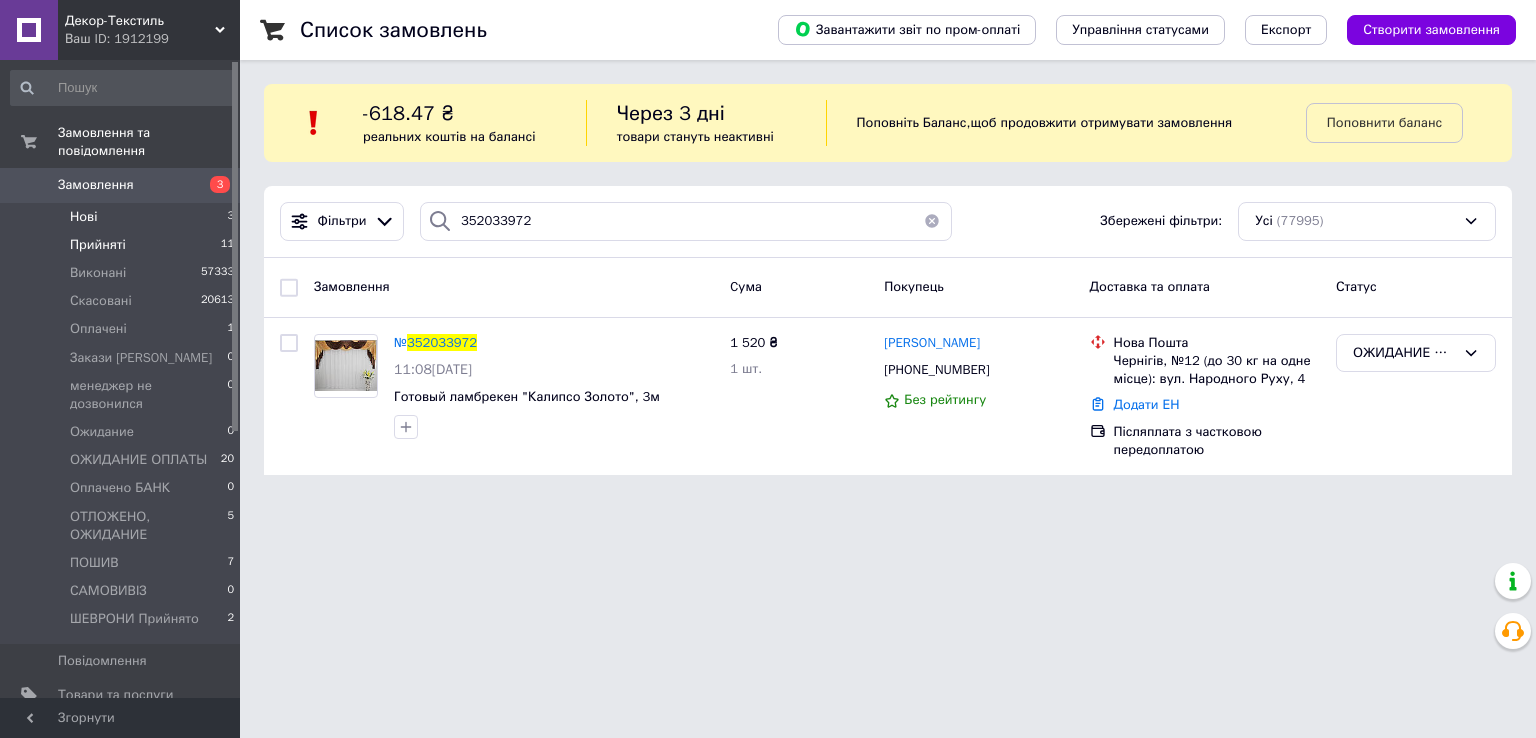 click on "Прийняті" at bounding box center [98, 245] 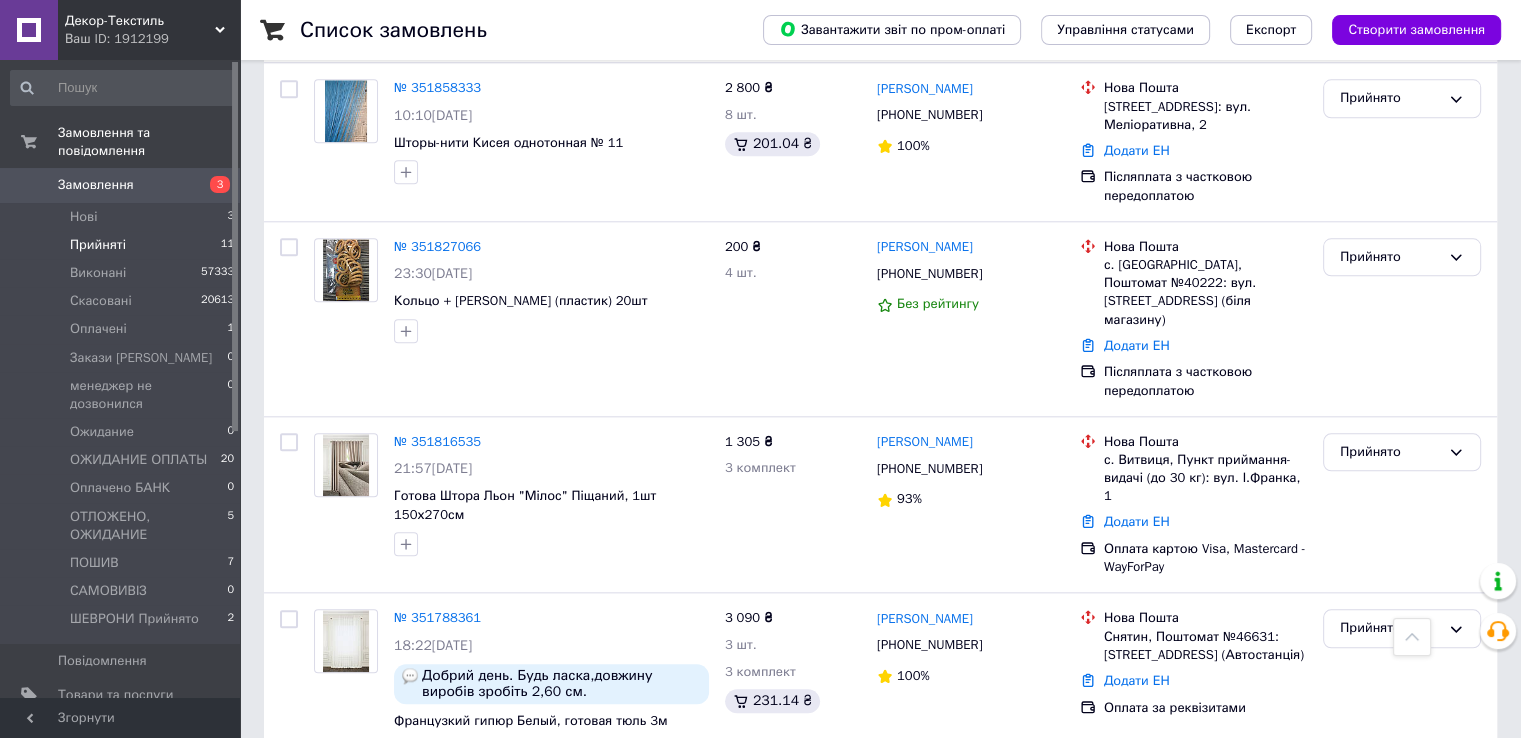 scroll, scrollTop: 2368, scrollLeft: 0, axis: vertical 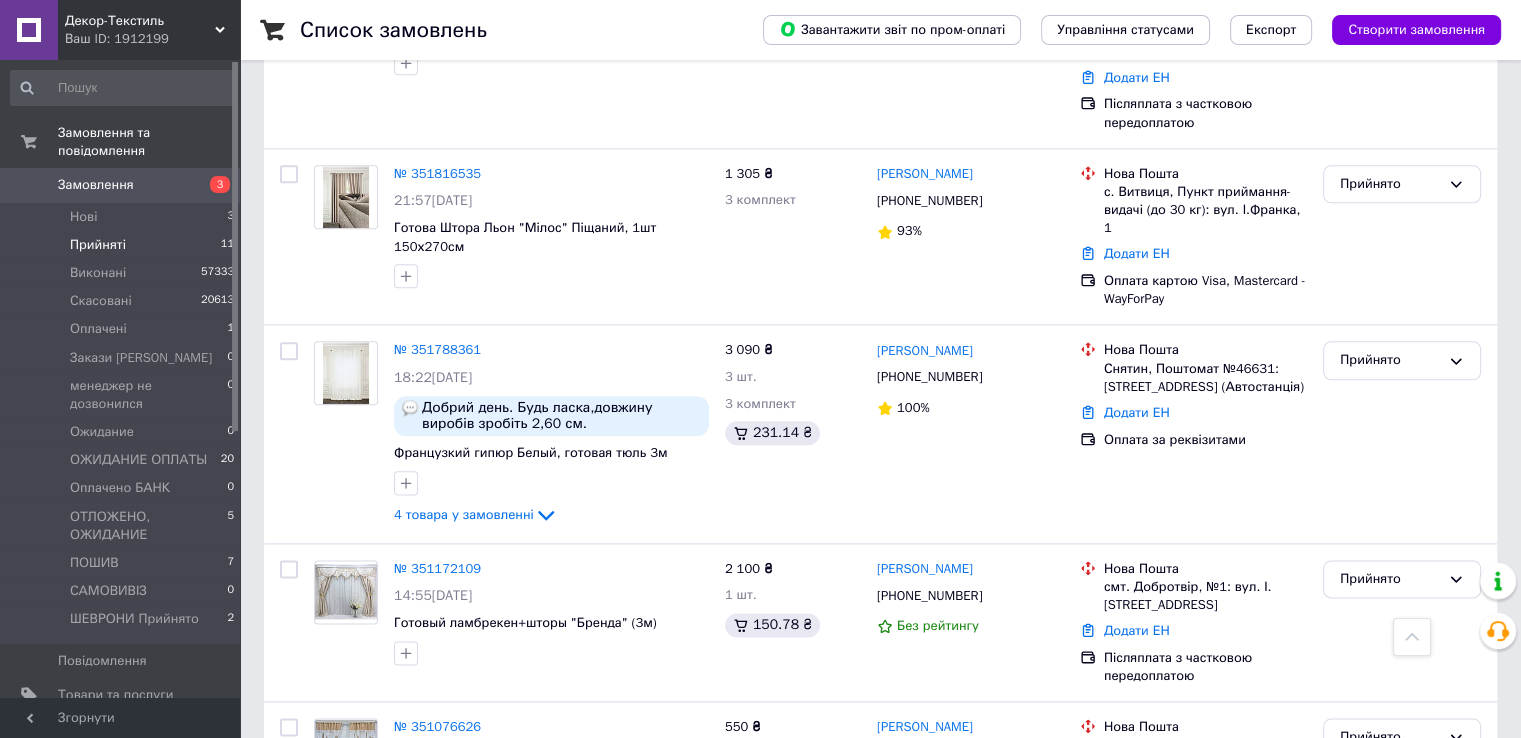 click on "Замовлення" at bounding box center [96, 185] 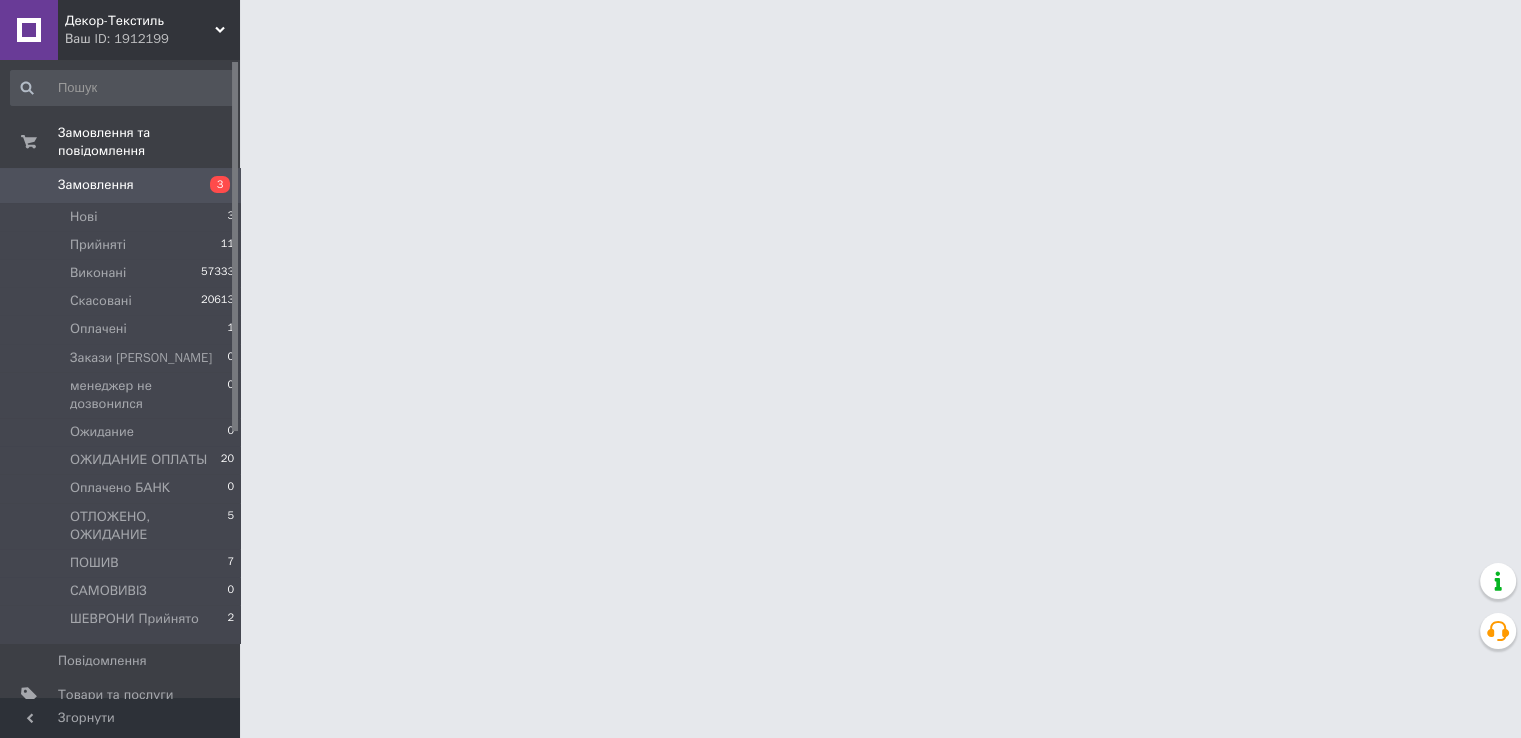 scroll, scrollTop: 0, scrollLeft: 0, axis: both 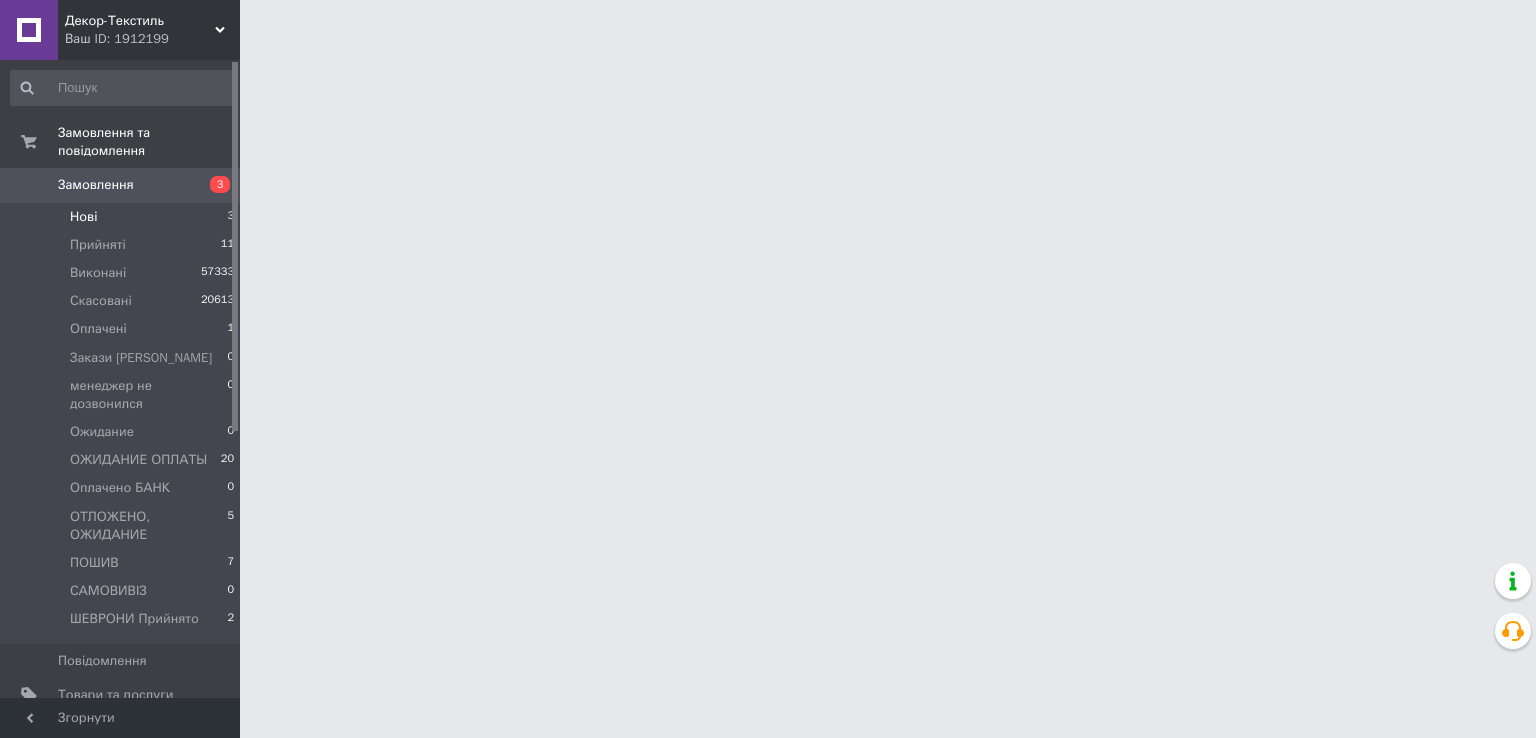 click on "Нові 3" at bounding box center (123, 217) 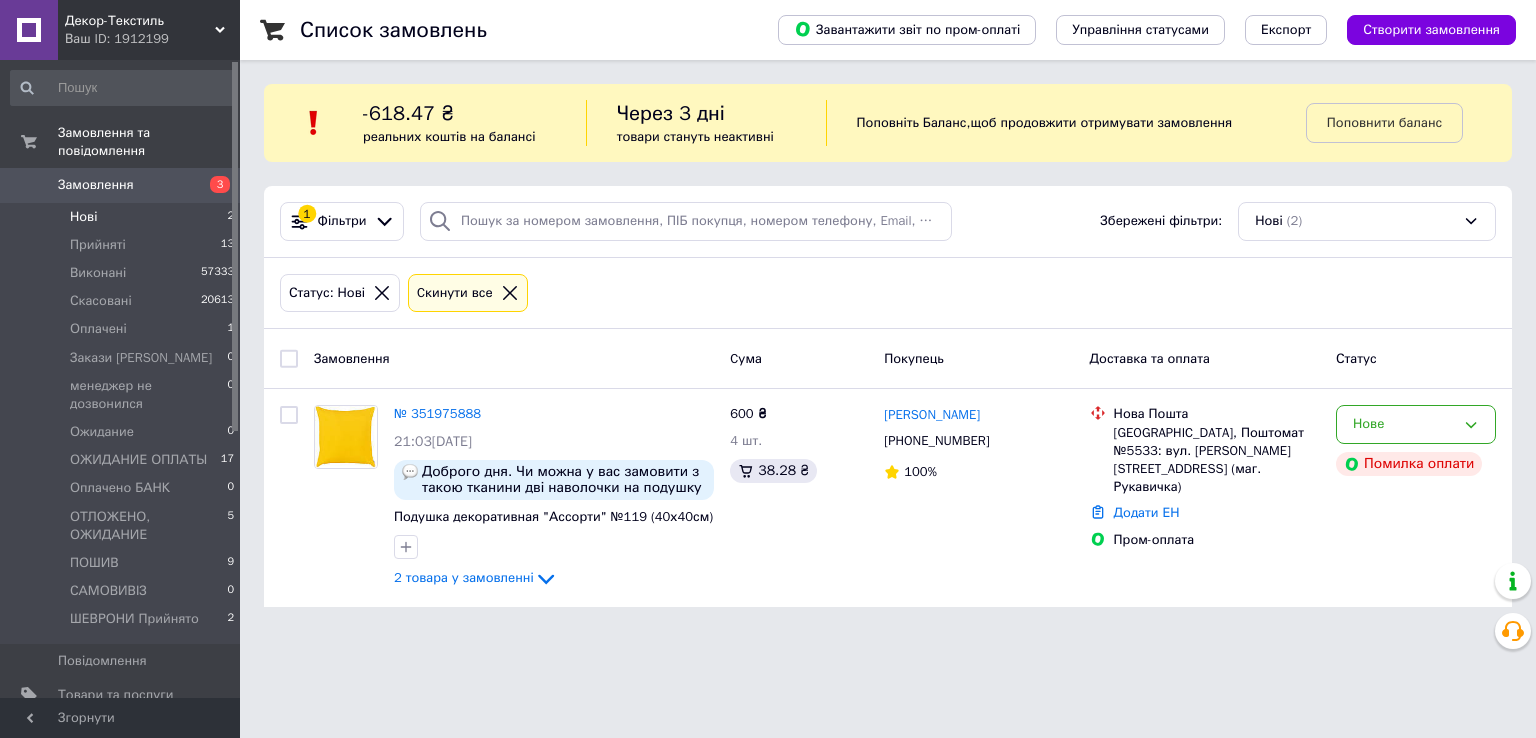 drag, startPoint x: 697, startPoint y: 33, endPoint x: 643, endPoint y: 9, distance: 59.093147 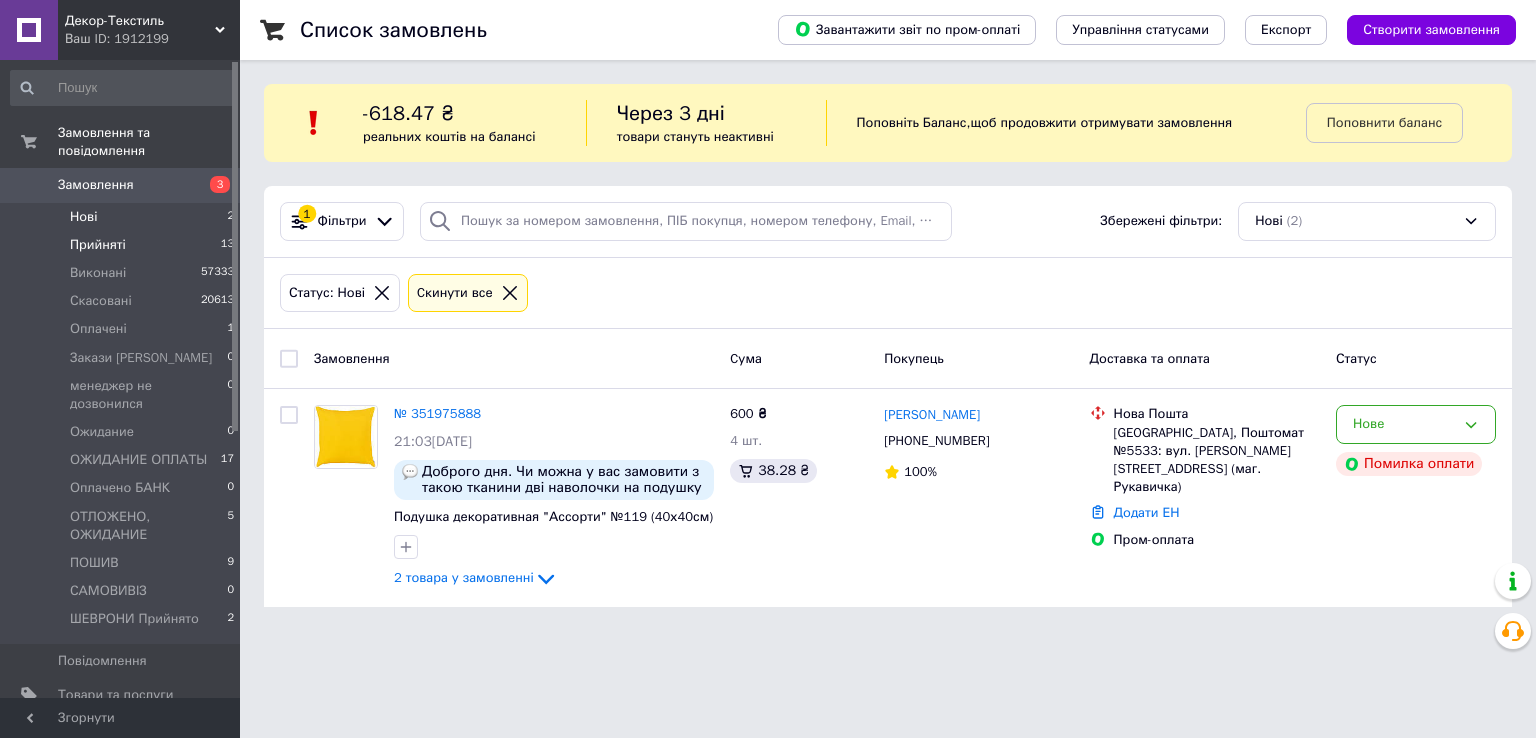 click on "Прийняті" at bounding box center (98, 245) 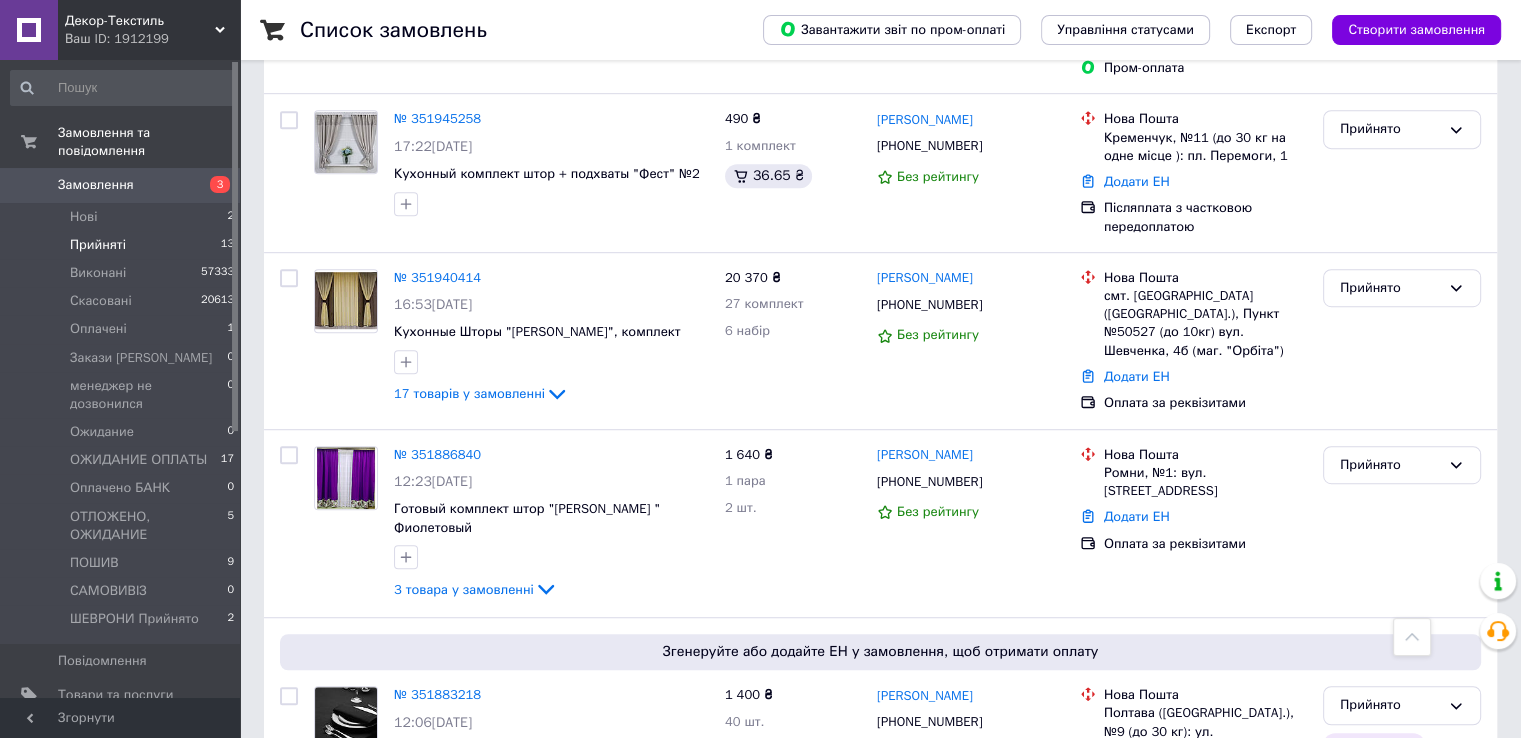 scroll, scrollTop: 1200, scrollLeft: 0, axis: vertical 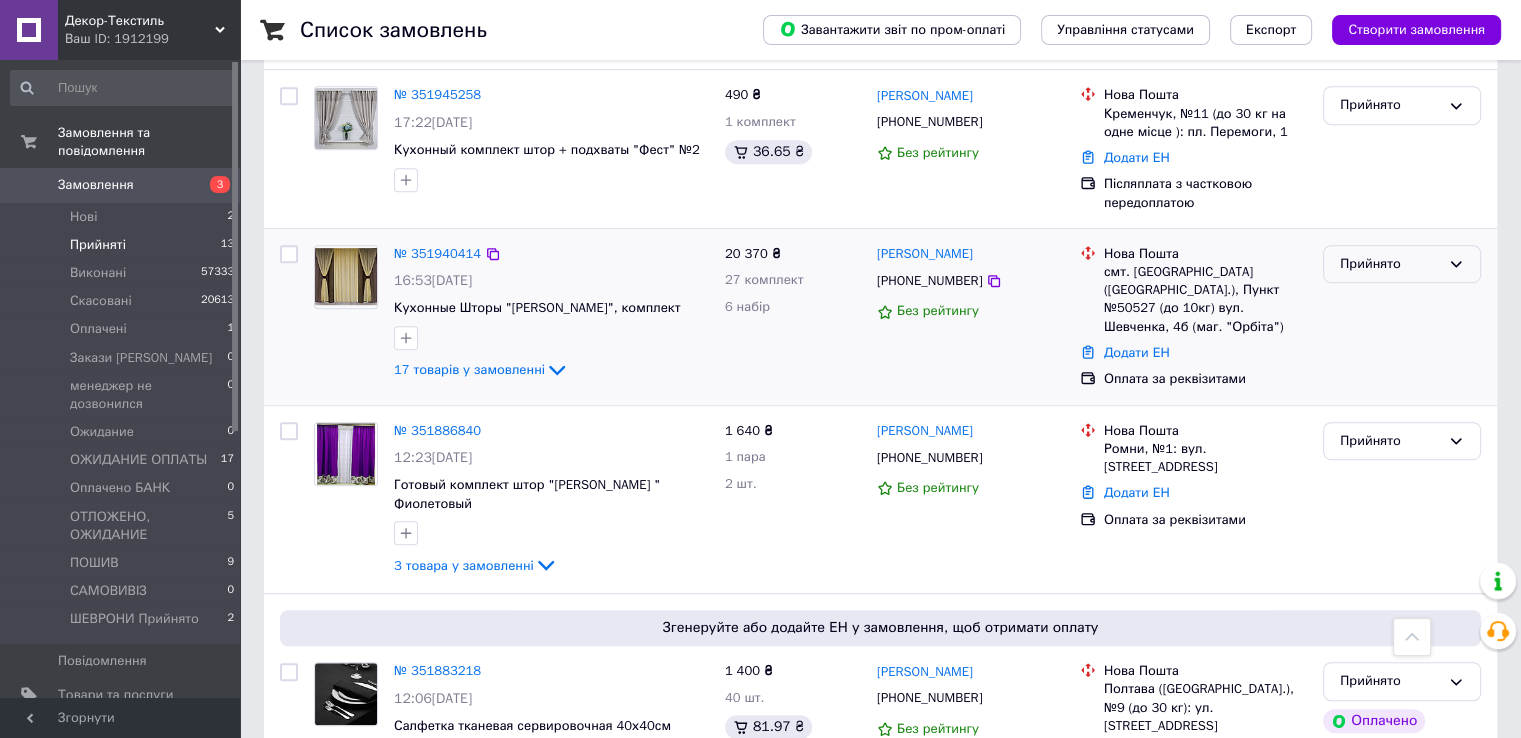 click on "Прийнято" at bounding box center [1390, 264] 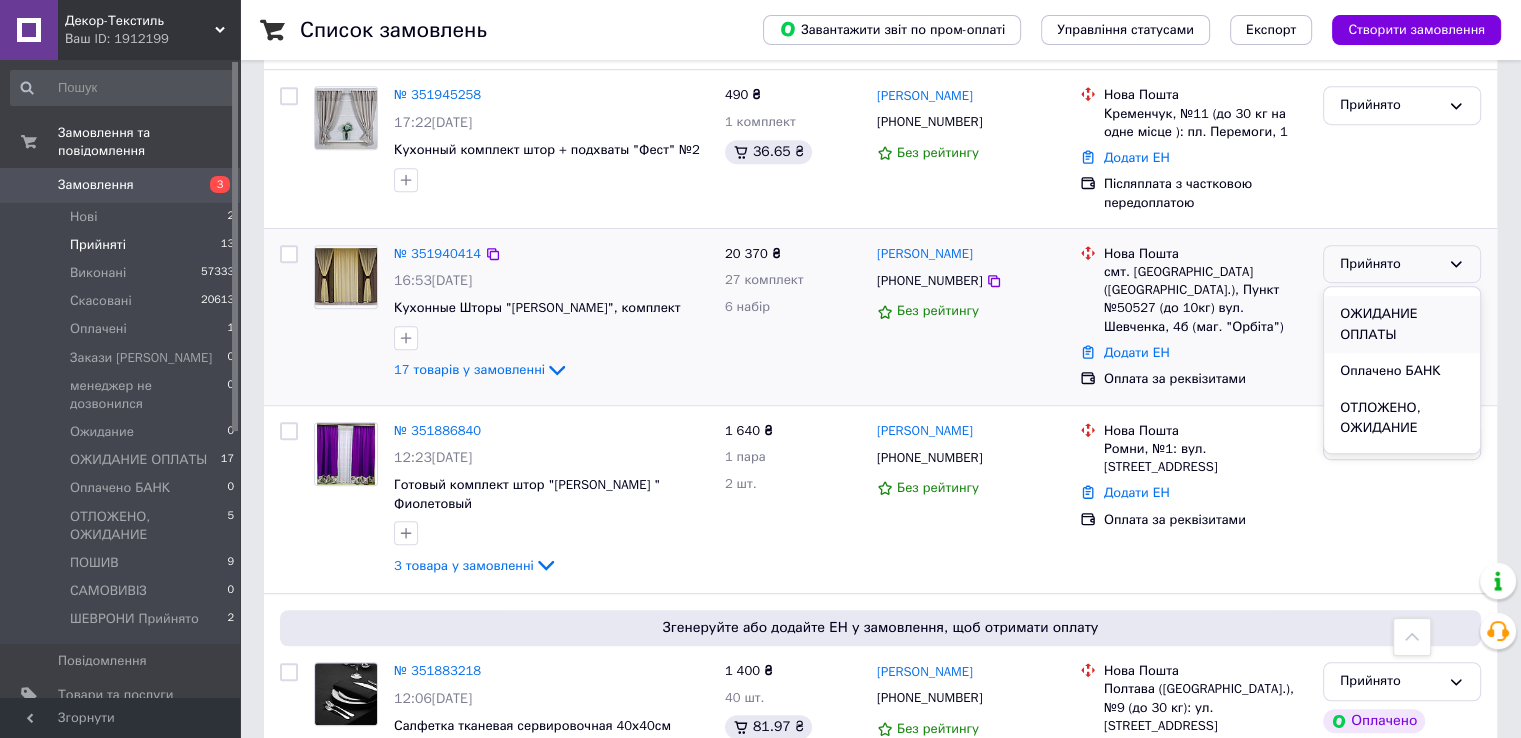 scroll, scrollTop: 300, scrollLeft: 0, axis: vertical 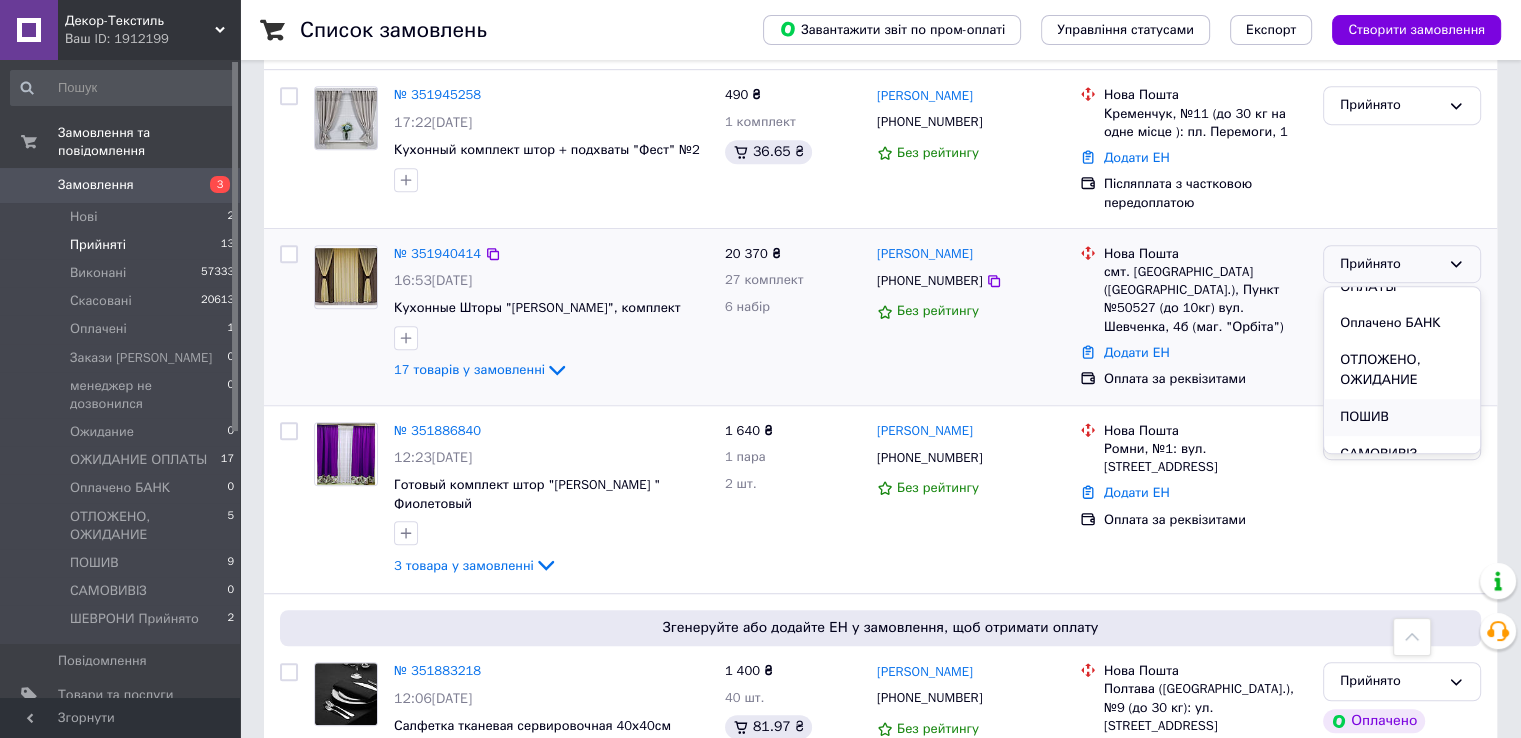 click on "ПОШИВ" at bounding box center [1402, 417] 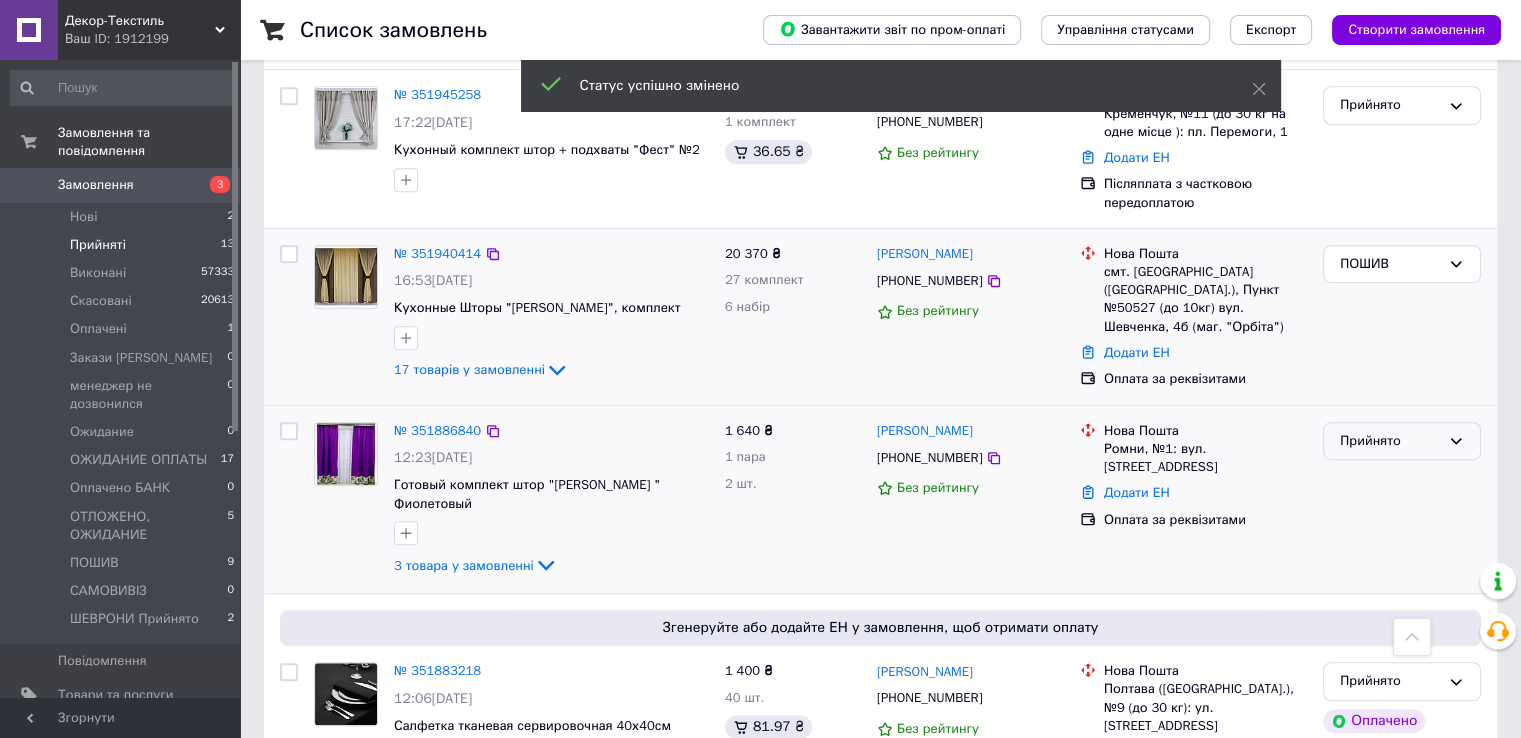 click on "Прийнято" at bounding box center [1390, 441] 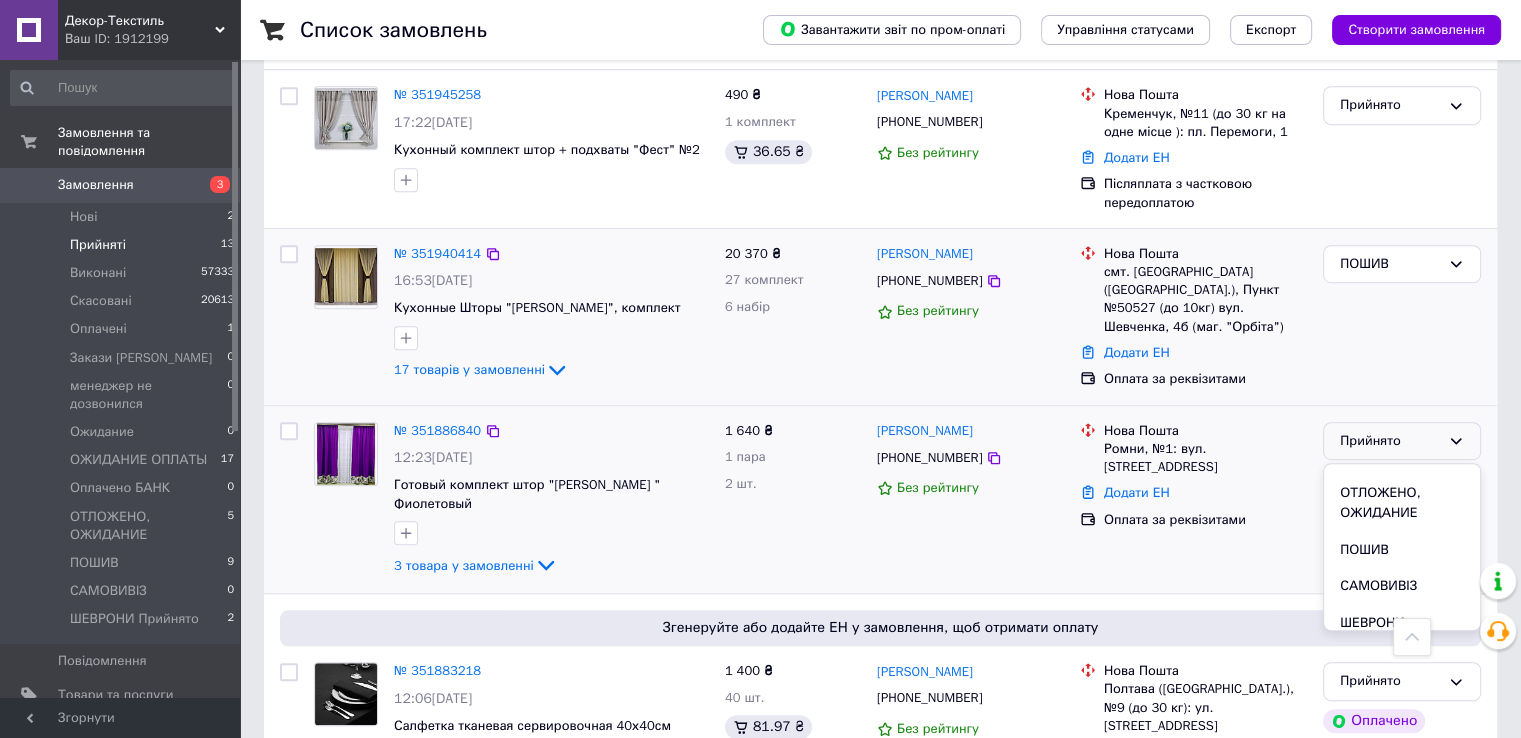 scroll, scrollTop: 355, scrollLeft: 0, axis: vertical 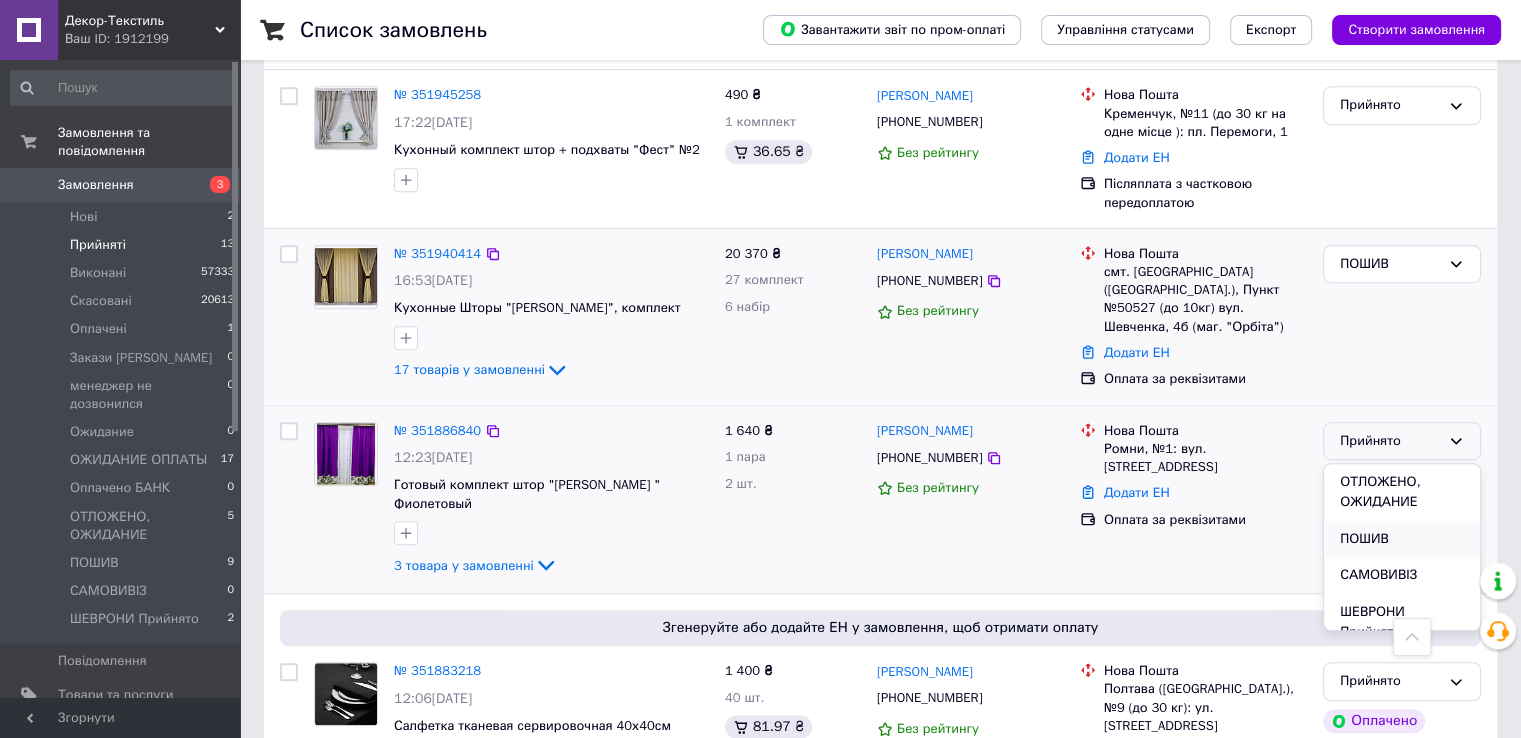 click on "ПОШИВ" at bounding box center [1402, 539] 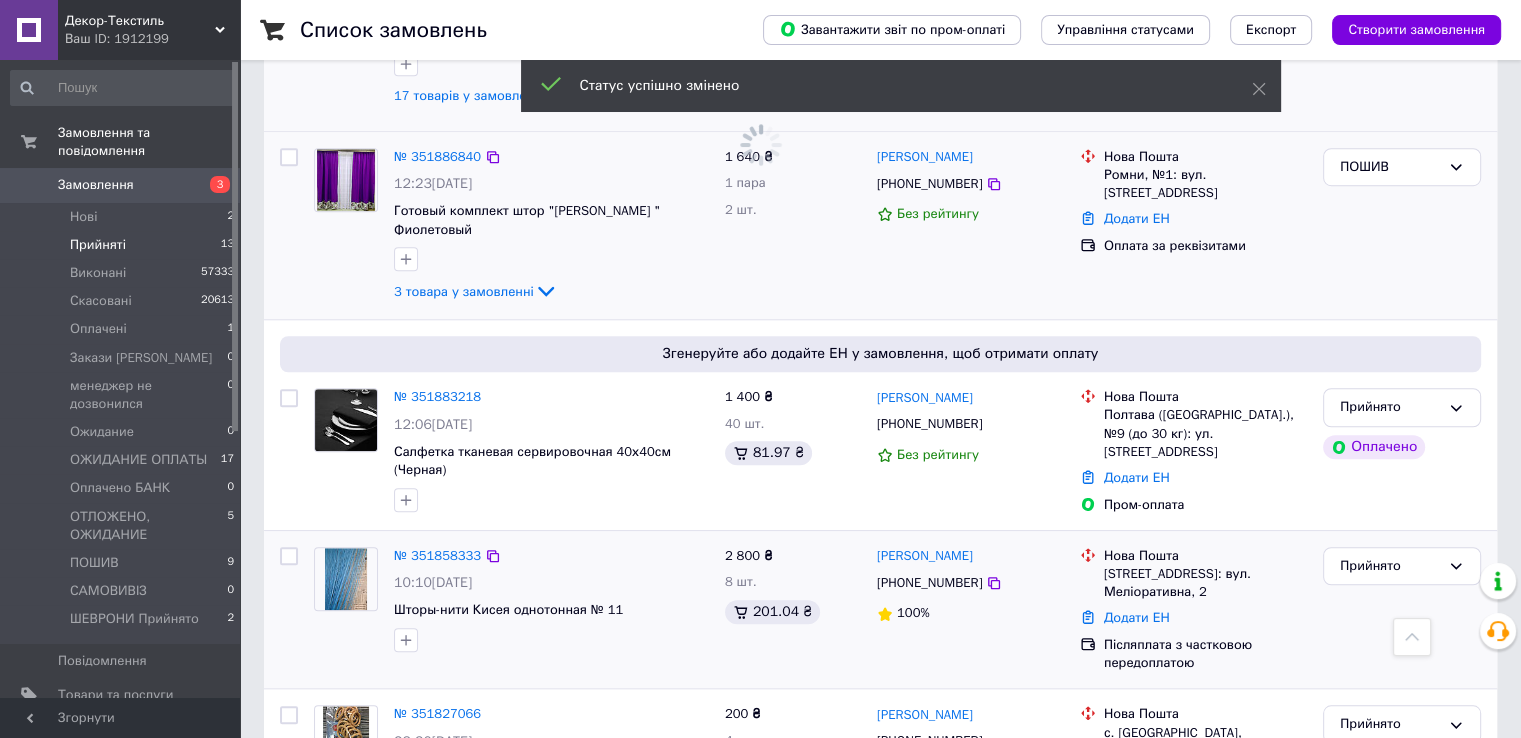 scroll, scrollTop: 1500, scrollLeft: 0, axis: vertical 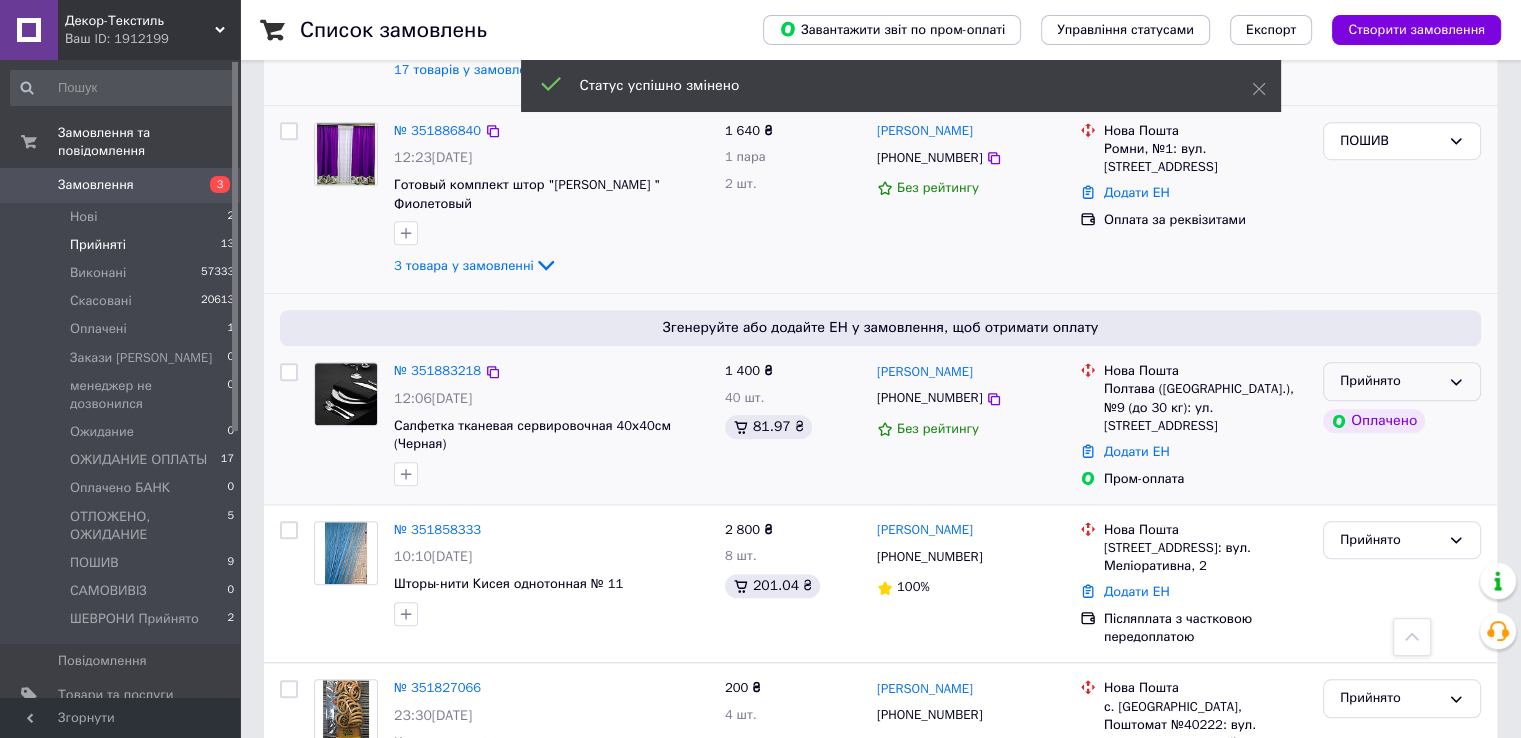 click on "Прийнято" at bounding box center [1402, 381] 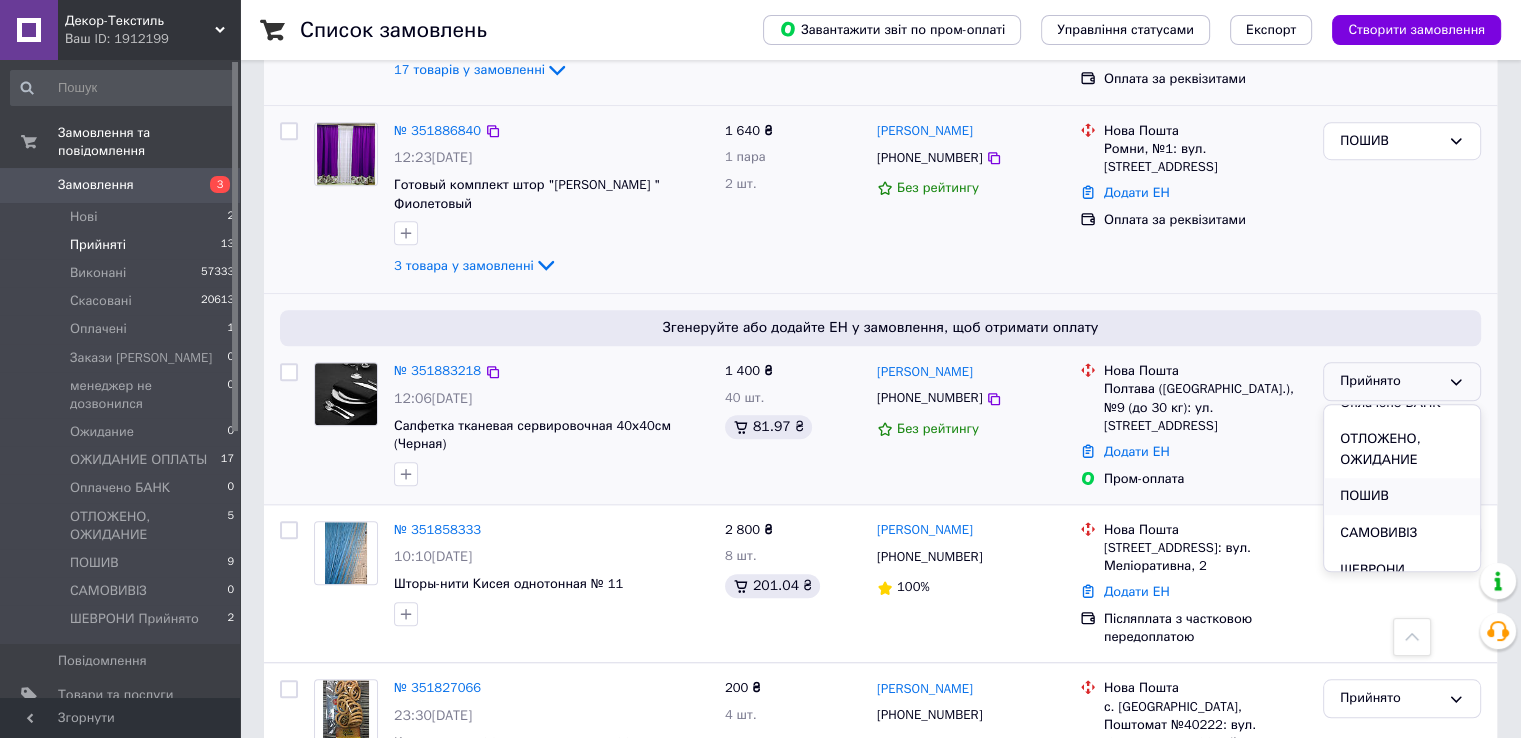 scroll, scrollTop: 356, scrollLeft: 0, axis: vertical 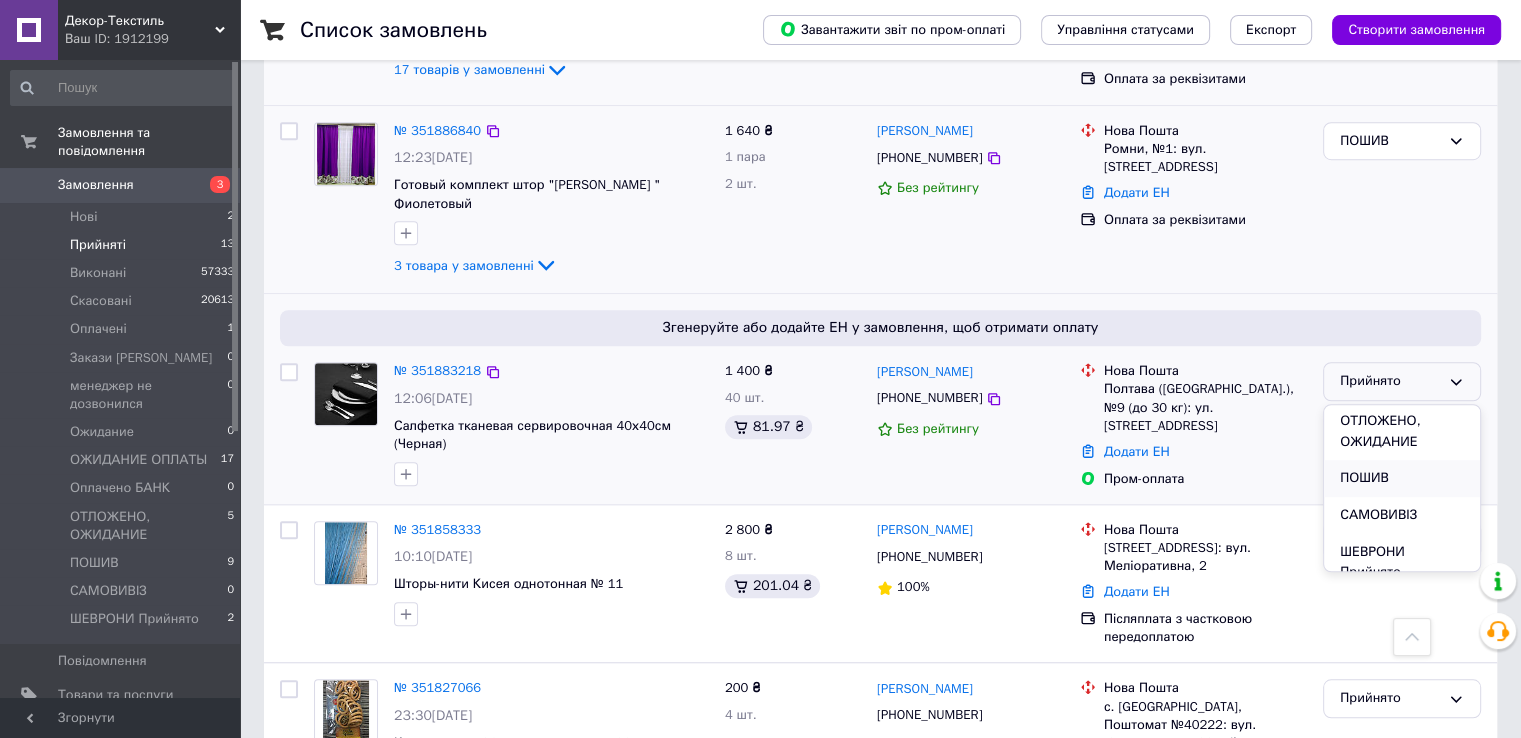 click on "ПОШИВ" at bounding box center [1402, 478] 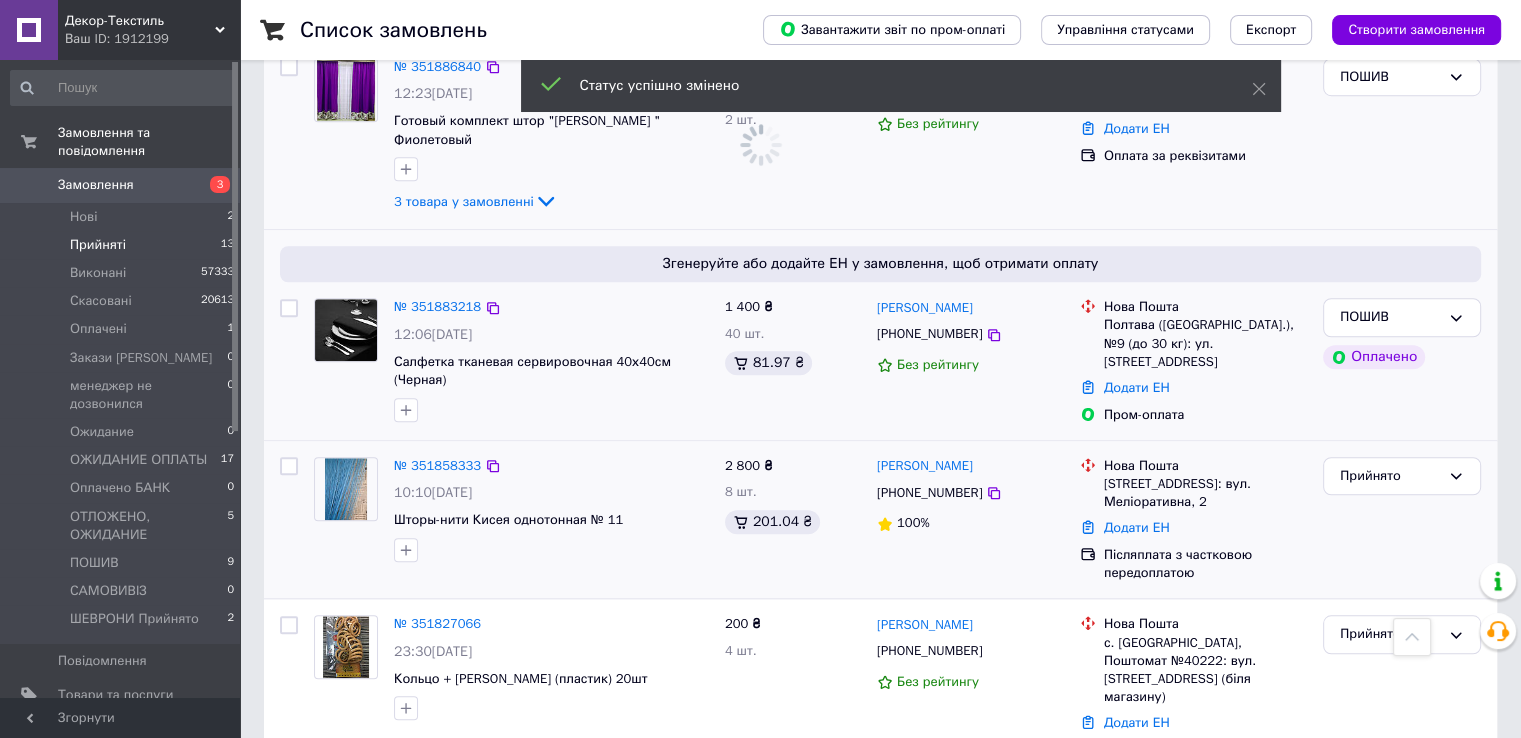 scroll, scrollTop: 1600, scrollLeft: 0, axis: vertical 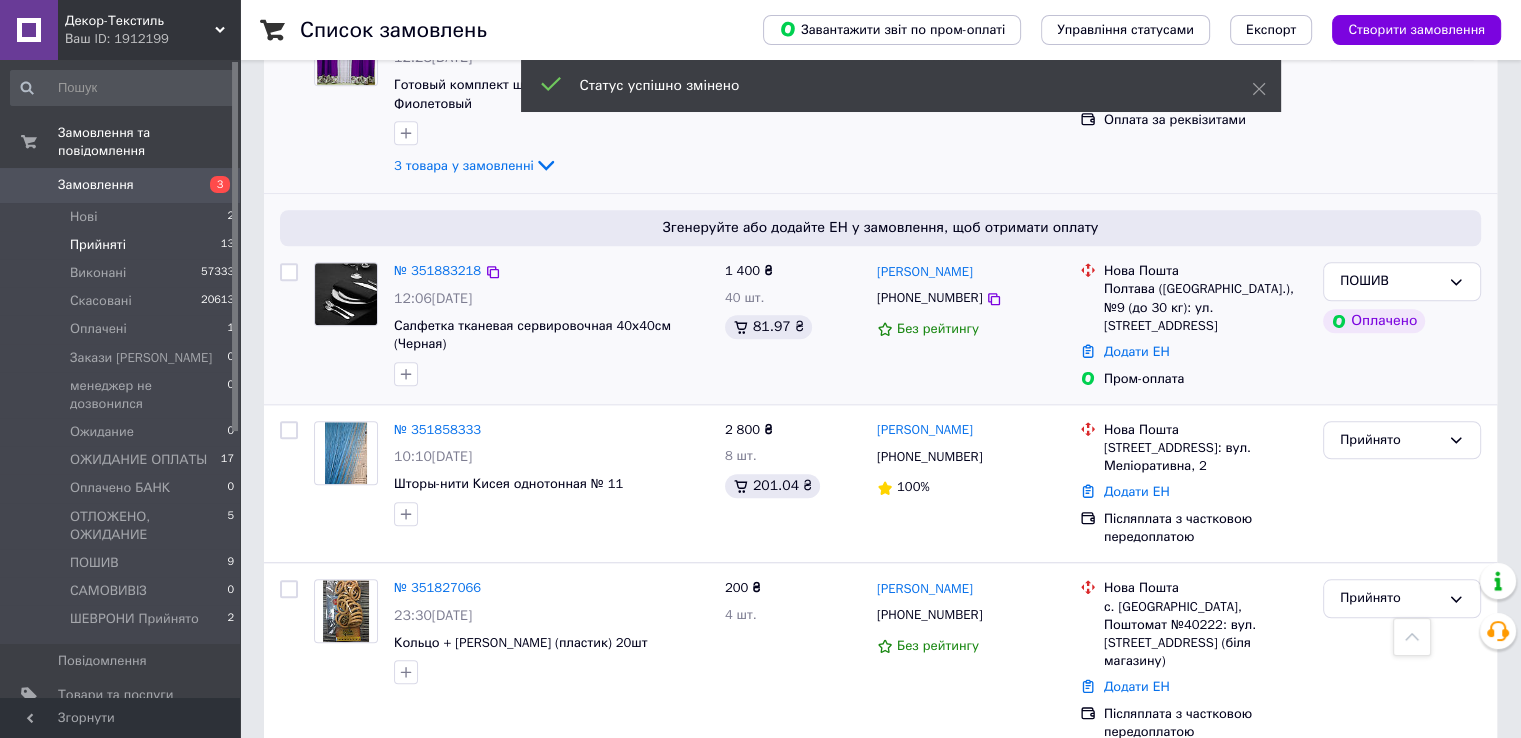 click on "Прийнято" at bounding box center (1390, 793) 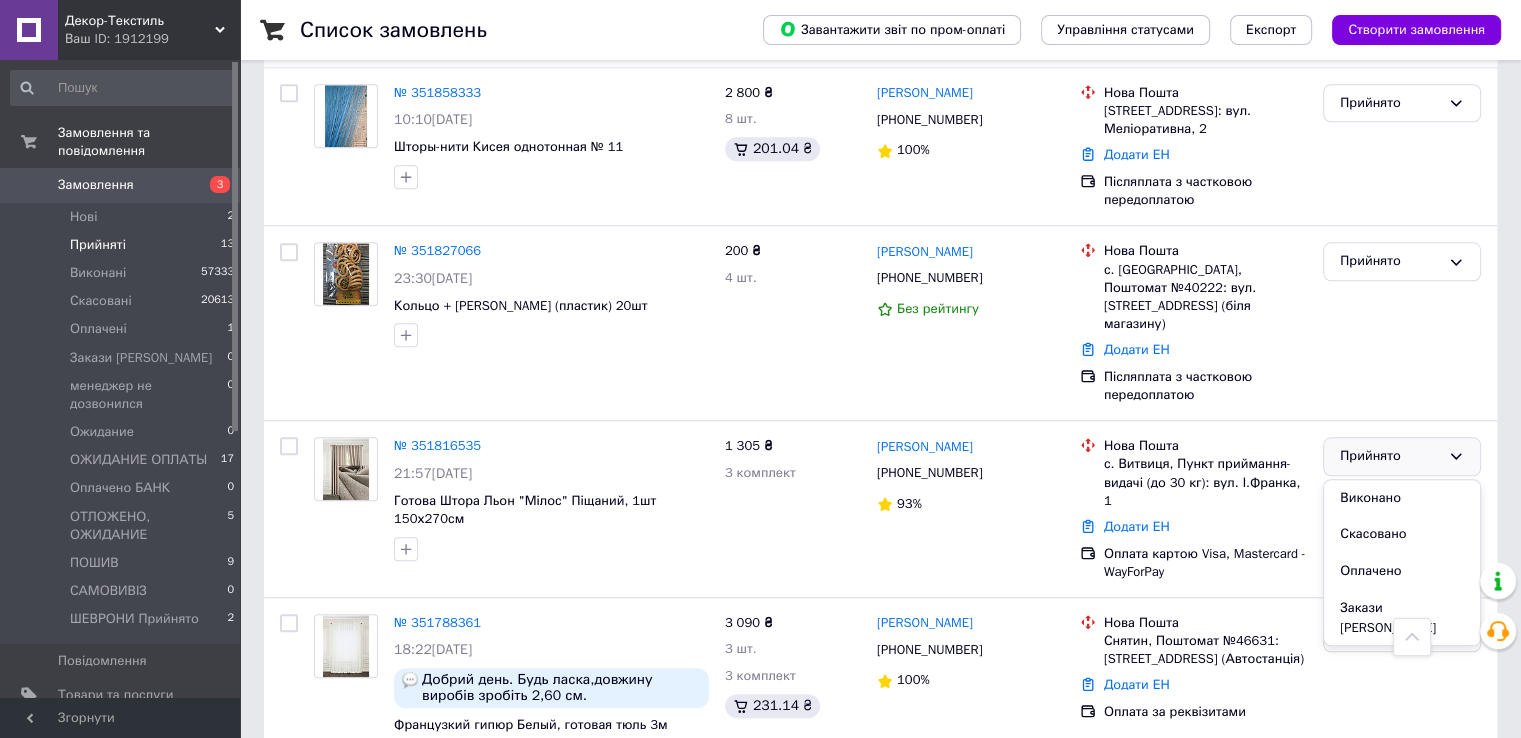 scroll, scrollTop: 2000, scrollLeft: 0, axis: vertical 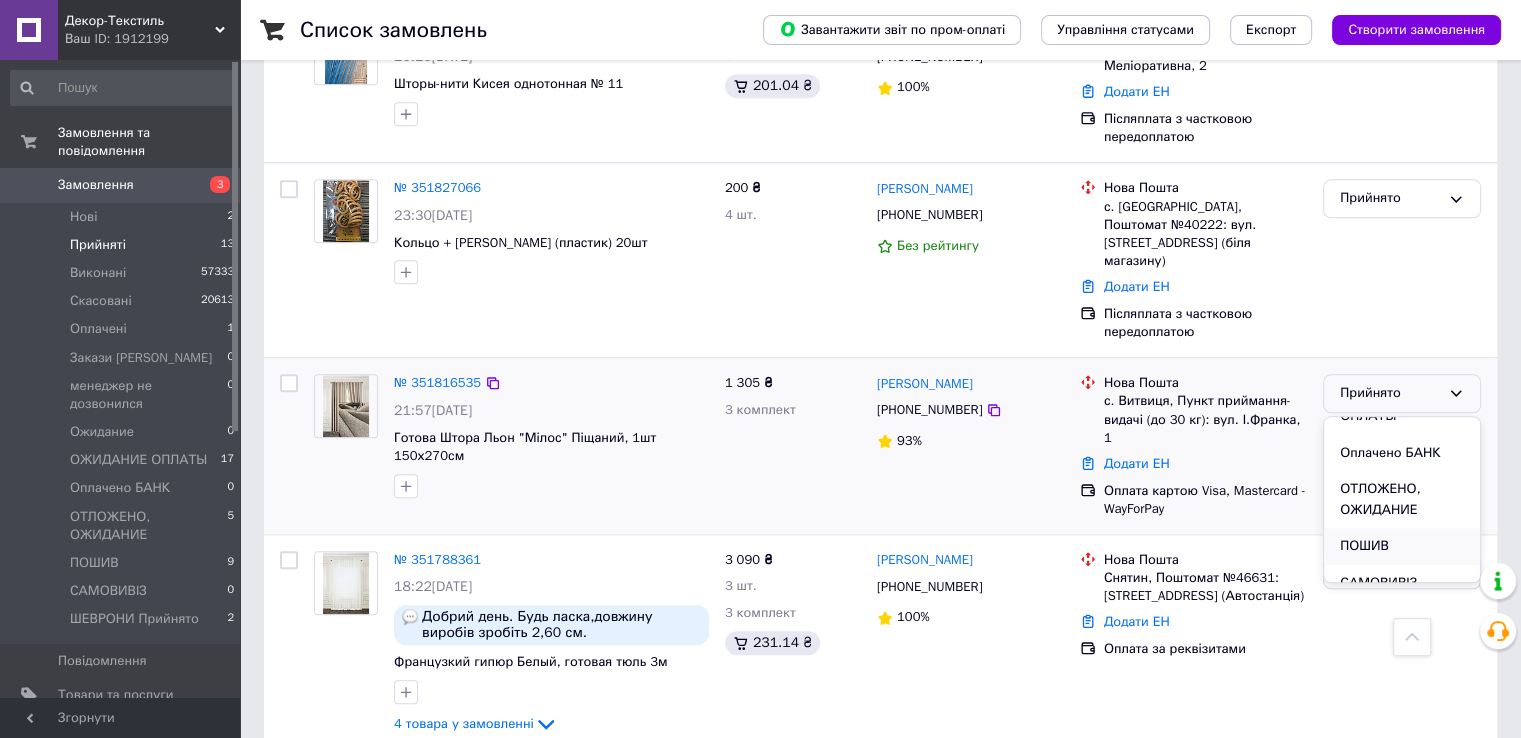 click on "ПОШИВ" at bounding box center [1402, 546] 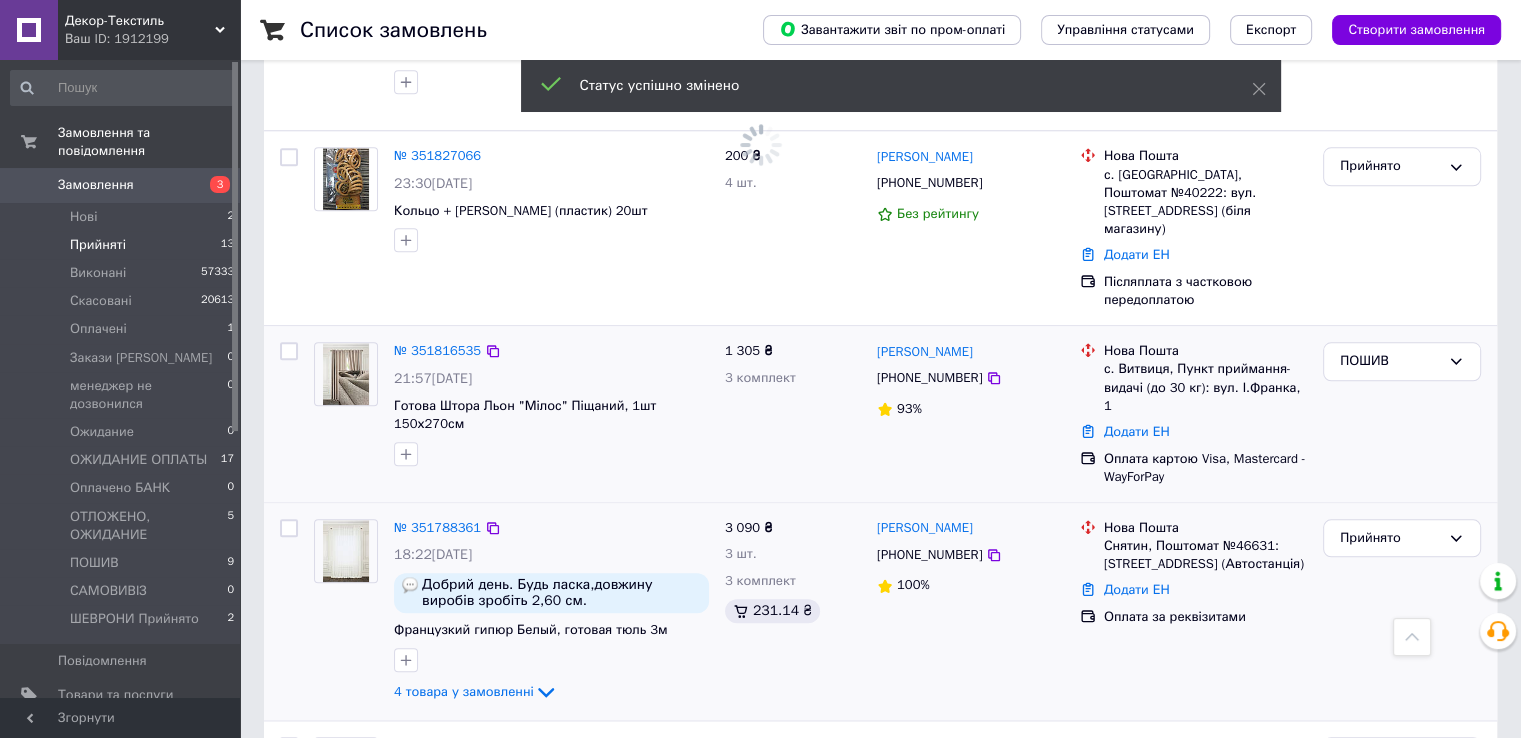scroll, scrollTop: 2051, scrollLeft: 0, axis: vertical 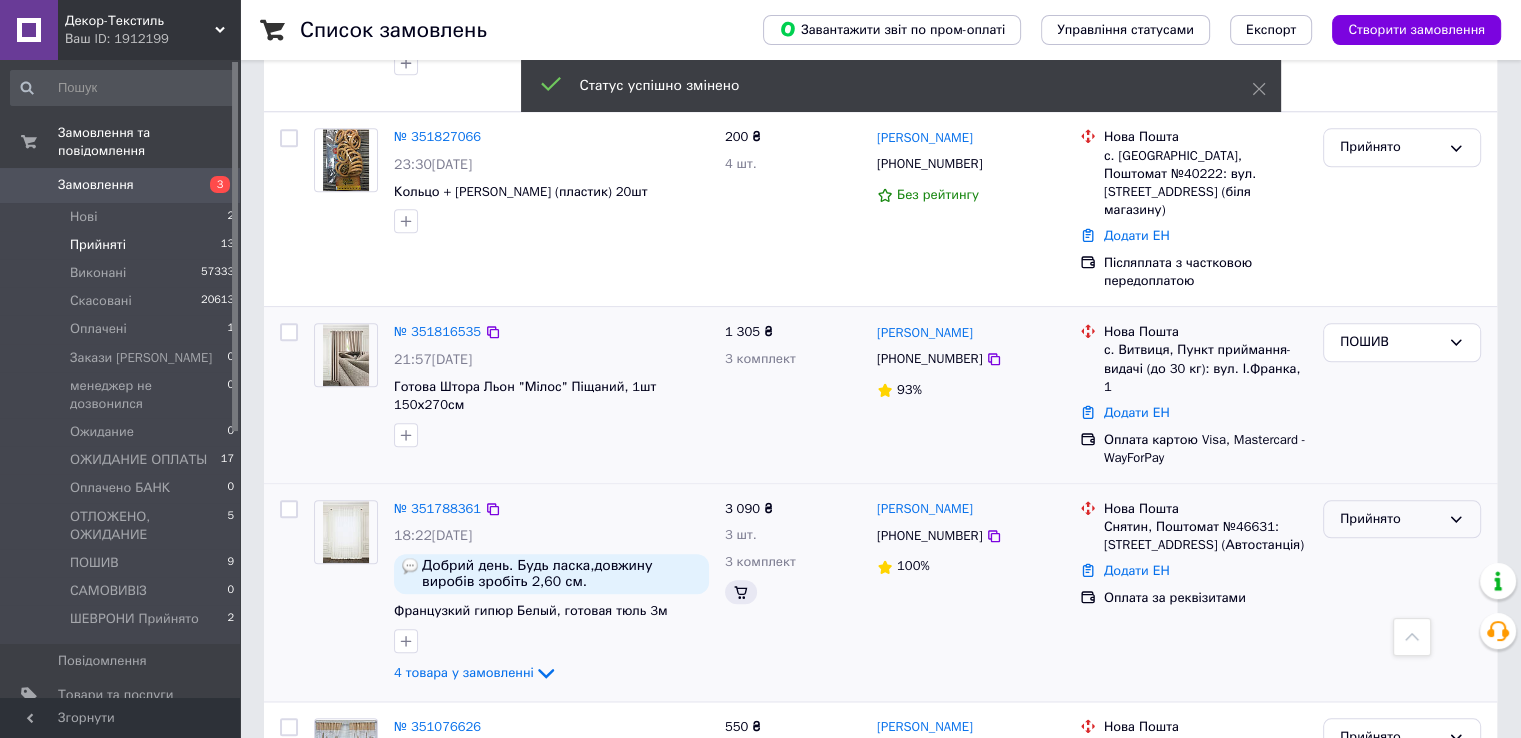 click on "Прийнято" at bounding box center (1390, 519) 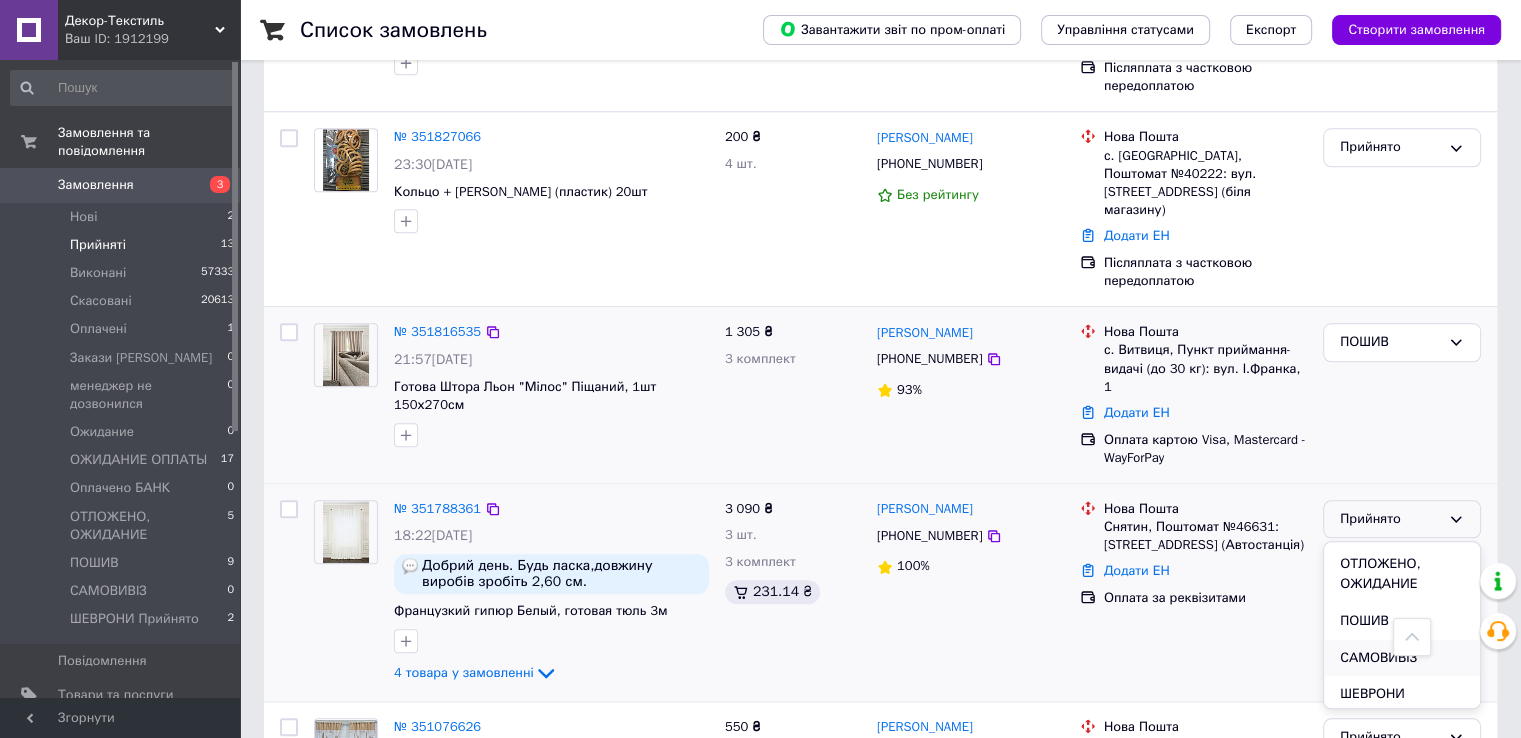 scroll, scrollTop: 355, scrollLeft: 0, axis: vertical 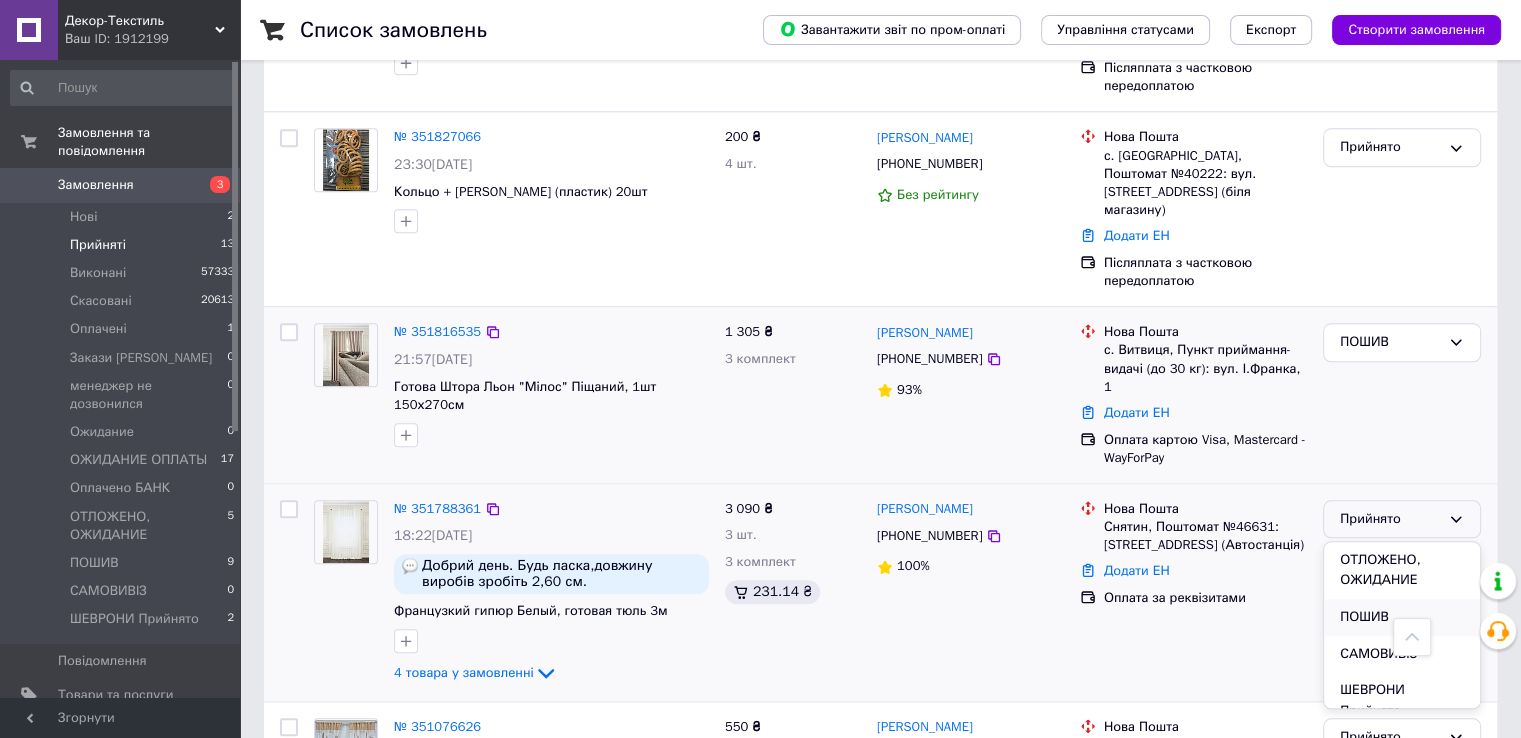click on "ПОШИВ" at bounding box center [1402, 617] 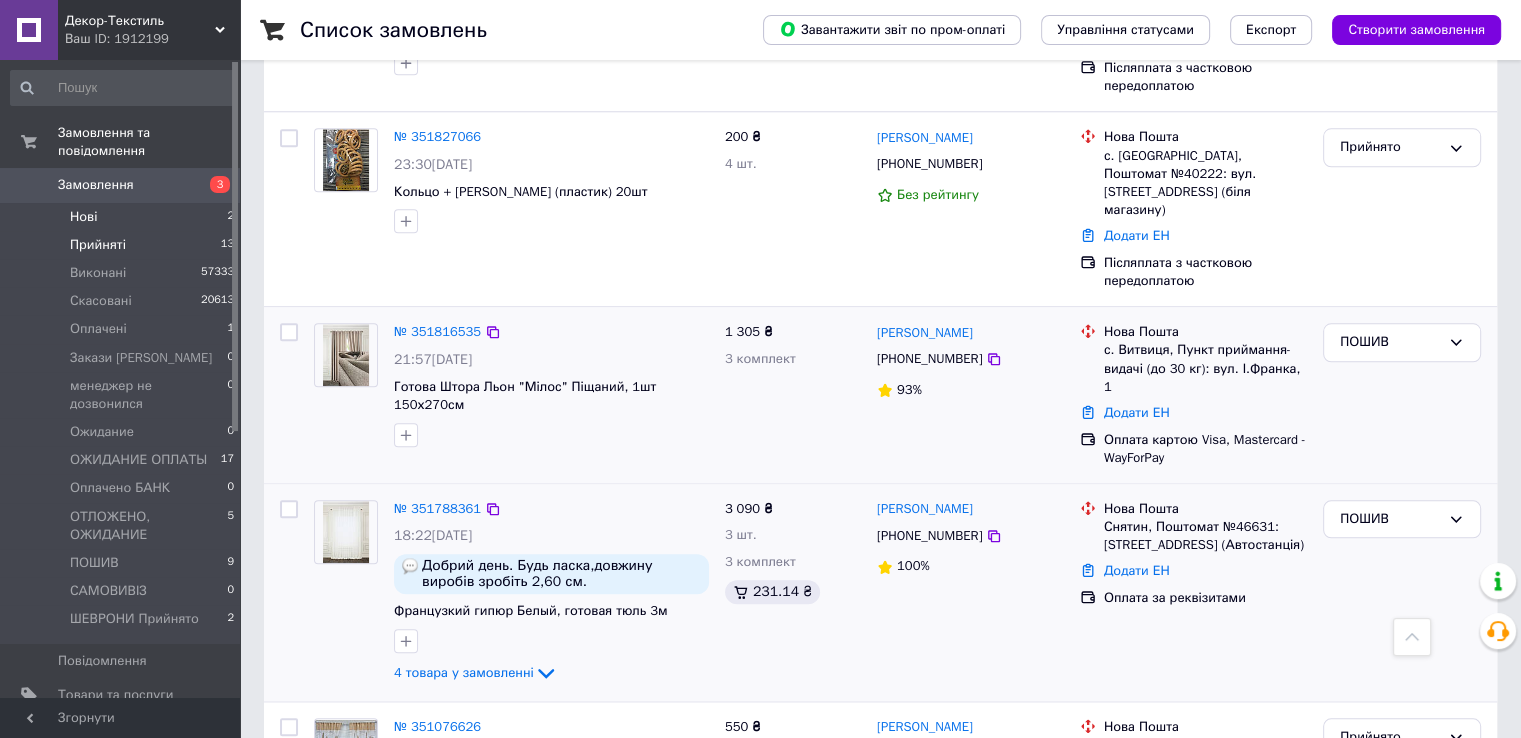 click on "Нові" at bounding box center [83, 217] 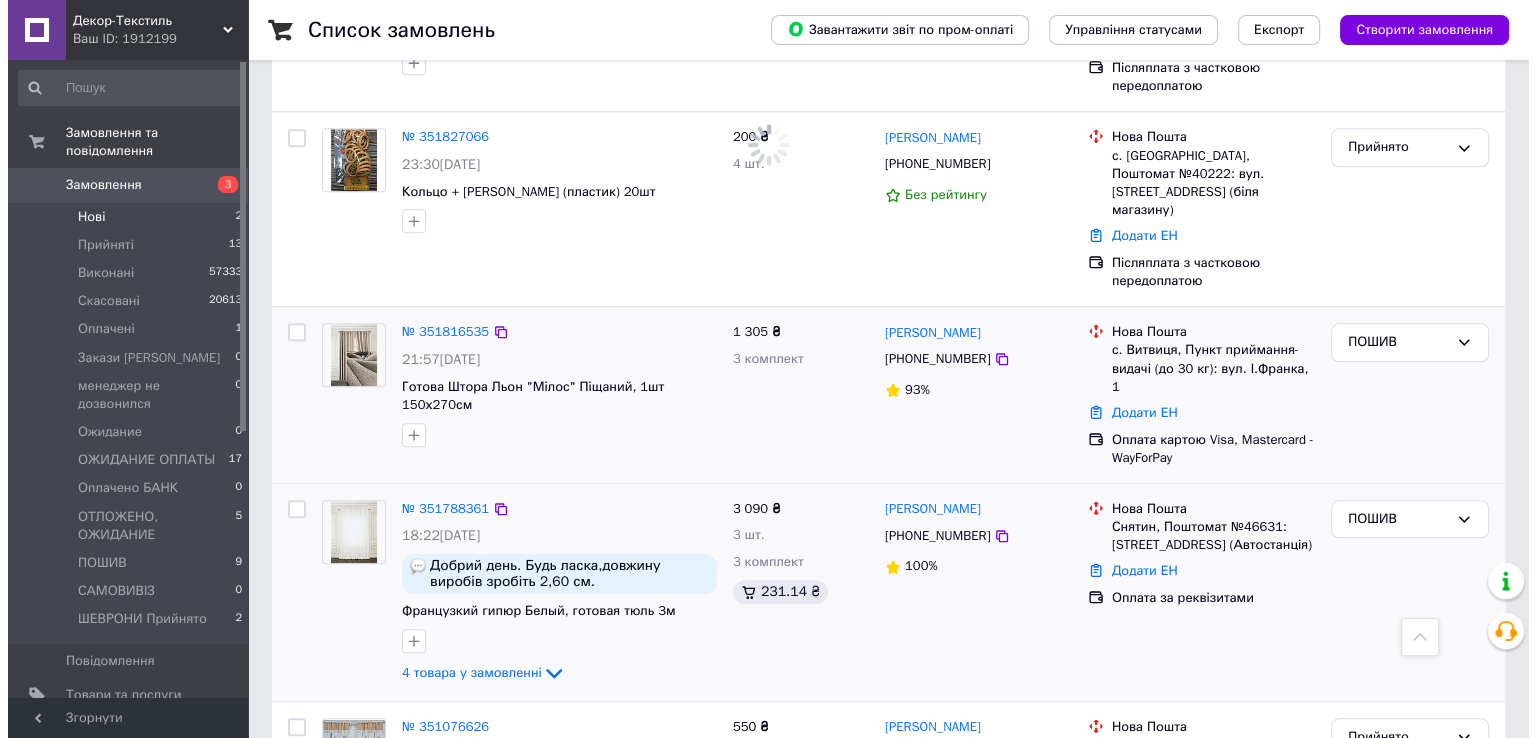 scroll, scrollTop: 0, scrollLeft: 0, axis: both 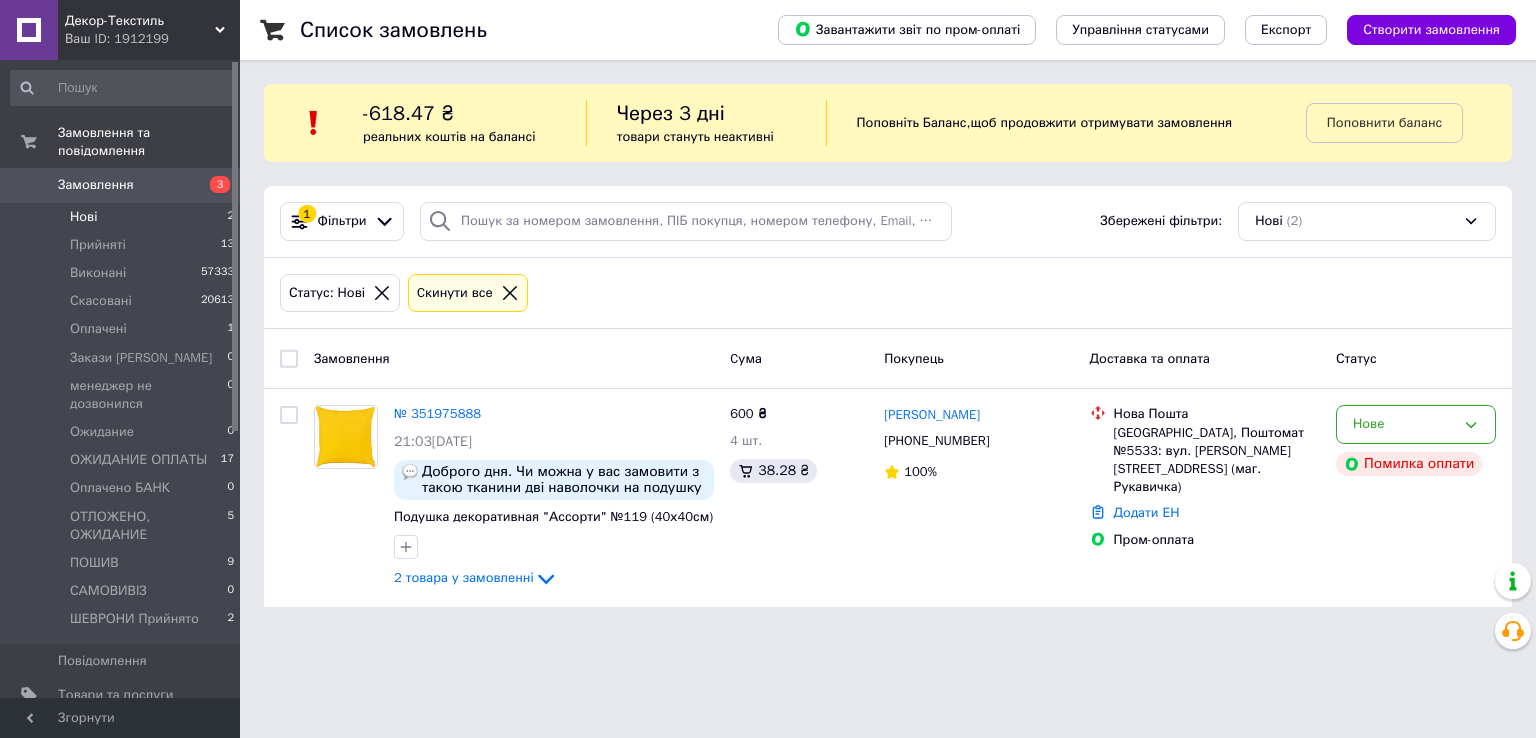 click on "Список замовлень" at bounding box center (519, 30) 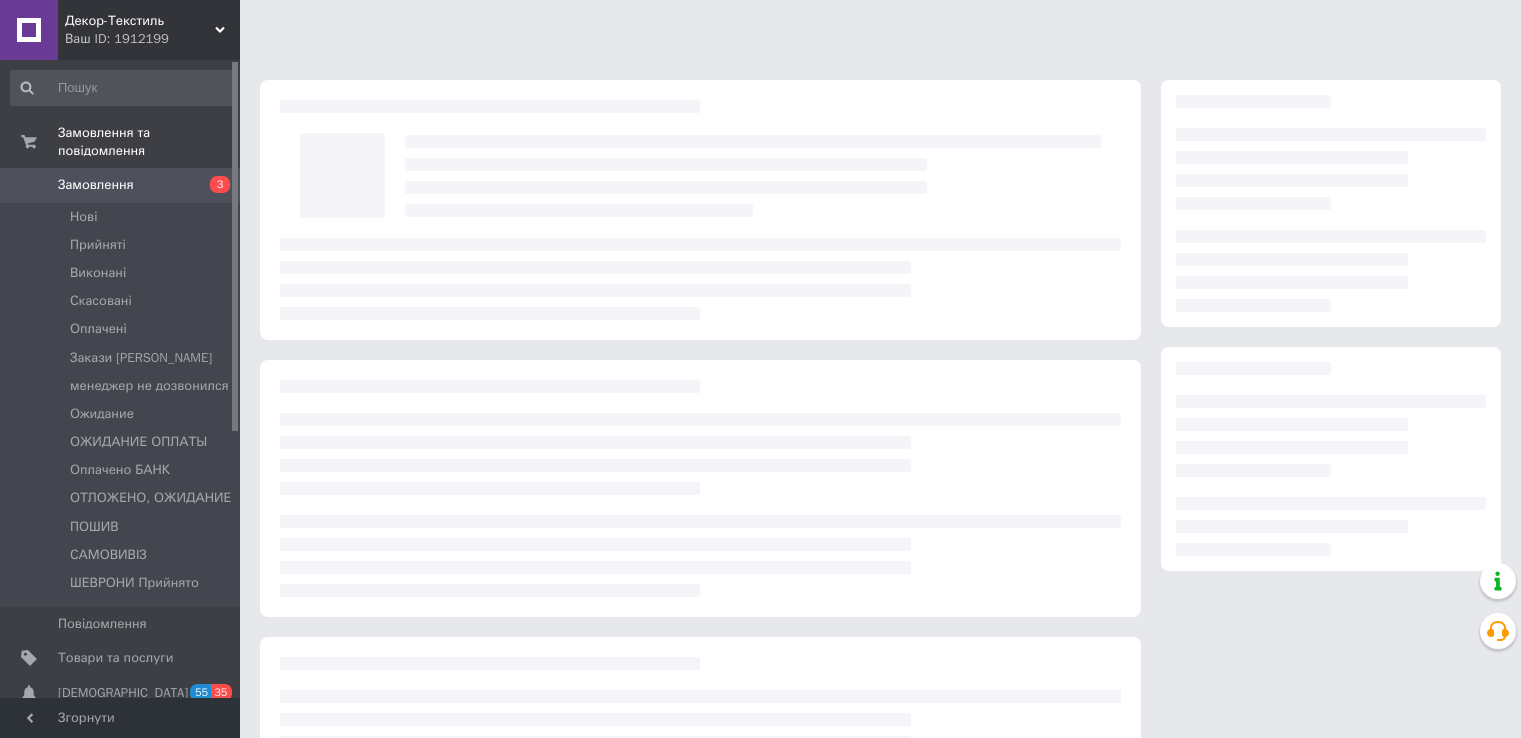 scroll, scrollTop: 0, scrollLeft: 0, axis: both 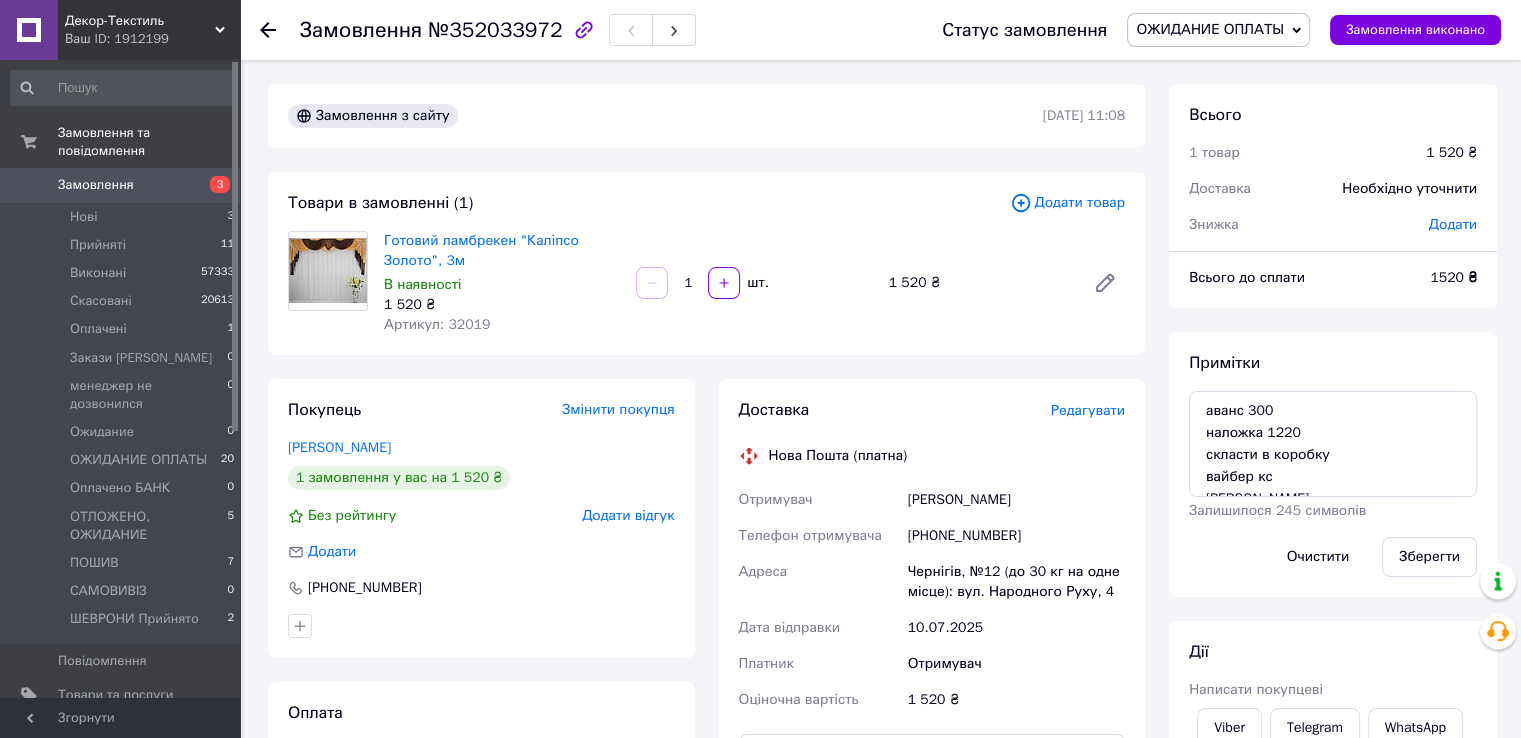 click on "Замовлення №352033972" at bounding box center [601, 30] 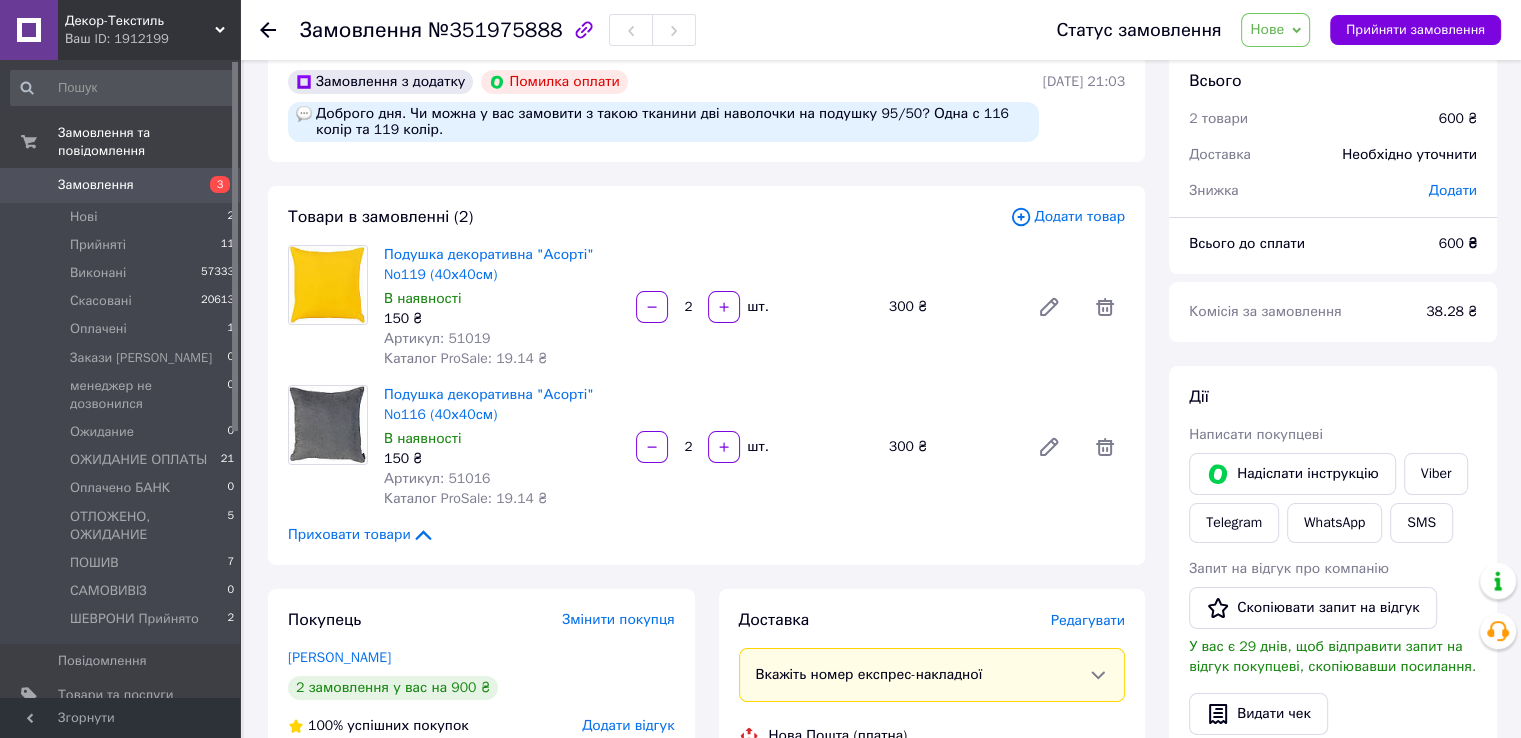 scroll, scrollTop: 0, scrollLeft: 0, axis: both 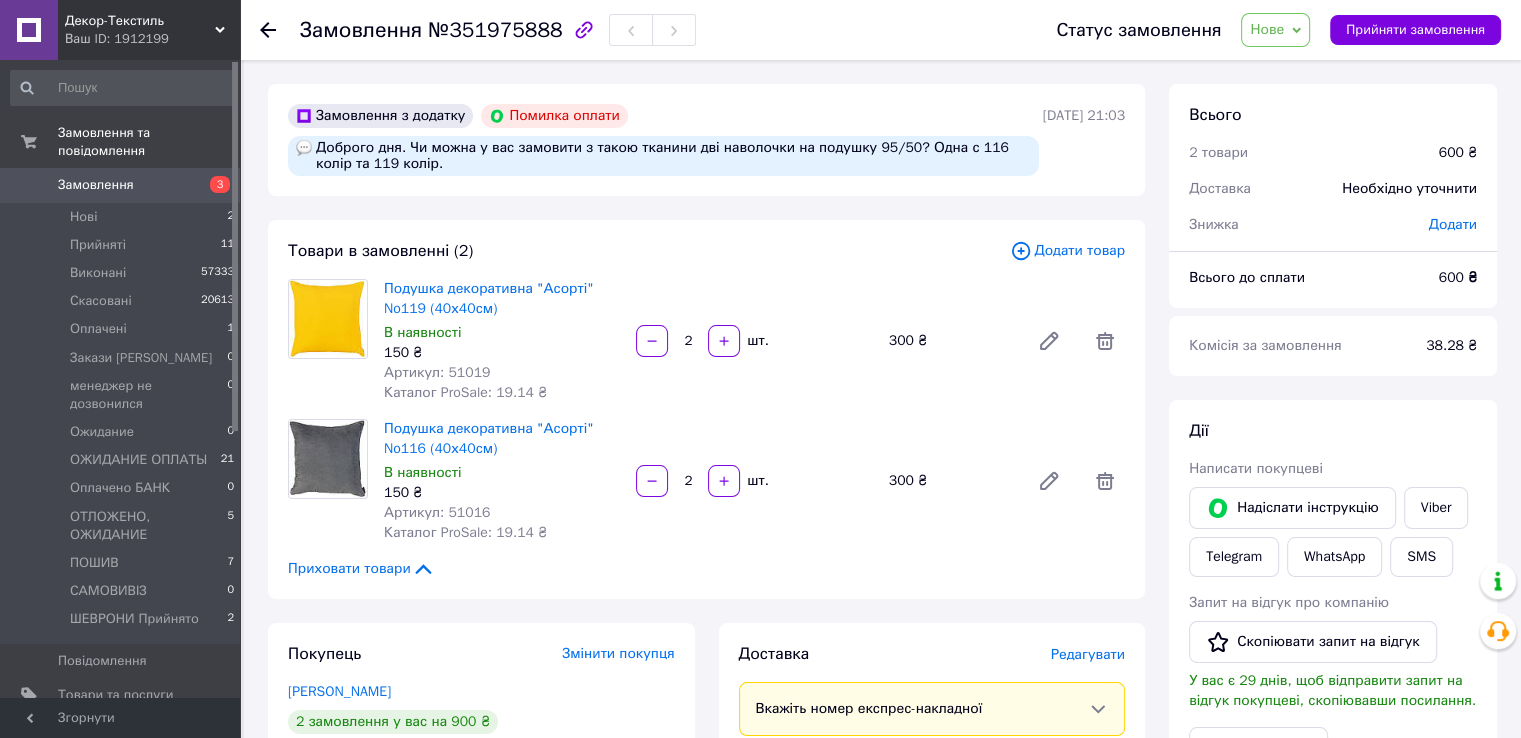 click on "Нове" at bounding box center (1267, 29) 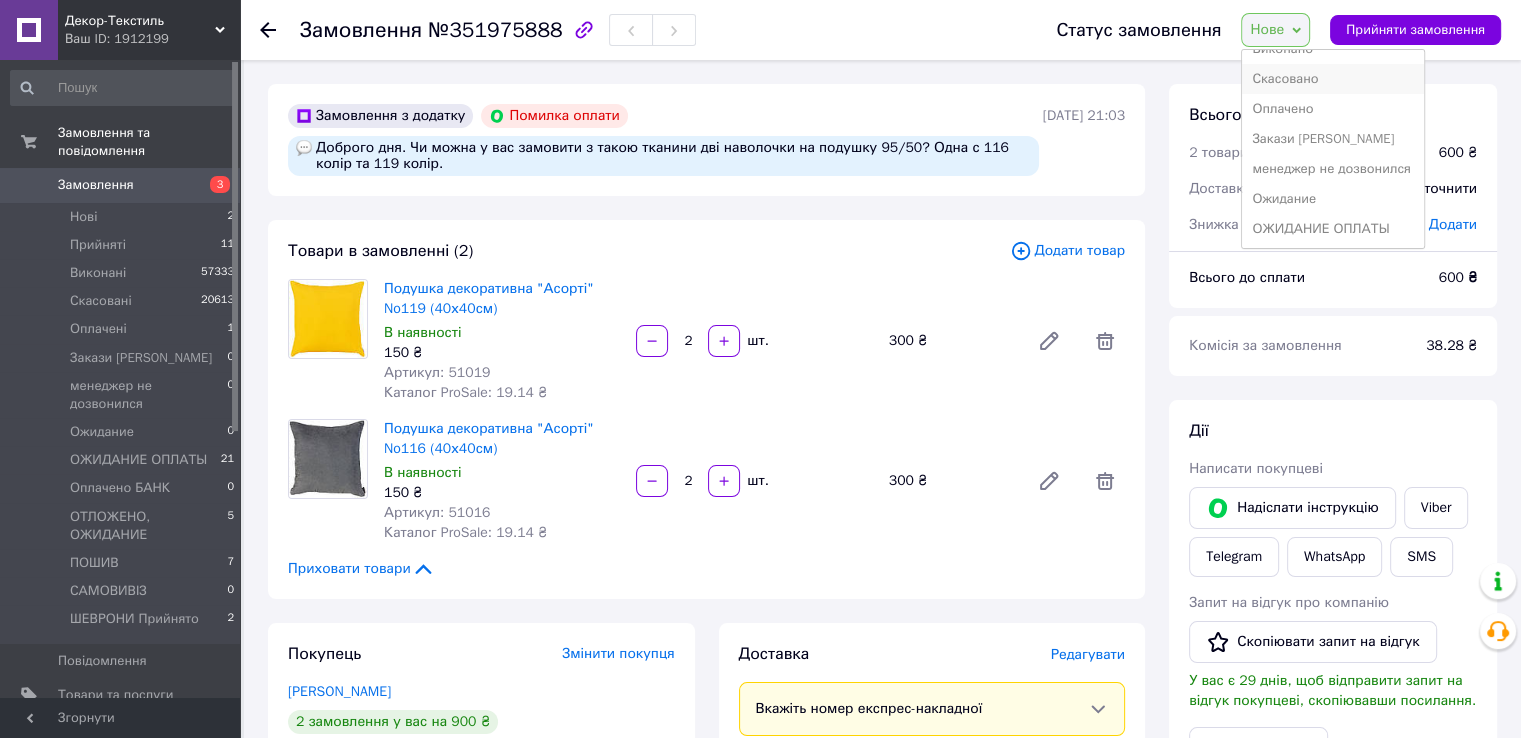 scroll, scrollTop: 100, scrollLeft: 0, axis: vertical 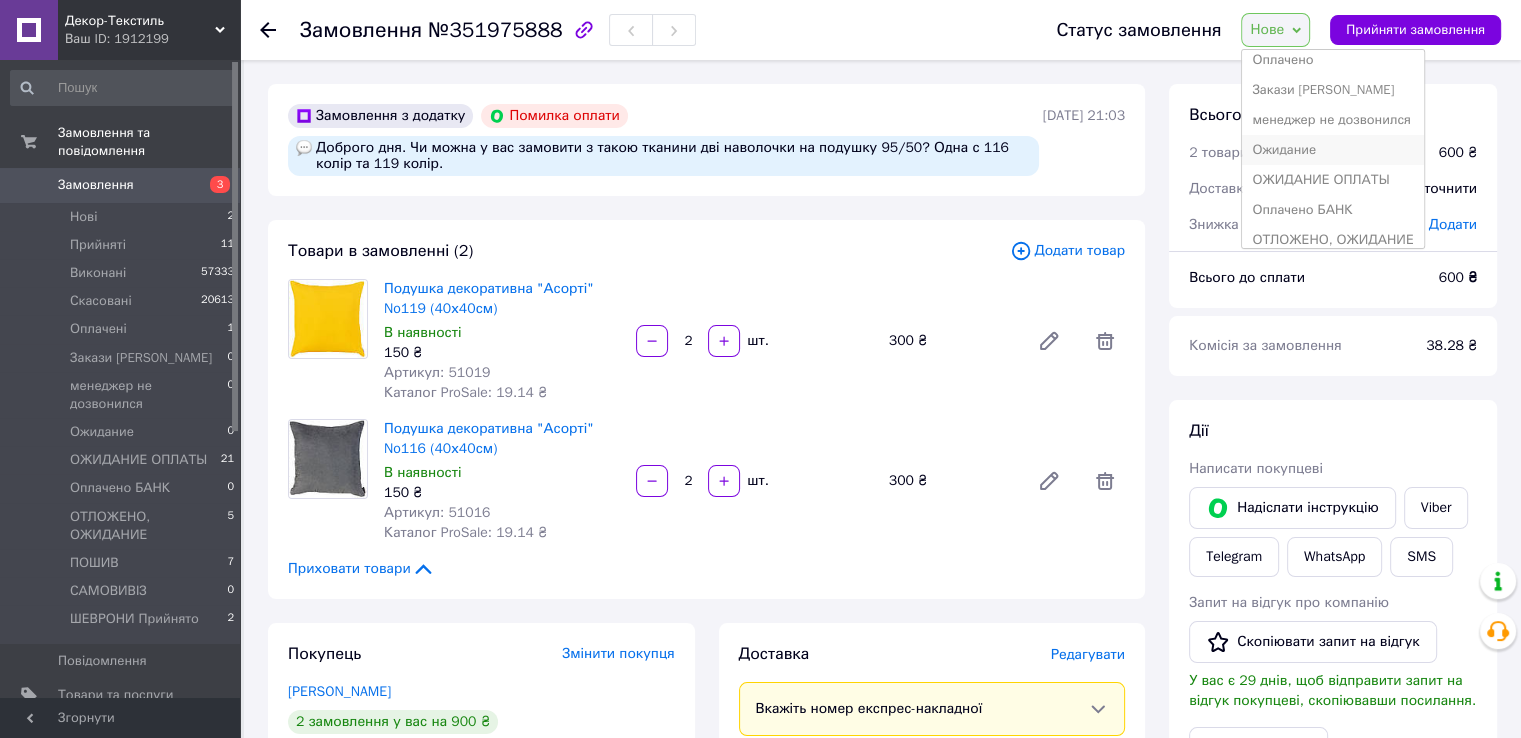 click on "Ожидание" at bounding box center (1332, 150) 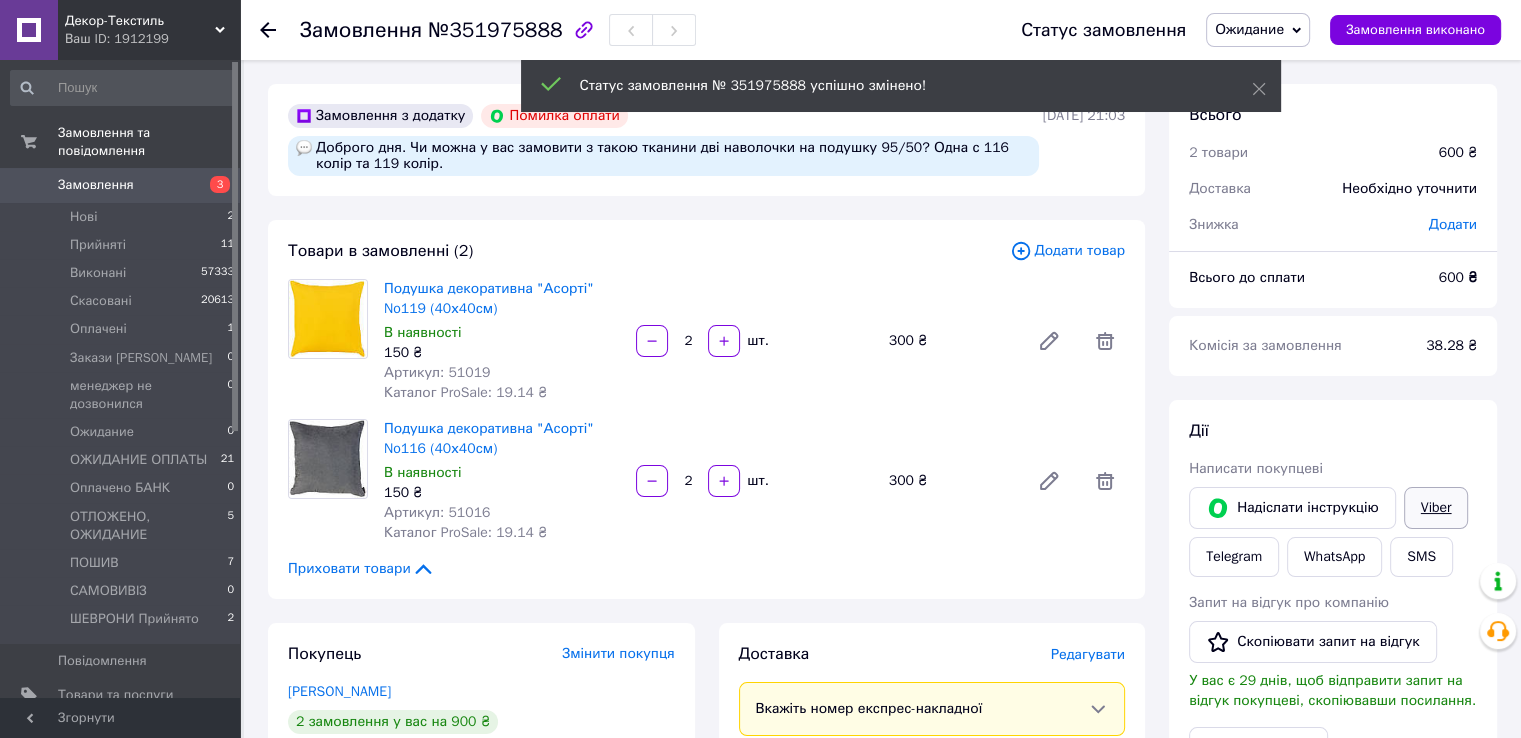 click on "Написати покупцеві" at bounding box center [1333, 469] 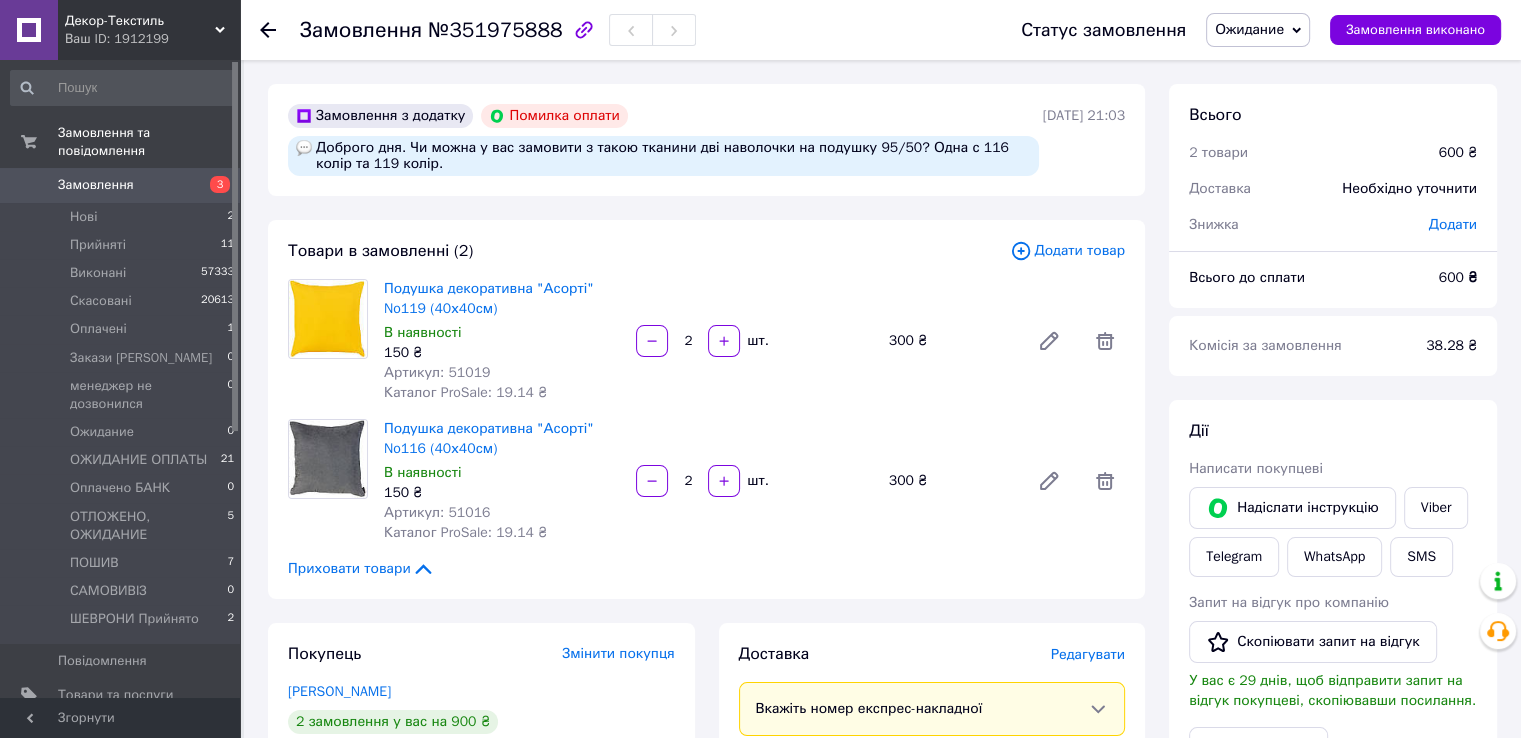 drag, startPoint x: 944, startPoint y: 36, endPoint x: 976, endPoint y: 53, distance: 36.23534 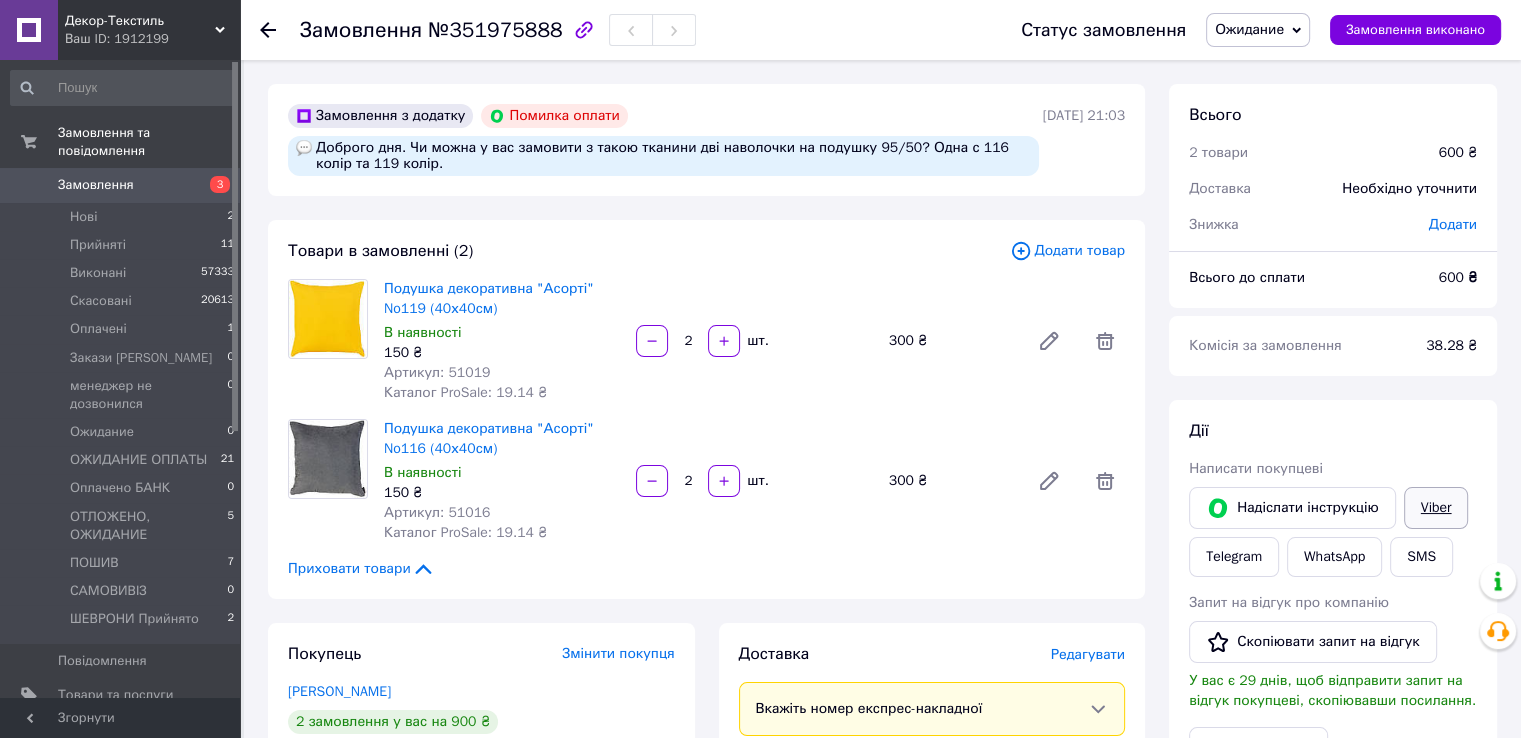 click on "Viber" at bounding box center [1436, 508] 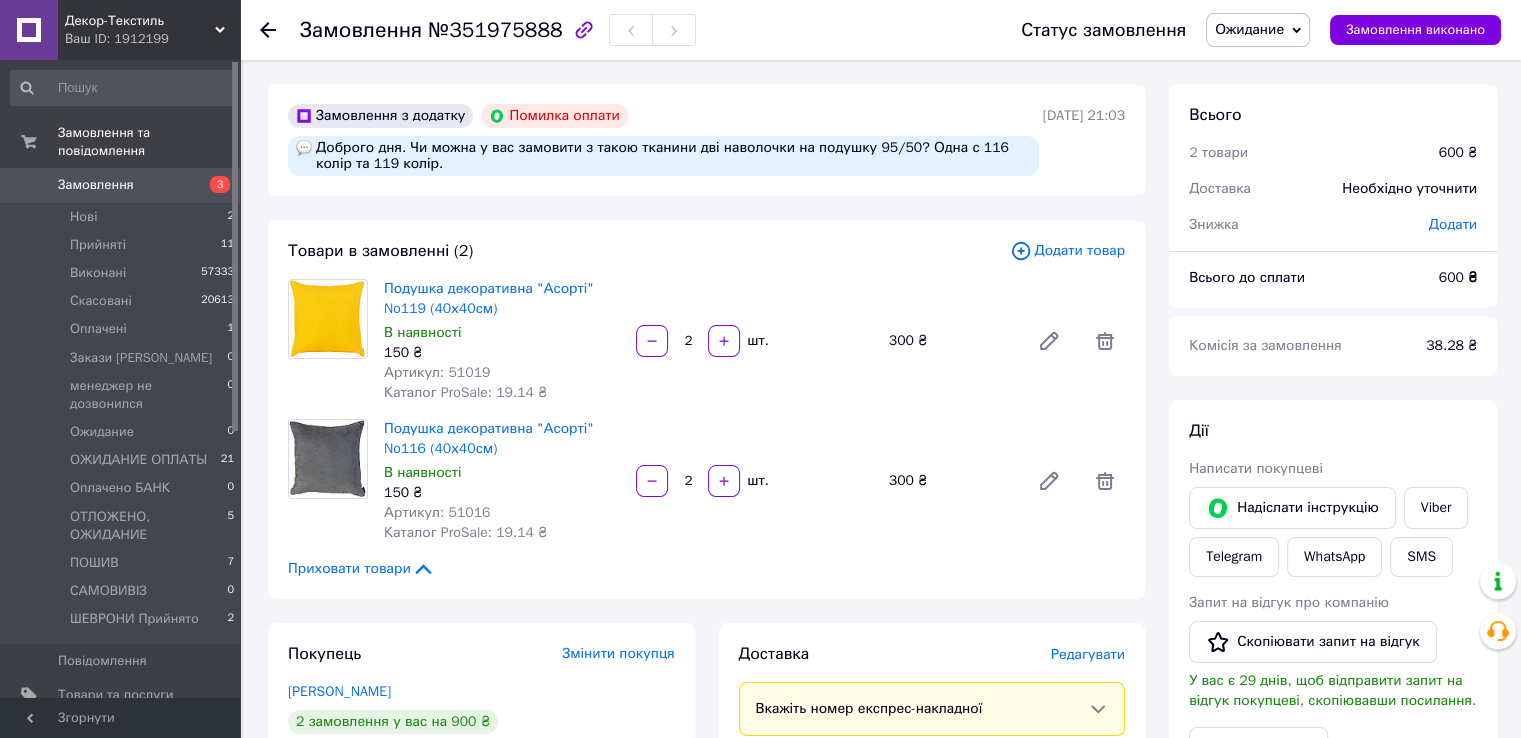 click on "Замовлення №351975888" at bounding box center [640, 30] 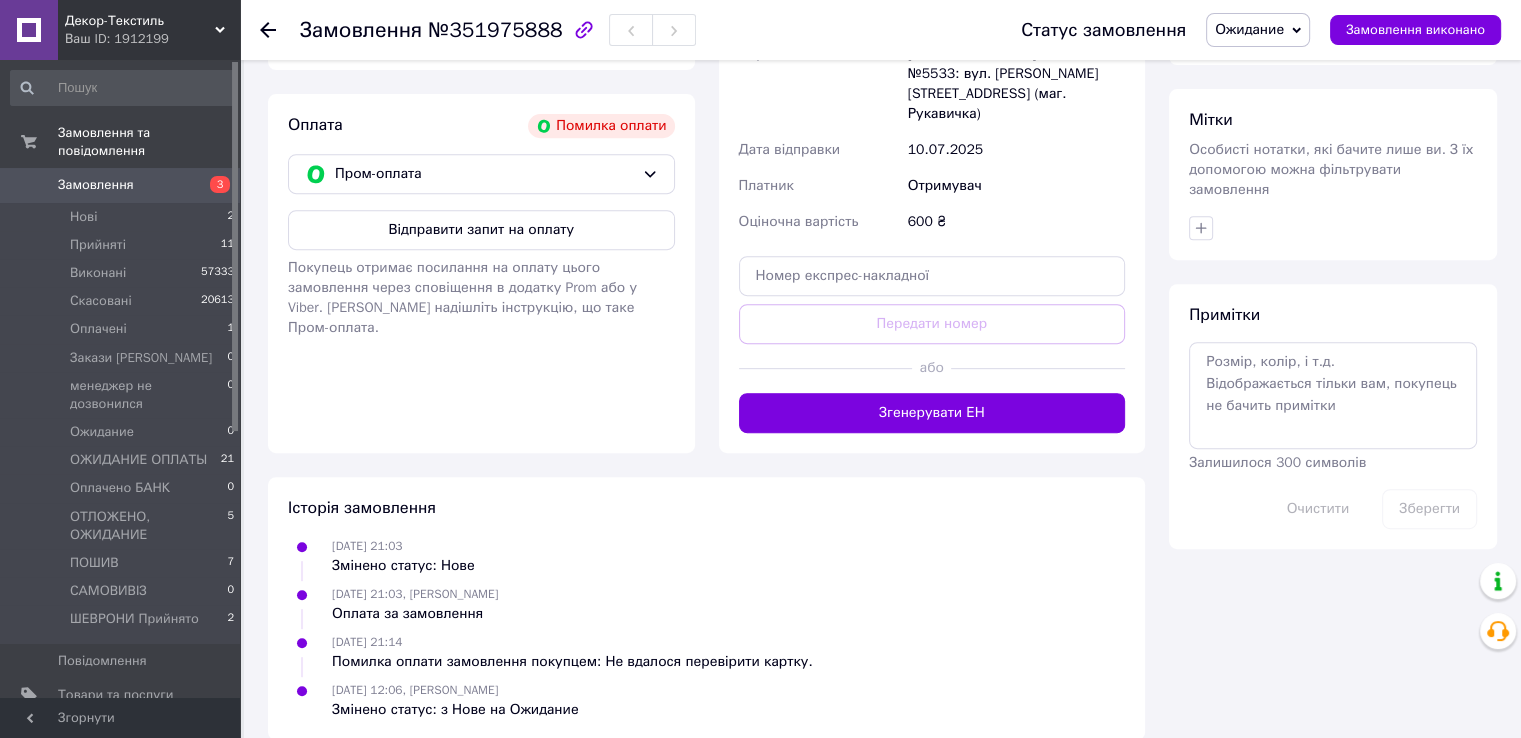 scroll, scrollTop: 838, scrollLeft: 0, axis: vertical 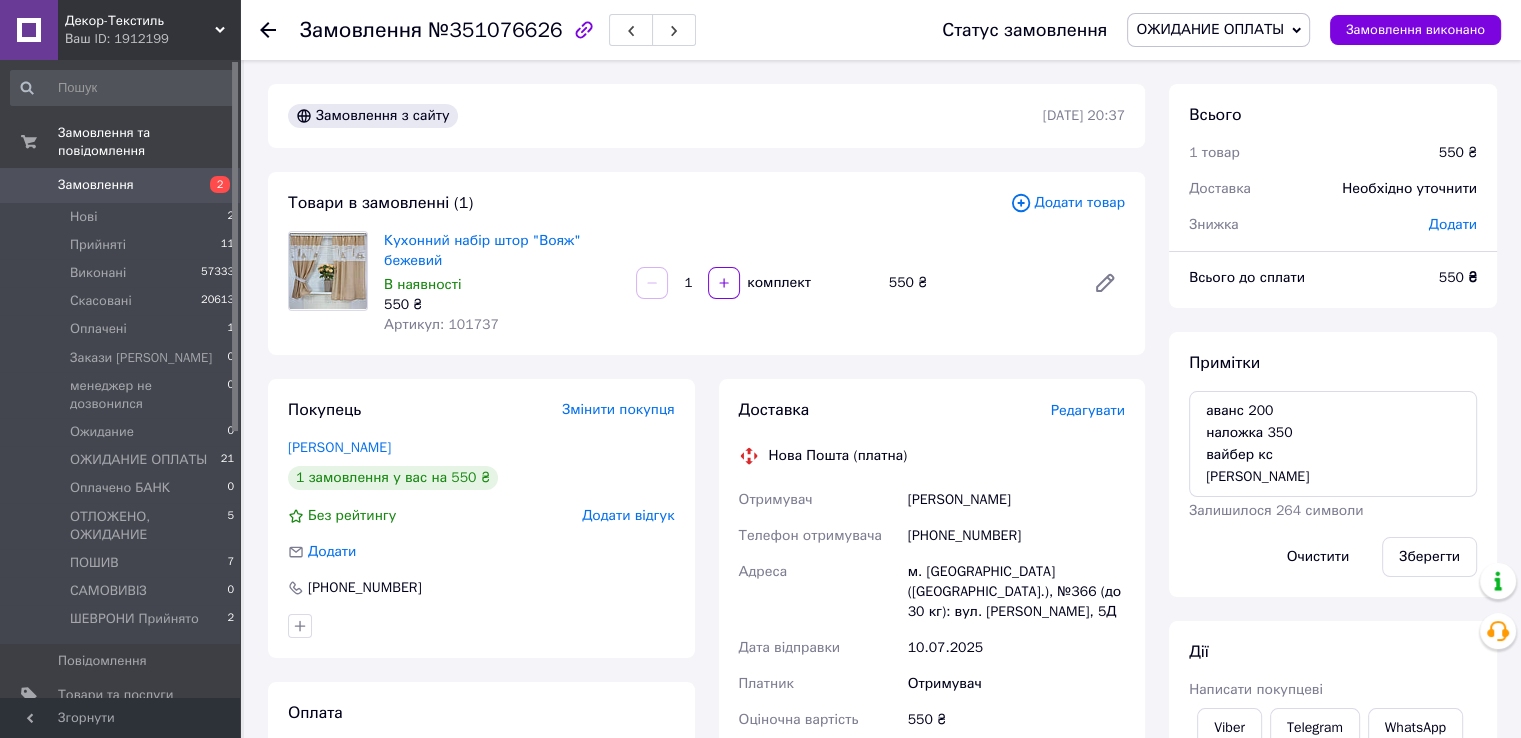 click on "Замовлення №351076626" at bounding box center (601, 30) 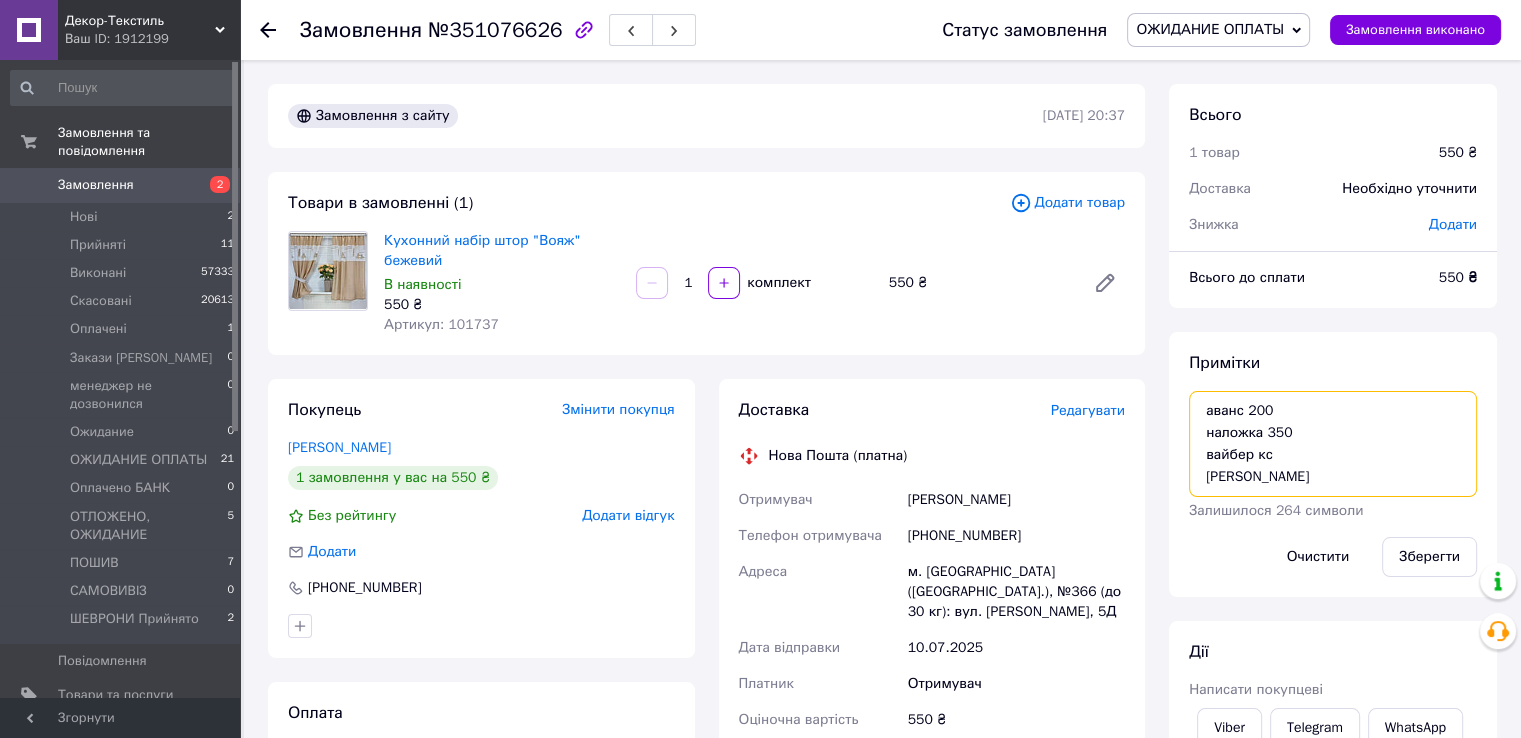 click on "аванс 200
наложка 350
вайбер кс
надя" at bounding box center [1333, 444] 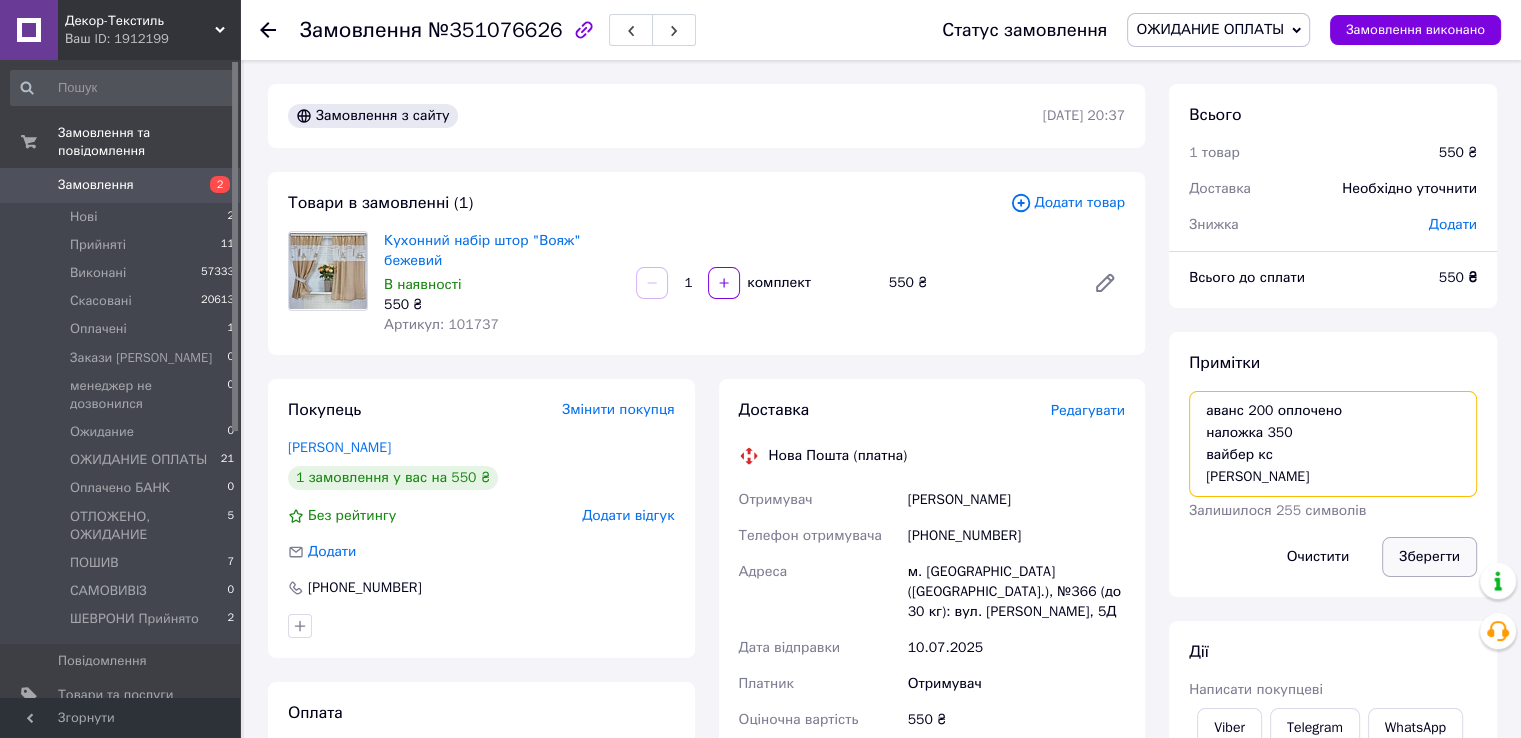 type on "аванс 200 оплочено
наложка 350
вайбер кс
надя" 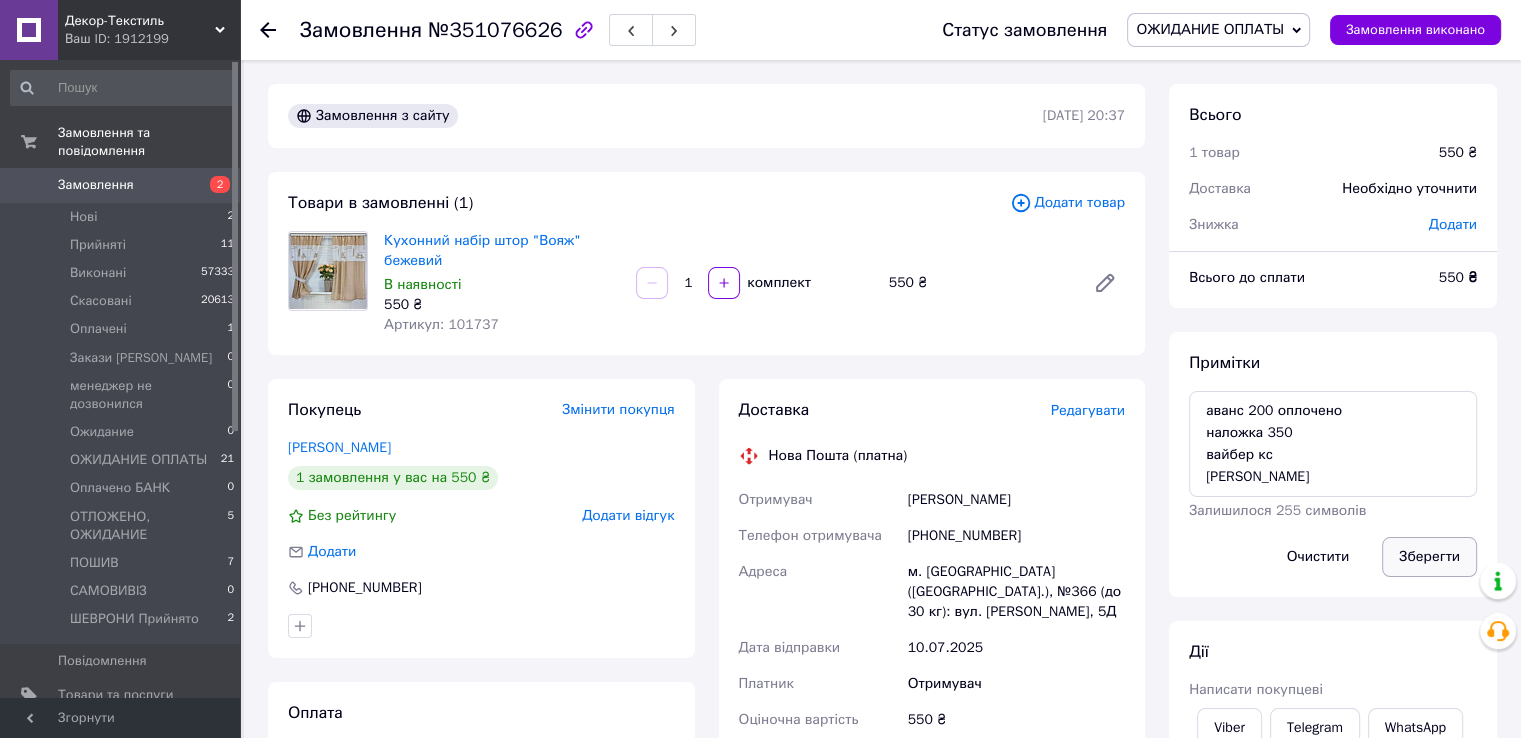 click on "Зберегти" at bounding box center [1429, 557] 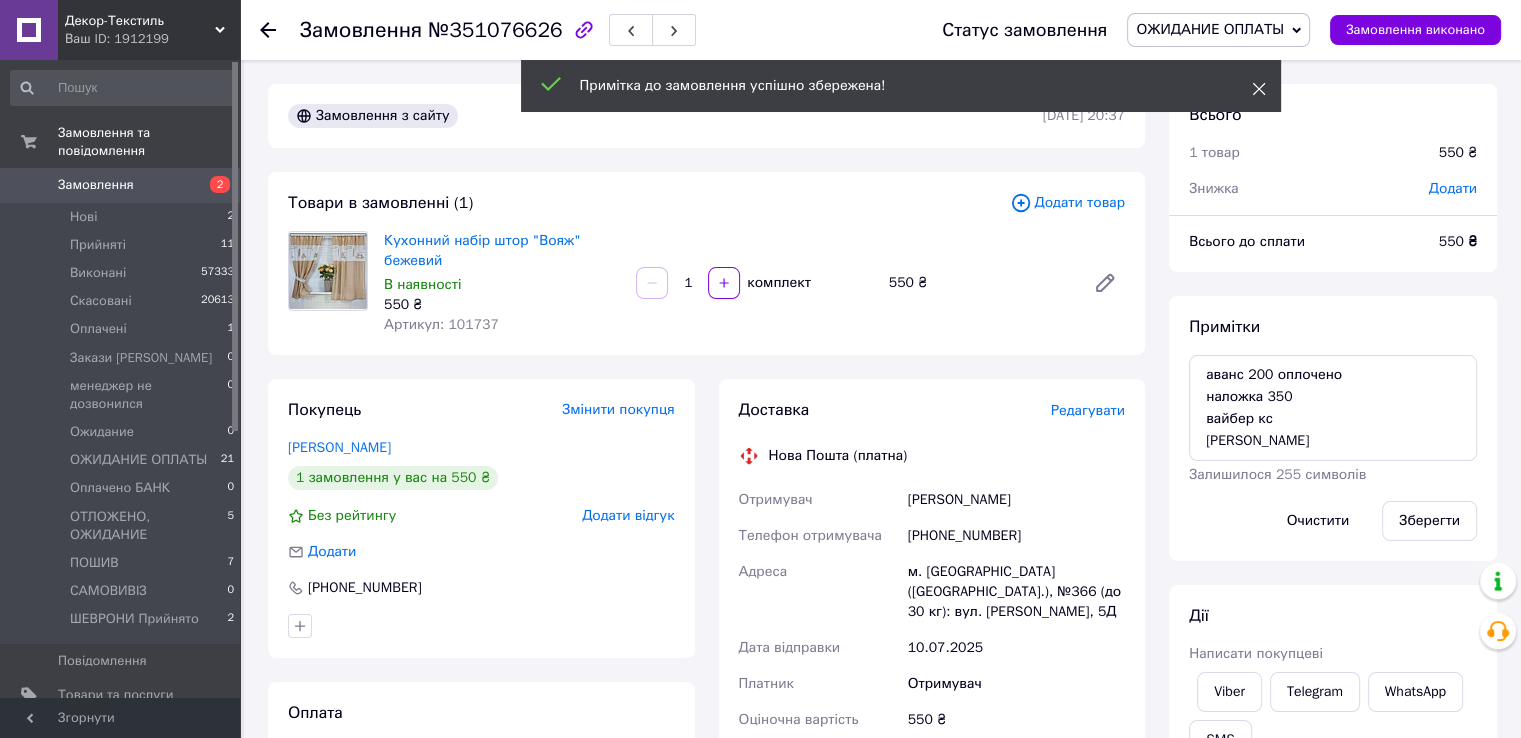 click 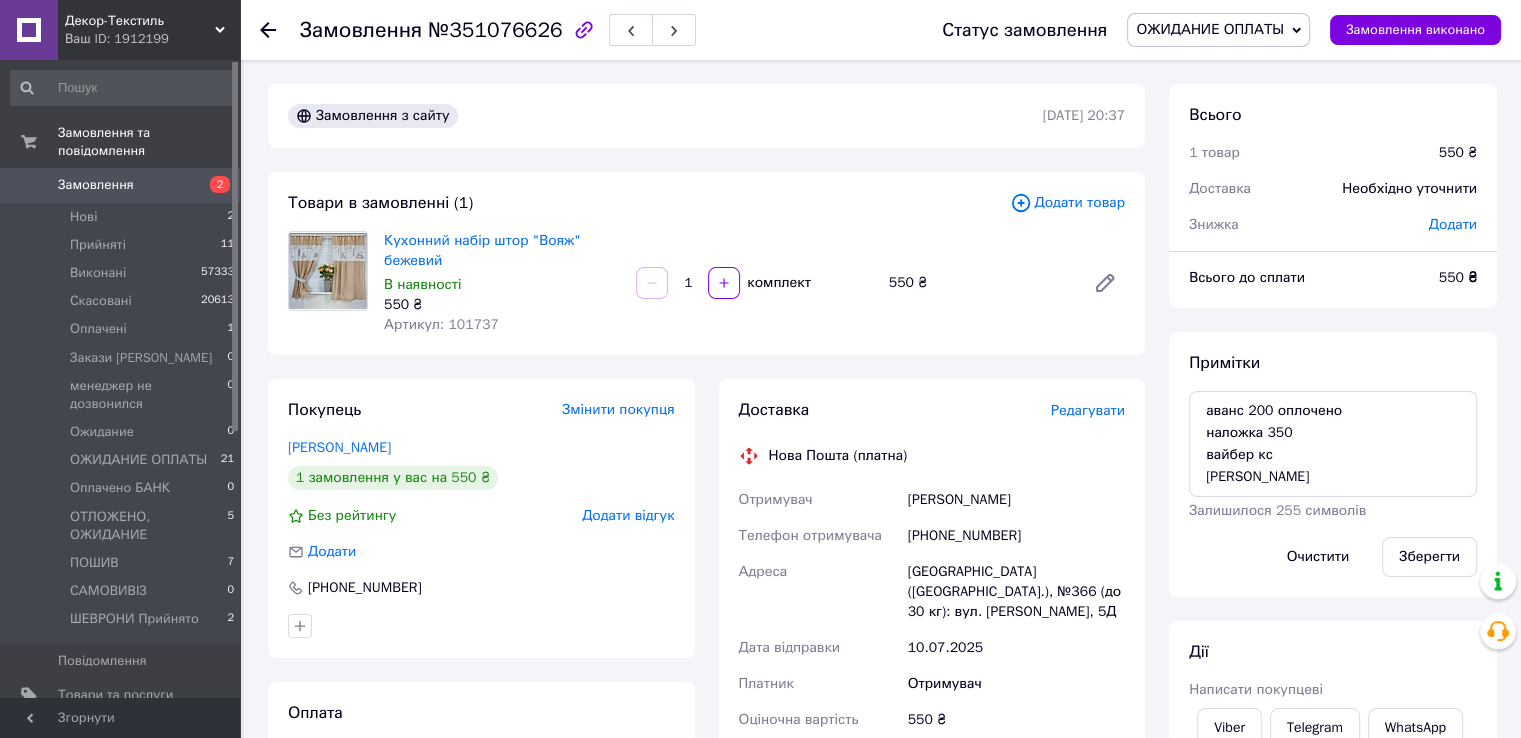 click on "ОЖИДАНИЕ ОПЛАТЫ" at bounding box center (1210, 29) 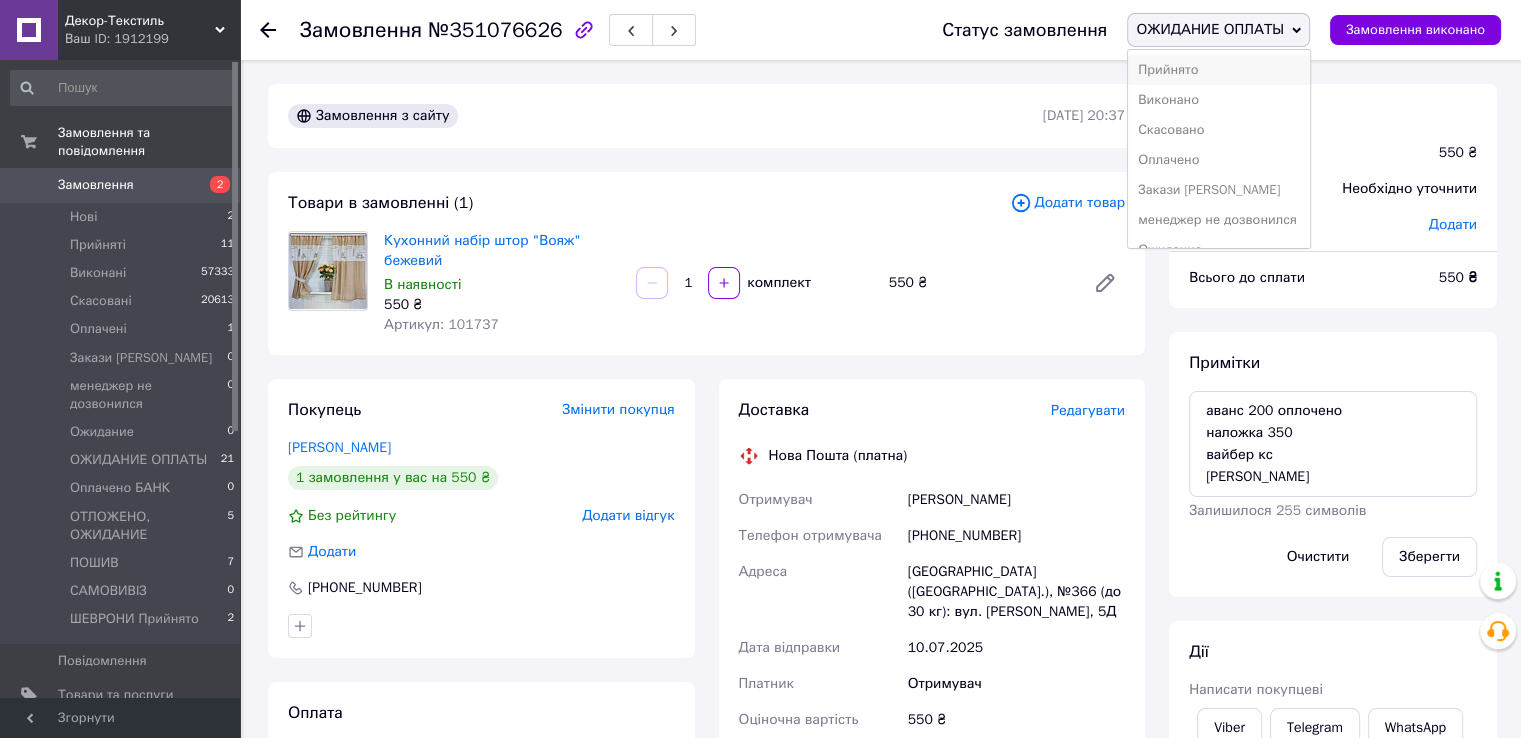 click on "Прийнято" at bounding box center (1218, 70) 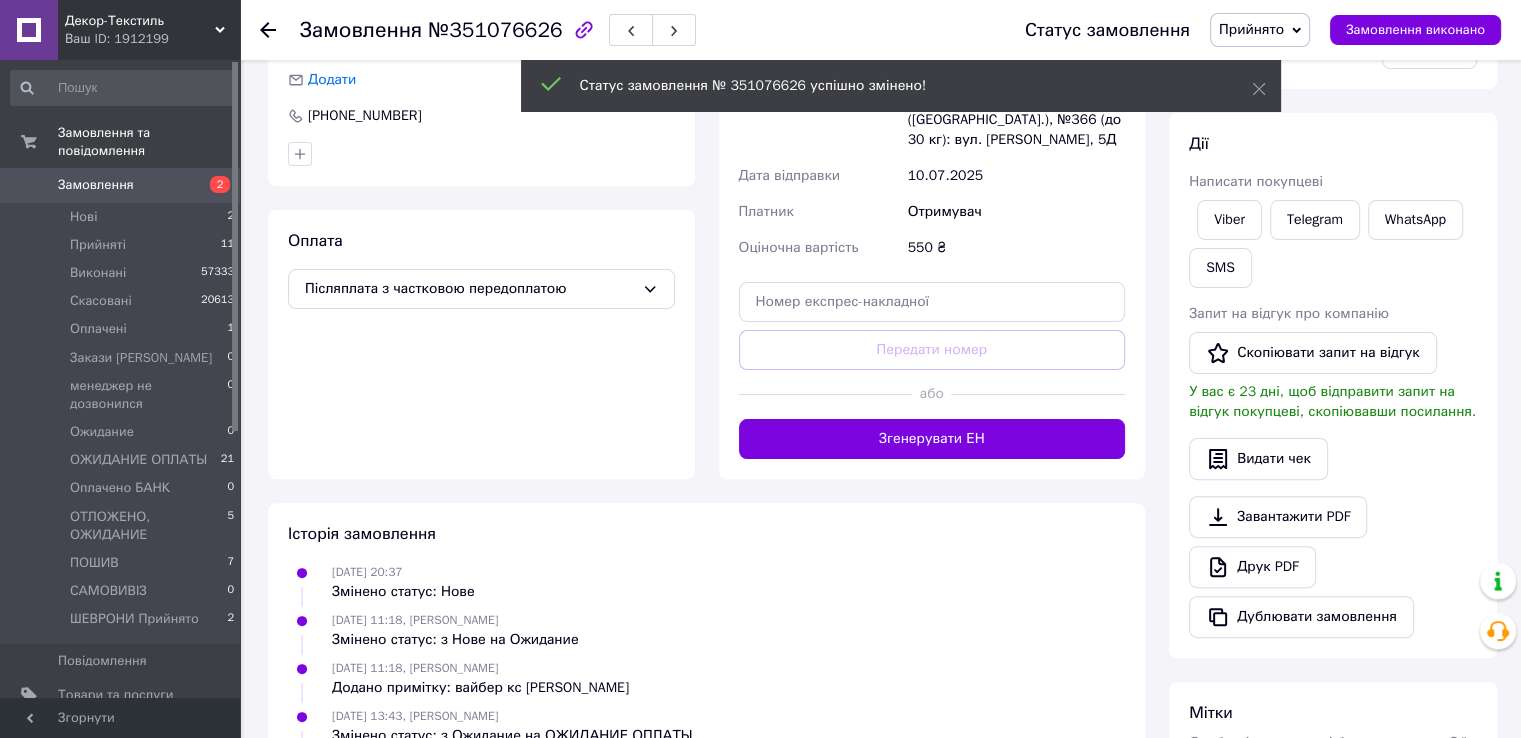 scroll, scrollTop: 500, scrollLeft: 0, axis: vertical 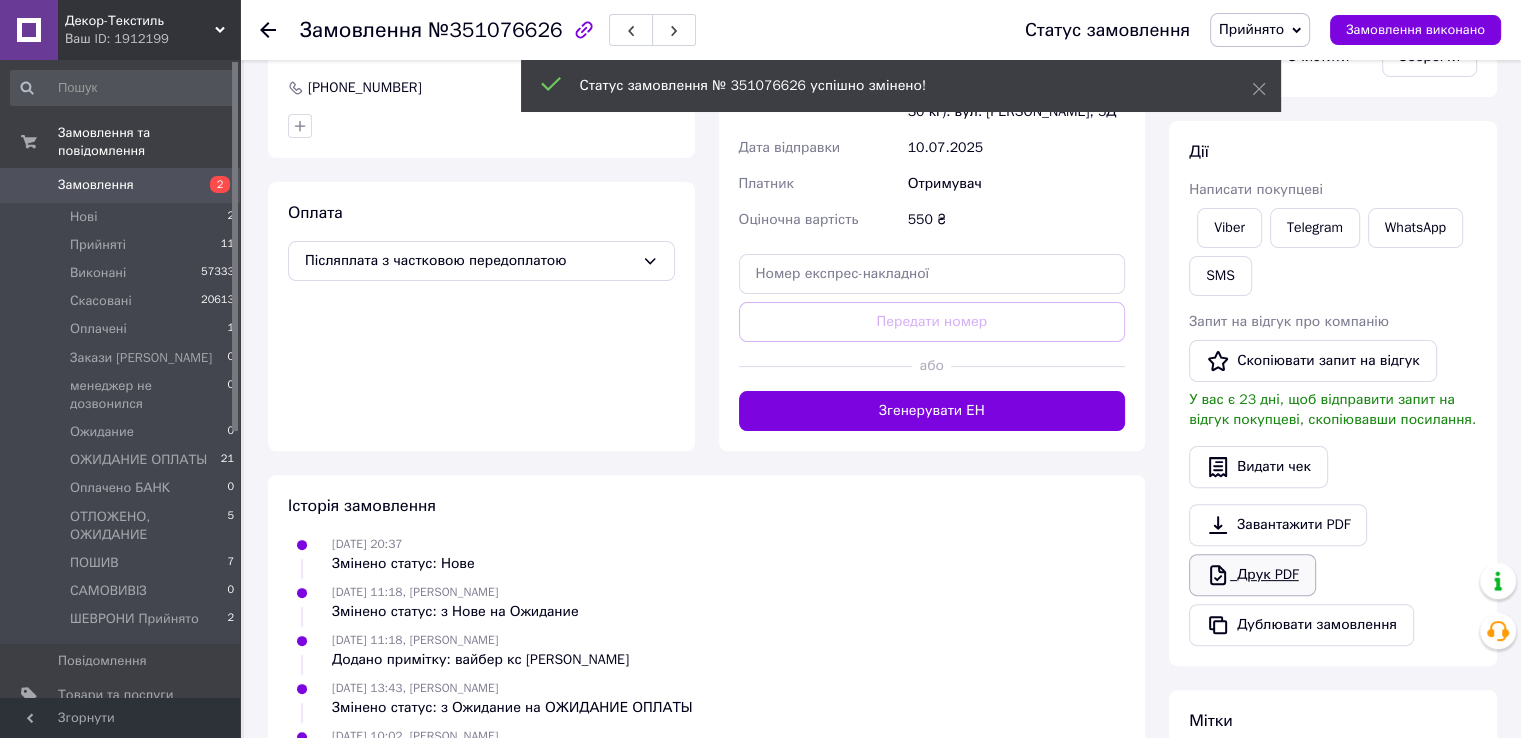 click on "Друк PDF" at bounding box center (1252, 575) 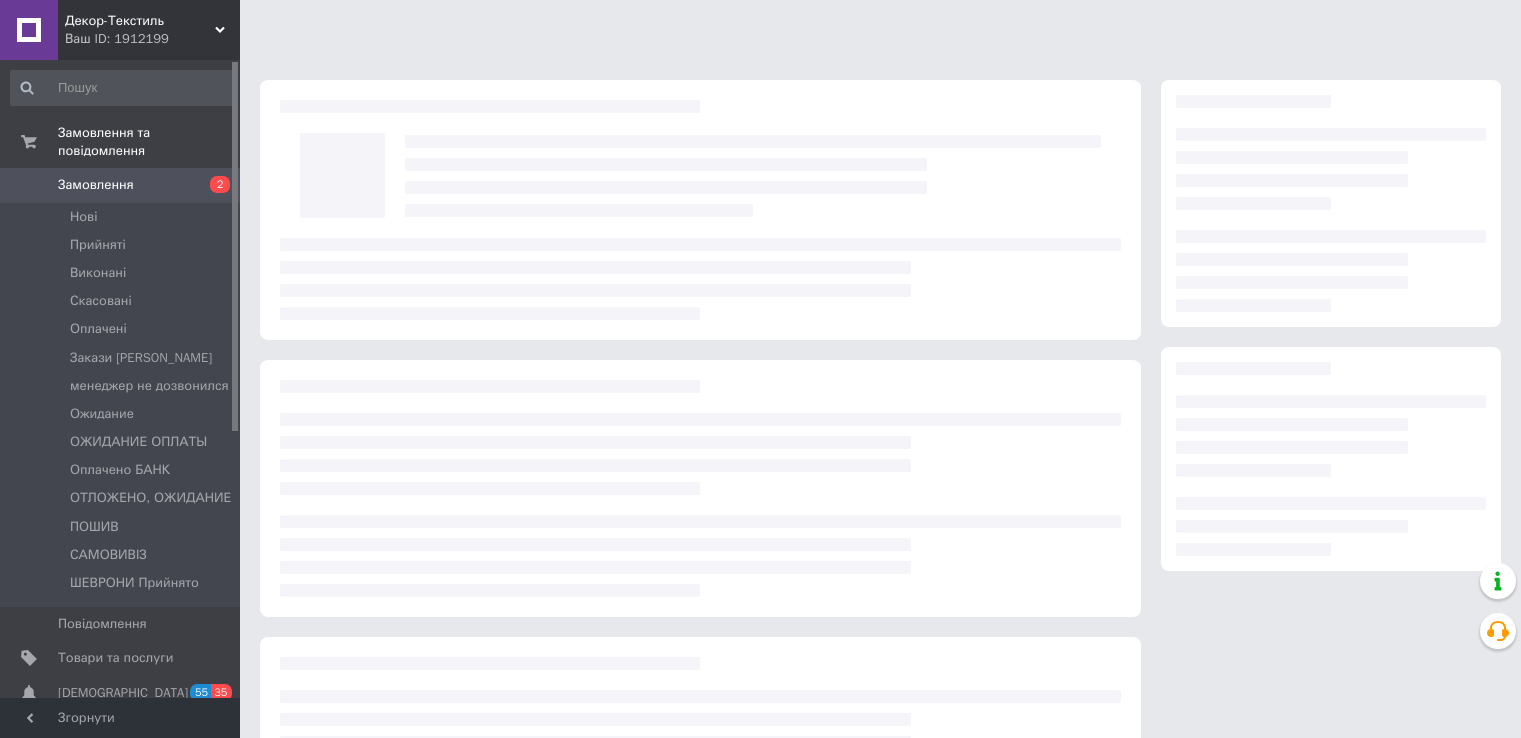 scroll, scrollTop: 0, scrollLeft: 0, axis: both 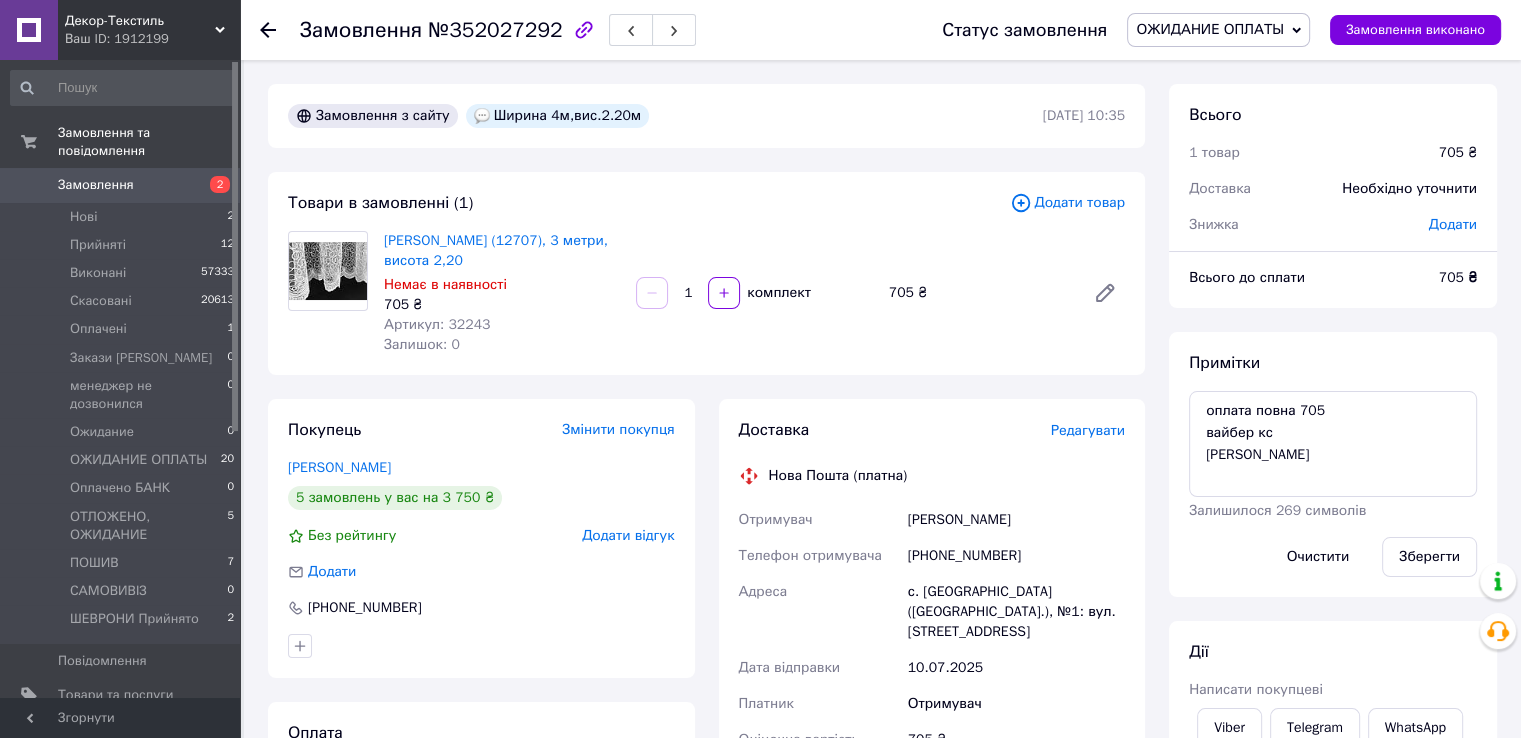 click on "Замовлення №352027292" at bounding box center (601, 30) 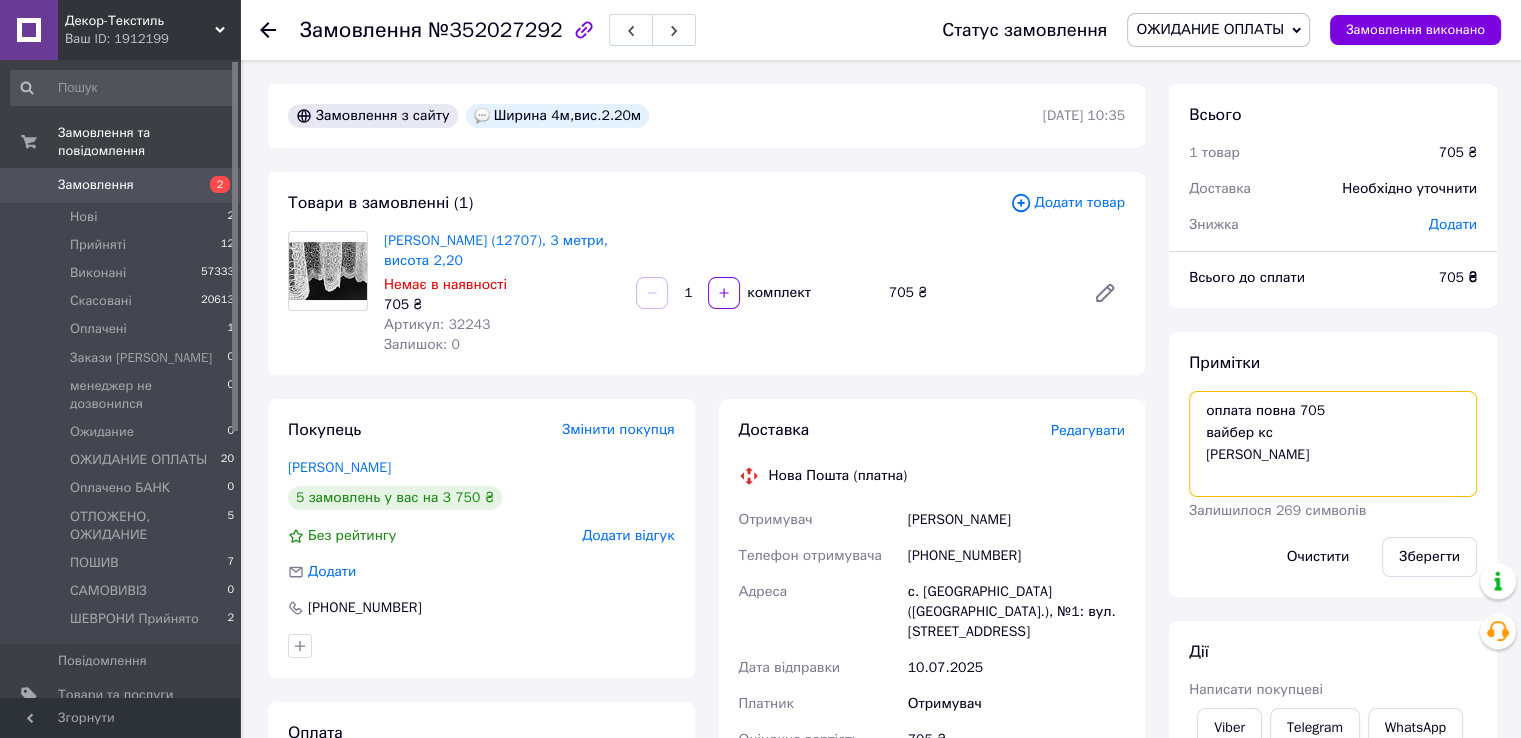 click on "оплата повна 705
вайбер кс
[PERSON_NAME]" at bounding box center [1333, 444] 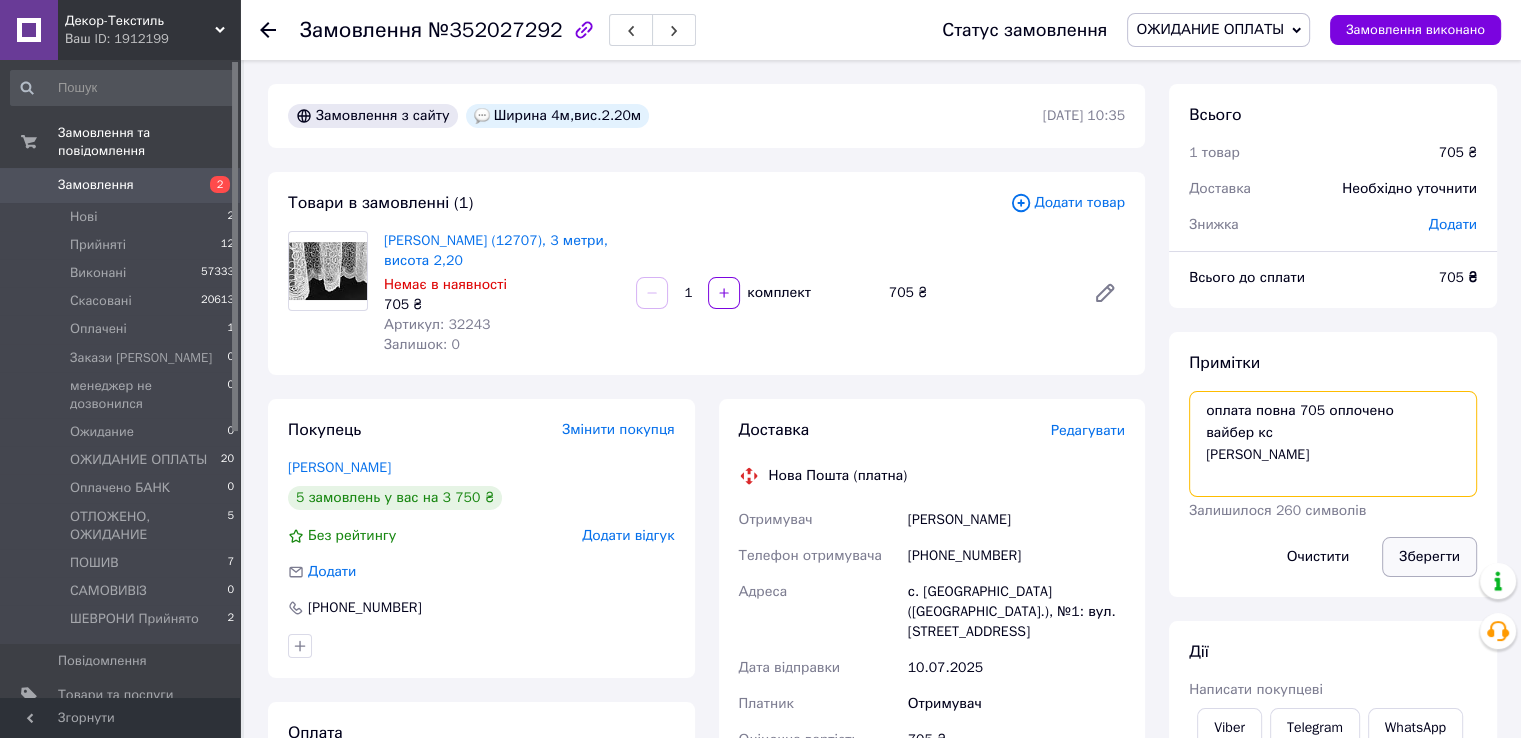 type on "оплата повна 705 оплочено
вайбер кс
[PERSON_NAME]" 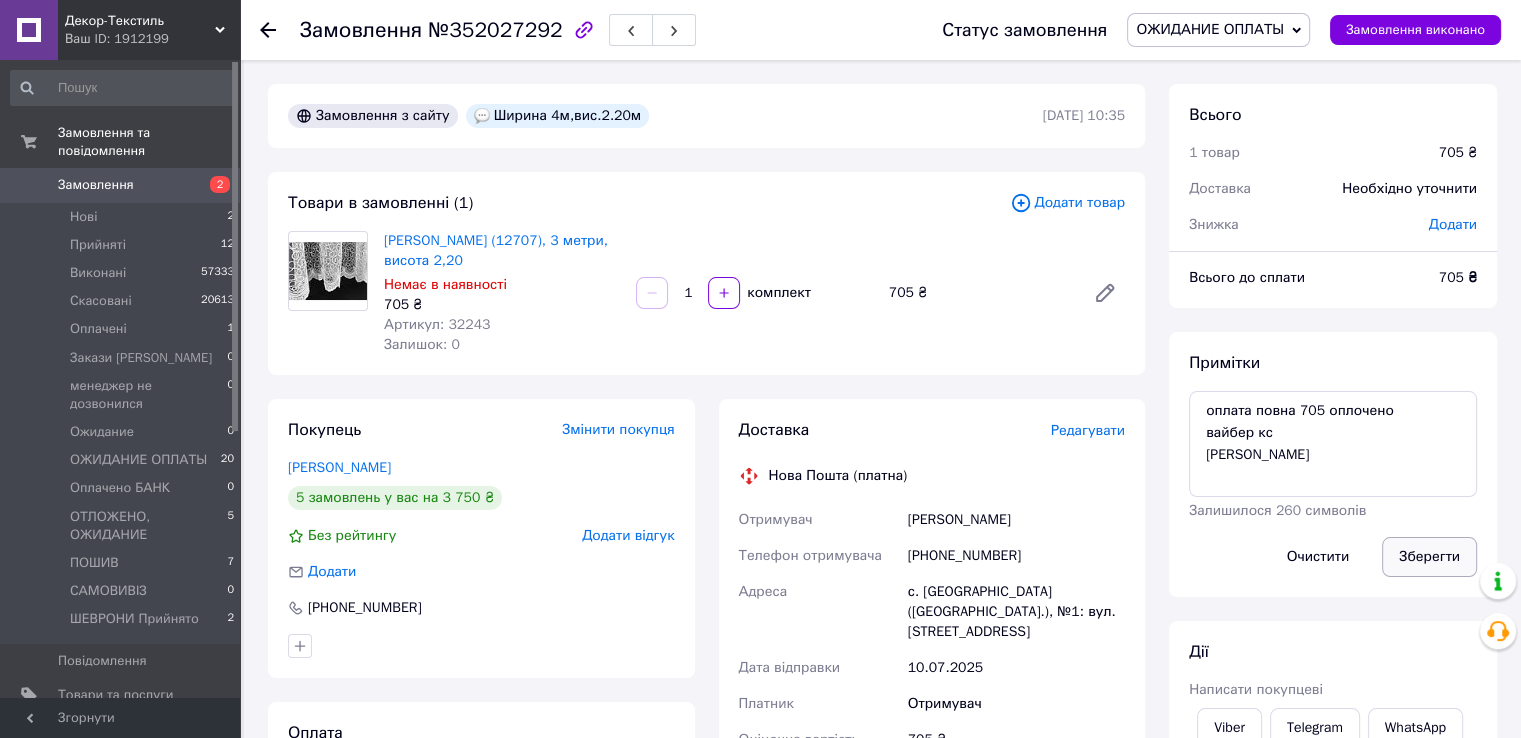 click on "Зберегти" at bounding box center [1429, 557] 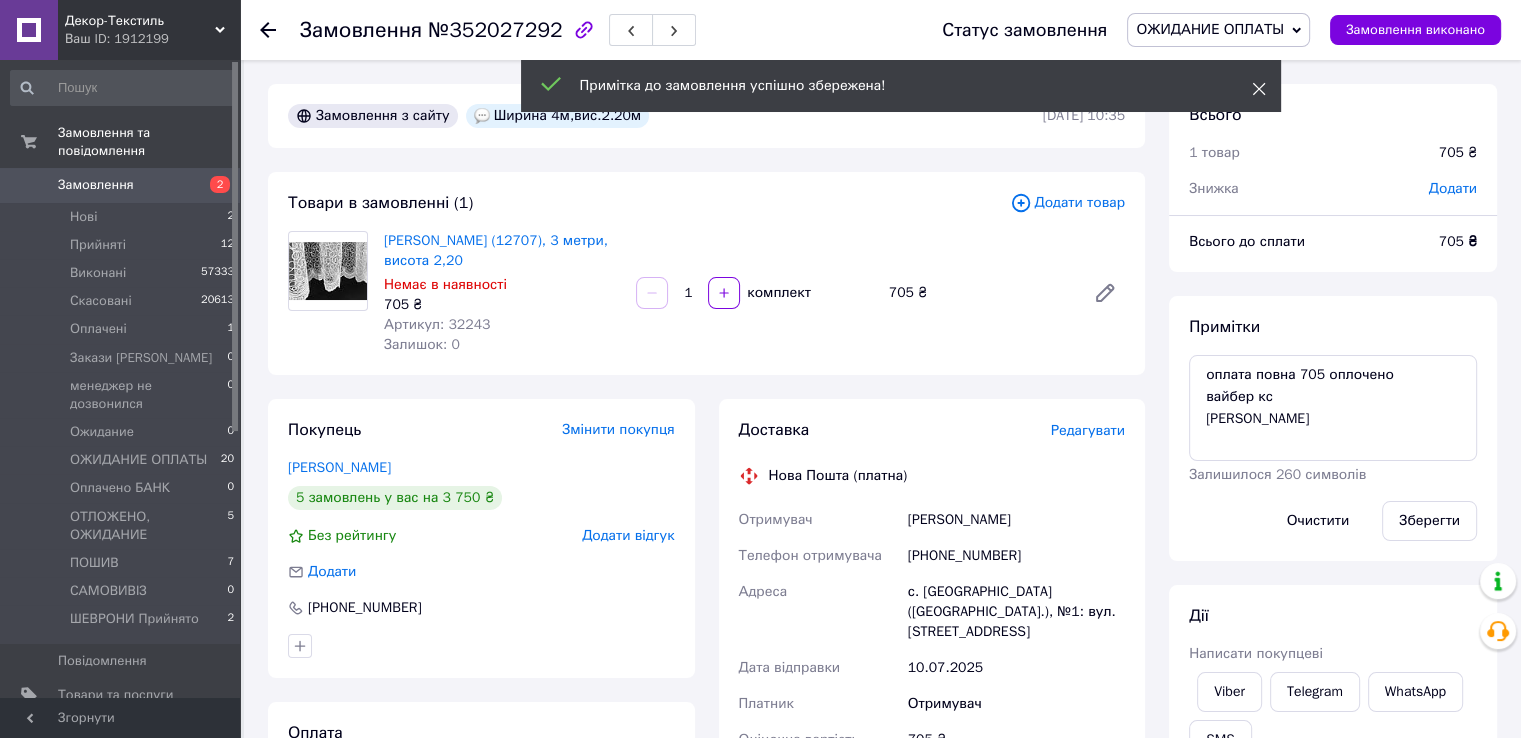 click 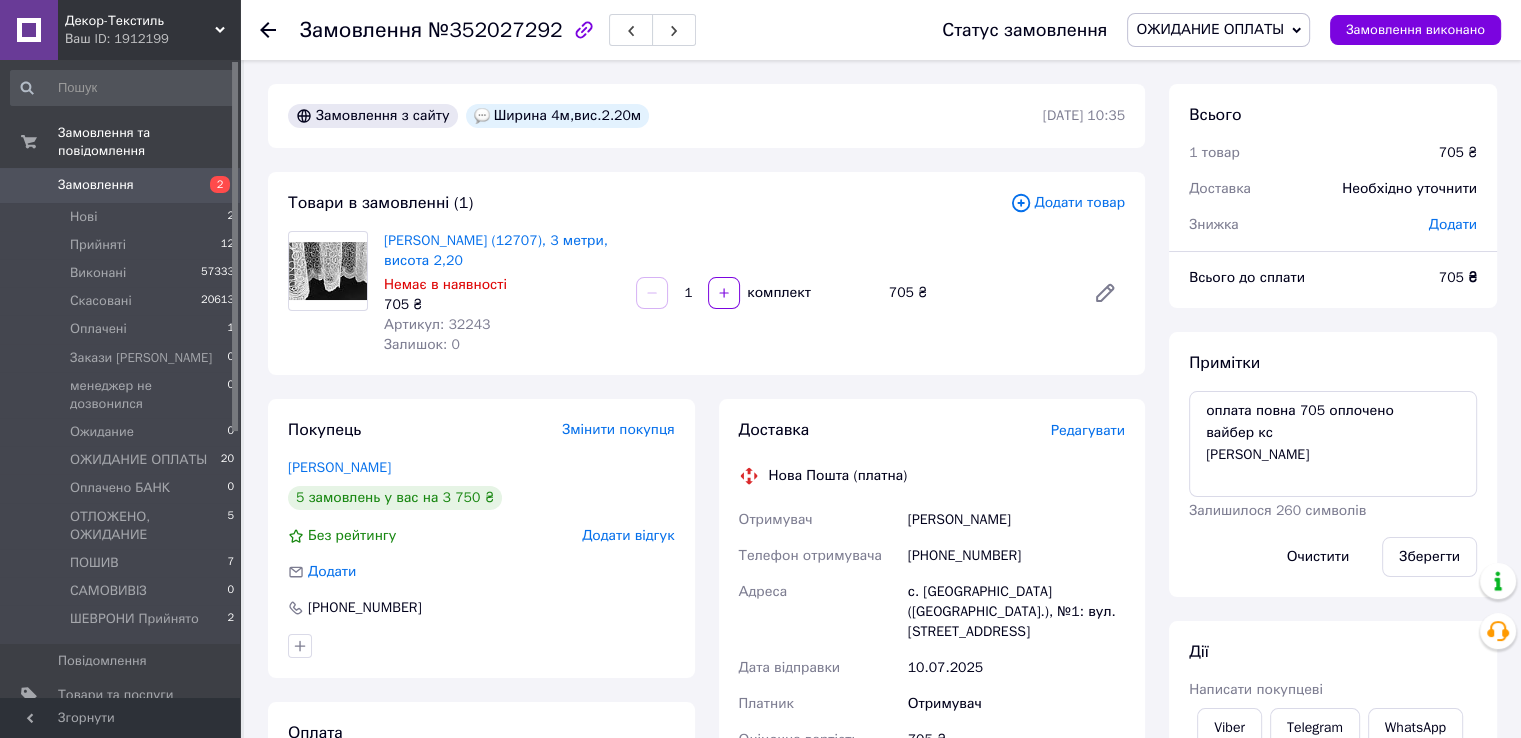 click on "ОЖИДАНИЕ ОПЛАТЫ" at bounding box center (1210, 29) 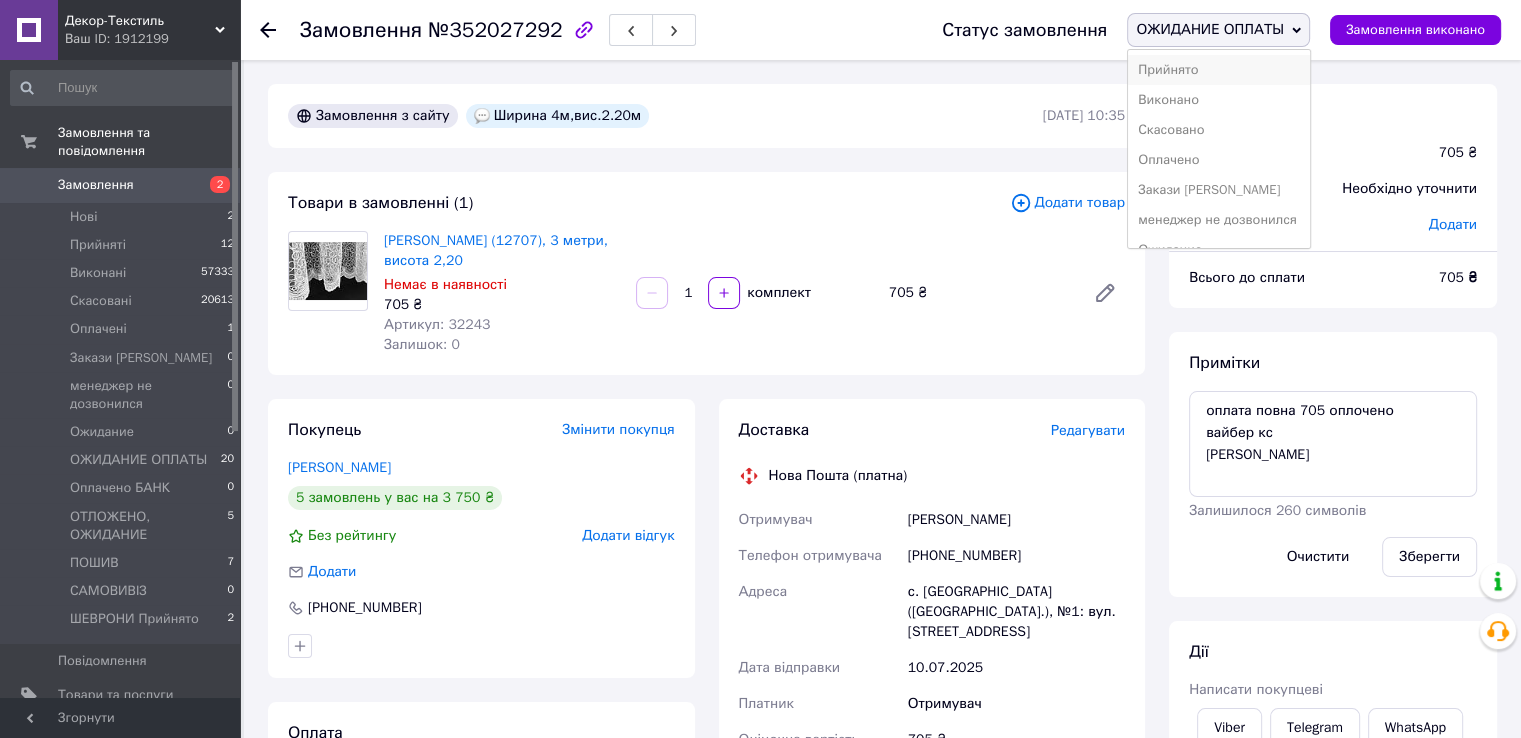 click on "Прийнято" at bounding box center [1218, 70] 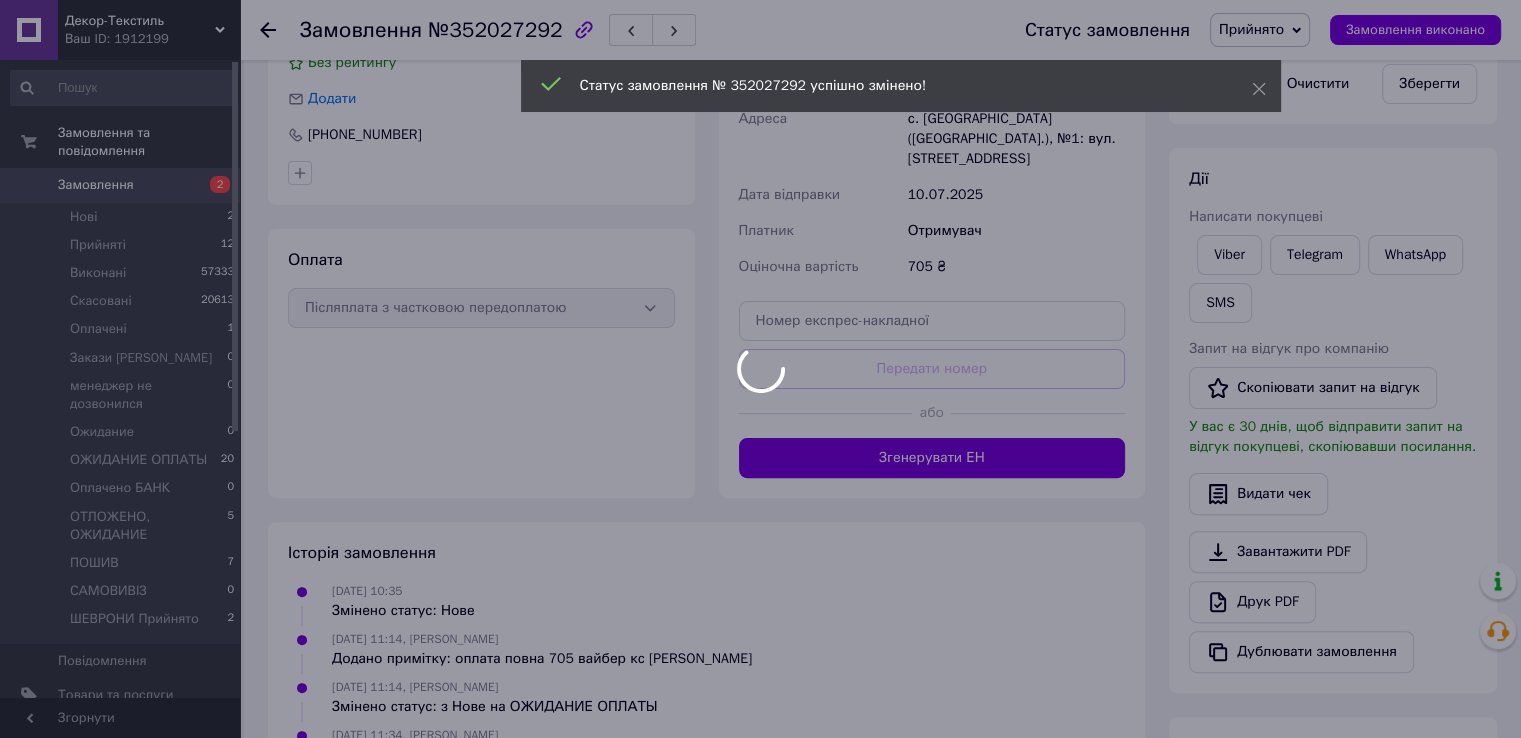scroll, scrollTop: 500, scrollLeft: 0, axis: vertical 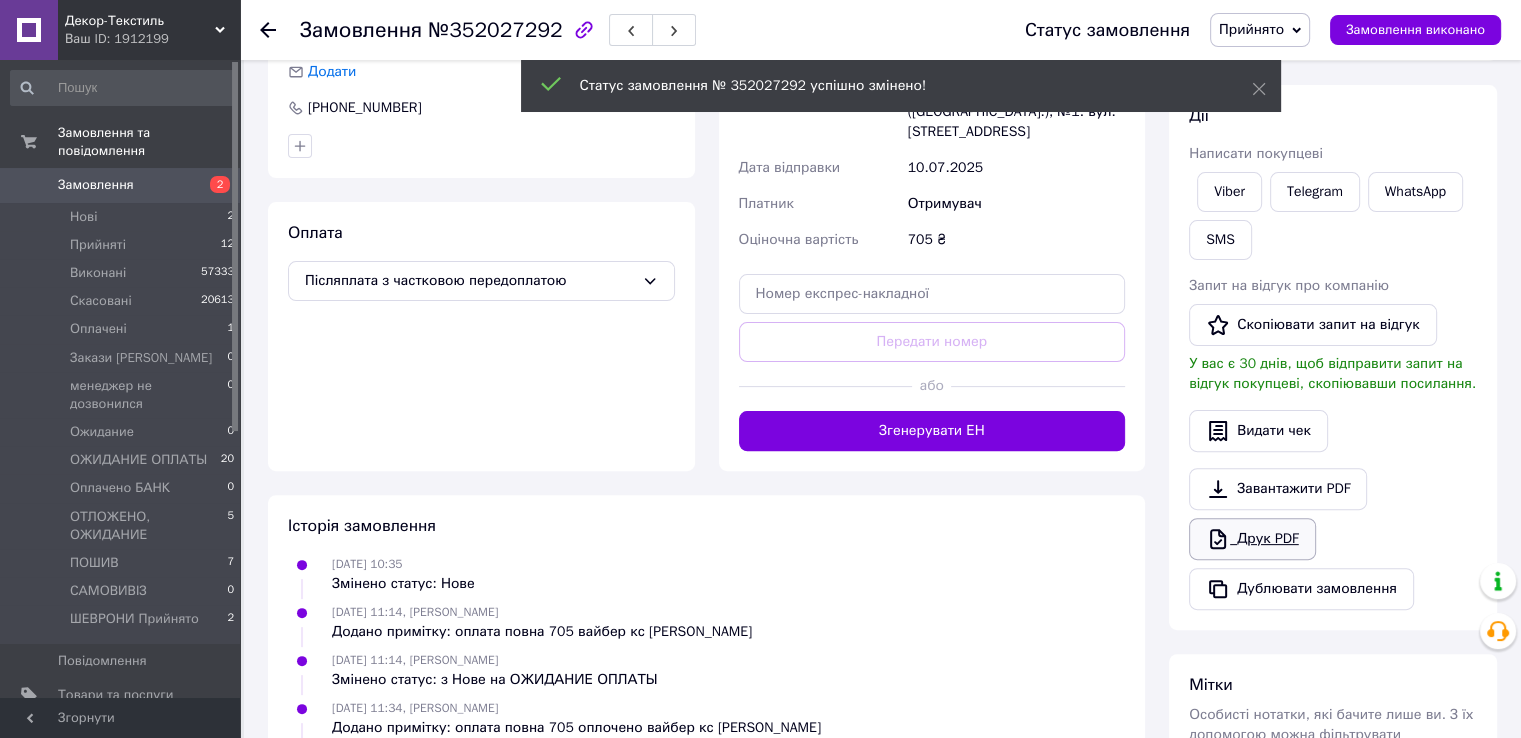 click on "Друк PDF" at bounding box center [1252, 539] 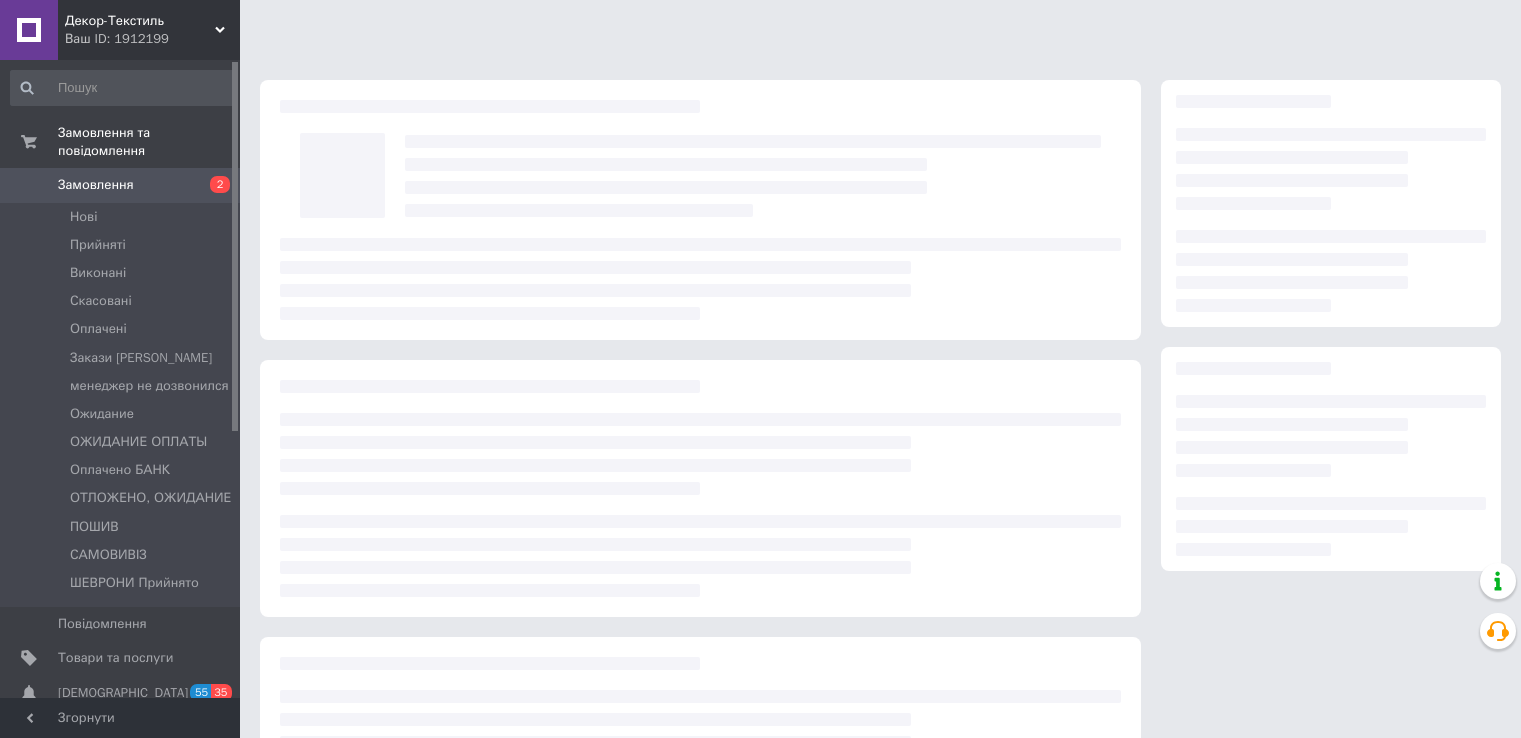 scroll, scrollTop: 0, scrollLeft: 0, axis: both 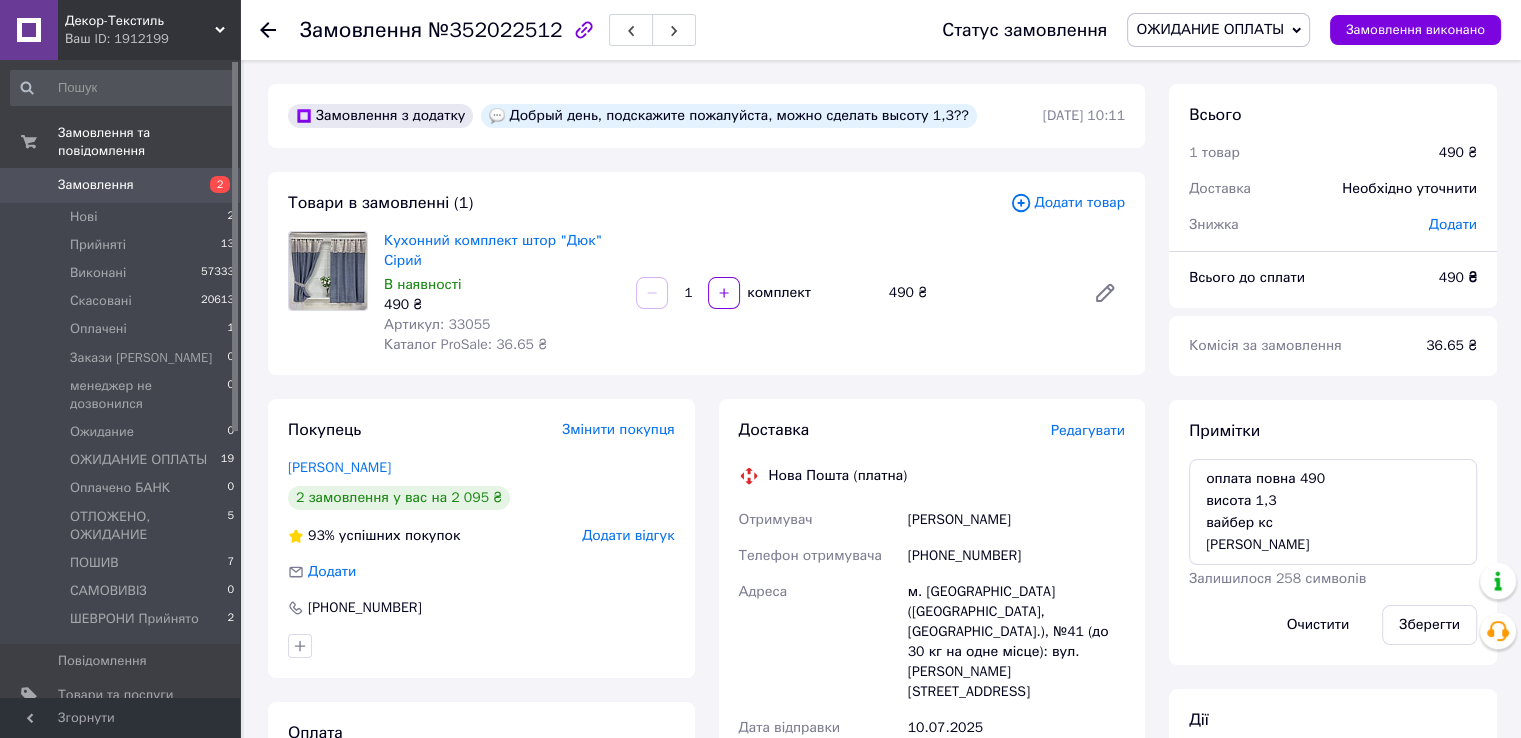 click on "Замовлення №352022512" at bounding box center [601, 30] 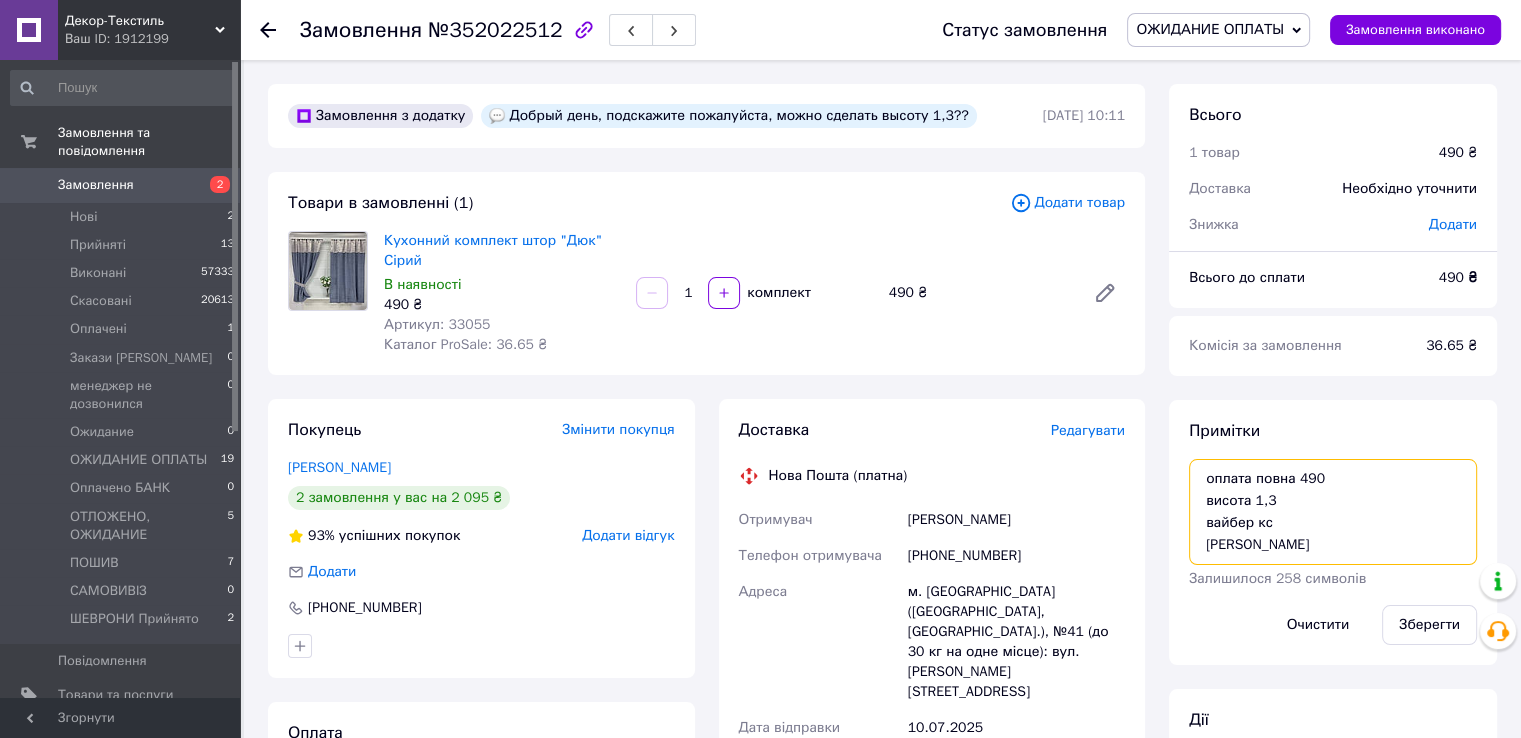 click on "оплата повна 490
висота 1,3
вайбер кс
[PERSON_NAME]" at bounding box center [1333, 512] 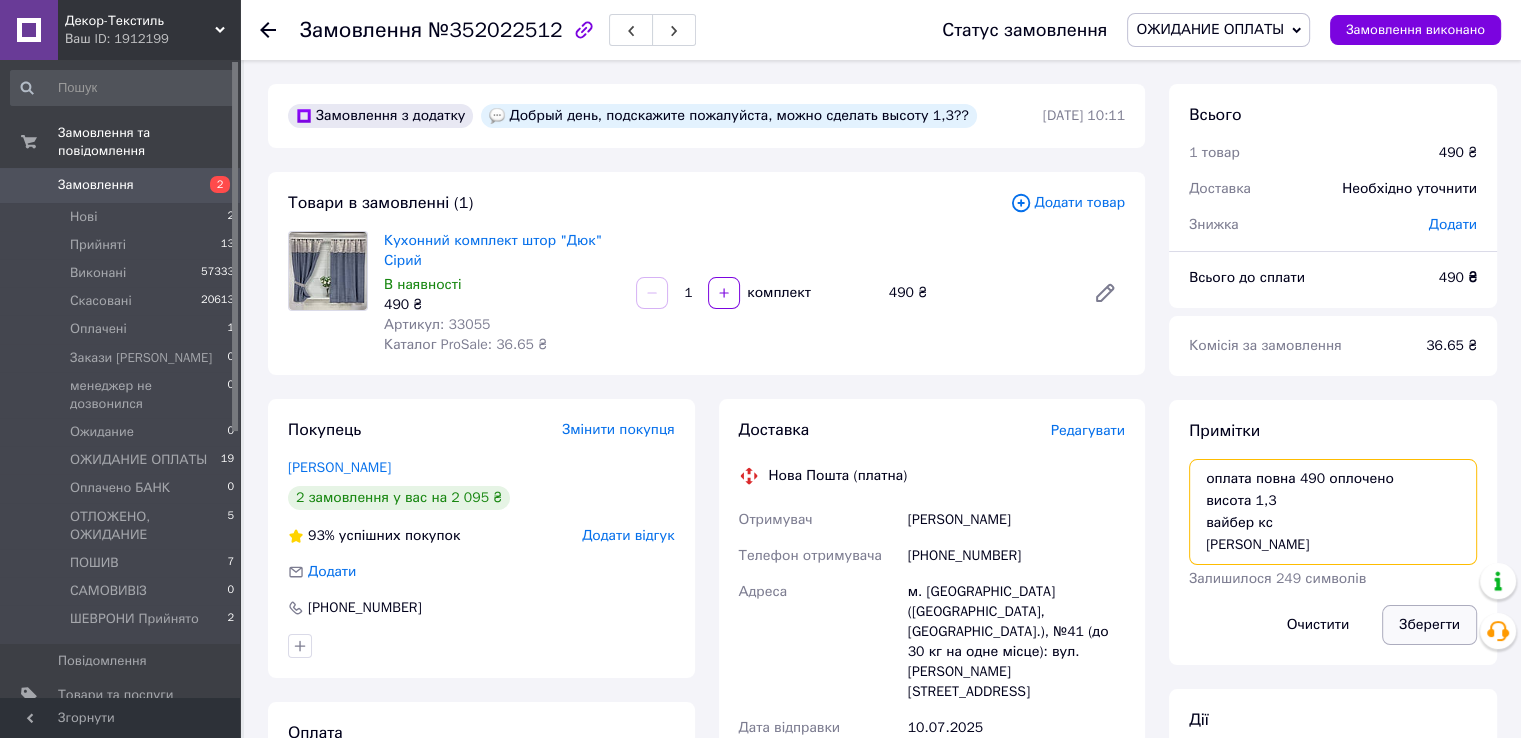 type on "оплата повна 490 оплочено
висота 1,3
вайбер кс
[PERSON_NAME]" 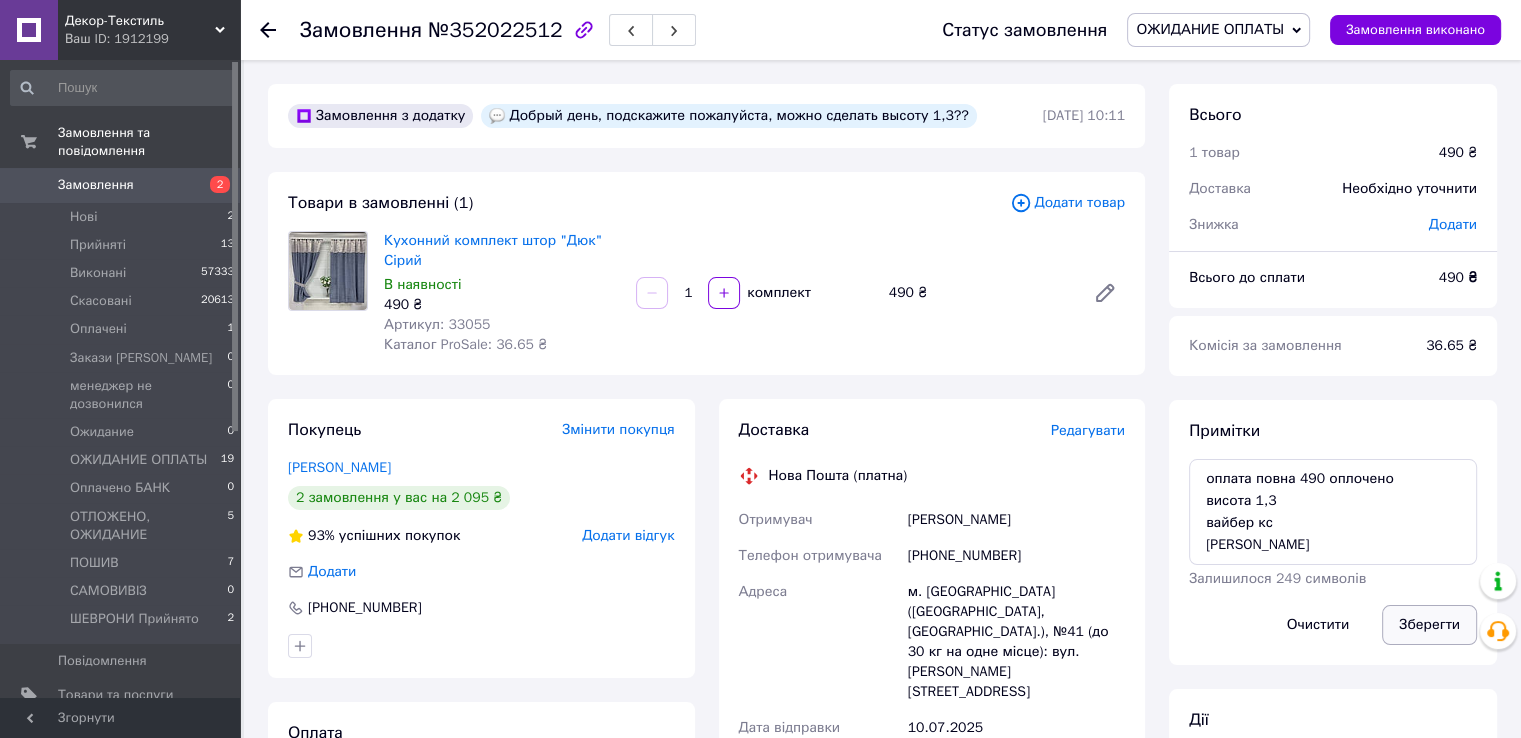 click on "Зберегти" at bounding box center [1429, 625] 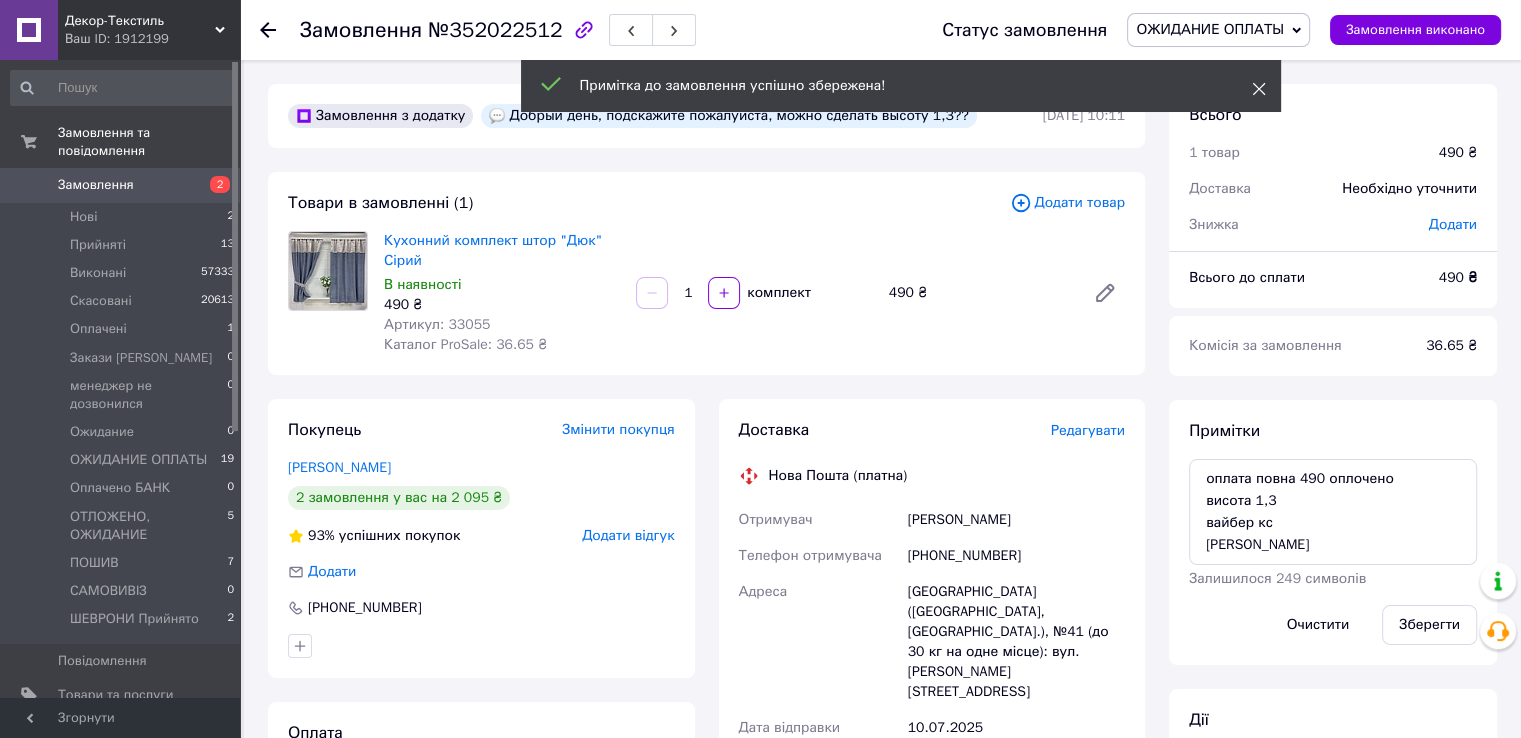 click 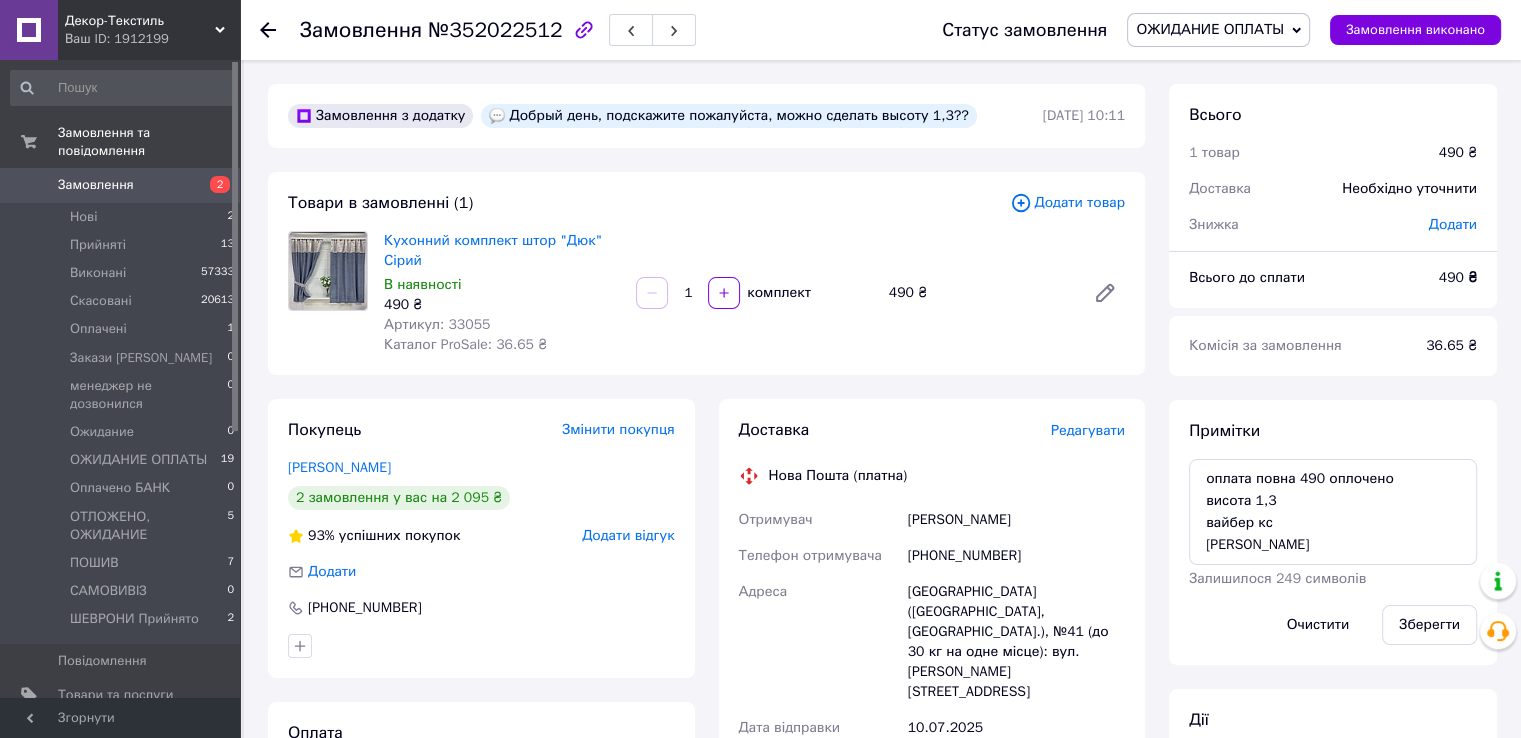 click on "ОЖИДАНИЕ ОПЛАТЫ" at bounding box center (1210, 29) 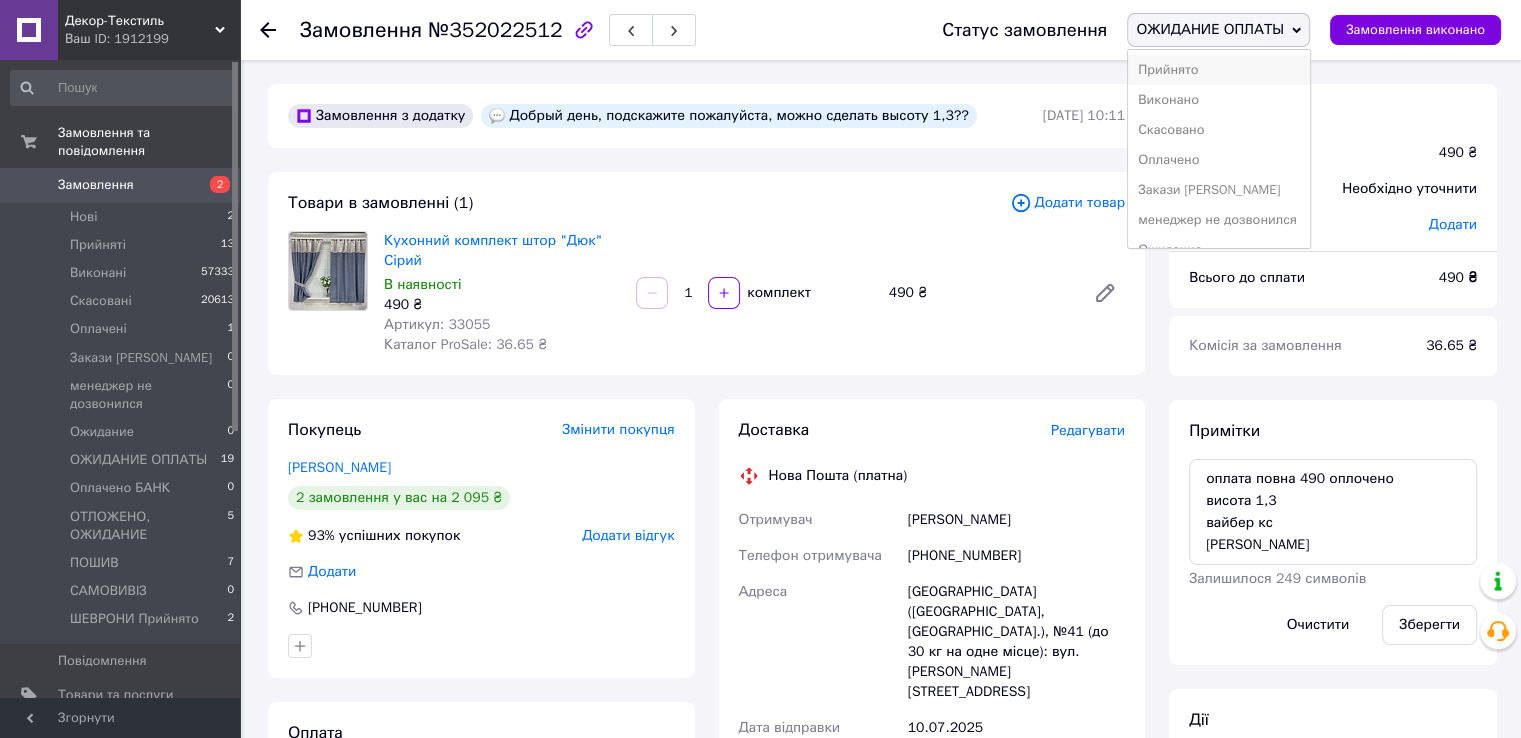 click on "Прийнято" at bounding box center [1218, 70] 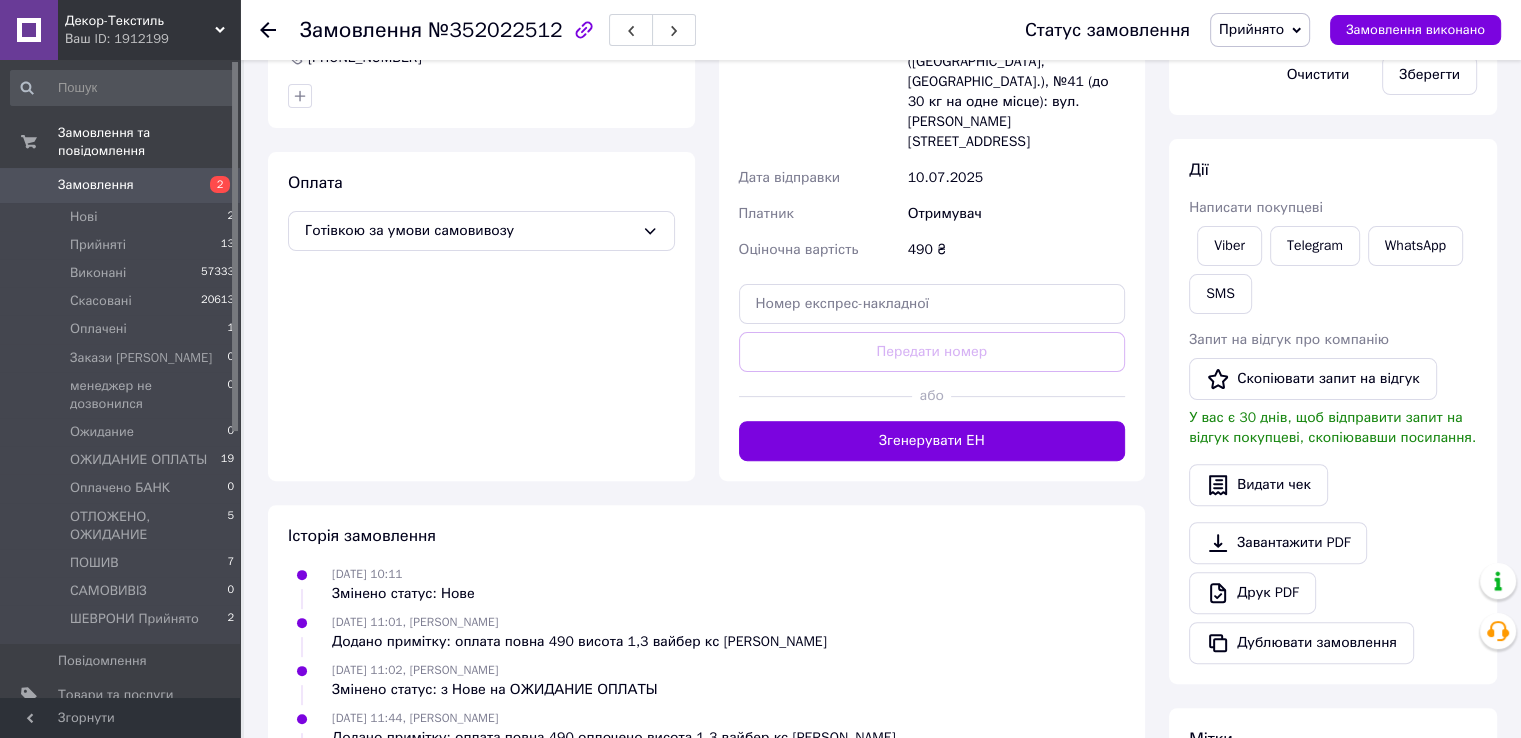 scroll, scrollTop: 692, scrollLeft: 0, axis: vertical 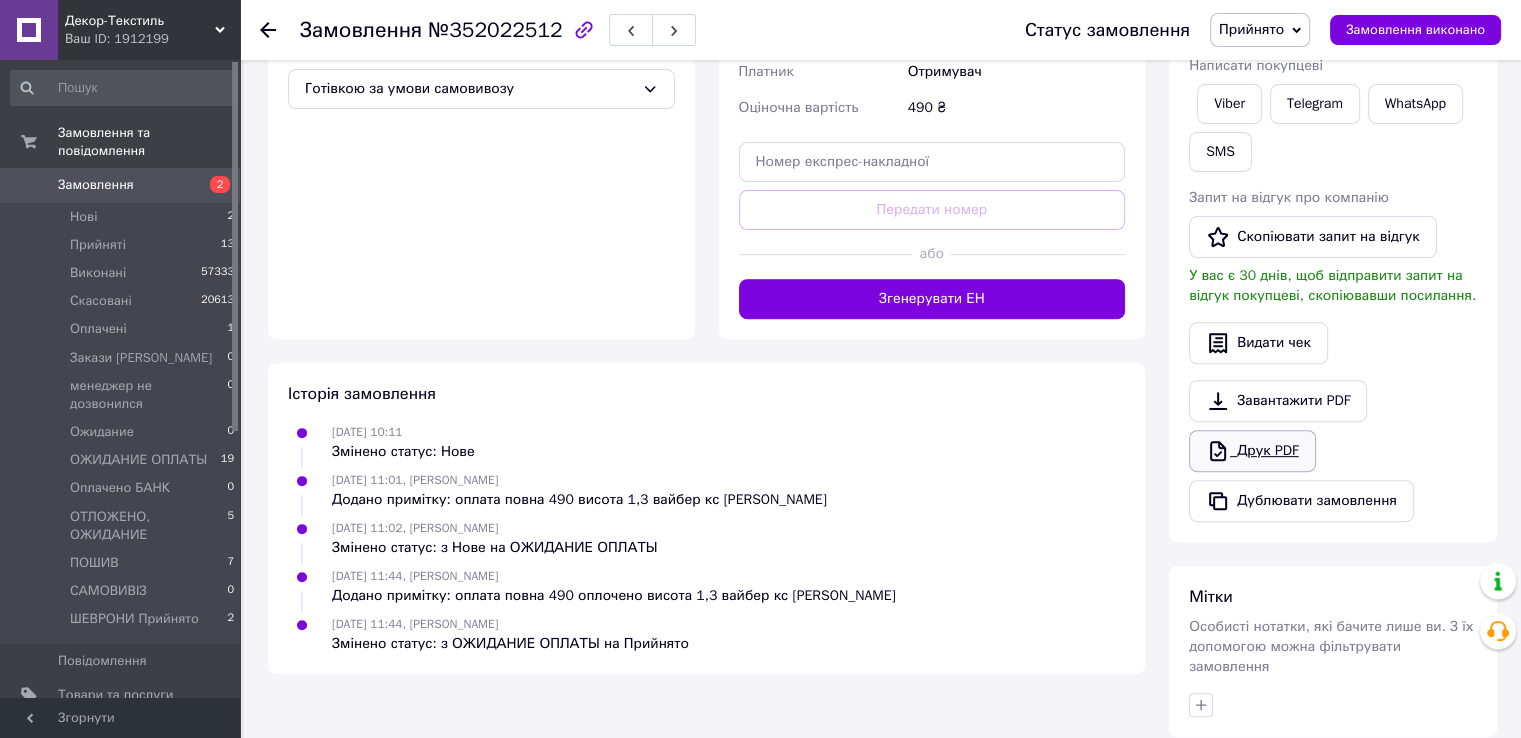 click on "Друк PDF" at bounding box center [1252, 451] 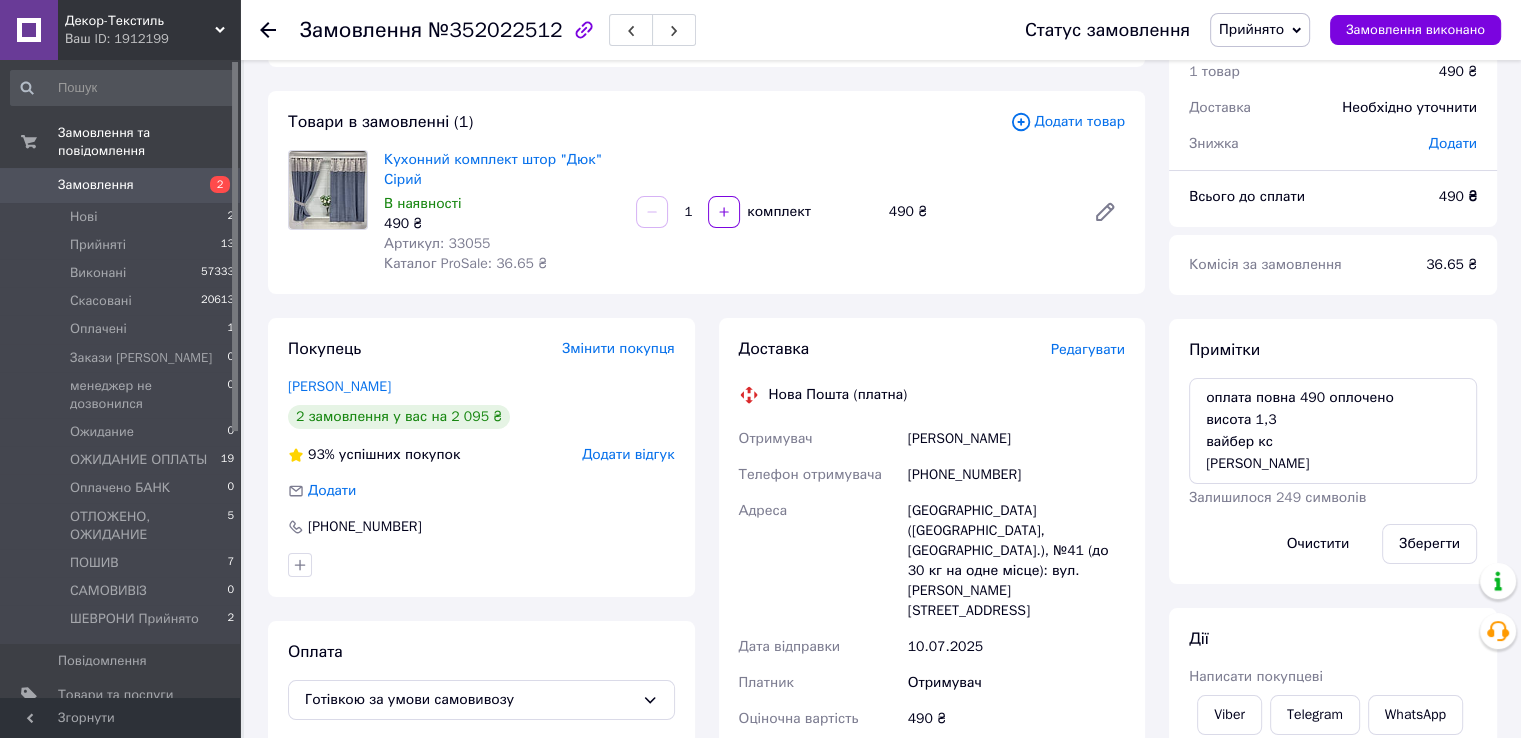 scroll, scrollTop: 0, scrollLeft: 0, axis: both 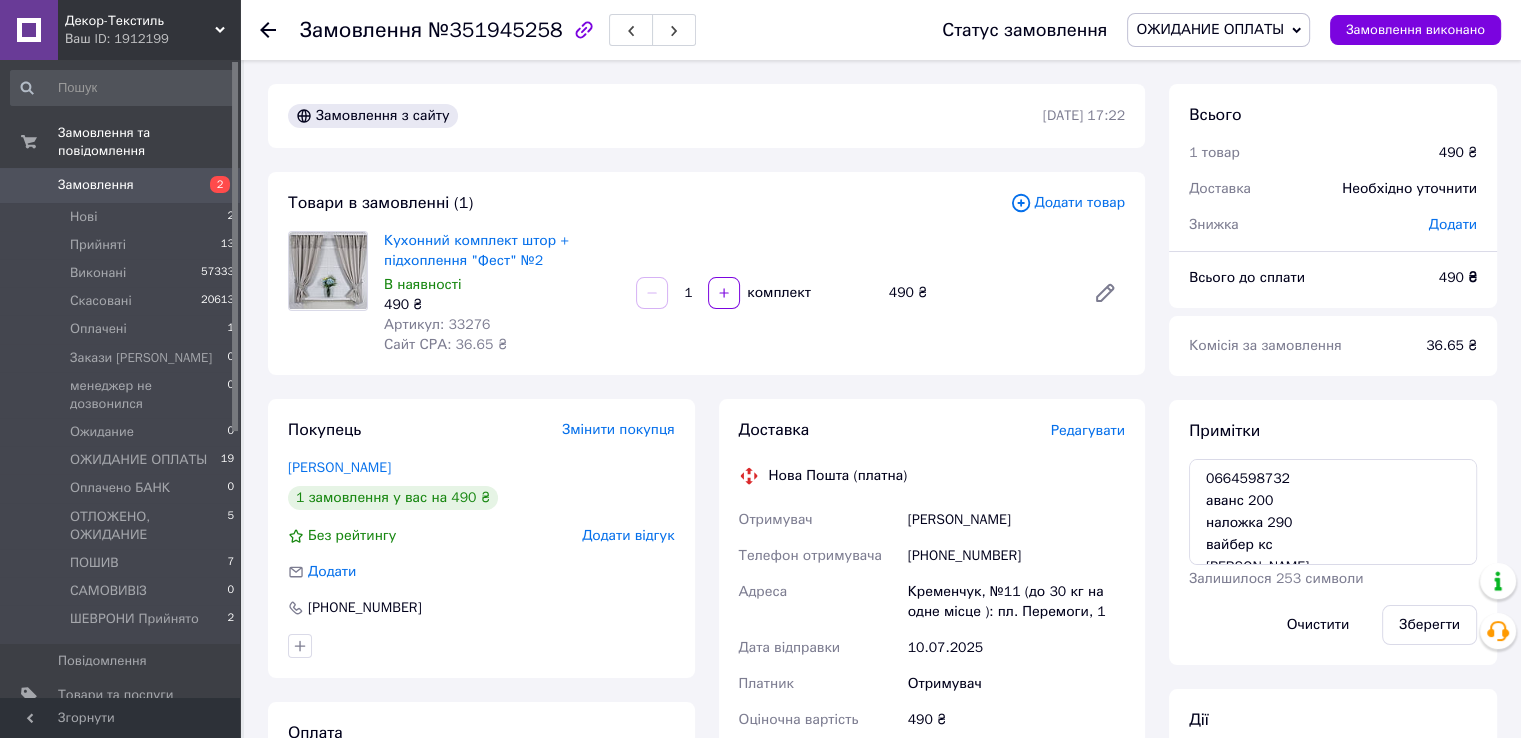 click on "Замовлення №351945258" at bounding box center (601, 30) 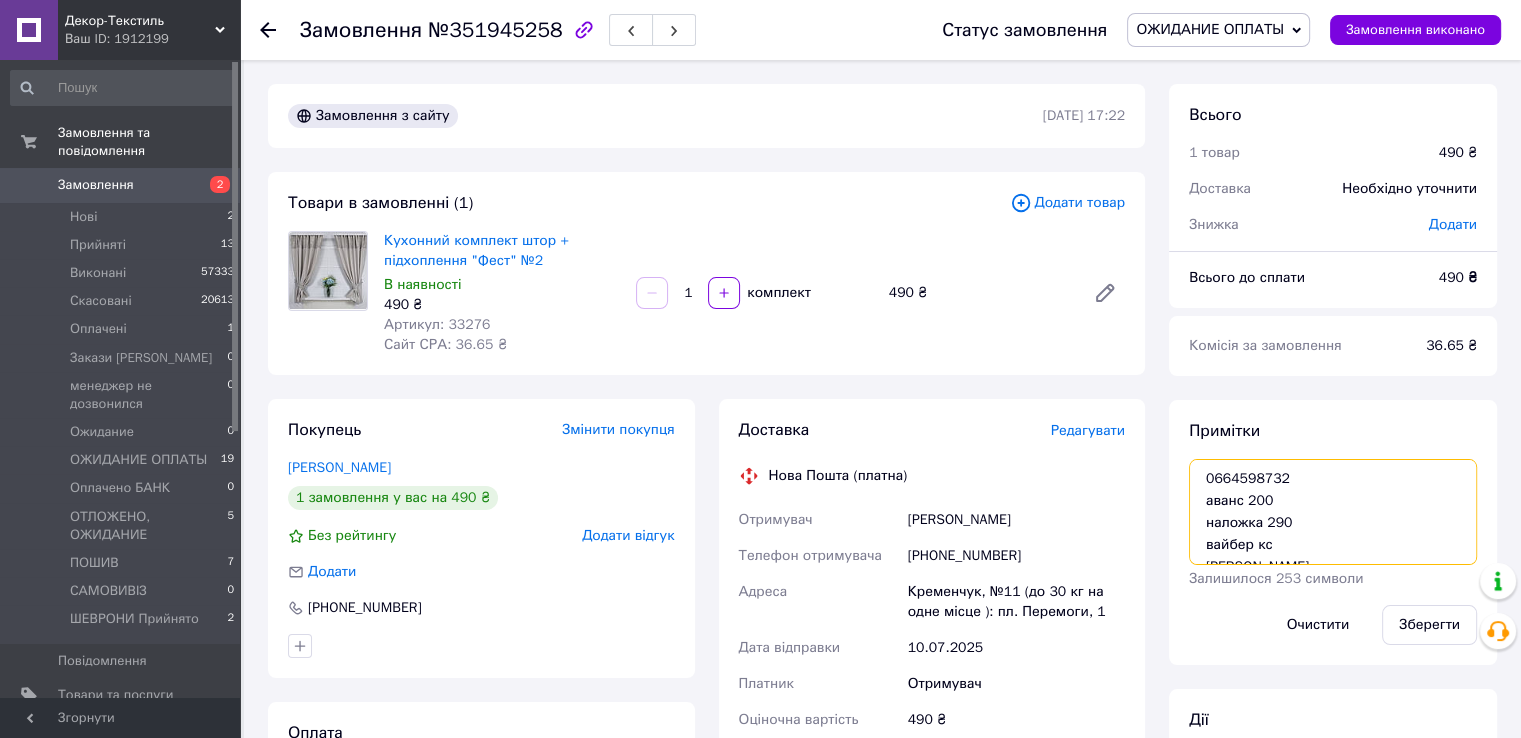 click on "0664598732
аванс 200
наложка 290
вайбер кс
[PERSON_NAME]" at bounding box center [1333, 512] 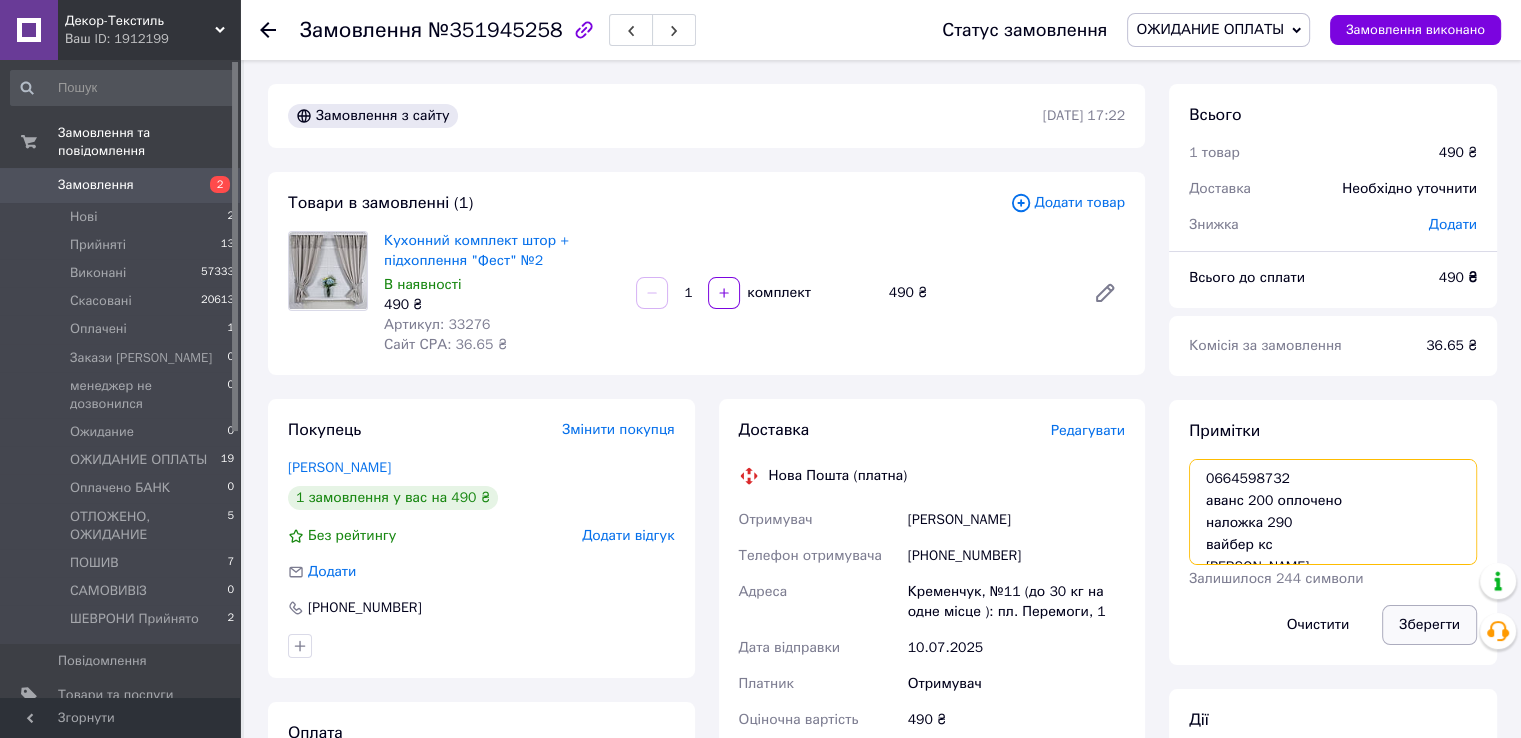 type on "0664598732
аванс 200 оплочено
наложка 290
вайбер кс
[PERSON_NAME]" 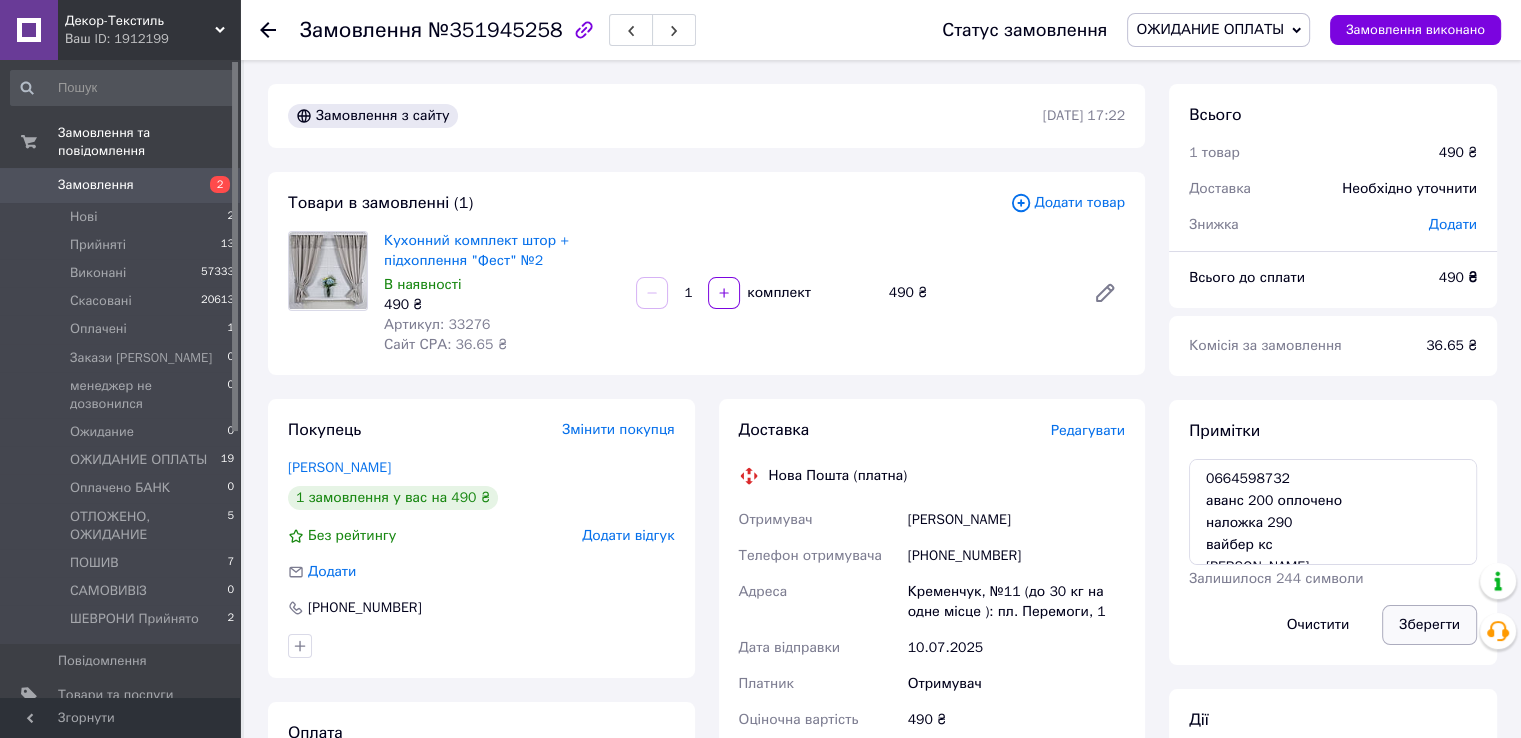 click on "Зберегти" at bounding box center (1429, 625) 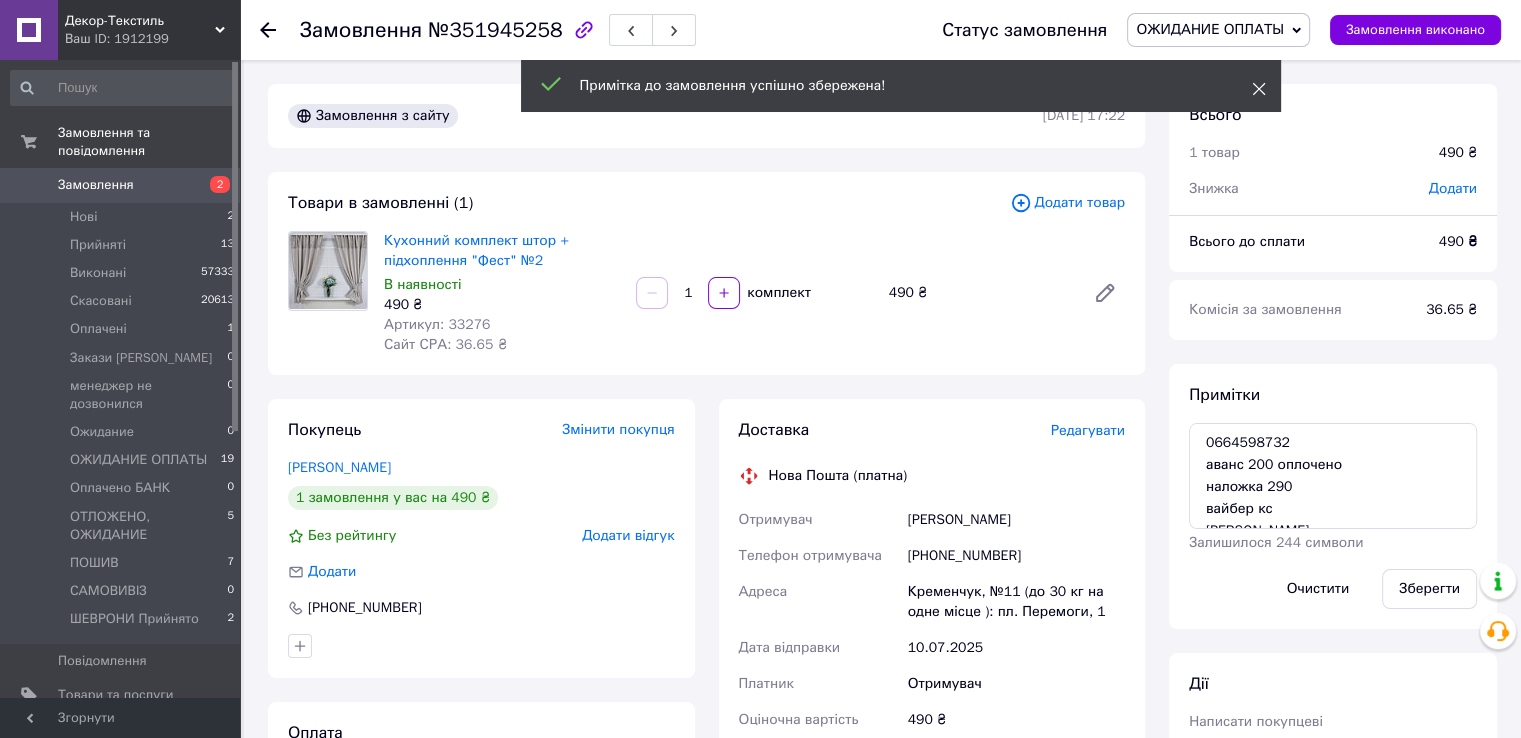click 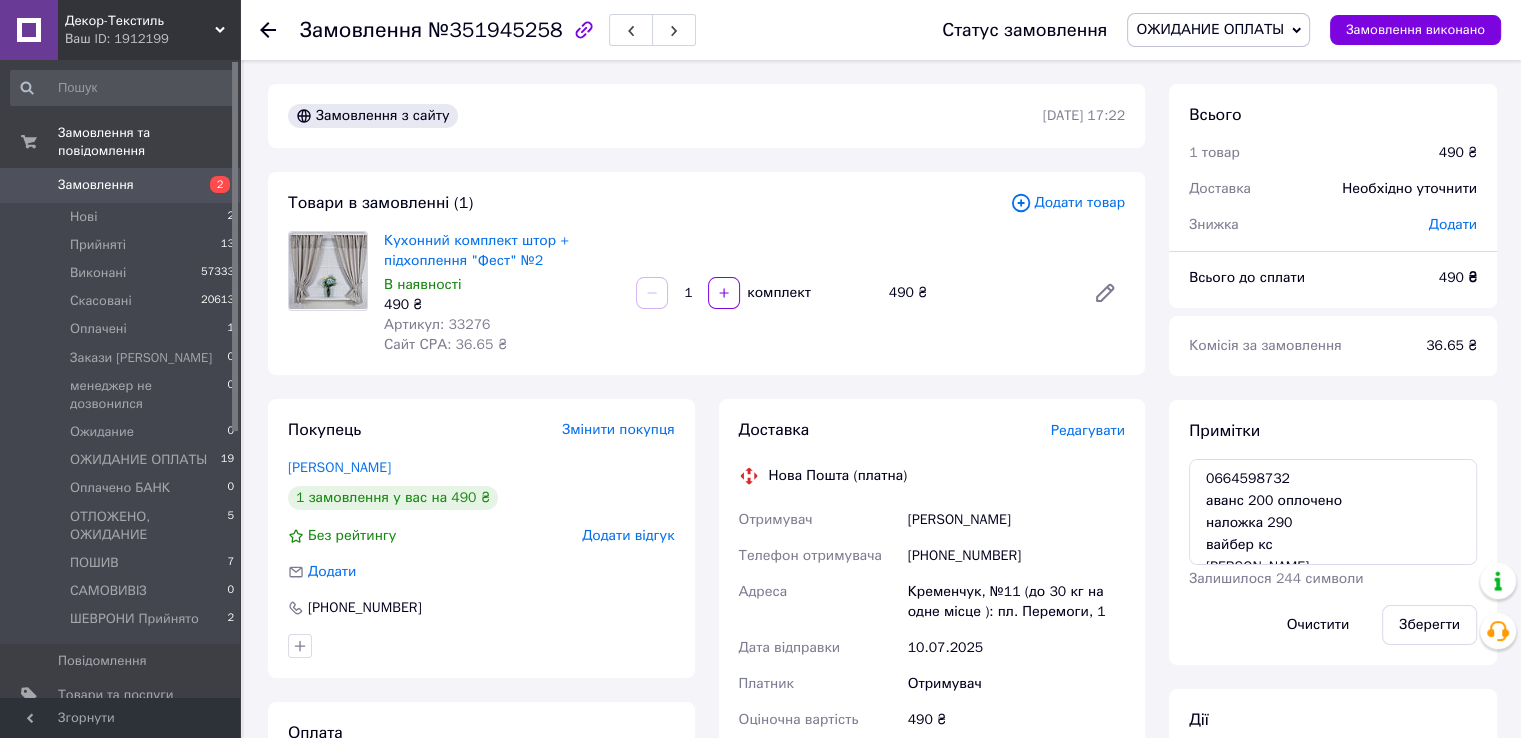click on "ОЖИДАНИЕ ОПЛАТЫ" at bounding box center [1210, 29] 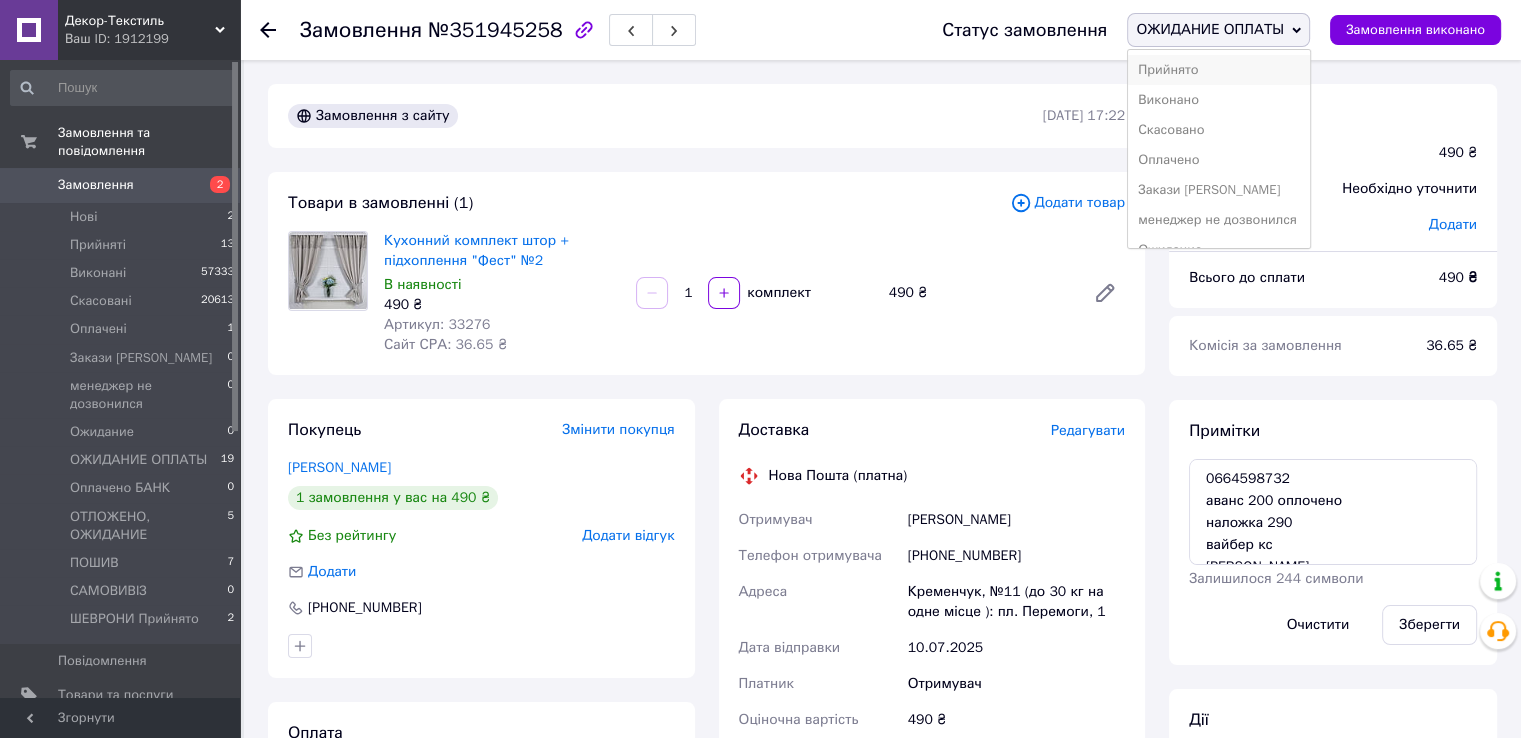 click on "Прийнято" at bounding box center [1218, 70] 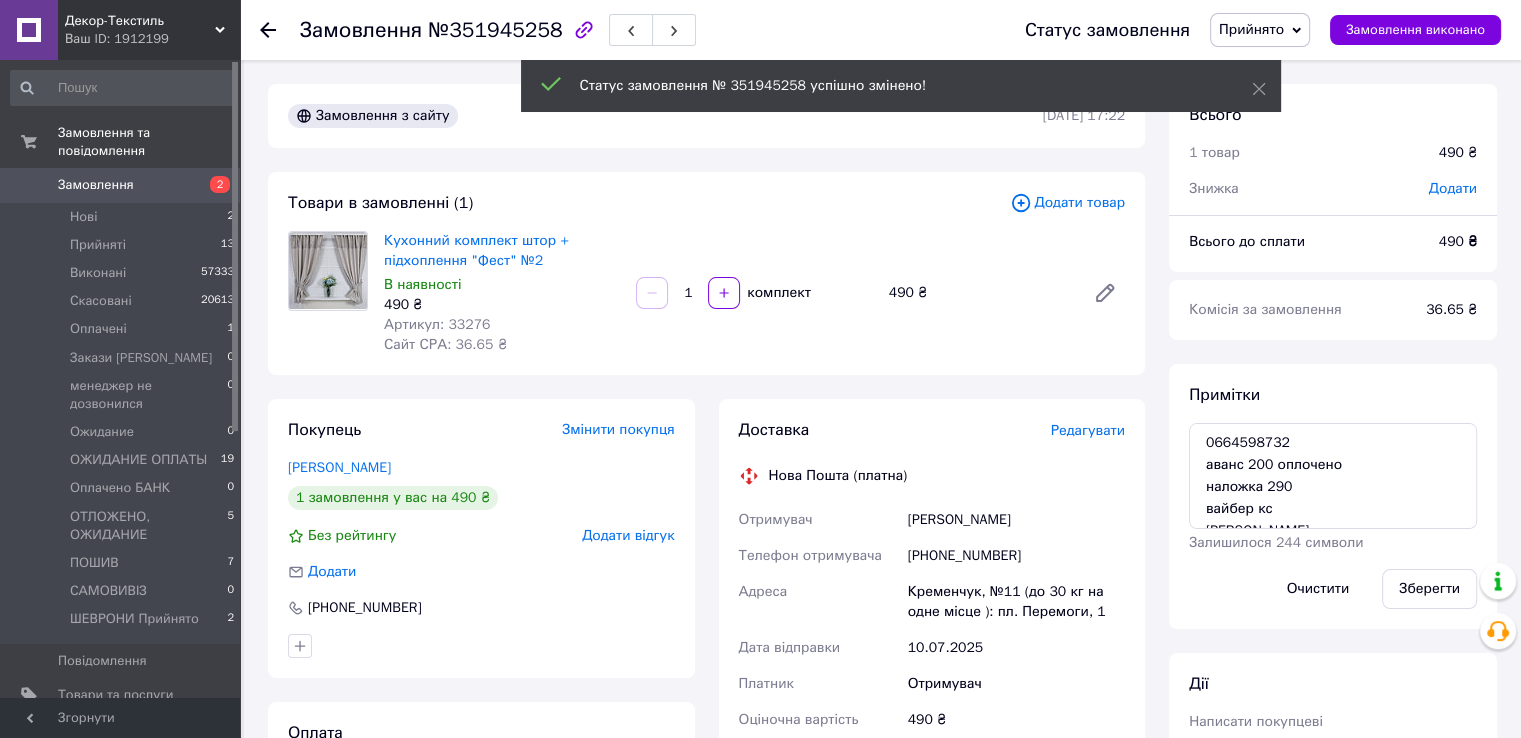 scroll, scrollTop: 21, scrollLeft: 0, axis: vertical 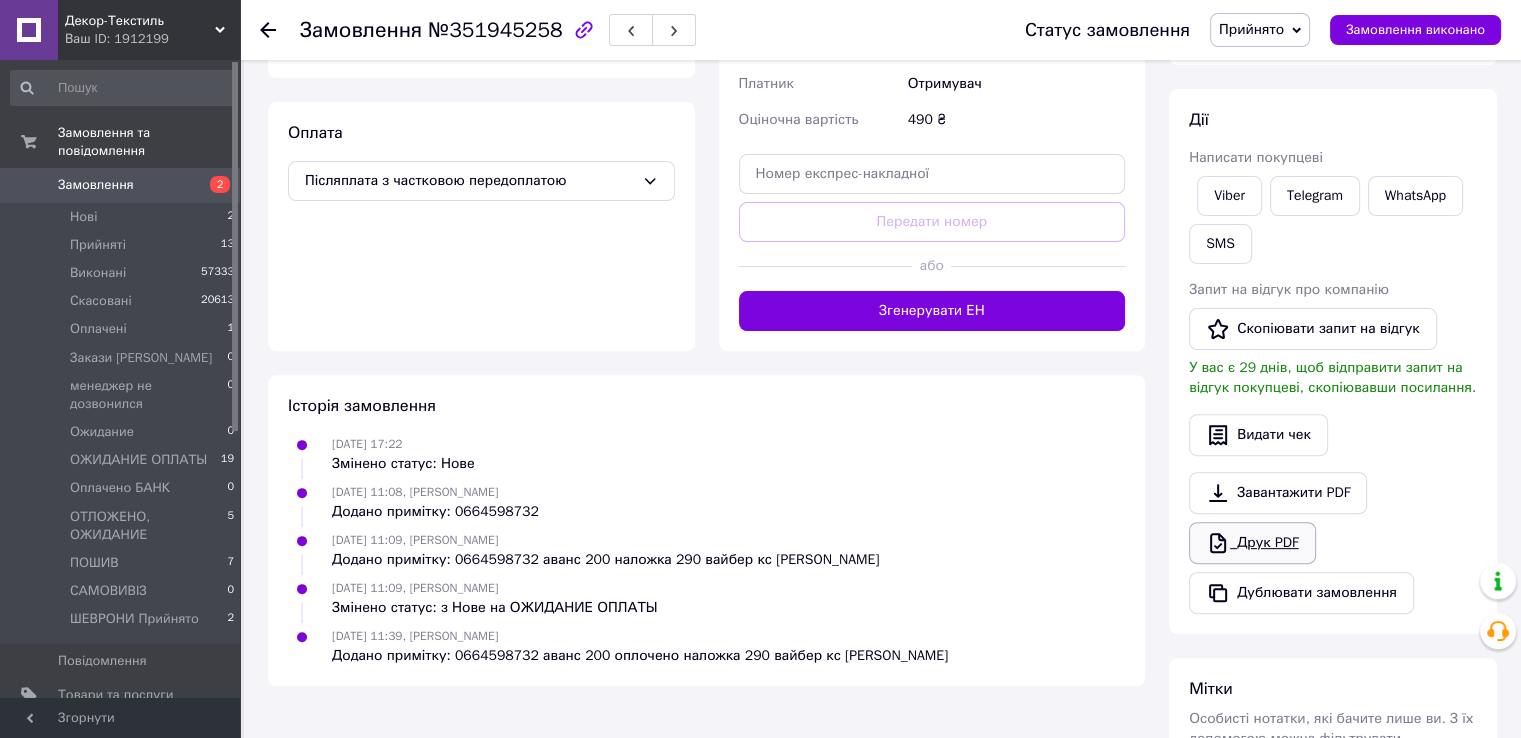 click on "Друк PDF" at bounding box center [1252, 543] 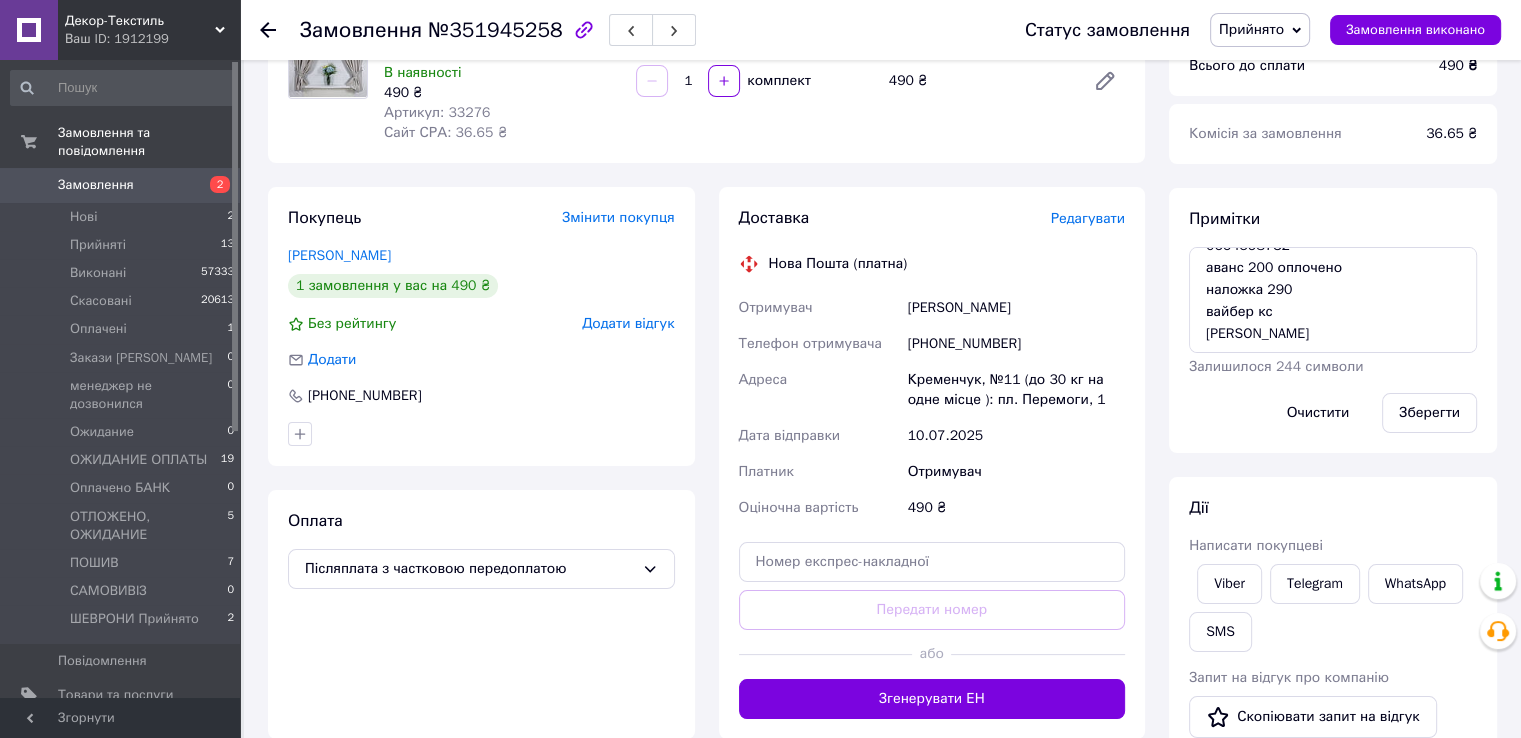scroll, scrollTop: 200, scrollLeft: 0, axis: vertical 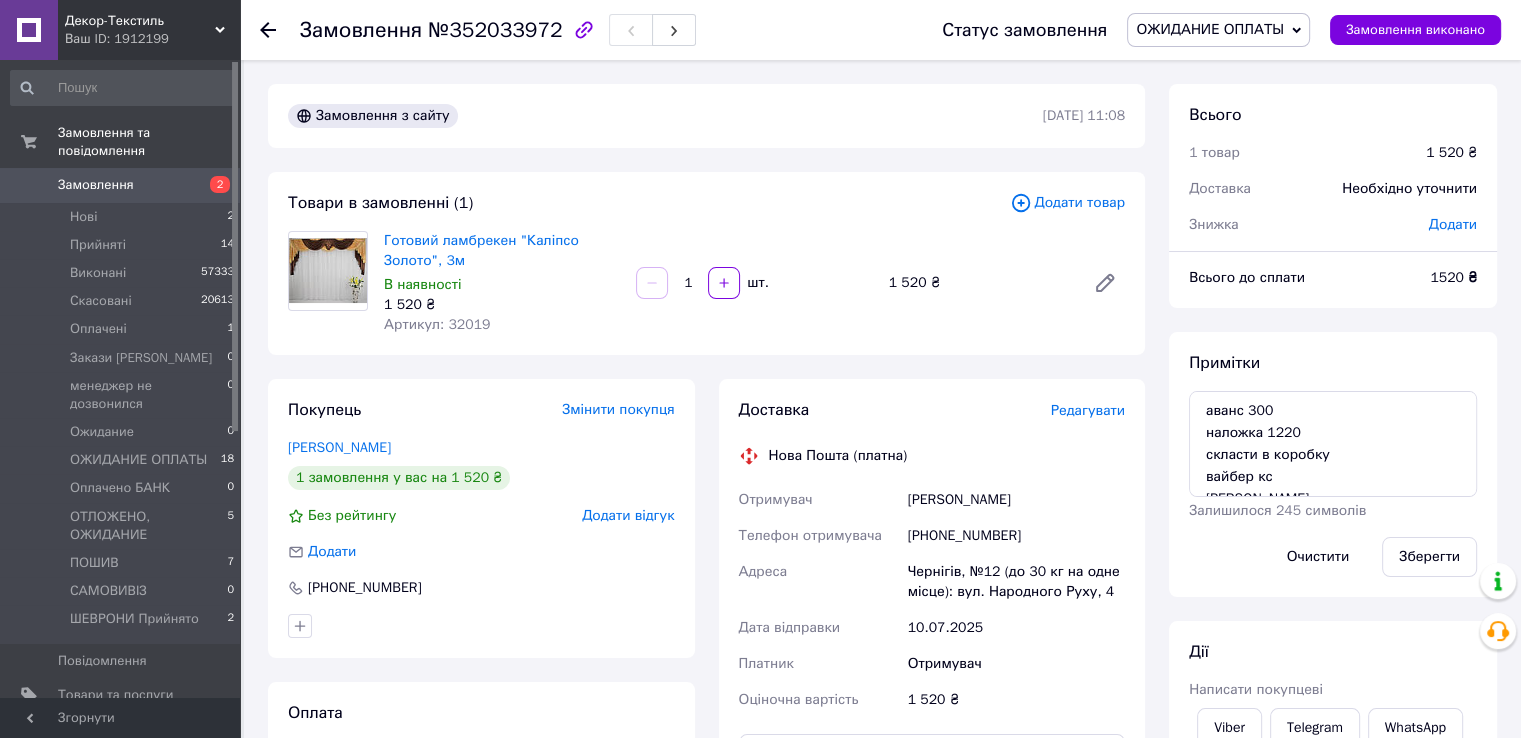 click on "Замовлення №352033972" at bounding box center (601, 30) 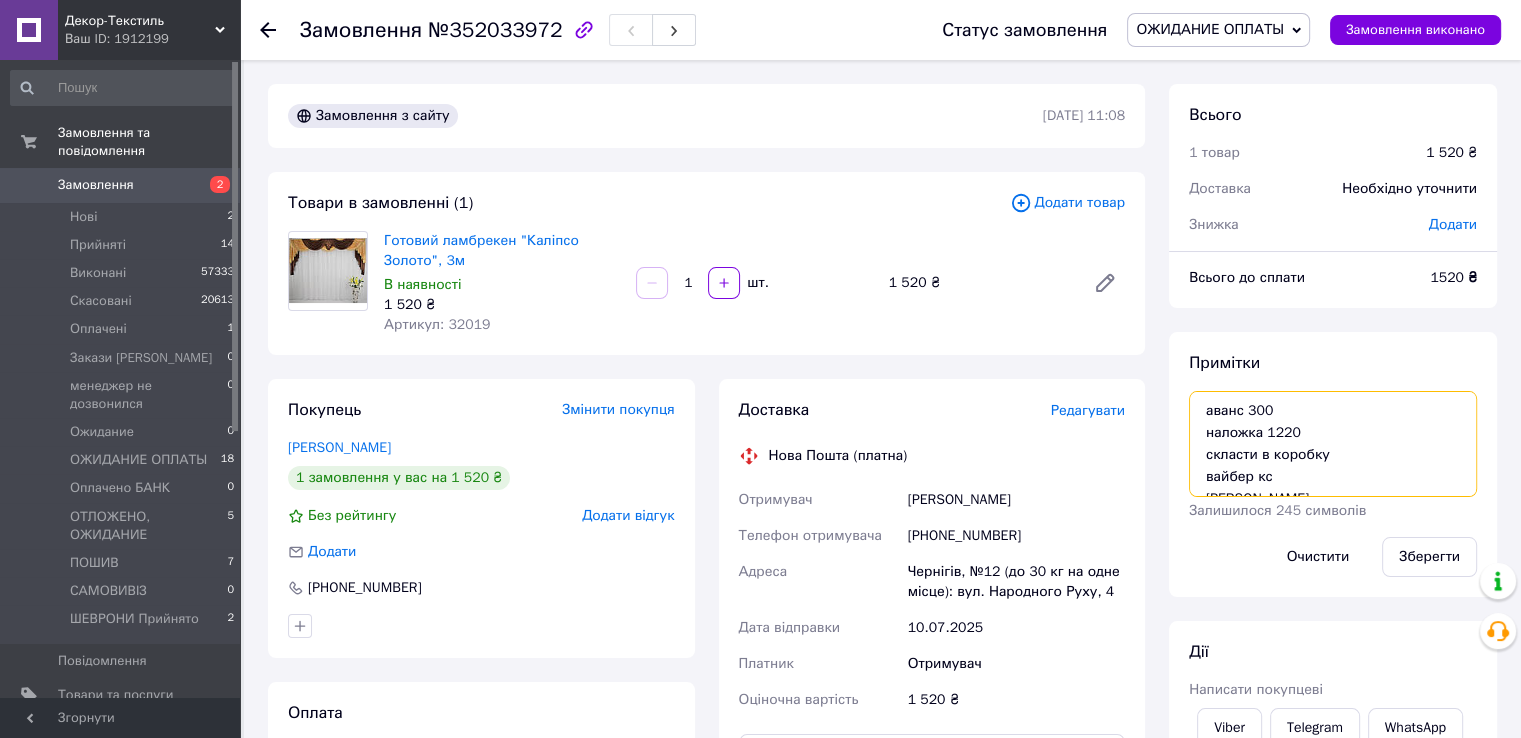 click on "аванс 300
наложка 1220
скласти в коробку
вайбер кс
надя" at bounding box center [1333, 444] 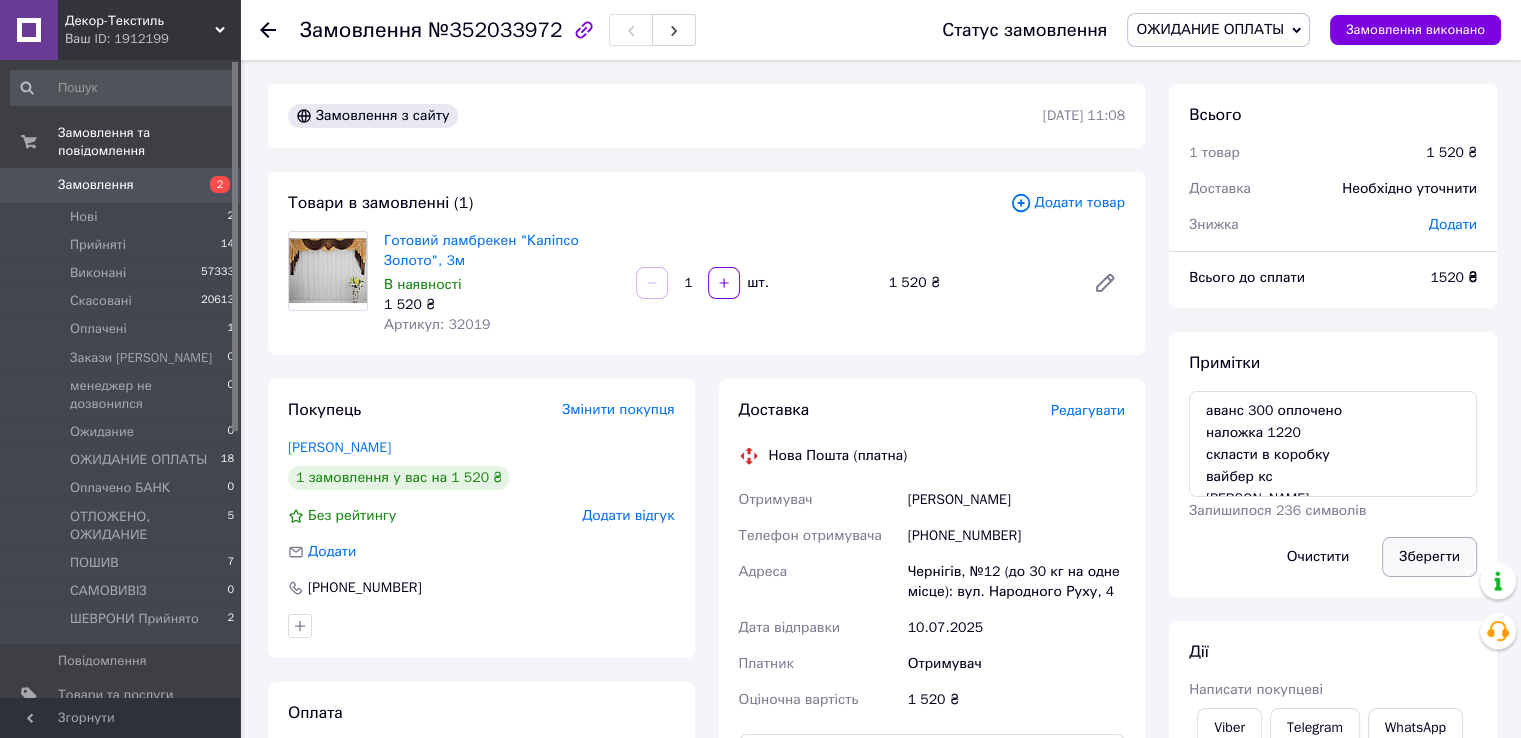 click on "Зберегти" at bounding box center (1429, 557) 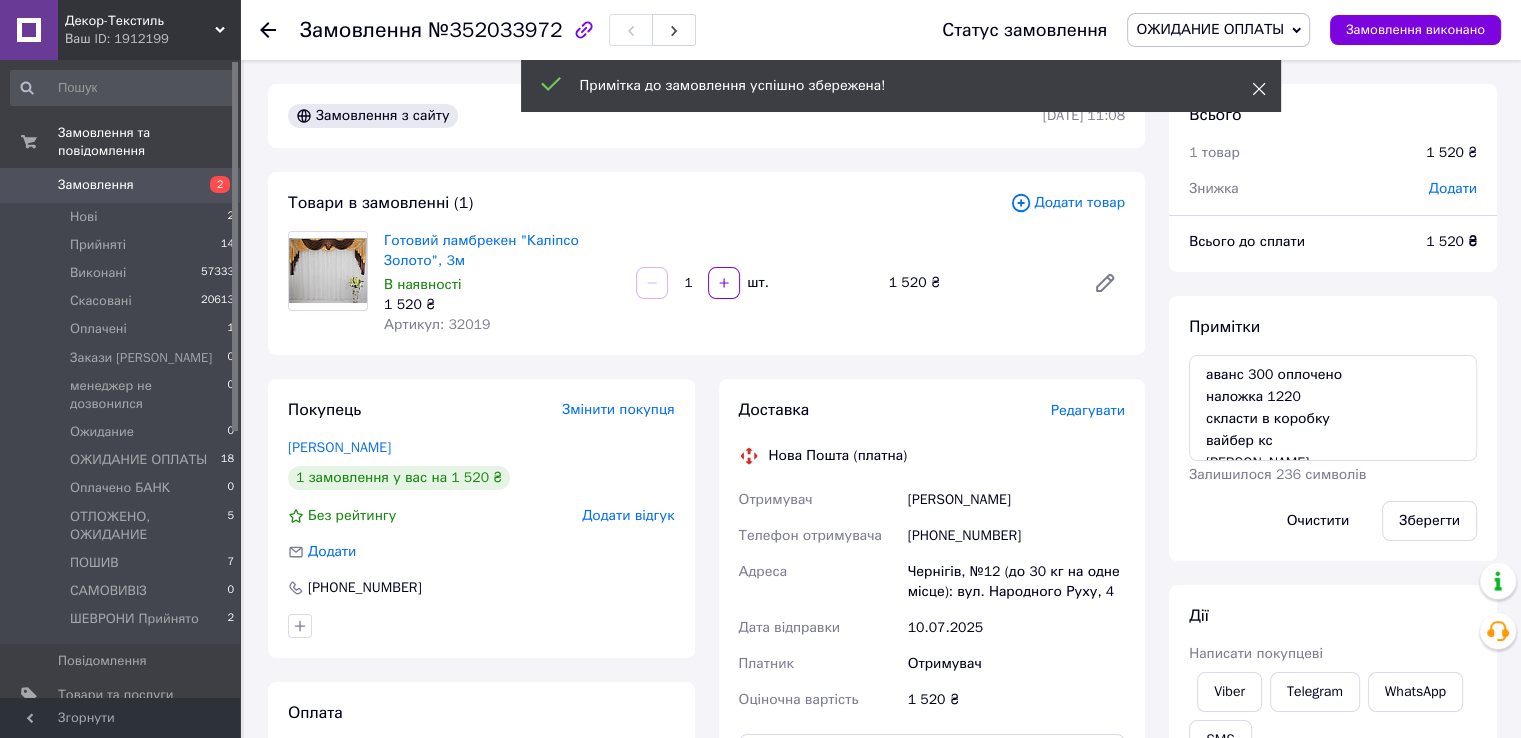 click 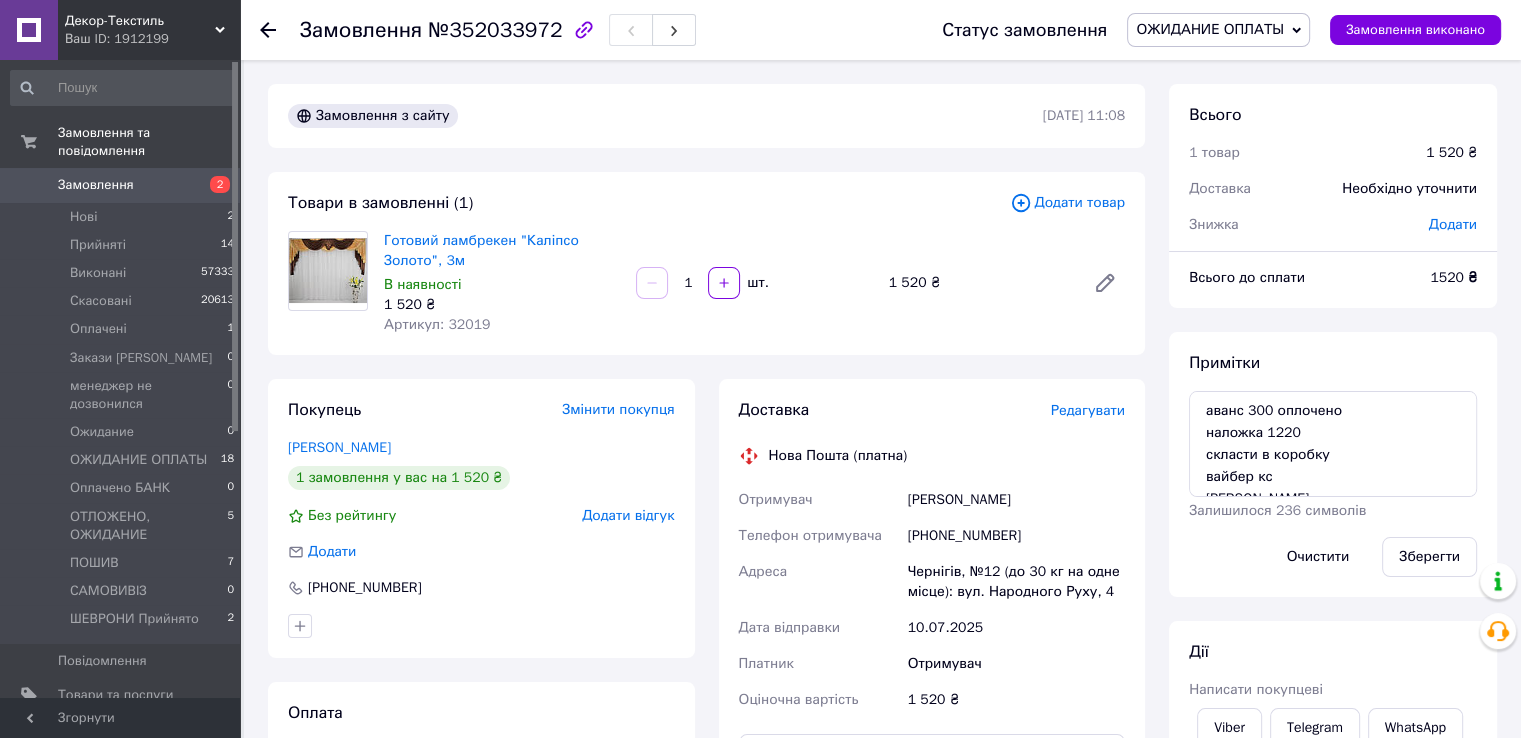 click on "ОЖИДАНИЕ ОПЛАТЫ" at bounding box center (1210, 29) 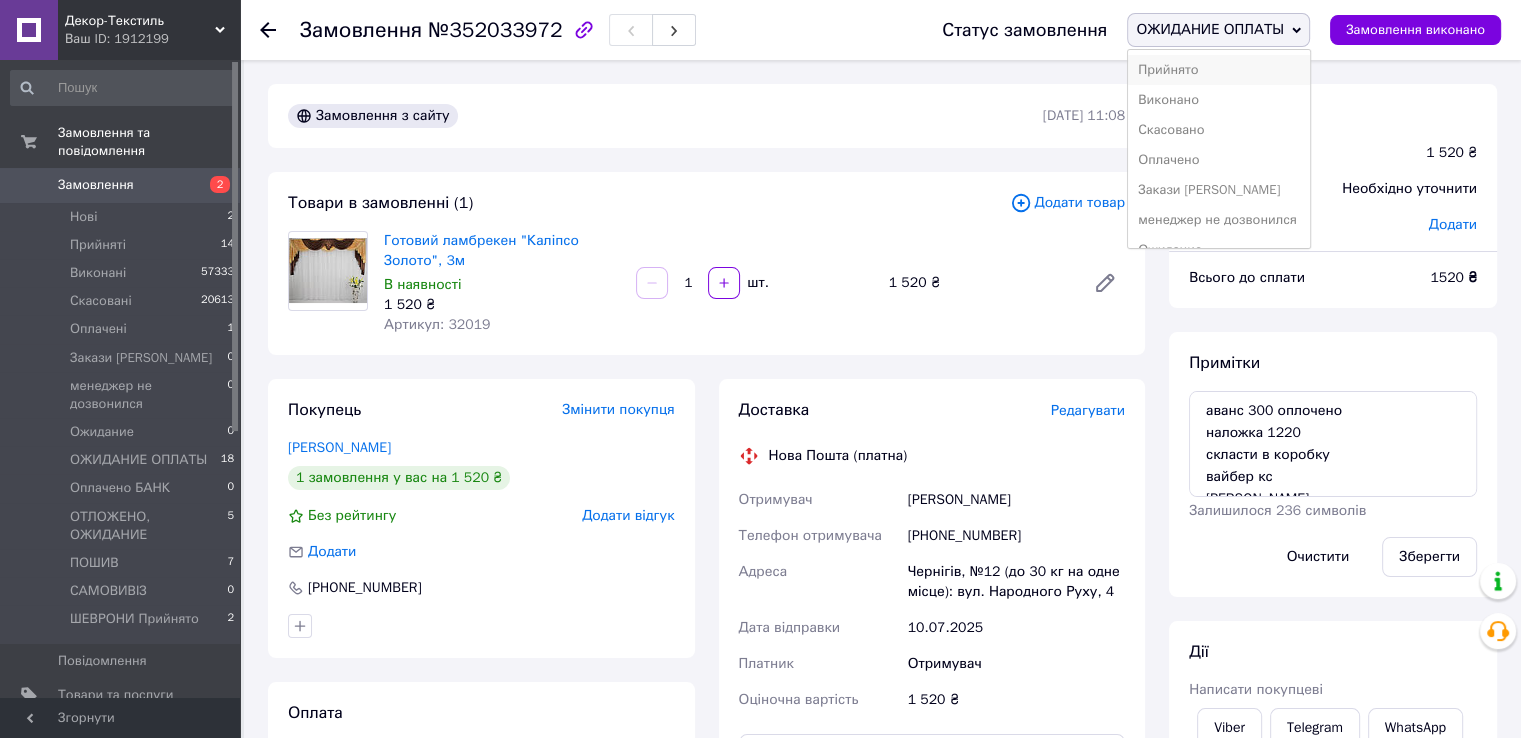 click on "Прийнято" at bounding box center [1218, 70] 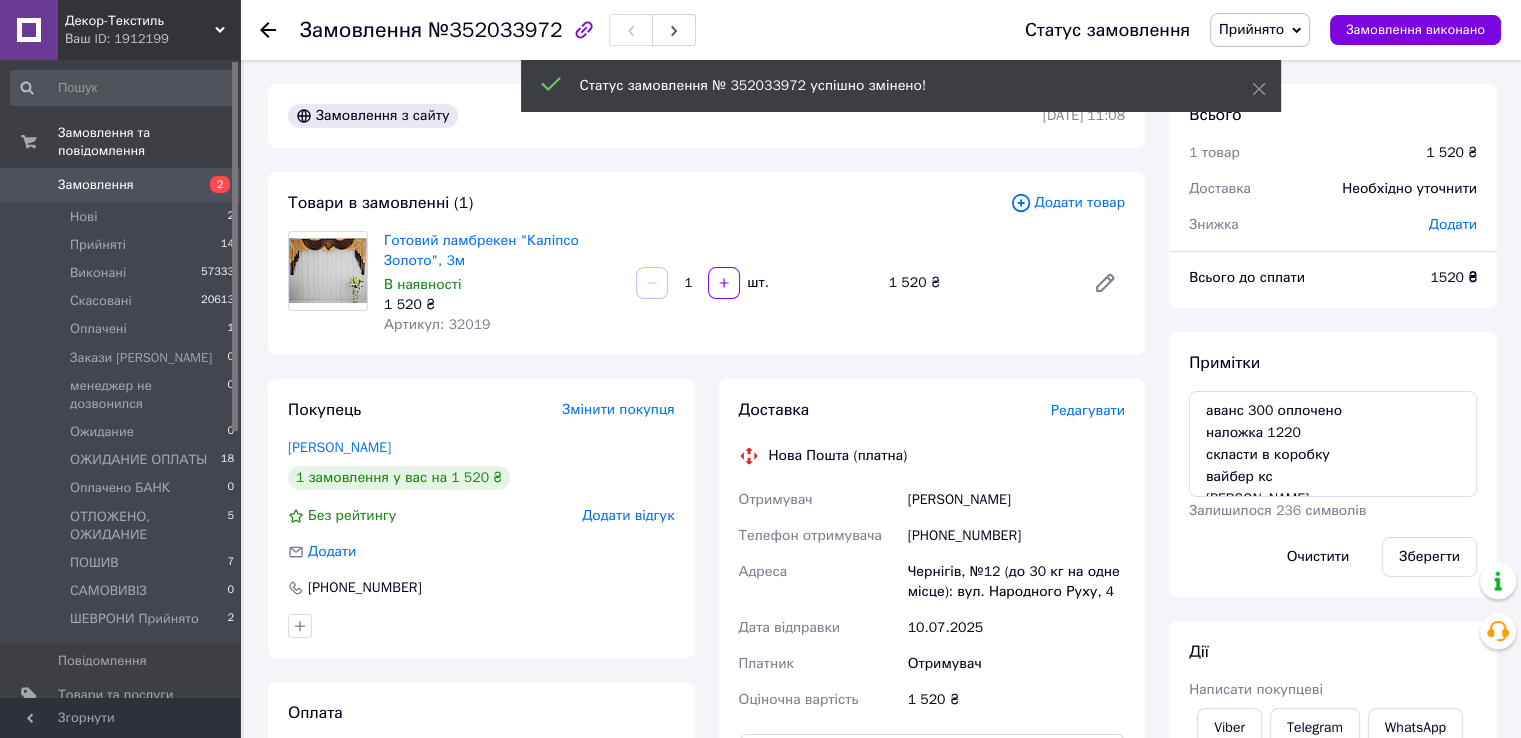 scroll, scrollTop: 21, scrollLeft: 0, axis: vertical 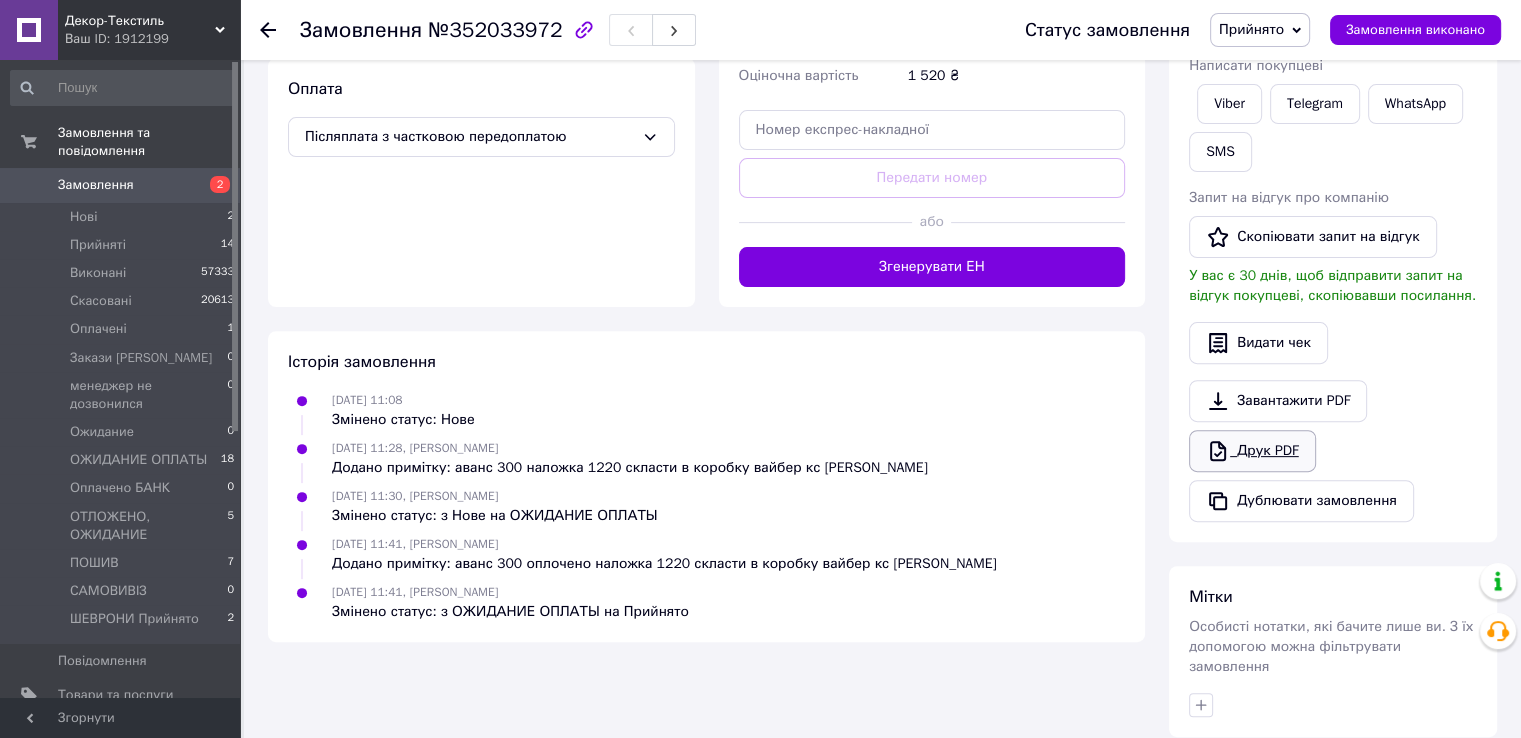 click on "Друк PDF" at bounding box center [1252, 451] 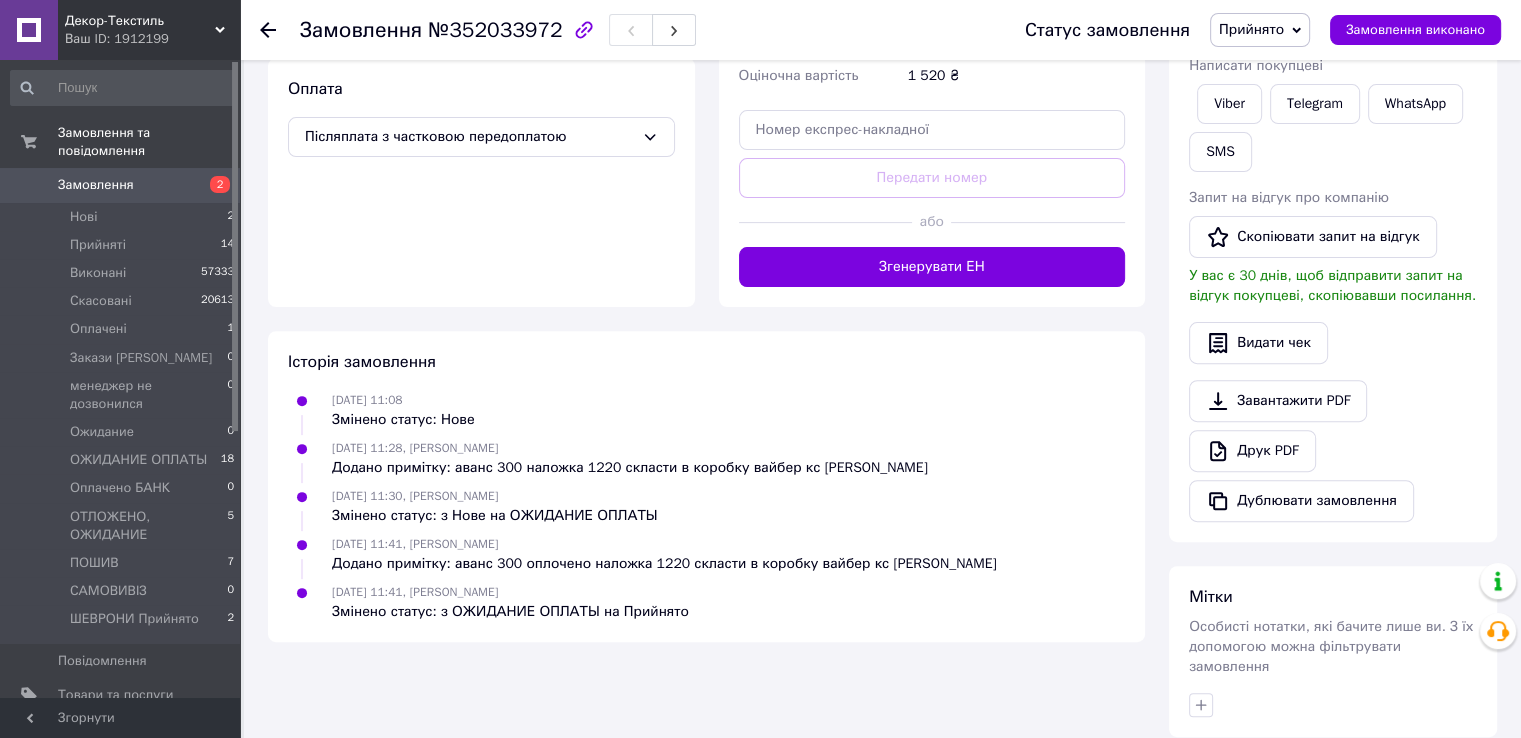 click on "Прийнято" at bounding box center [1251, 29] 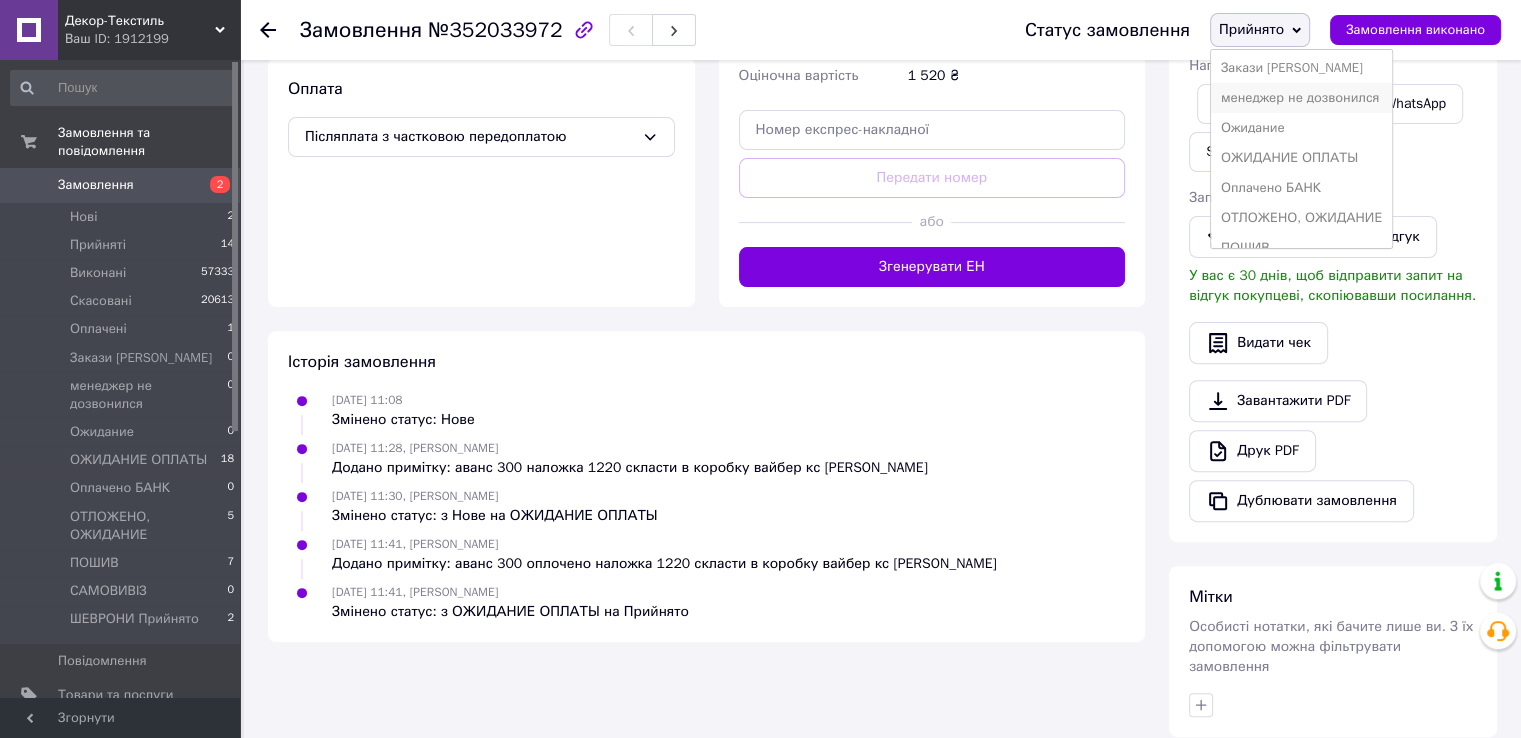 scroll, scrollTop: 172, scrollLeft: 0, axis: vertical 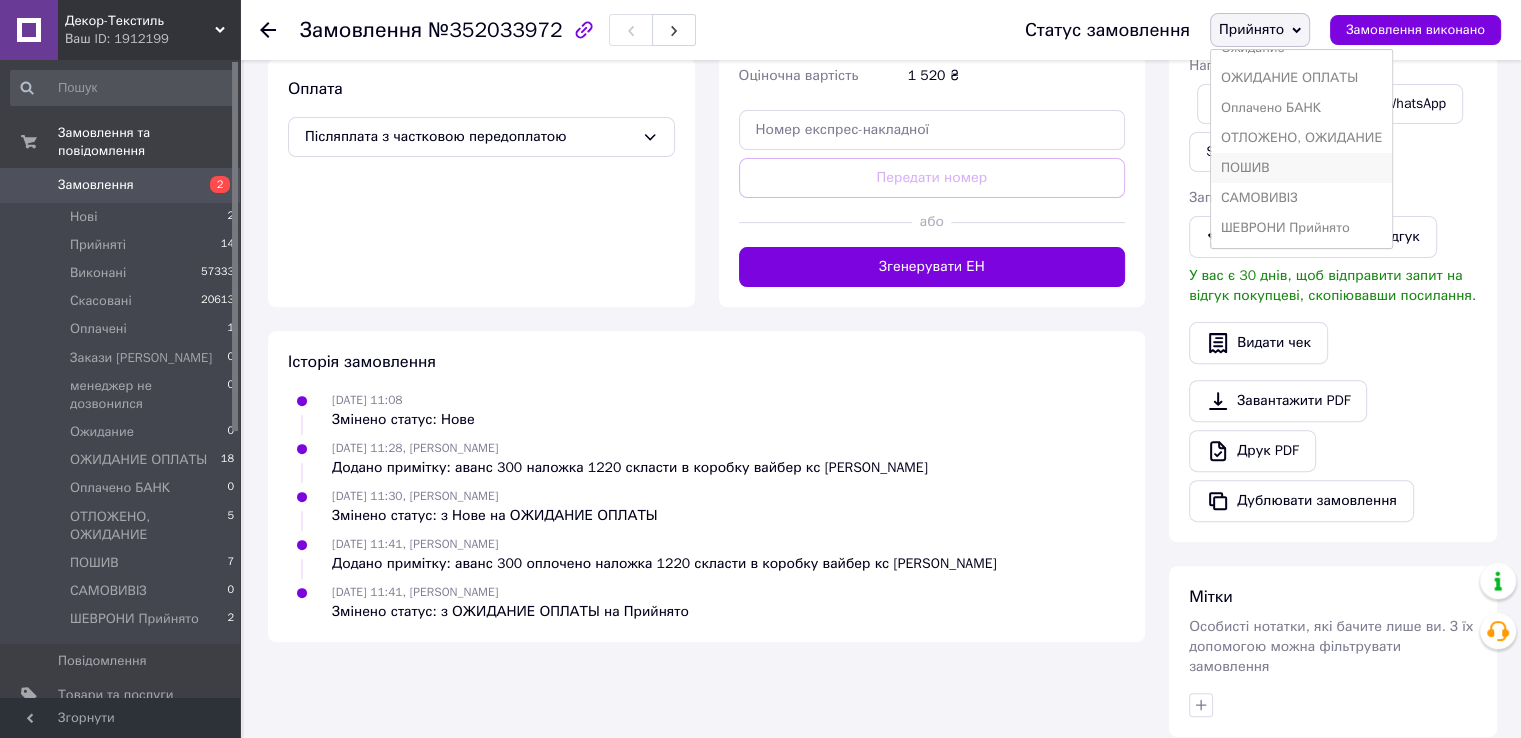 click on "ПОШИВ" at bounding box center [1301, 168] 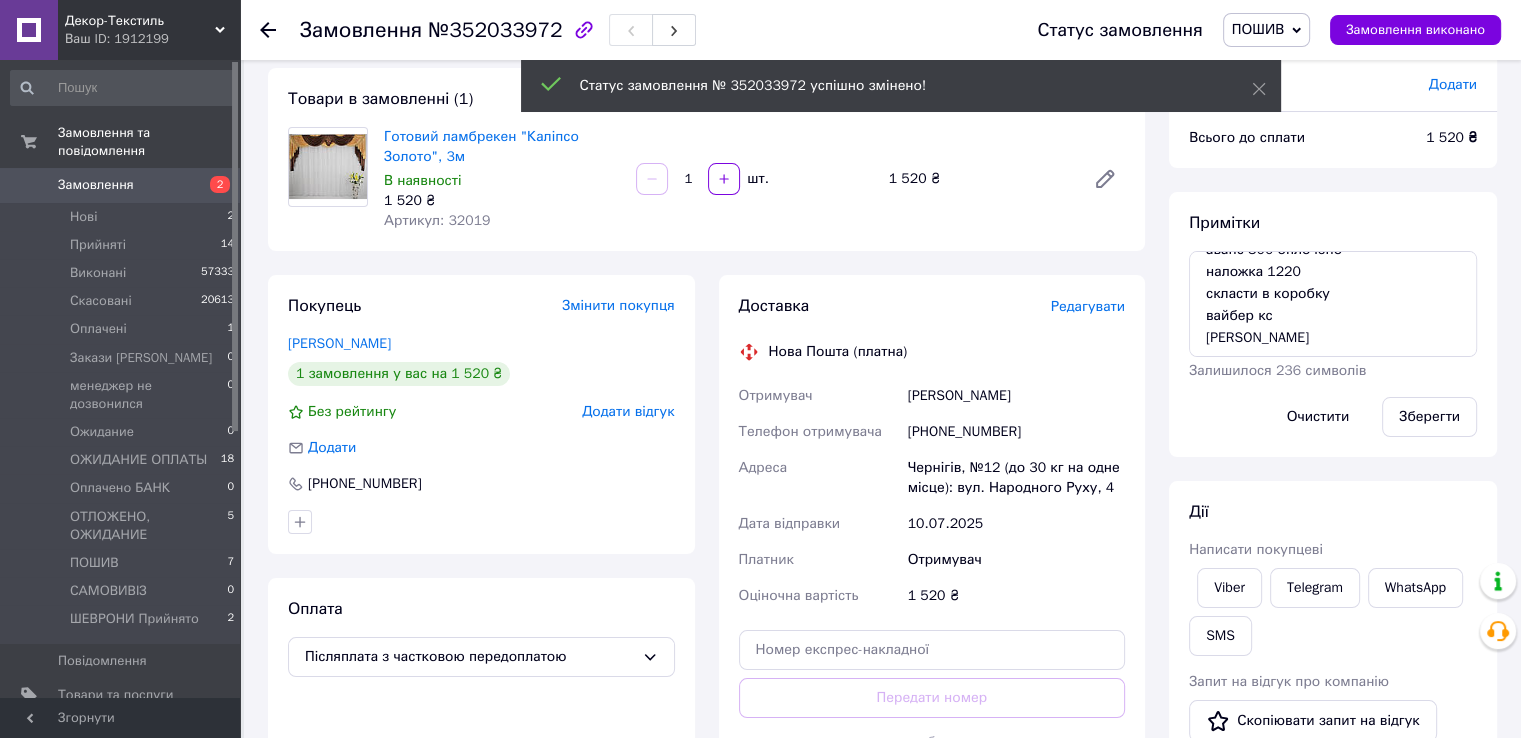 scroll, scrollTop: 100, scrollLeft: 0, axis: vertical 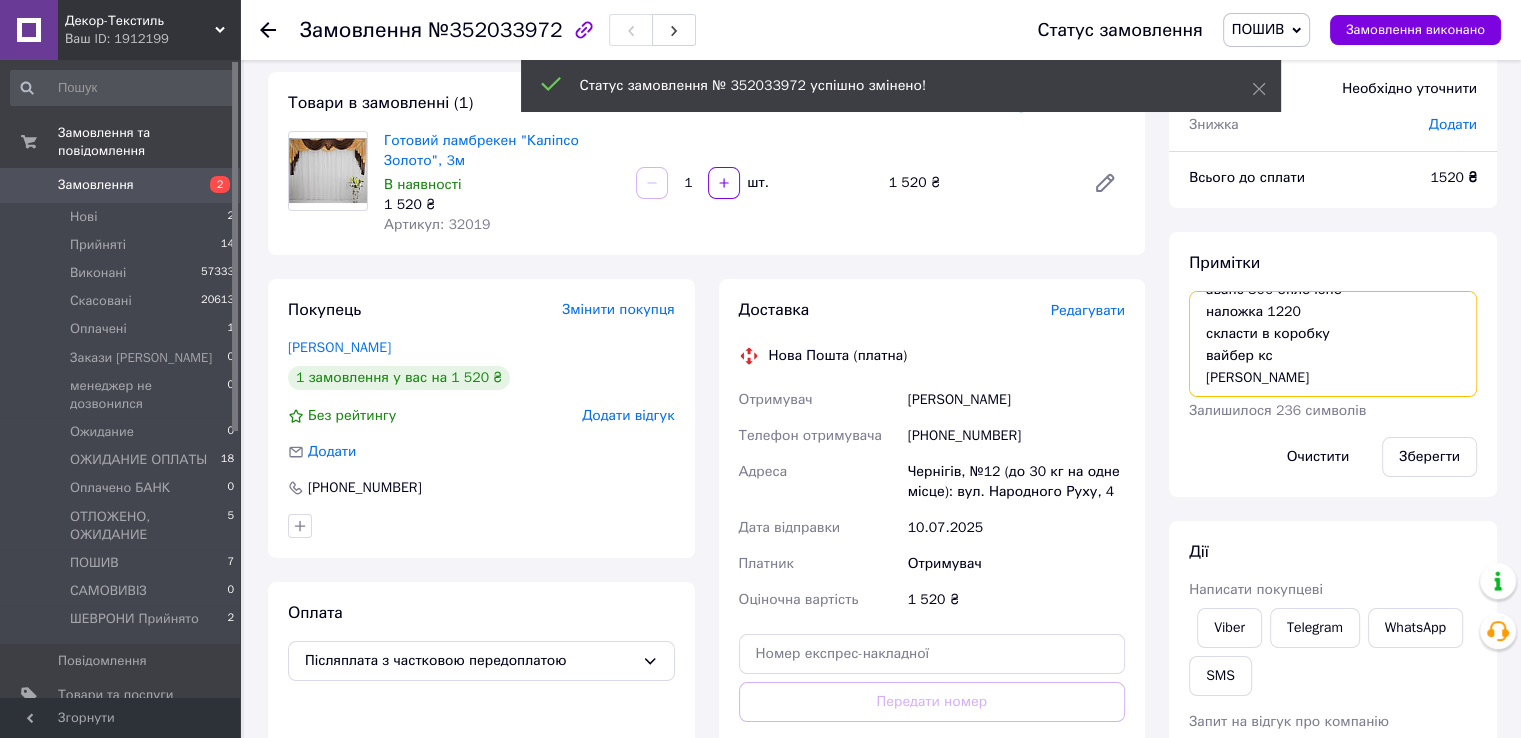 click on "аванс 300 оплочено
наложка 1220
скласти в коробку
вайбер кс
надя" at bounding box center (1333, 344) 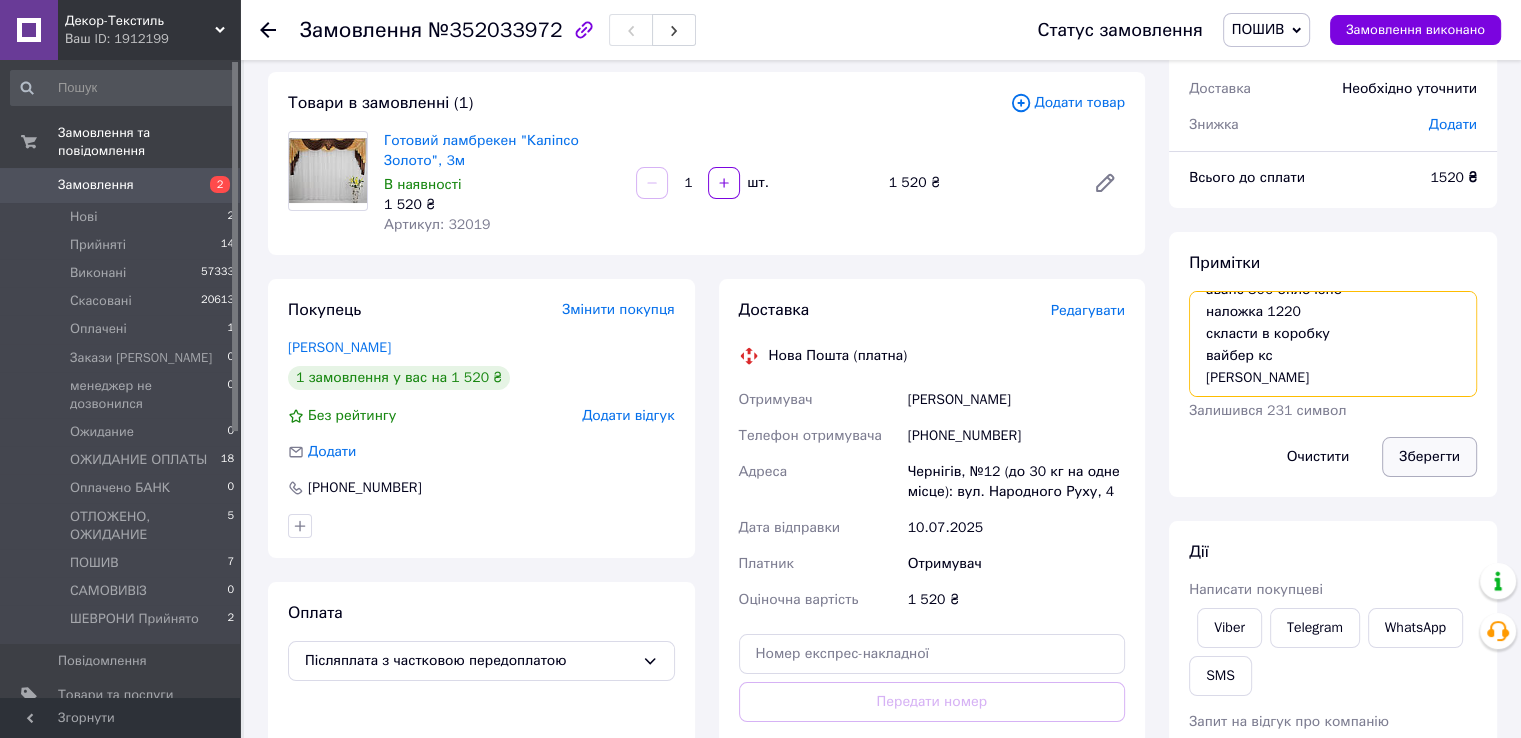 type on "аванс 300 оплочено
наложка 1220
скласти в коробку
вайбер кс
надя люда" 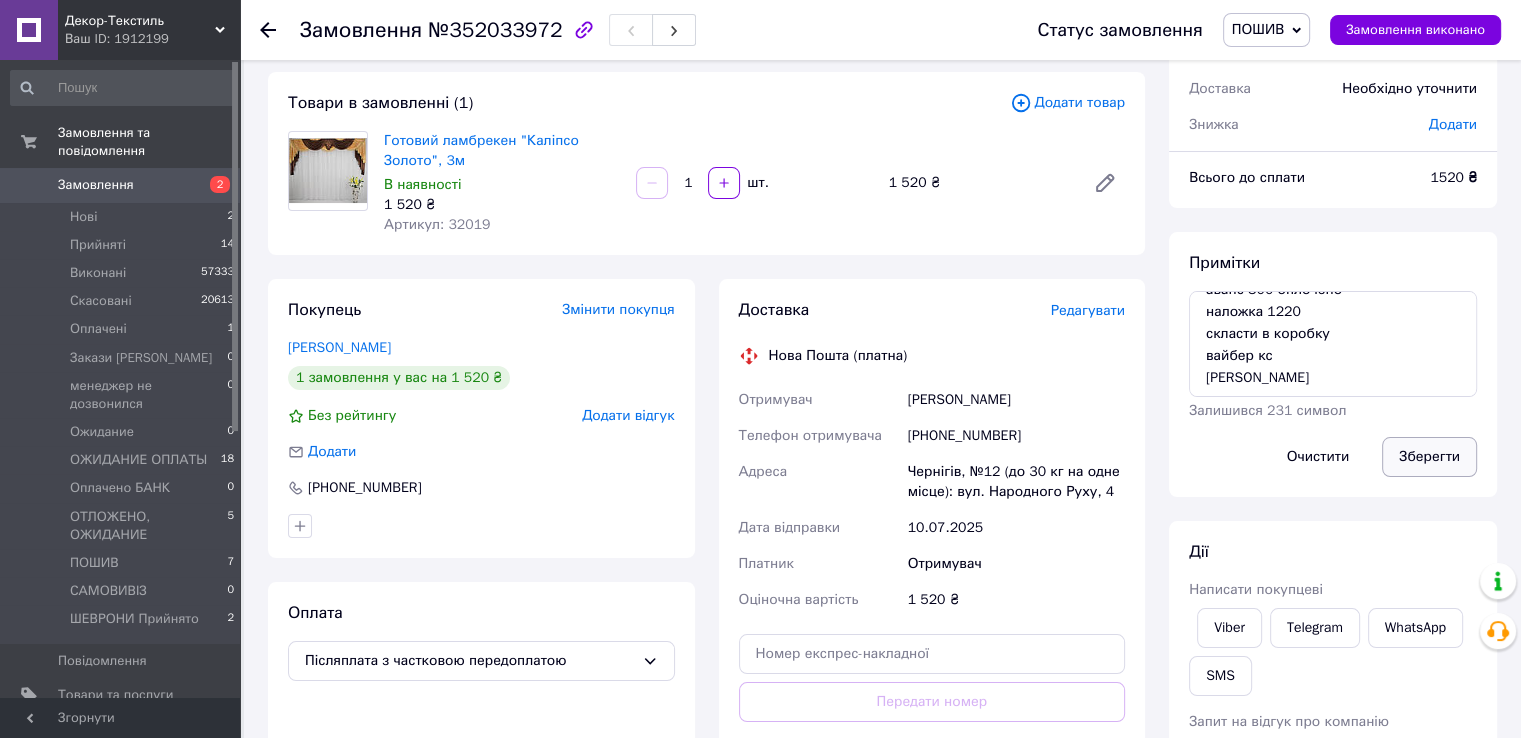 click on "Зберегти" at bounding box center (1429, 457) 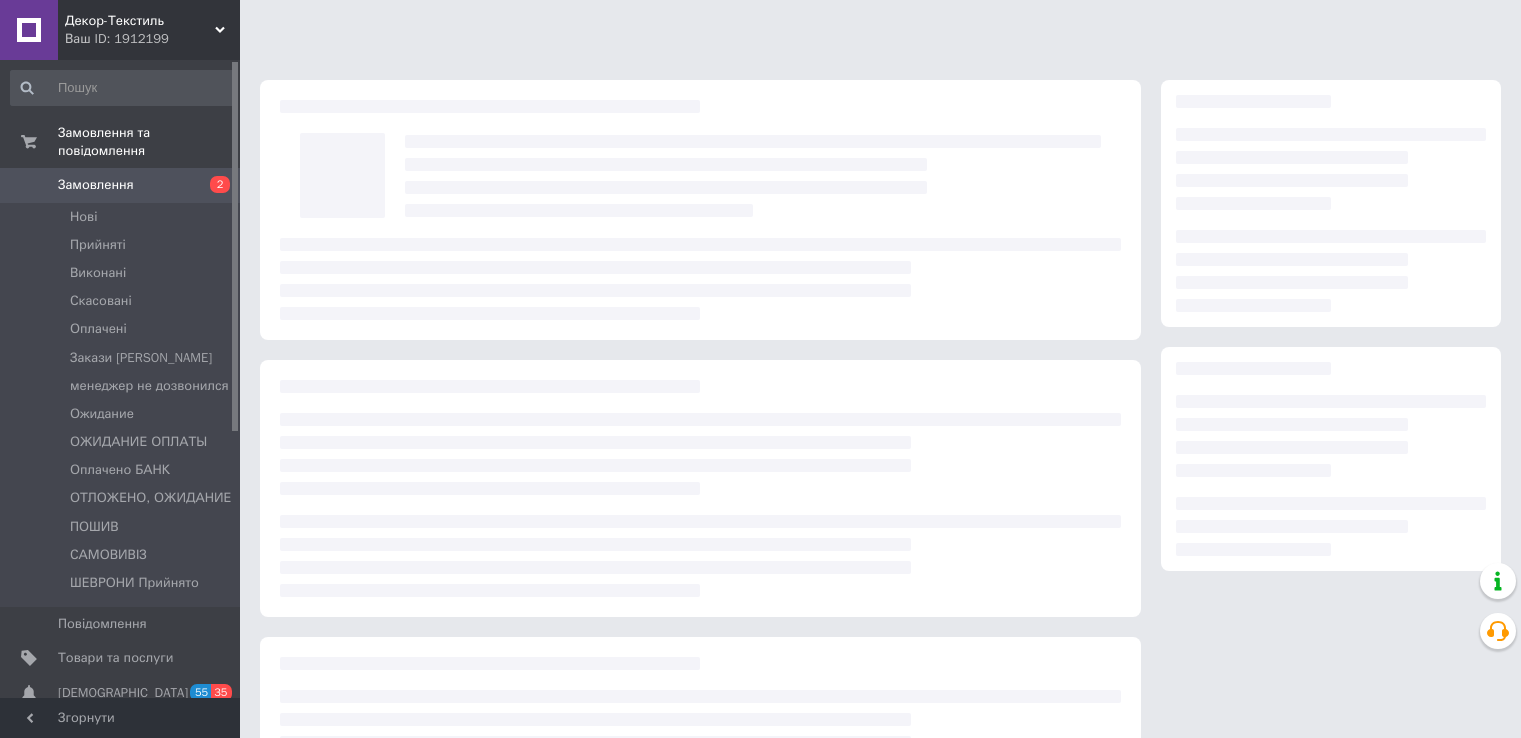 scroll, scrollTop: 0, scrollLeft: 0, axis: both 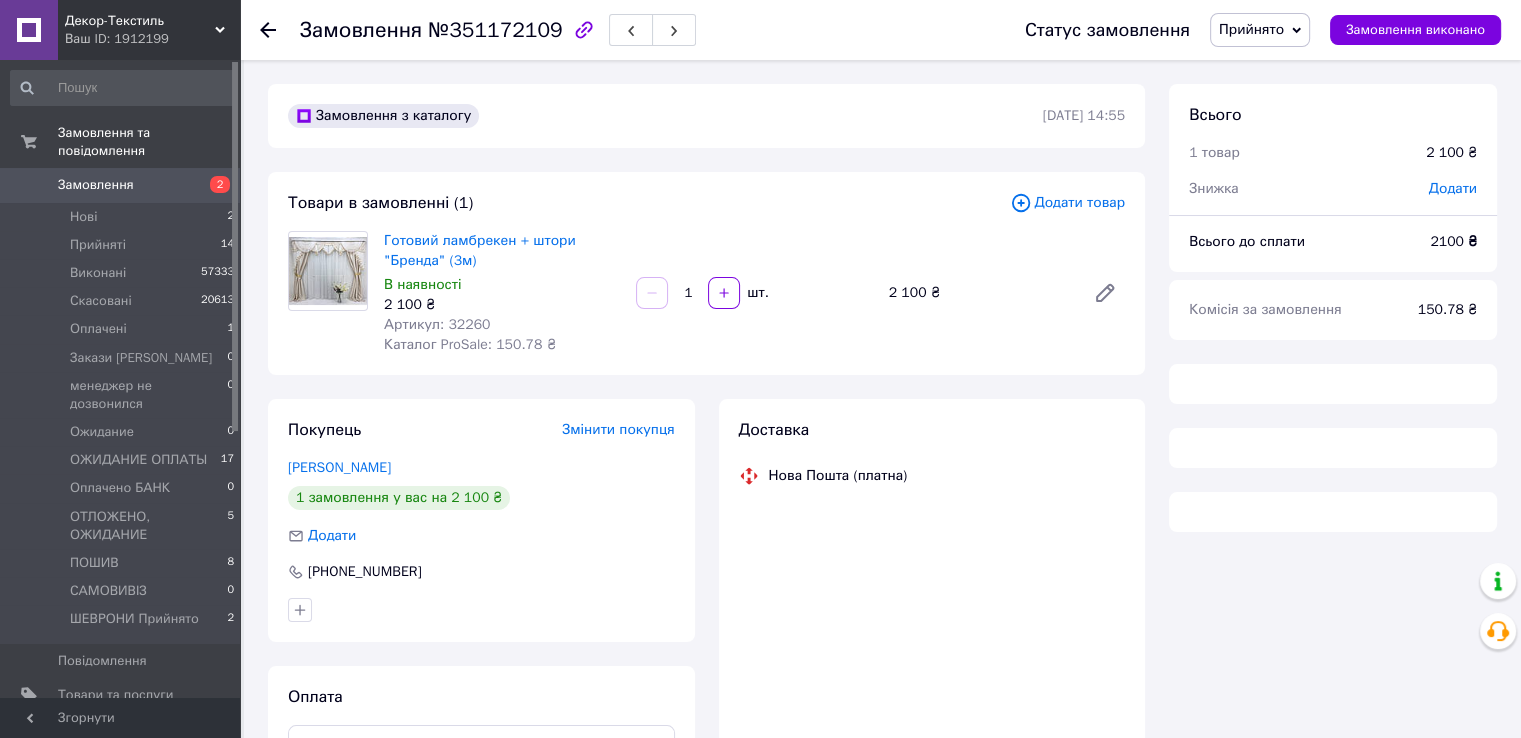 click on "Прийнято" at bounding box center (1251, 29) 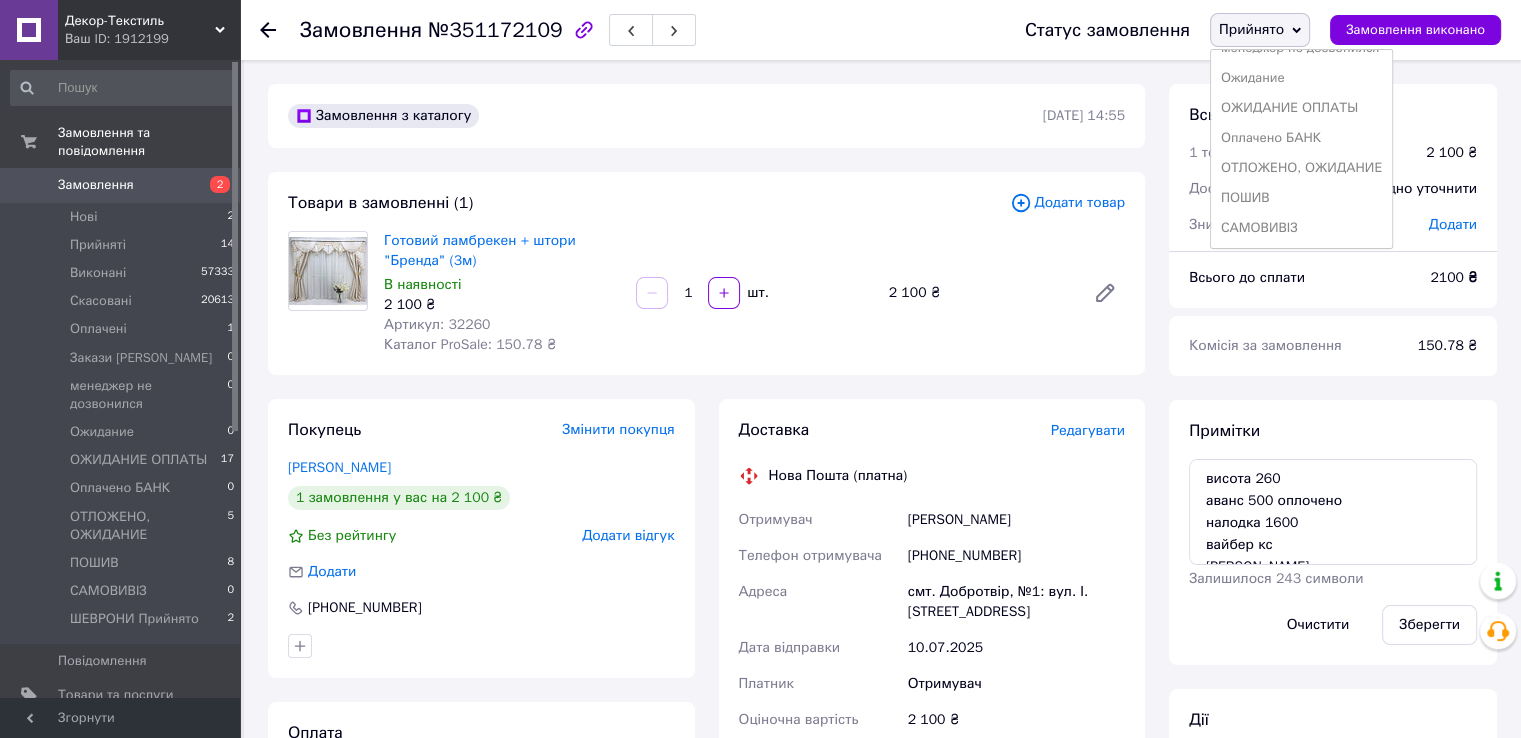 scroll, scrollTop: 172, scrollLeft: 0, axis: vertical 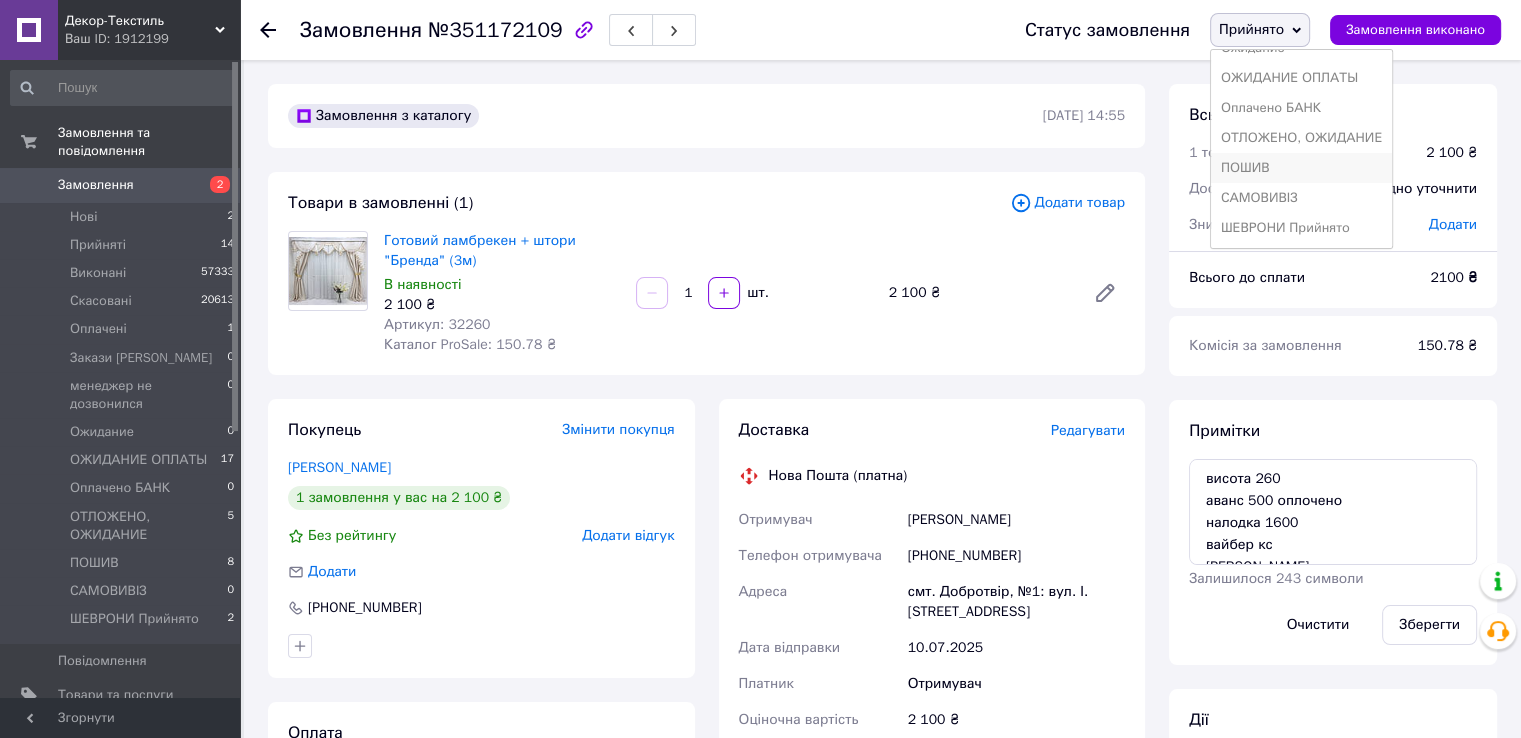 click on "ПОШИВ" at bounding box center (1301, 168) 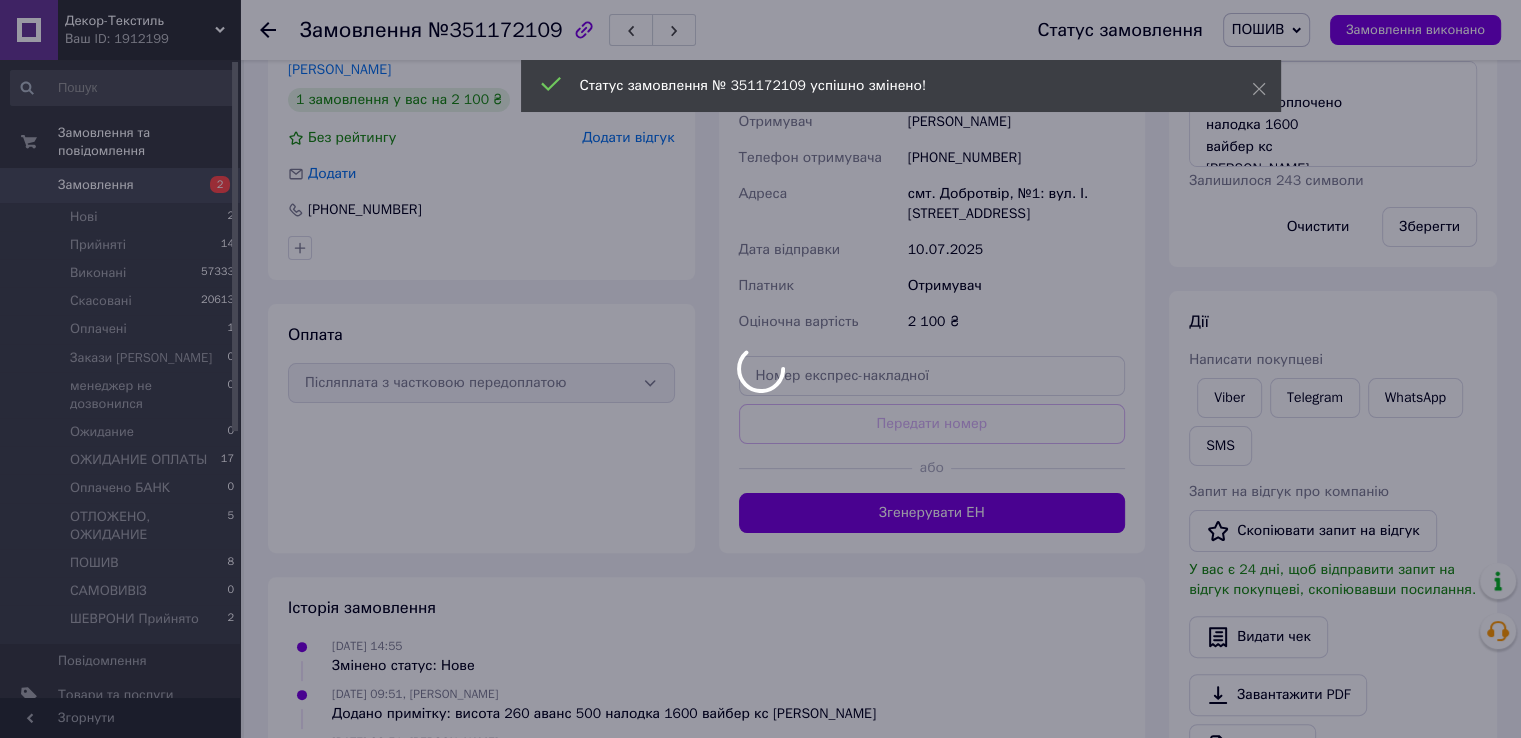 scroll, scrollTop: 400, scrollLeft: 0, axis: vertical 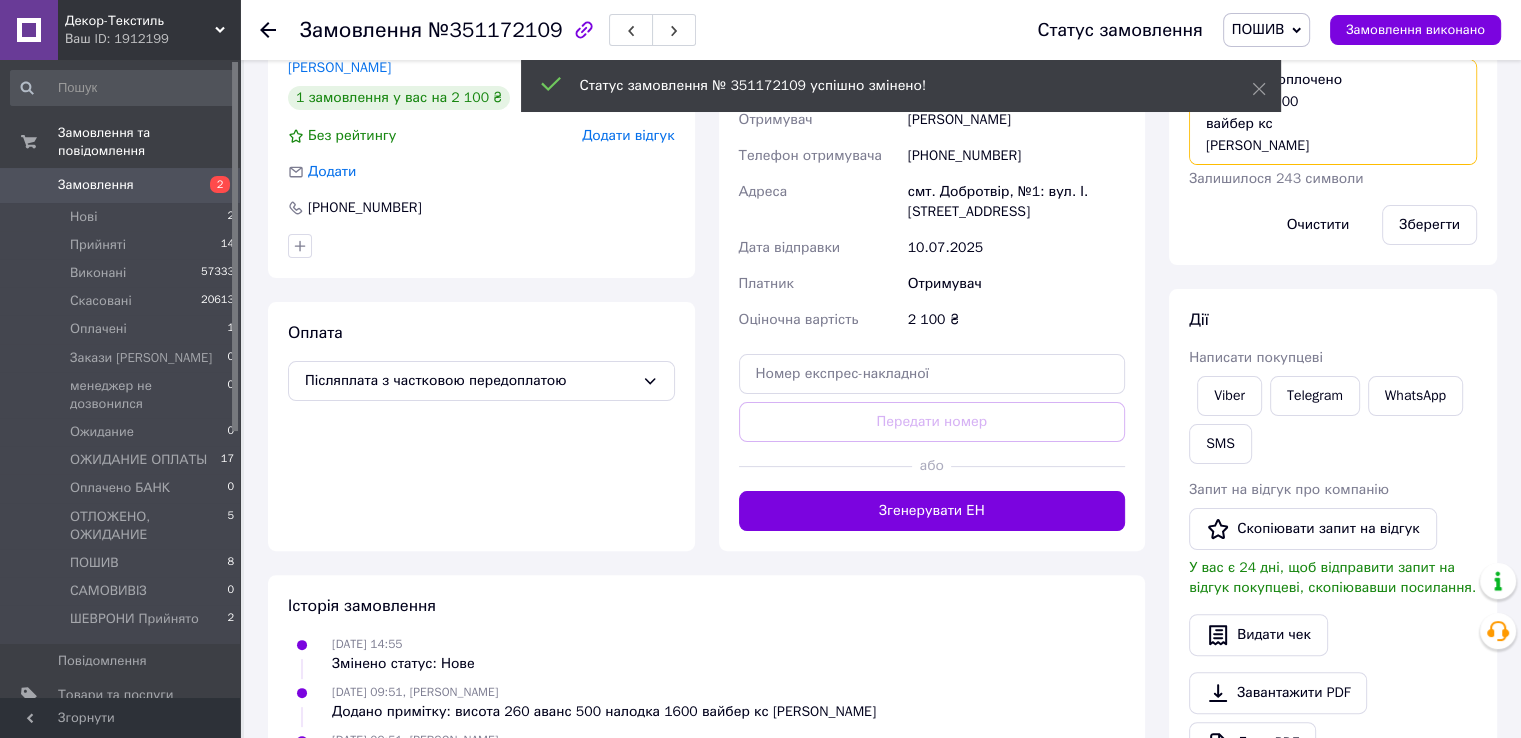 click on "висота 260
аванс 500 оплочено
налодка 1600
вайбер кс
надя" at bounding box center (1333, 112) 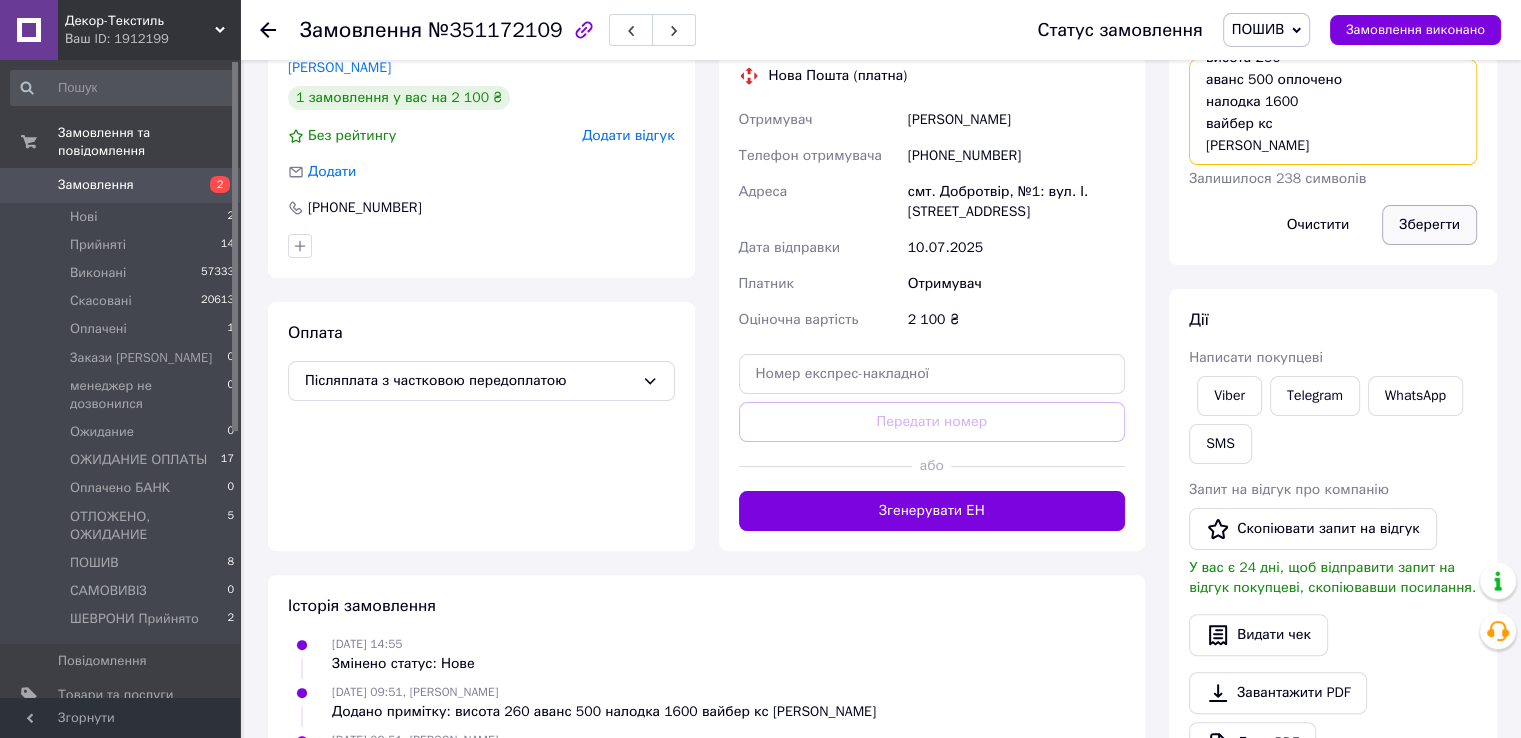 type on "висота 260
аванс 500 оплочено
налодка 1600
вайбер кс
надя люда" 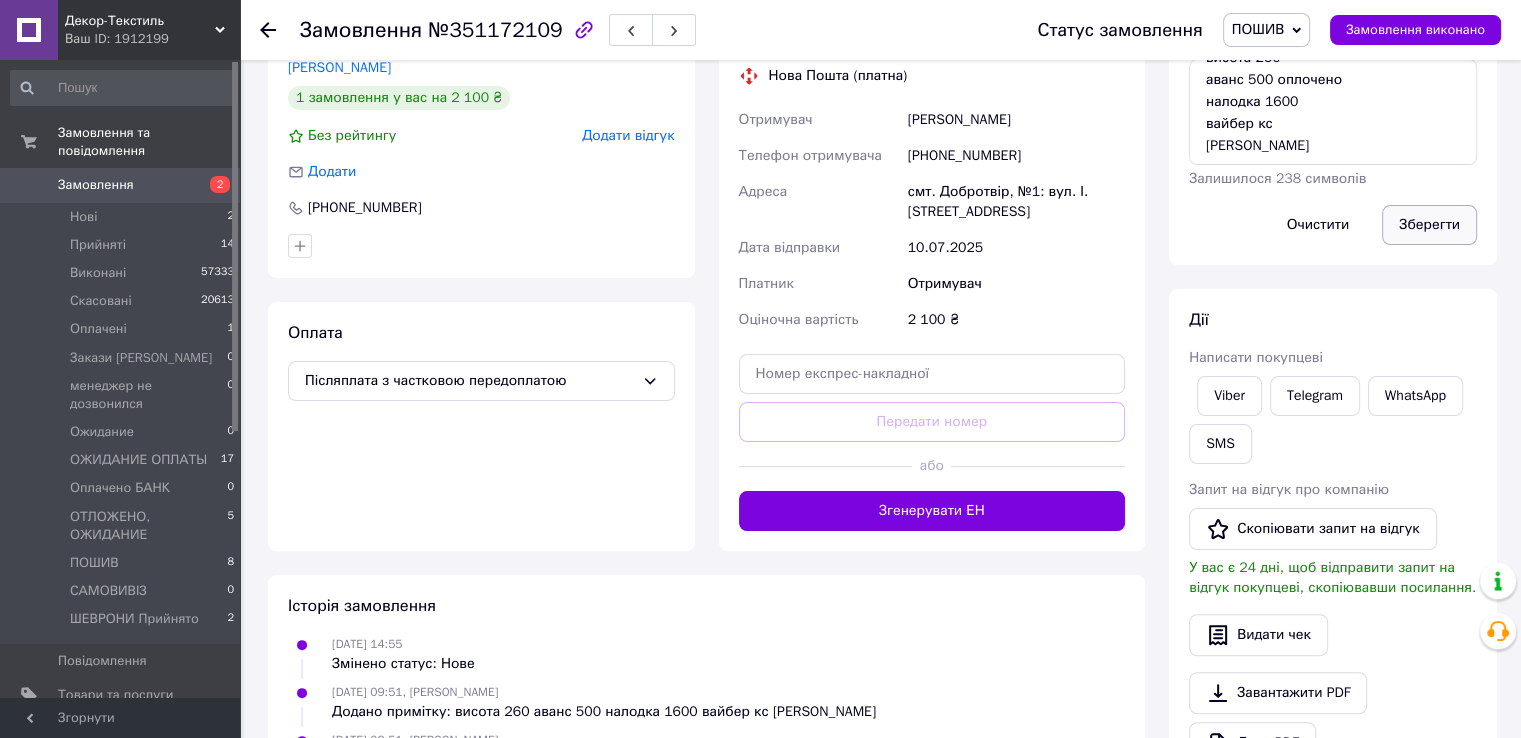 click on "Зберегти" at bounding box center (1429, 225) 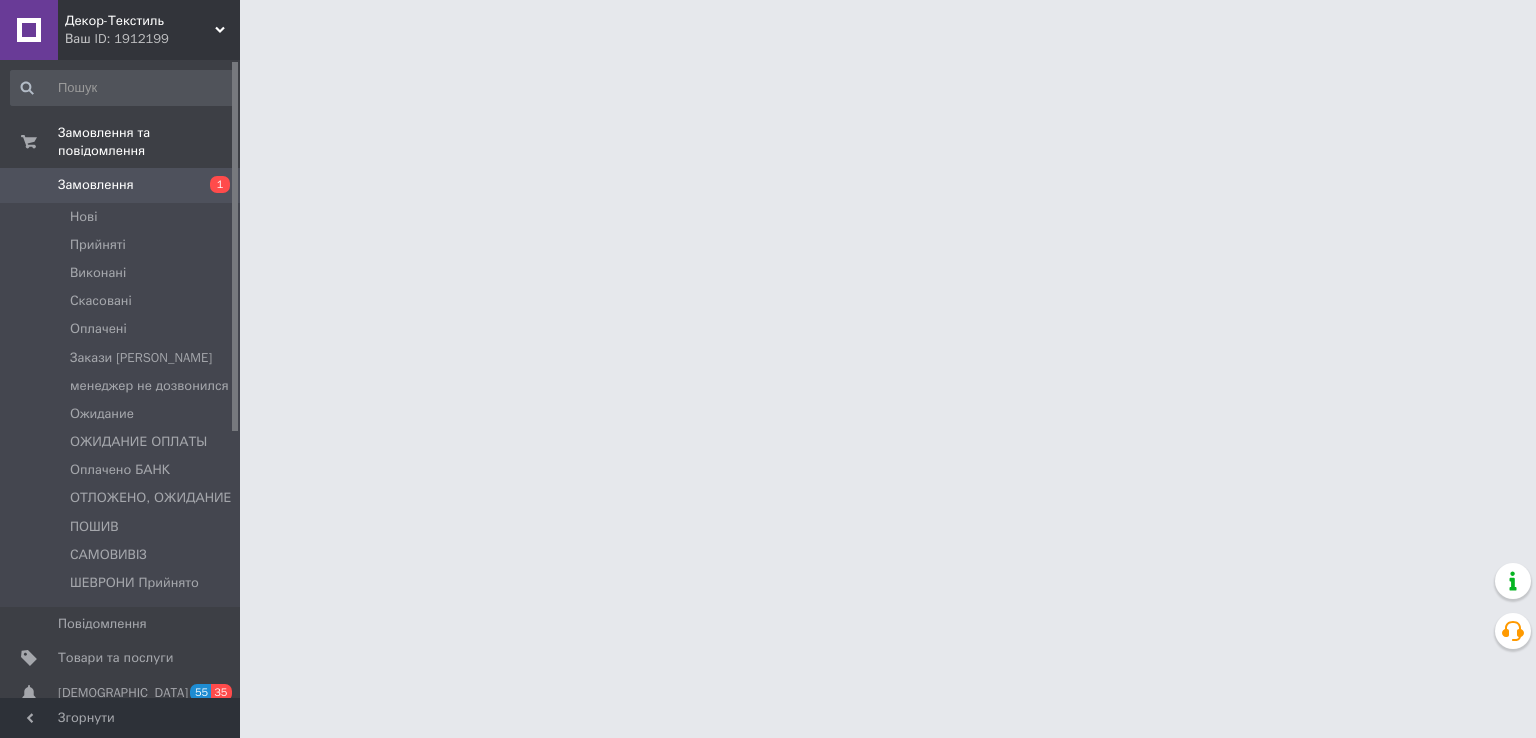 scroll, scrollTop: 0, scrollLeft: 0, axis: both 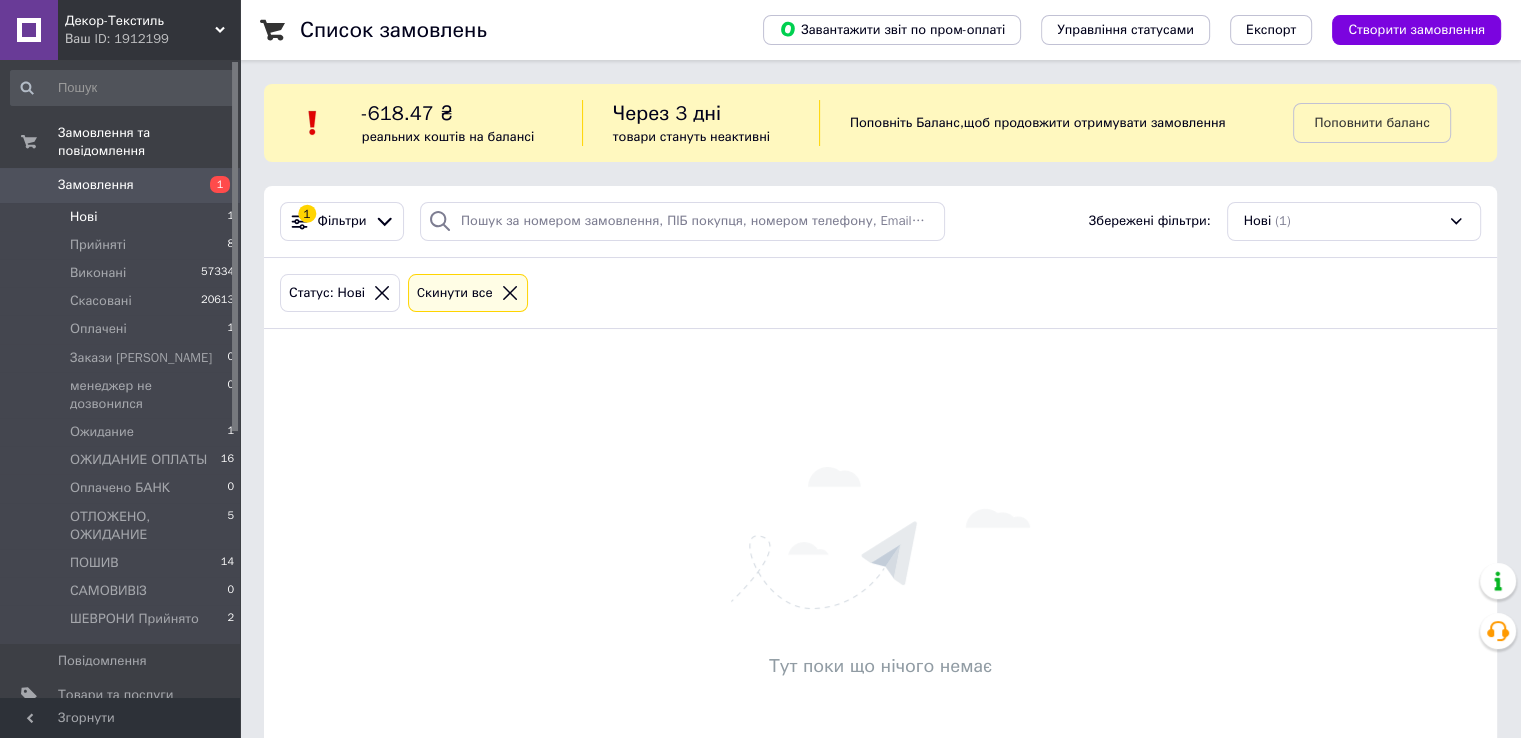 click on "Список замовлень" at bounding box center [511, 30] 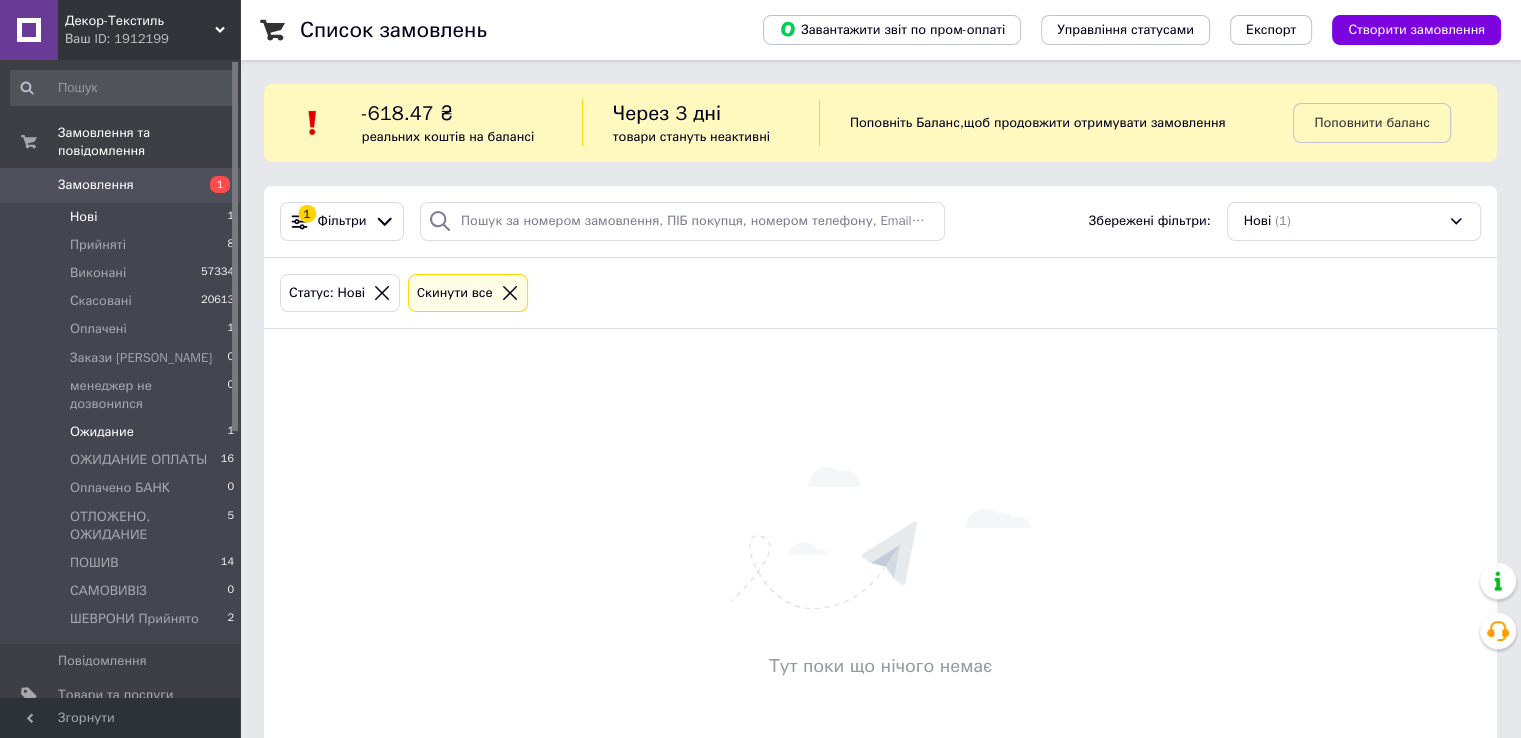 click on "Ожидание" at bounding box center [102, 432] 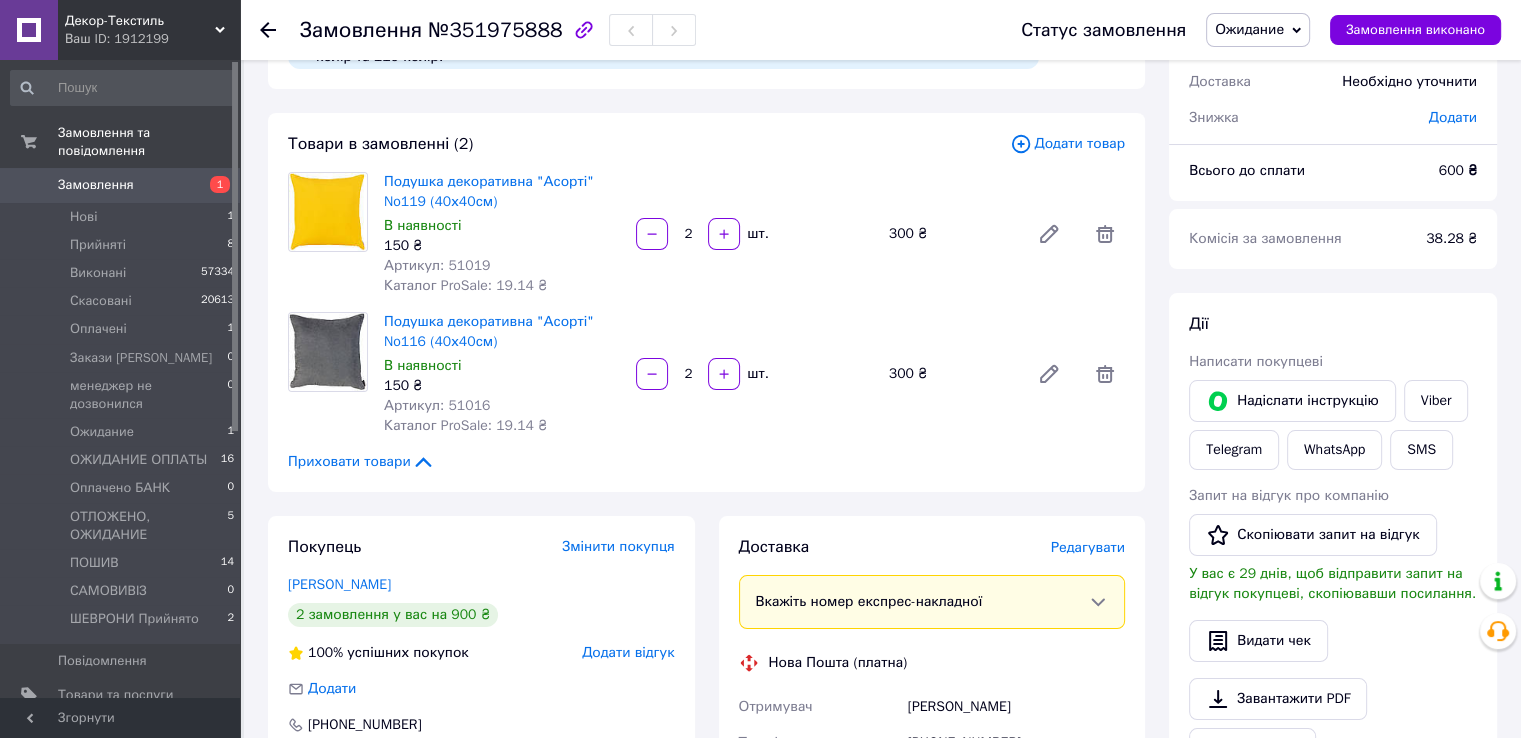 scroll, scrollTop: 100, scrollLeft: 0, axis: vertical 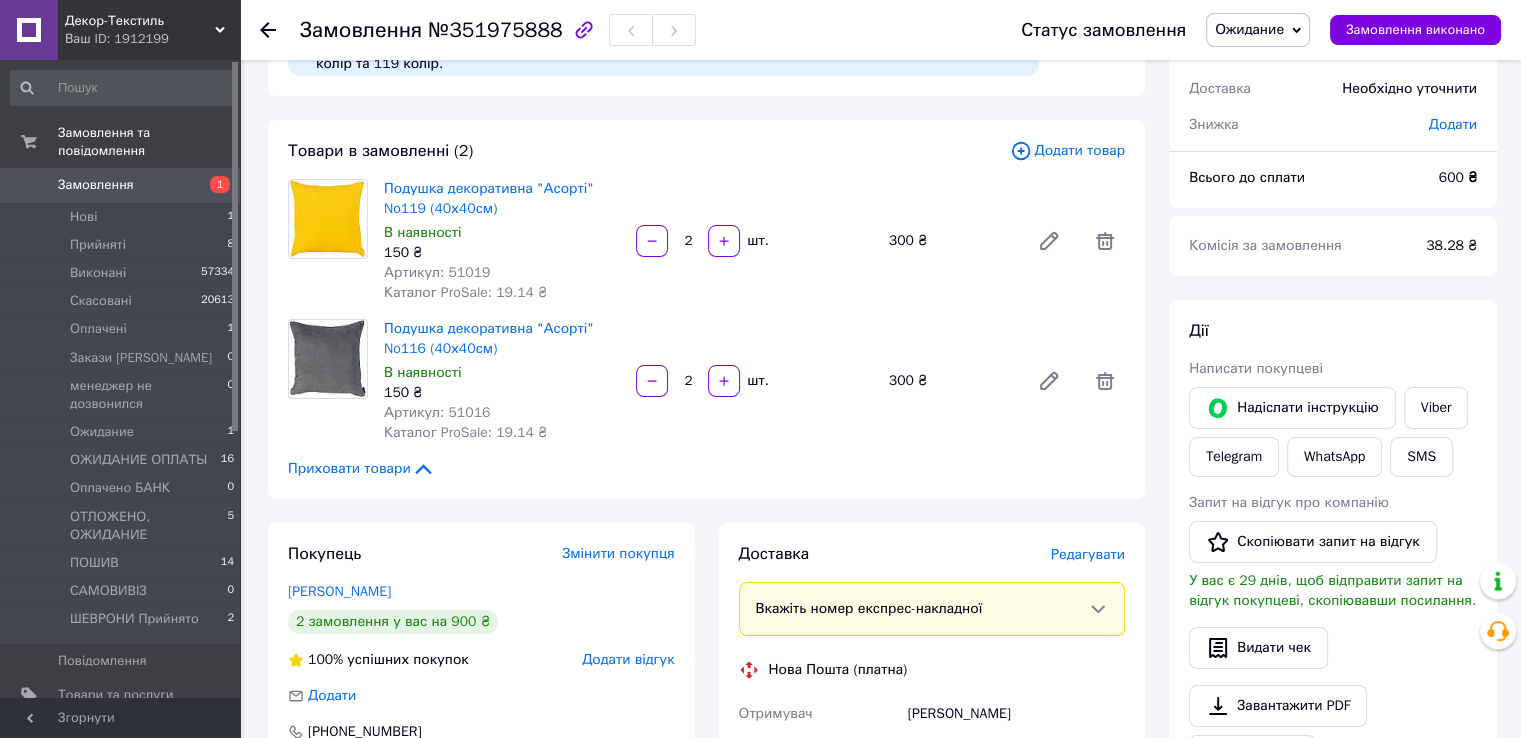 drag, startPoint x: 848, startPoint y: 14, endPoint x: 913, endPoint y: 78, distance: 91.21951 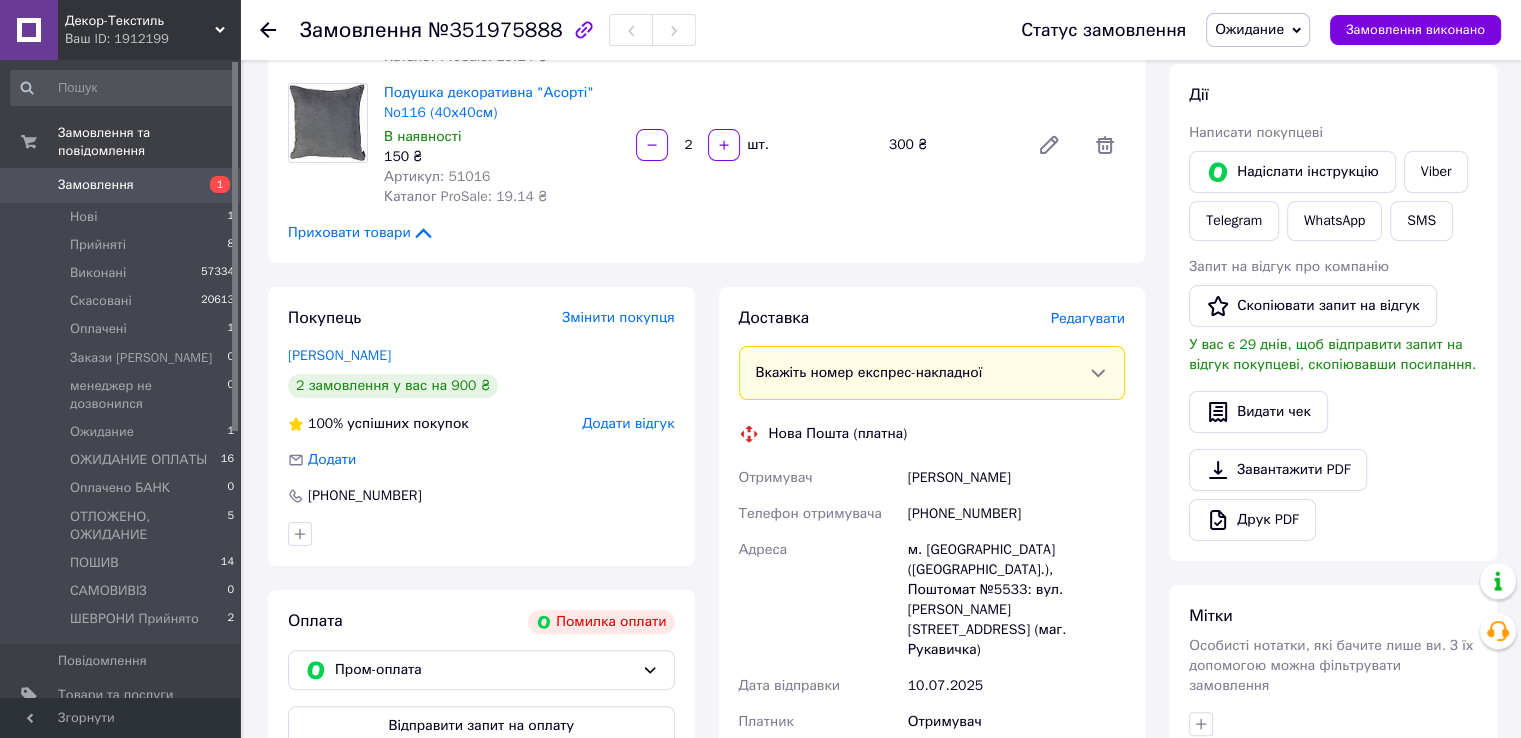 scroll, scrollTop: 600, scrollLeft: 0, axis: vertical 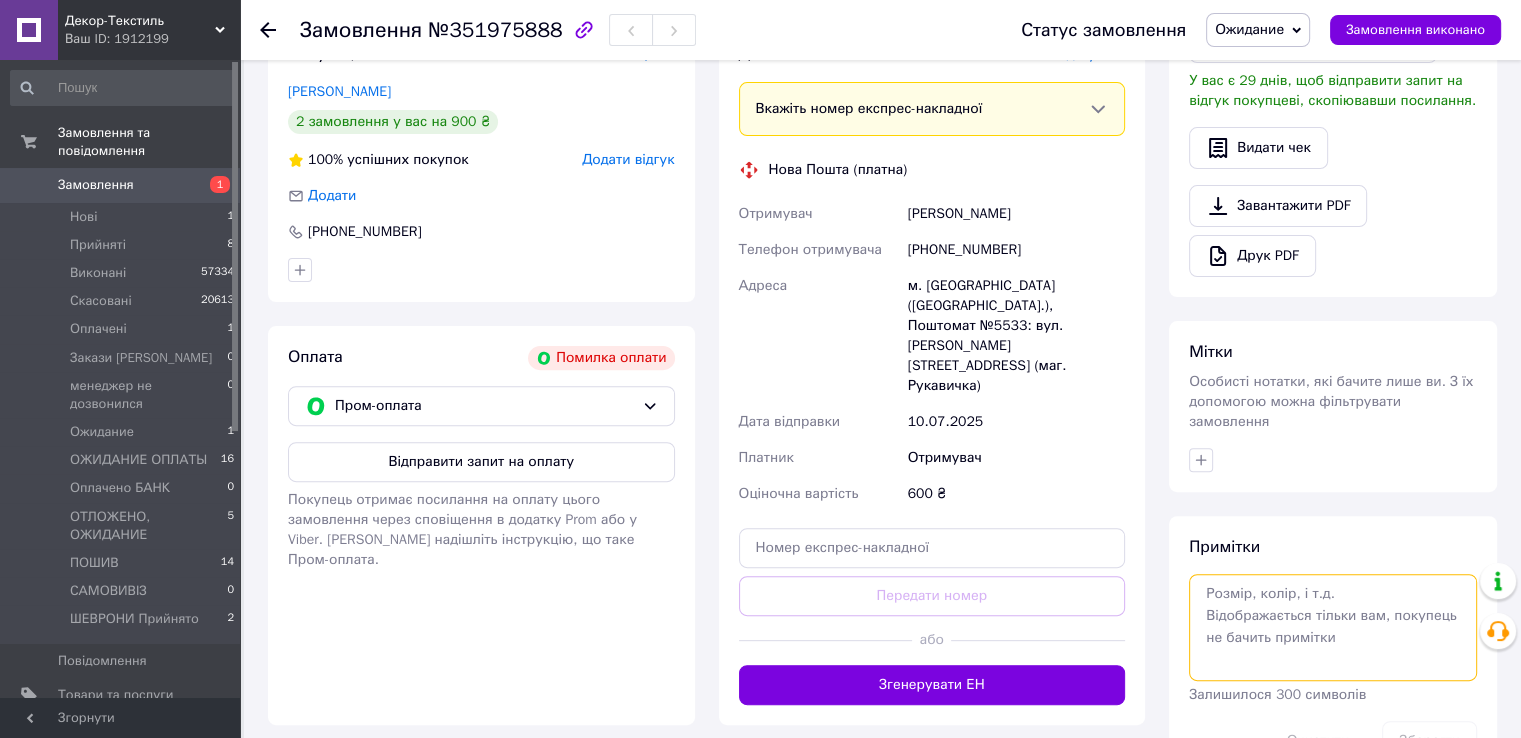 click at bounding box center [1333, 627] 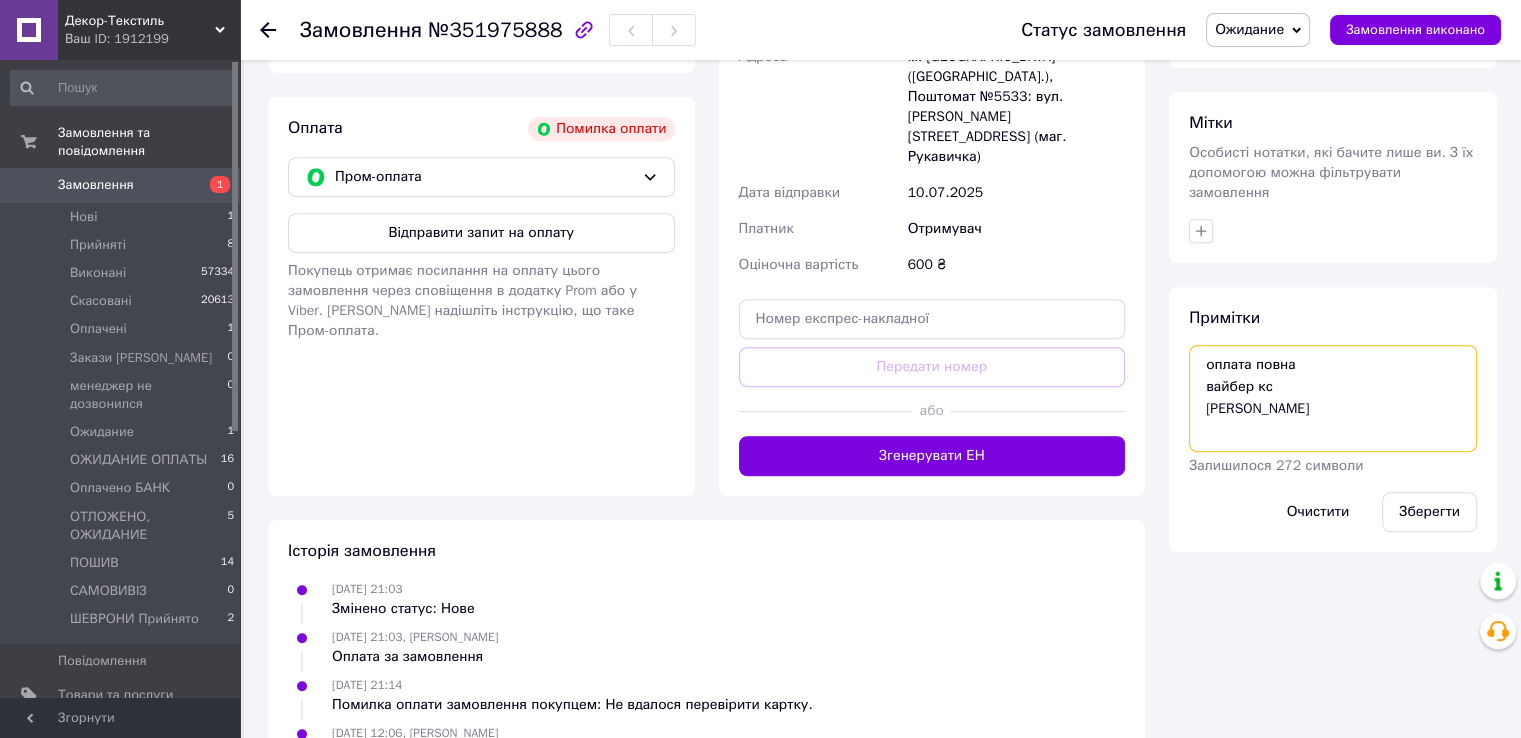 scroll, scrollTop: 838, scrollLeft: 0, axis: vertical 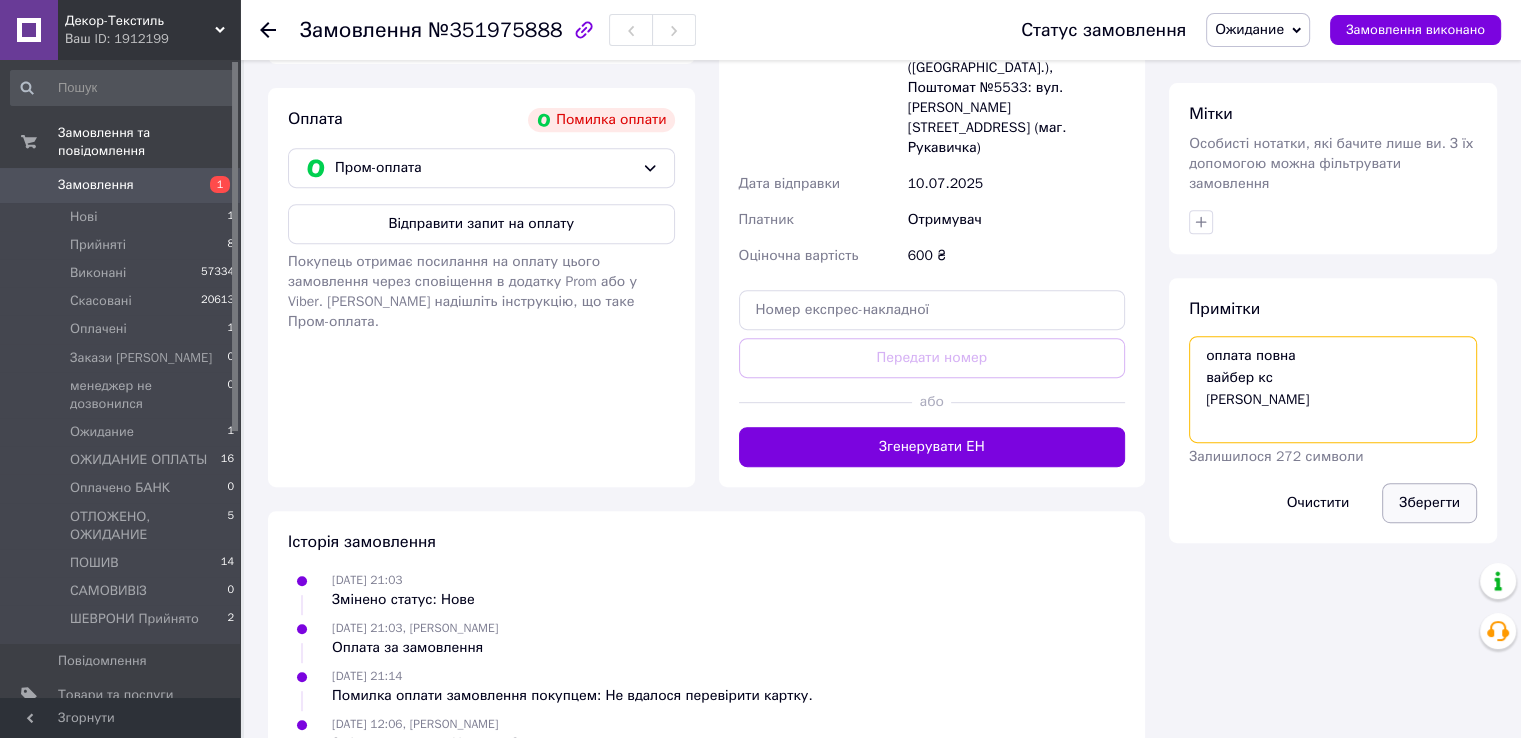 type on "оплата повна
вайбер кс
[PERSON_NAME]" 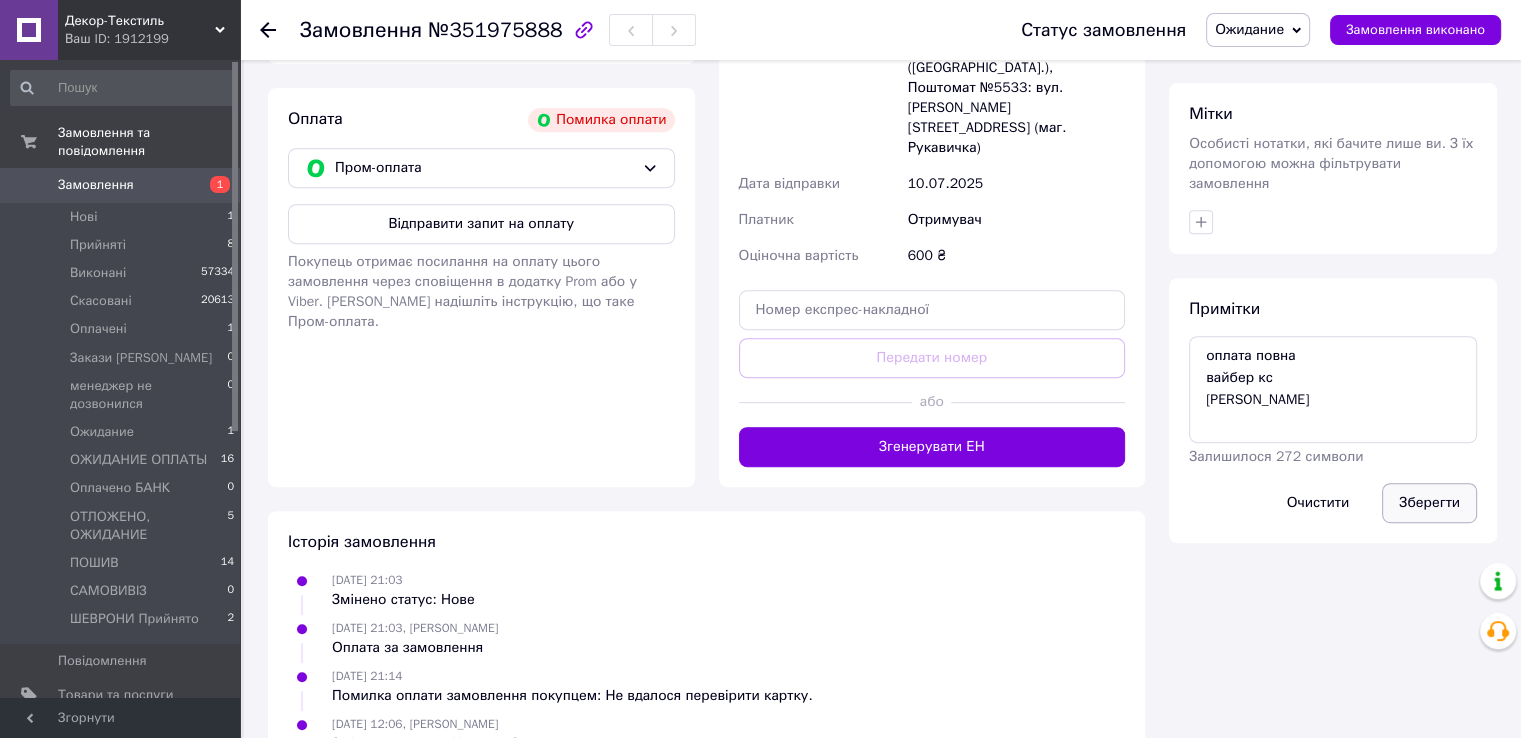 click on "Зберегти" at bounding box center [1429, 503] 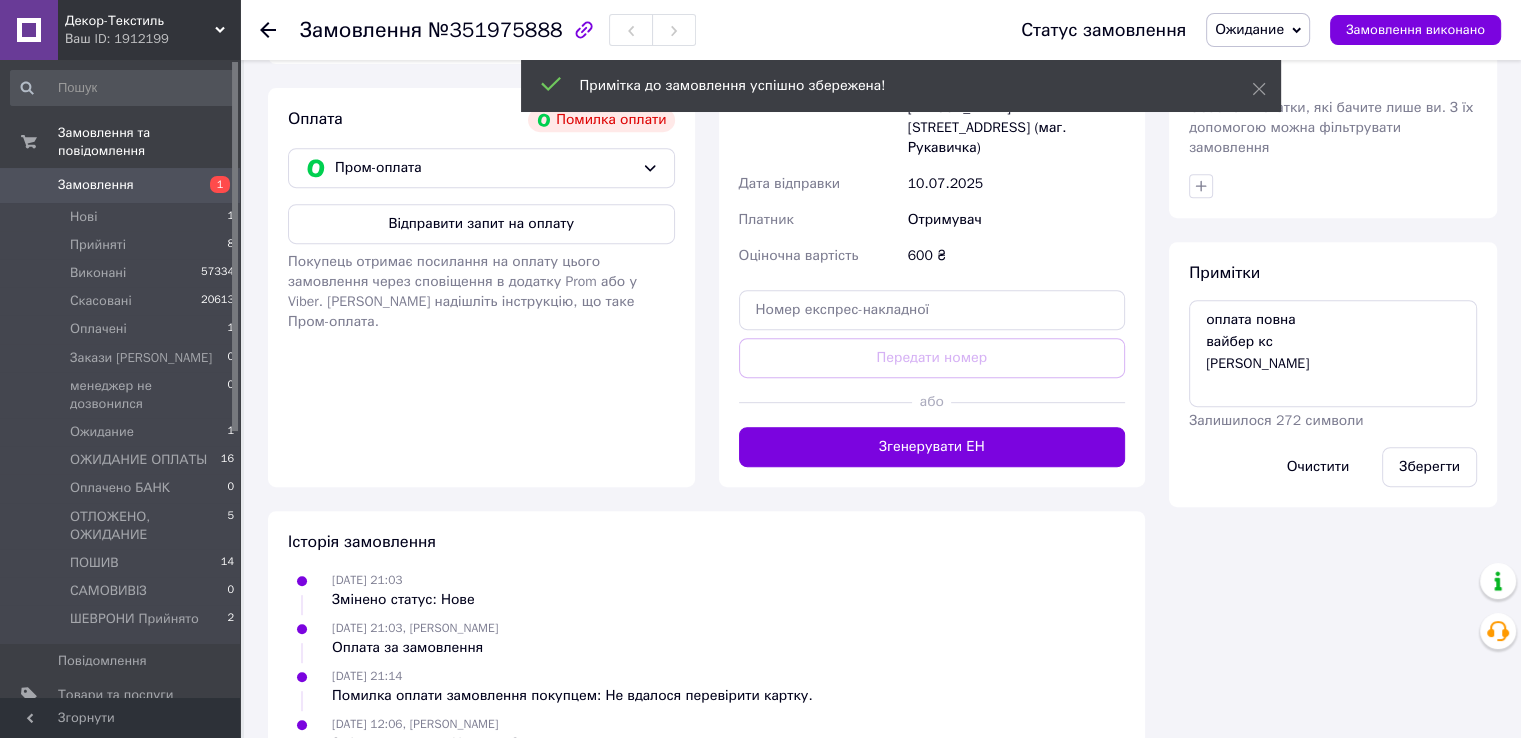 scroll, scrollTop: 438, scrollLeft: 0, axis: vertical 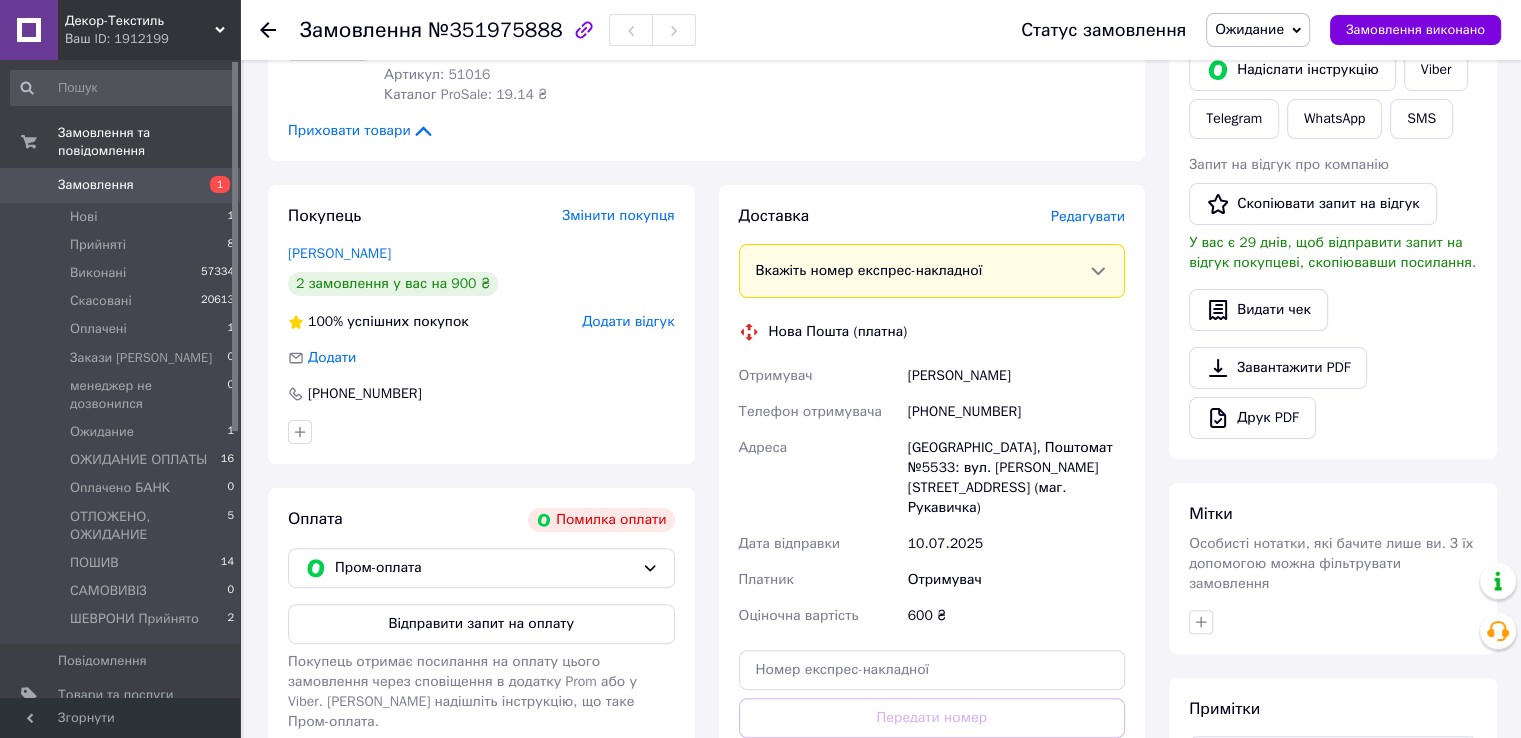 click on "Ожидание" at bounding box center [1249, 29] 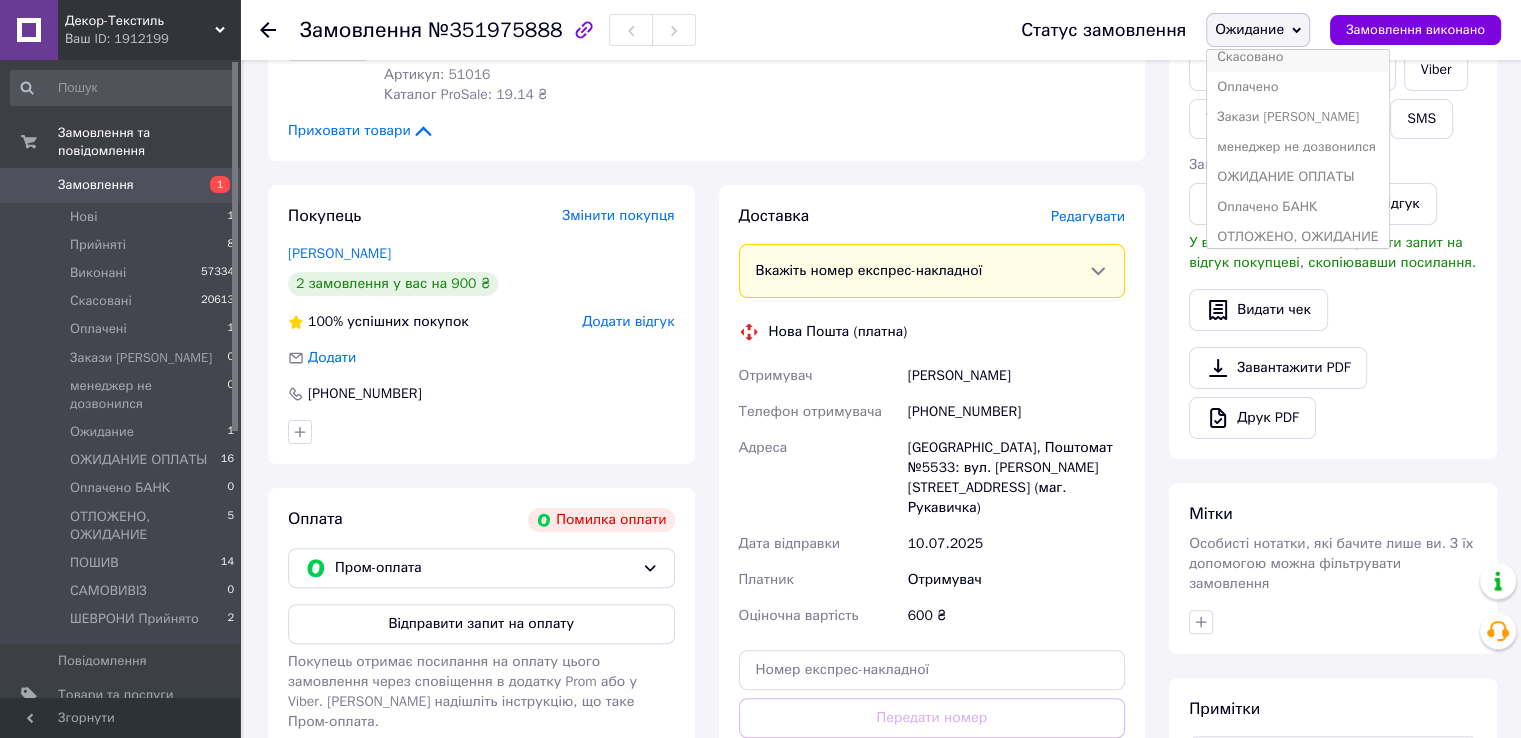 scroll, scrollTop: 172, scrollLeft: 0, axis: vertical 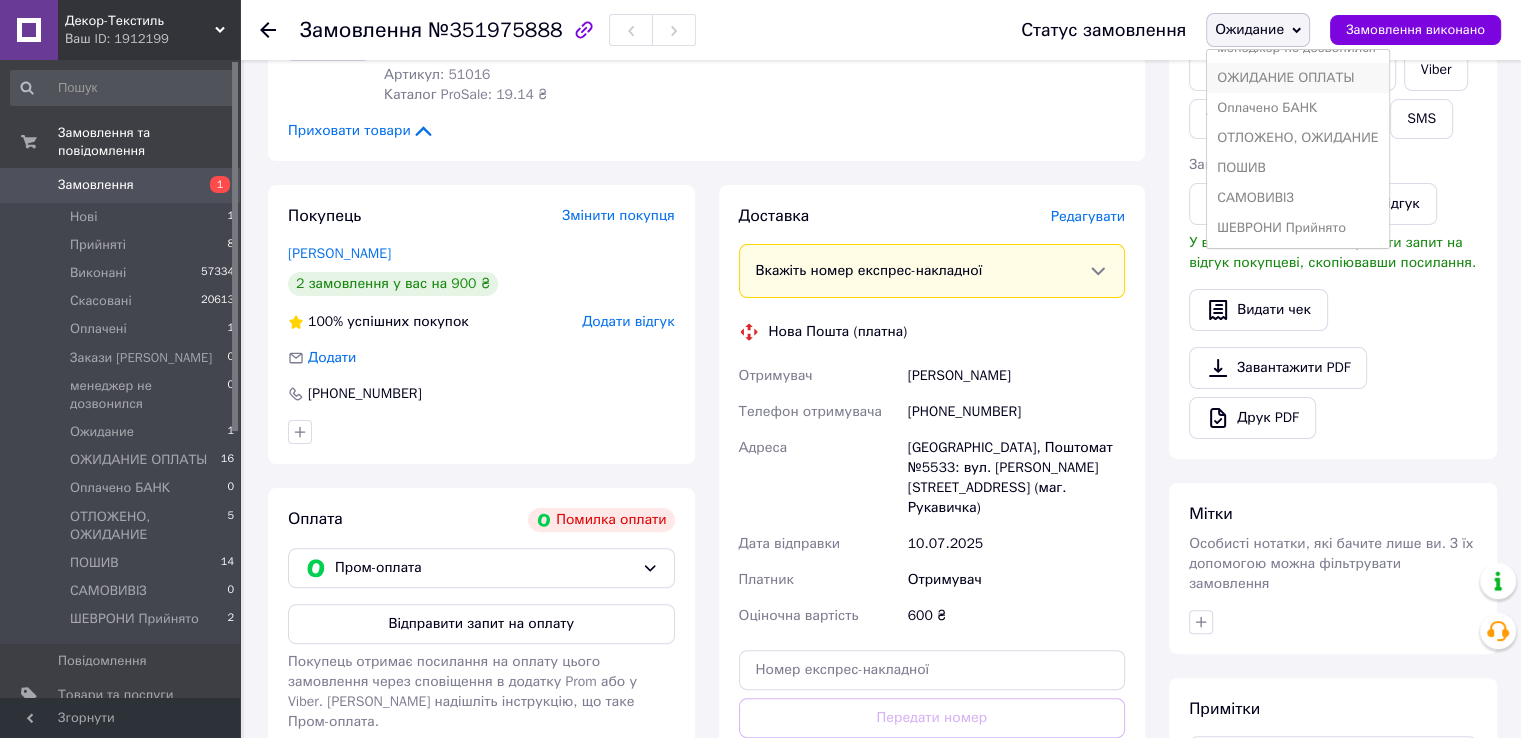 click on "ОЖИДАНИЕ ОПЛАТЫ" at bounding box center [1297, 78] 